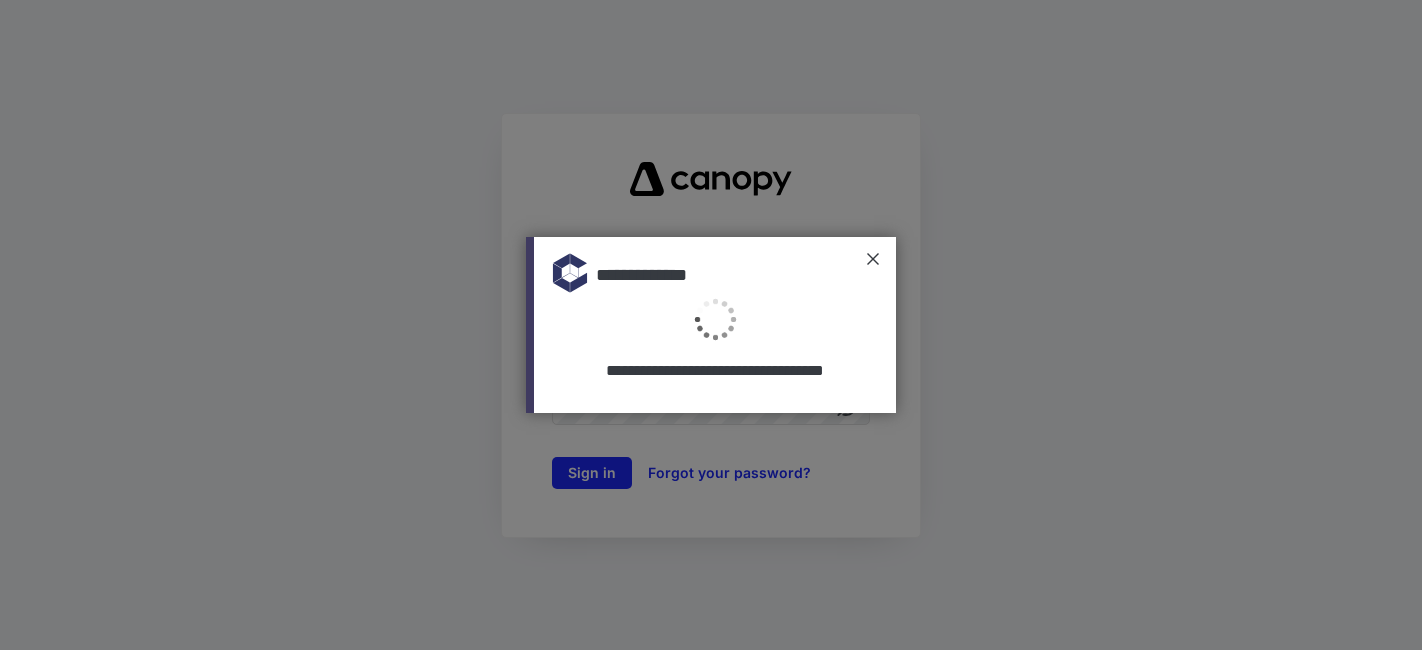 type on "**********" 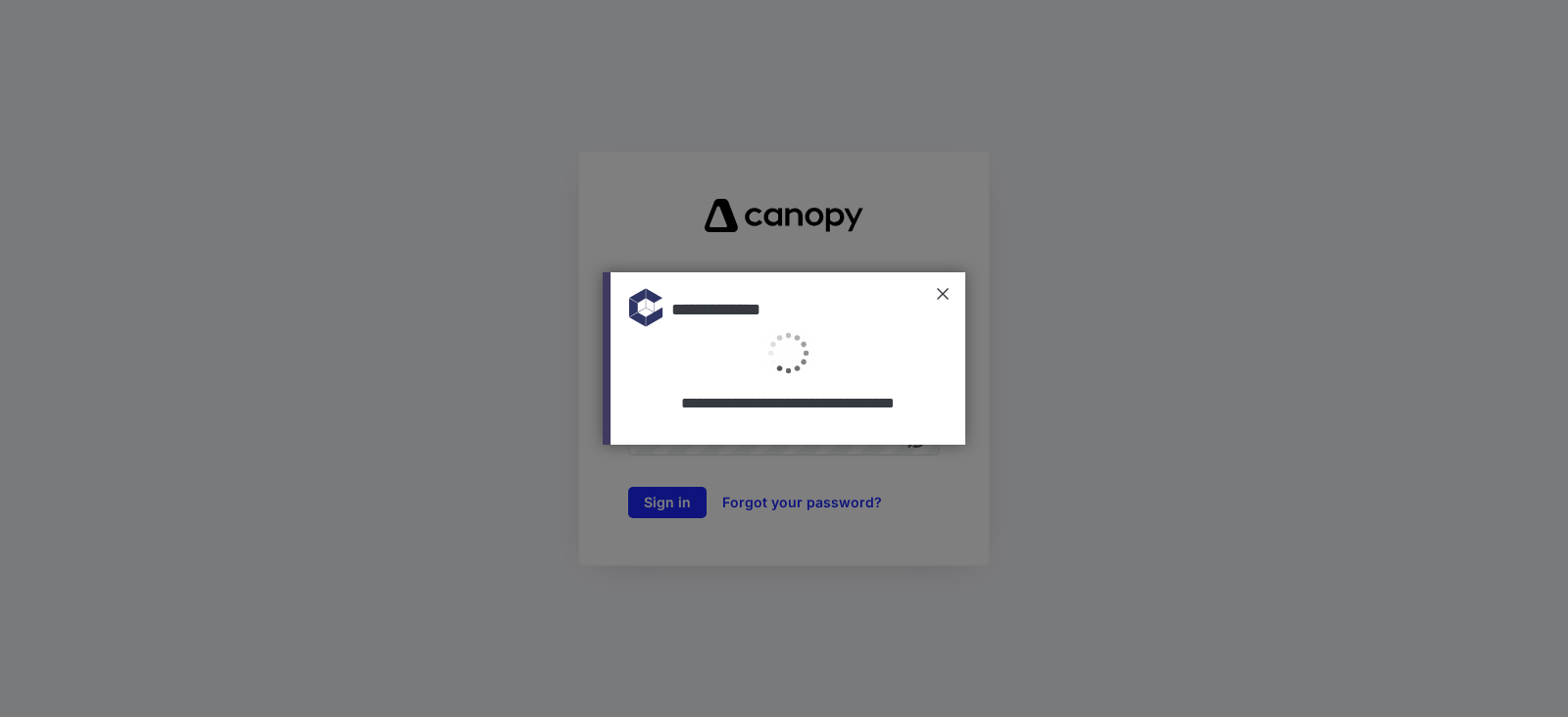scroll, scrollTop: 0, scrollLeft: 0, axis: both 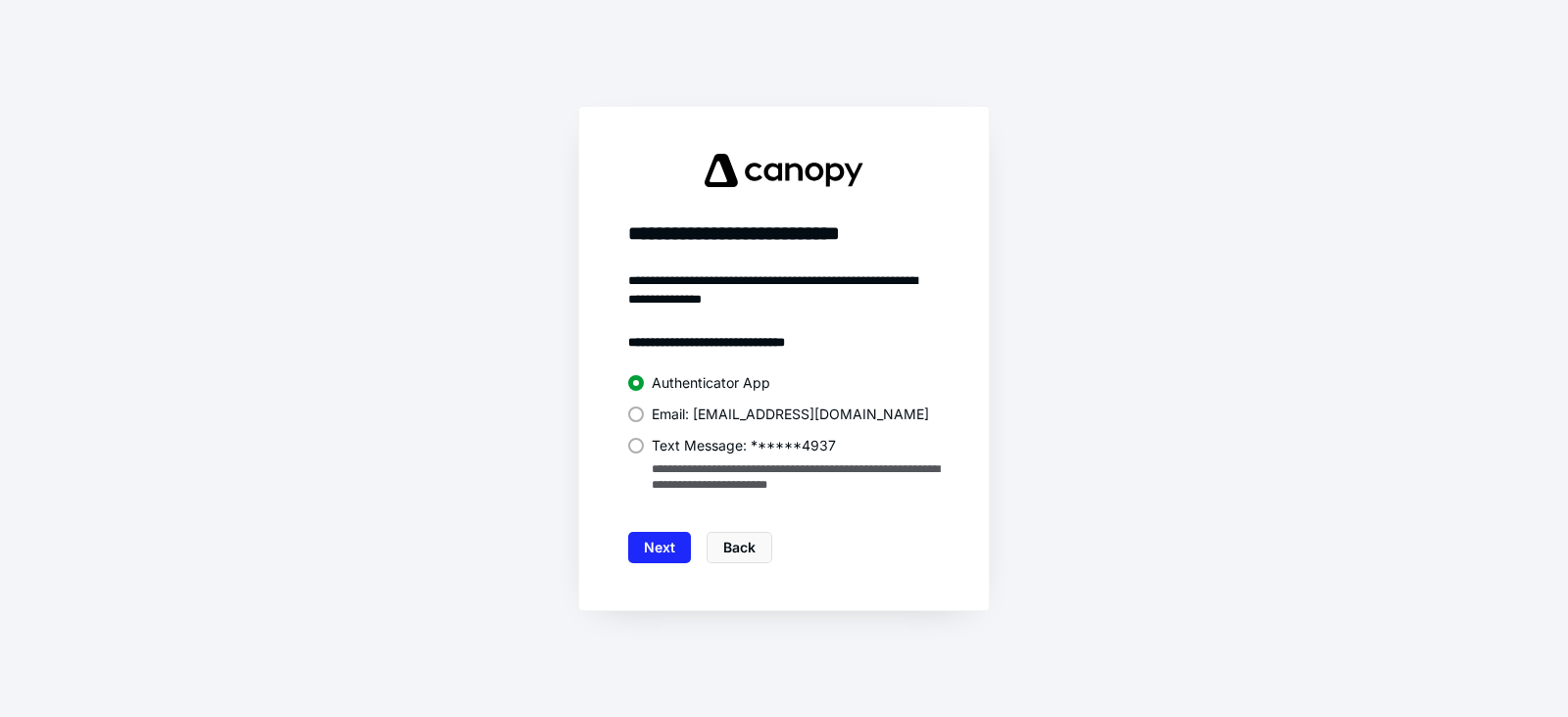 click on "**********" at bounding box center [790, 414] 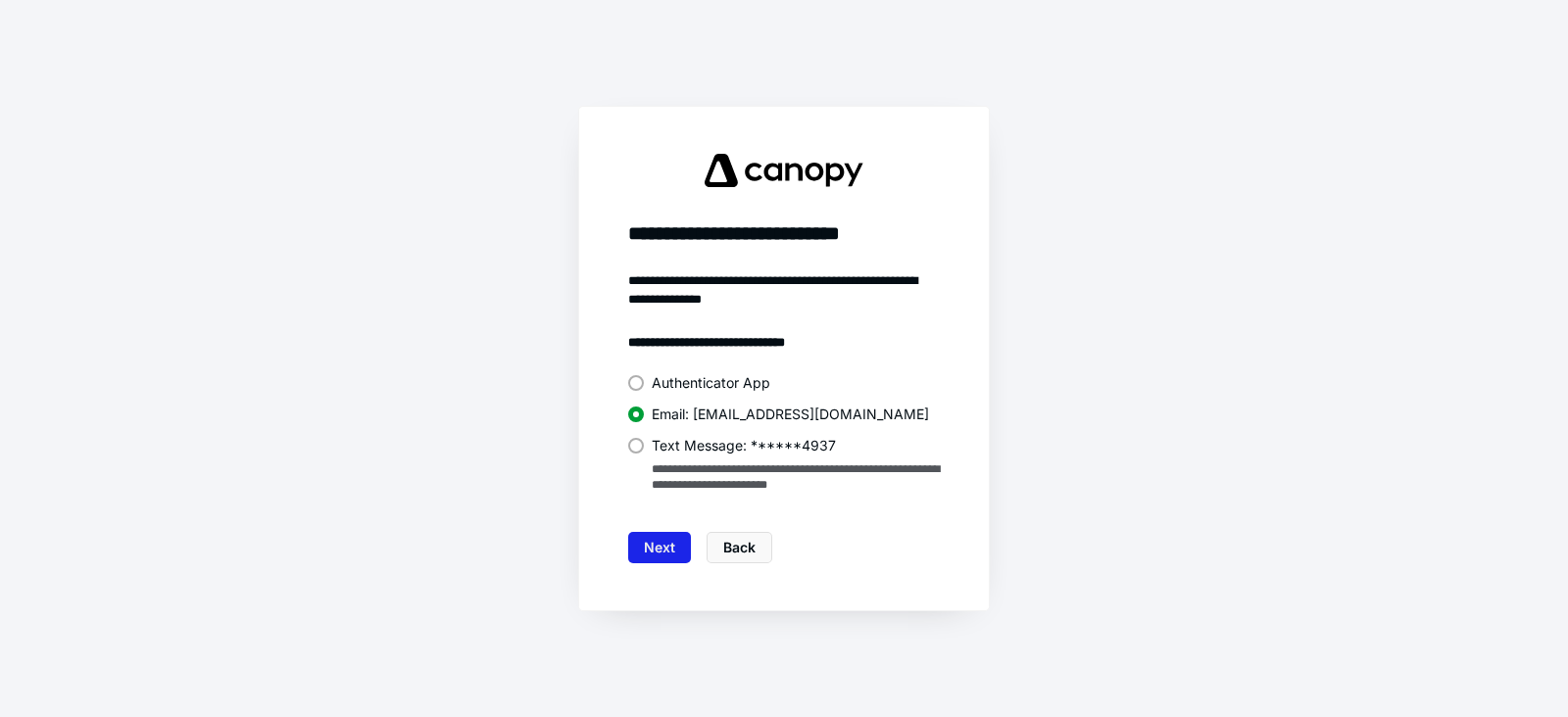 click on "Next" at bounding box center (660, 548) 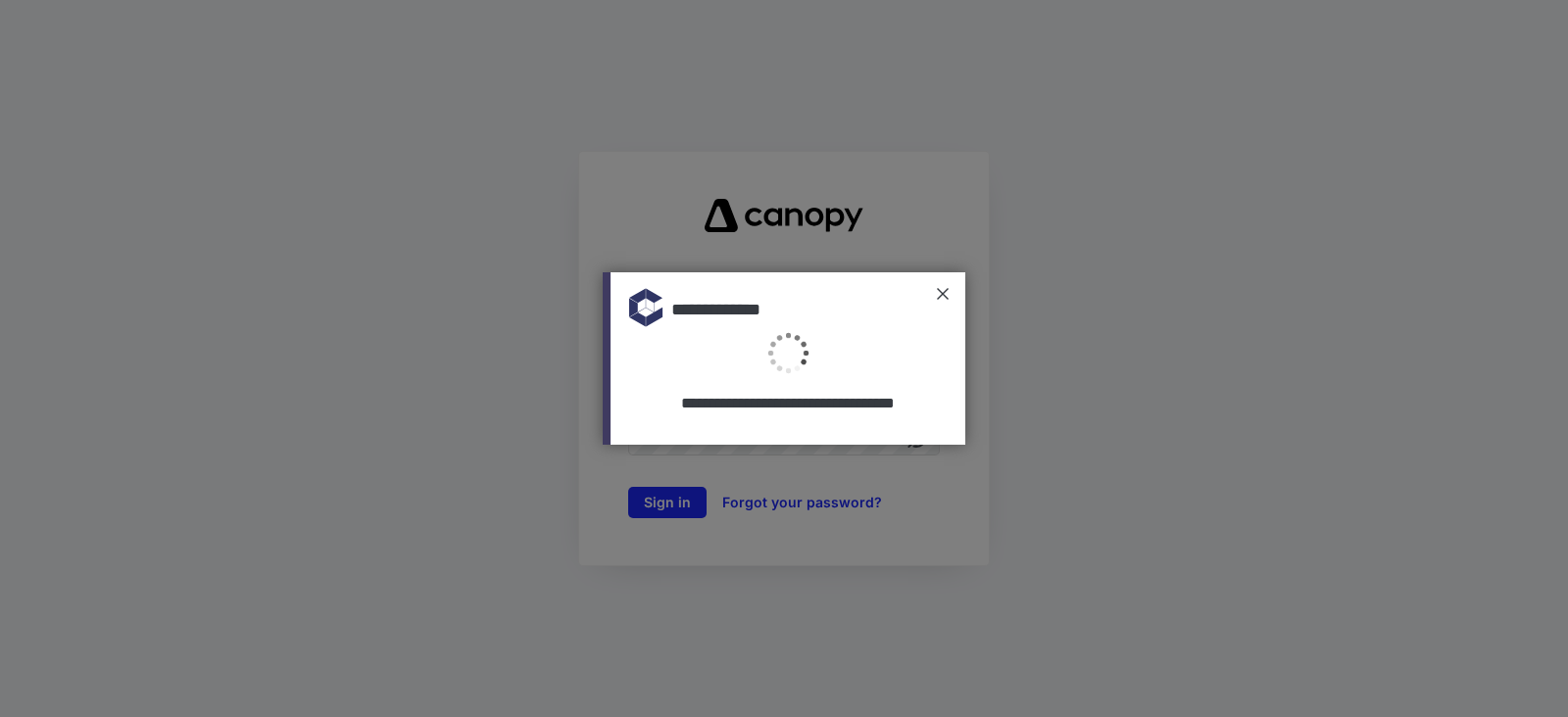 scroll, scrollTop: 0, scrollLeft: 0, axis: both 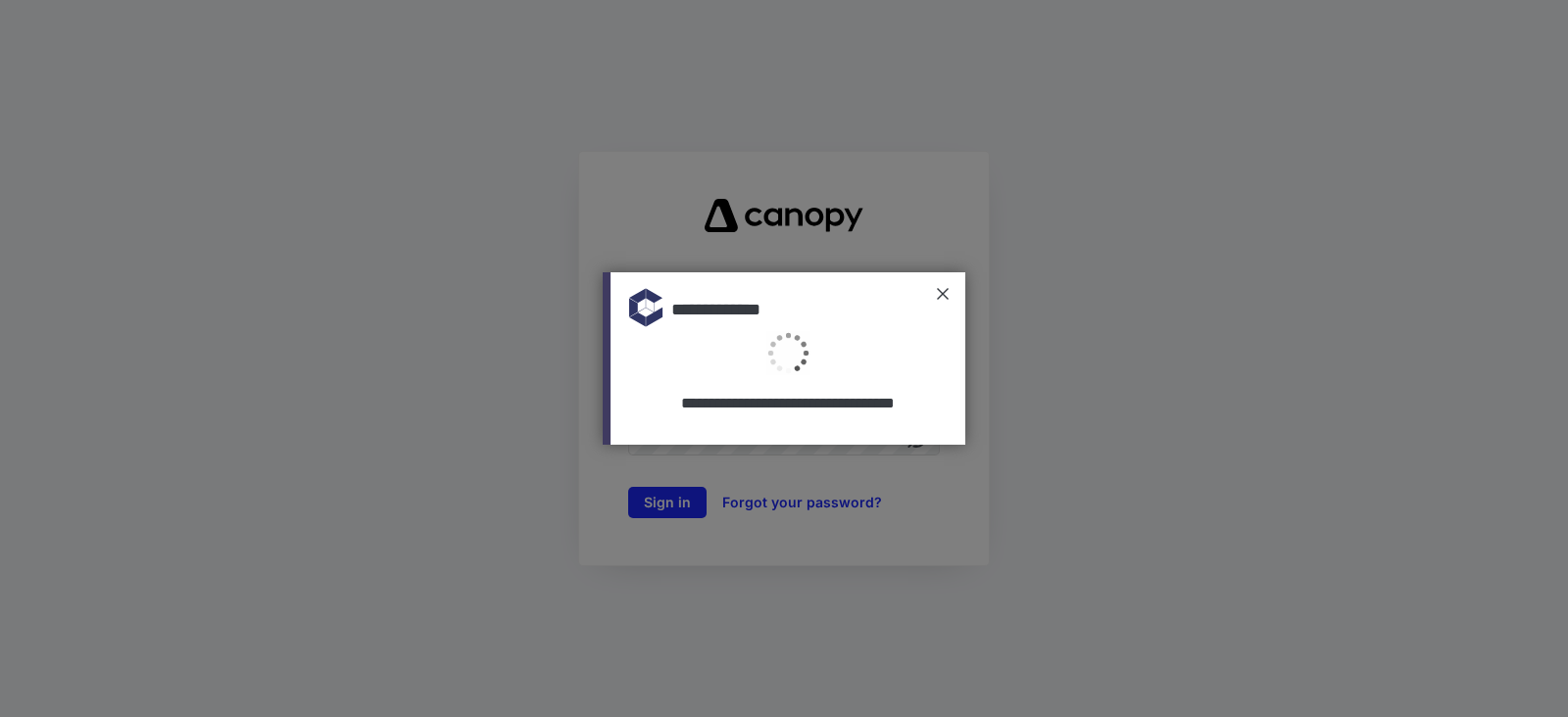 type on "**********" 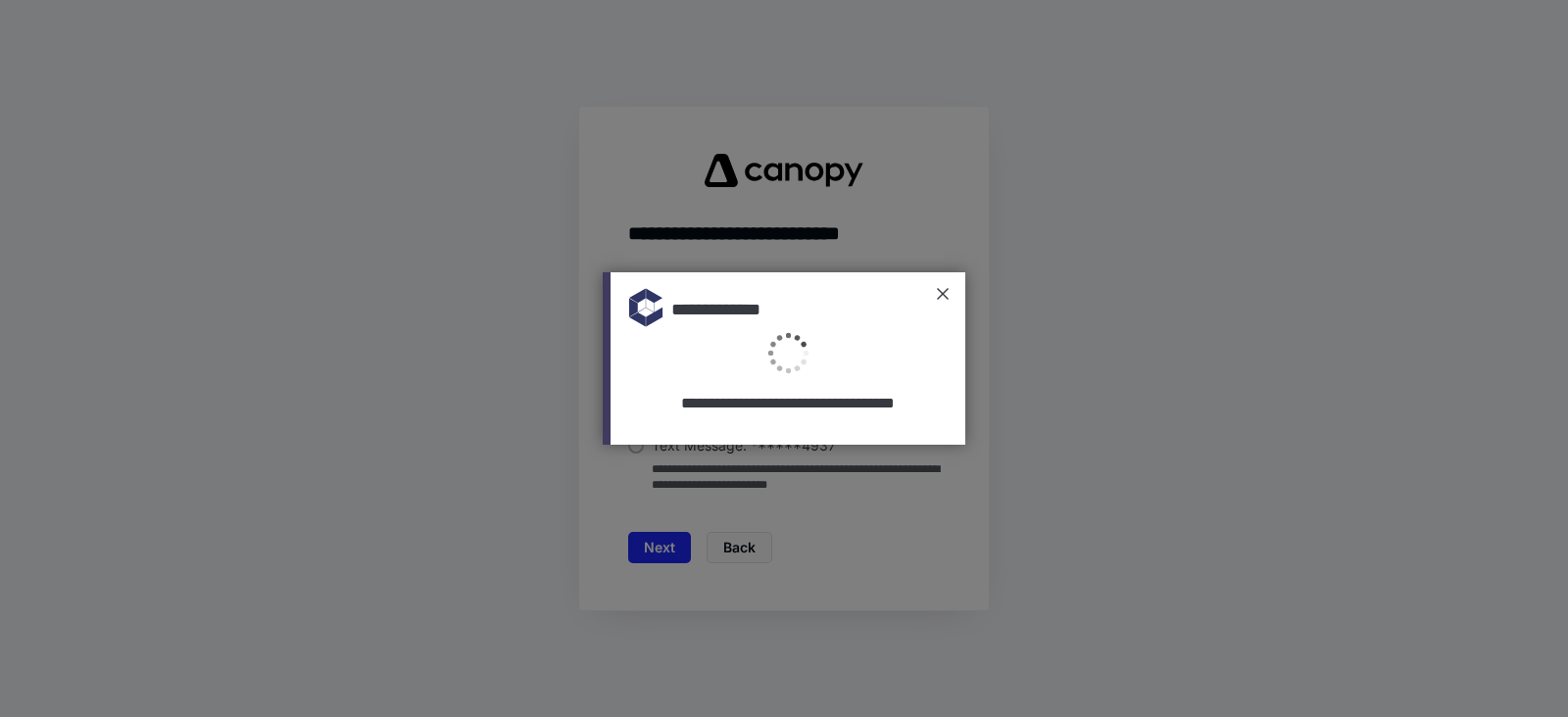 click at bounding box center [788, 353] 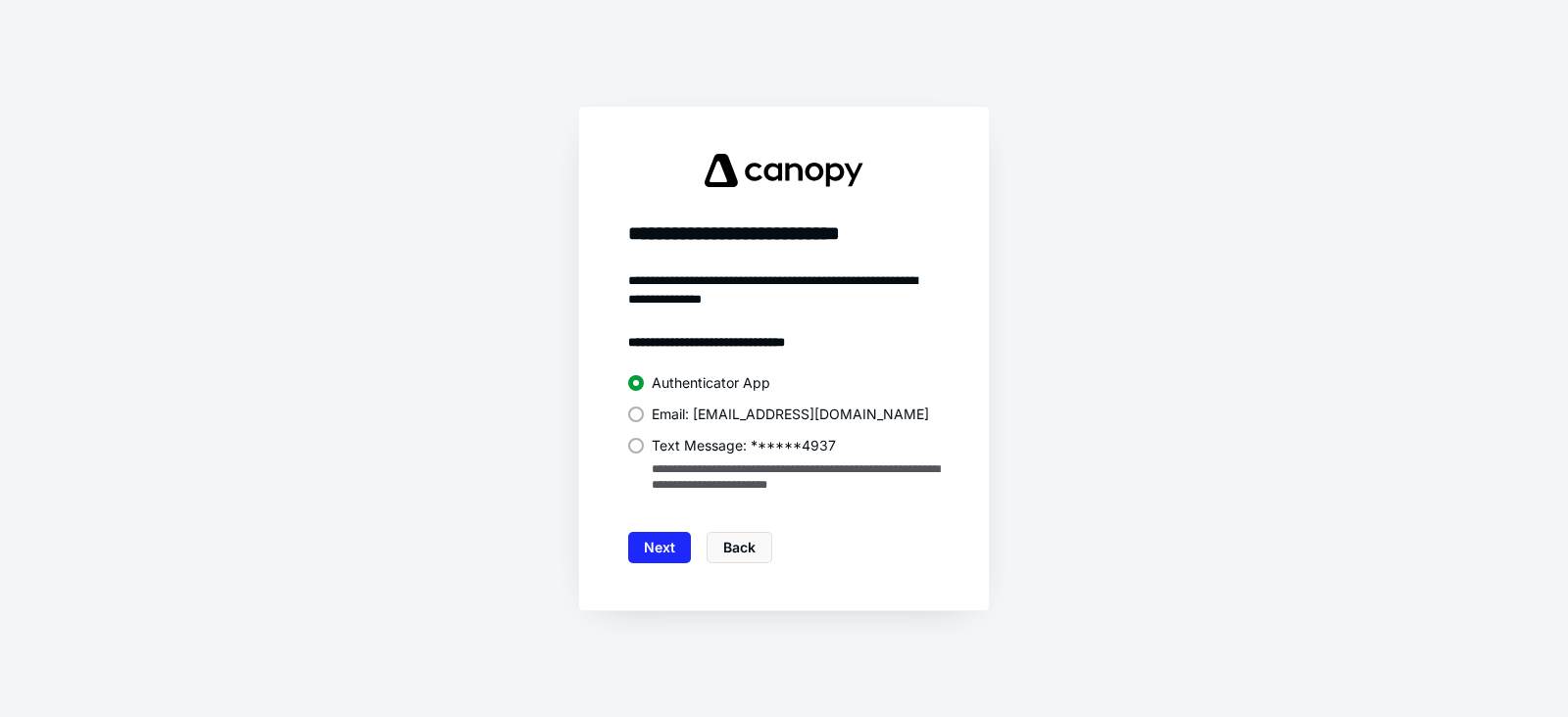 click on "**********" at bounding box center (790, 414) 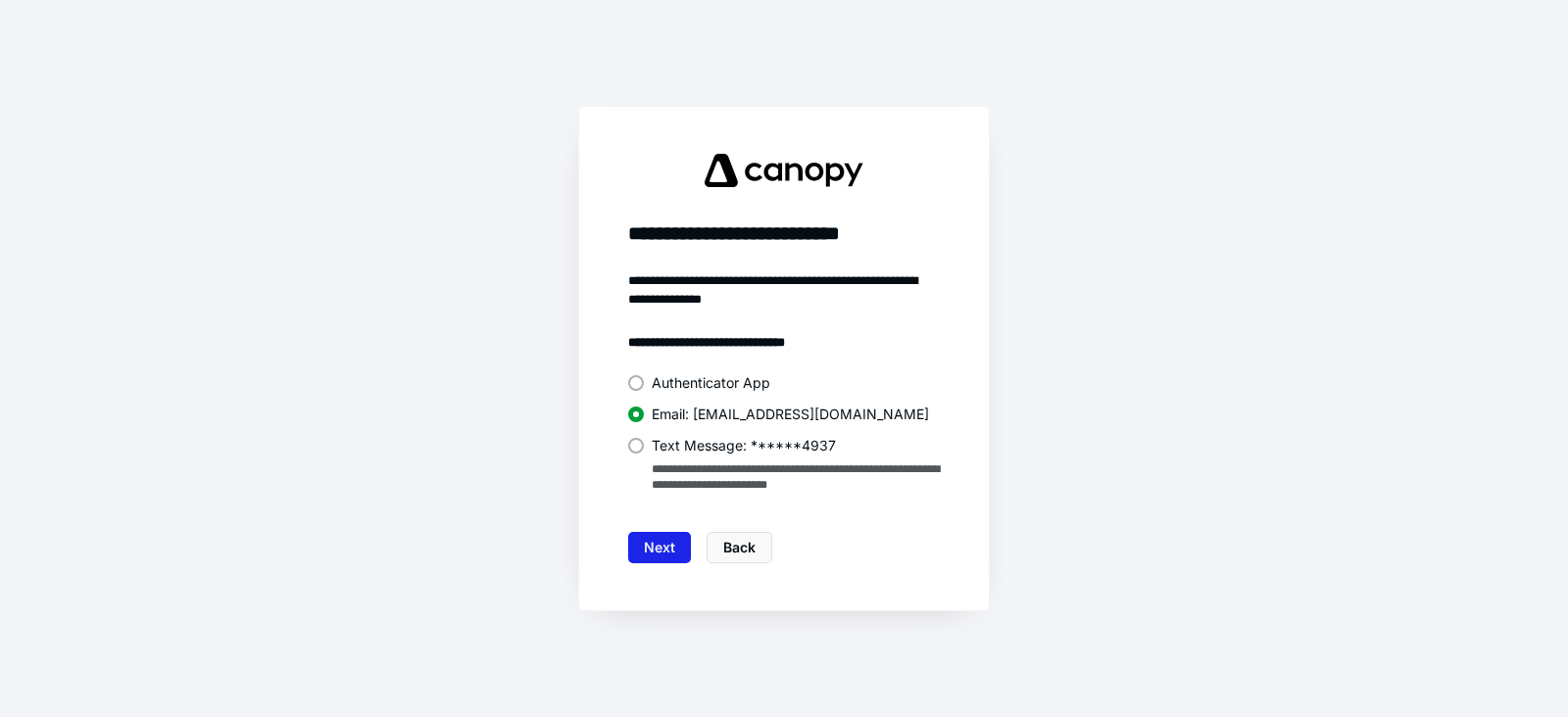 click on "Next" at bounding box center (660, 548) 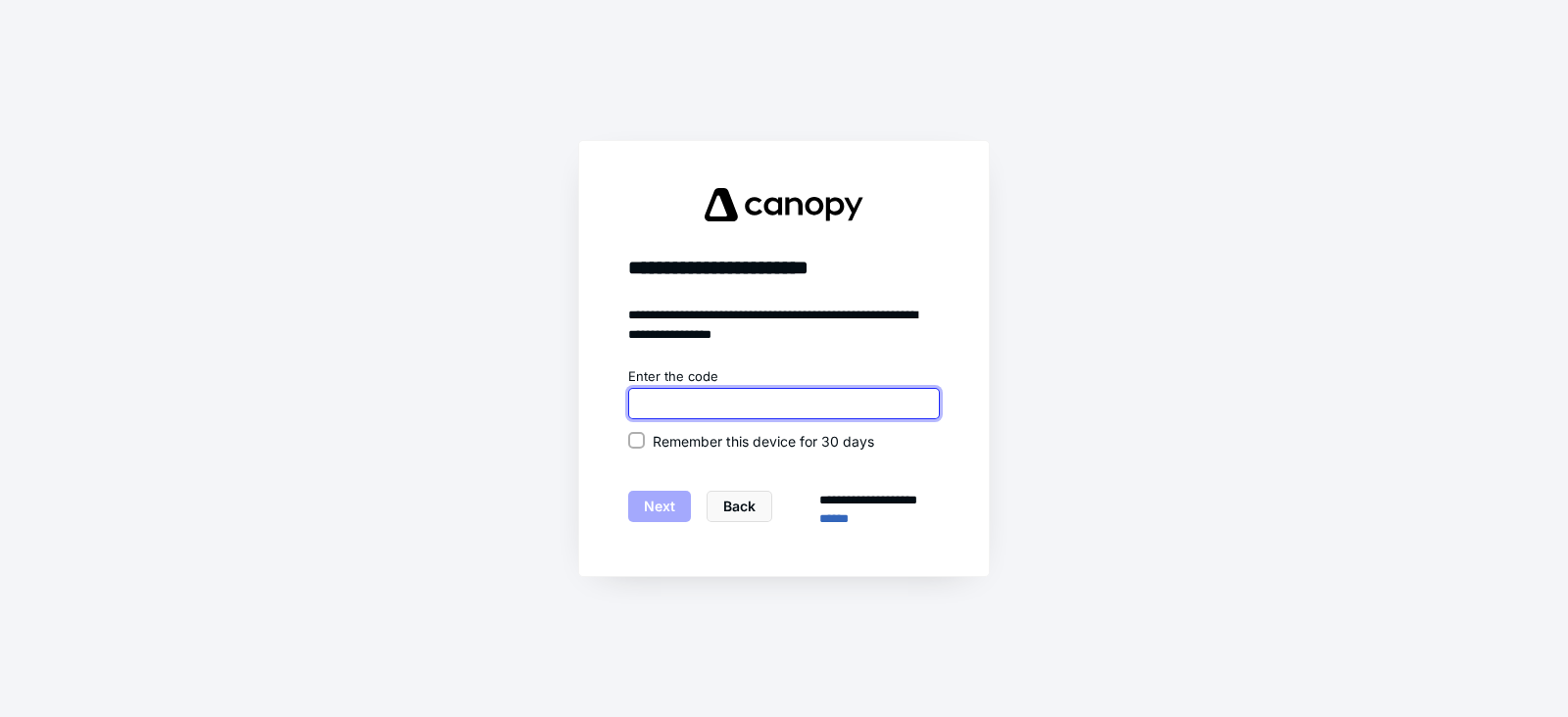 click at bounding box center [784, 404] 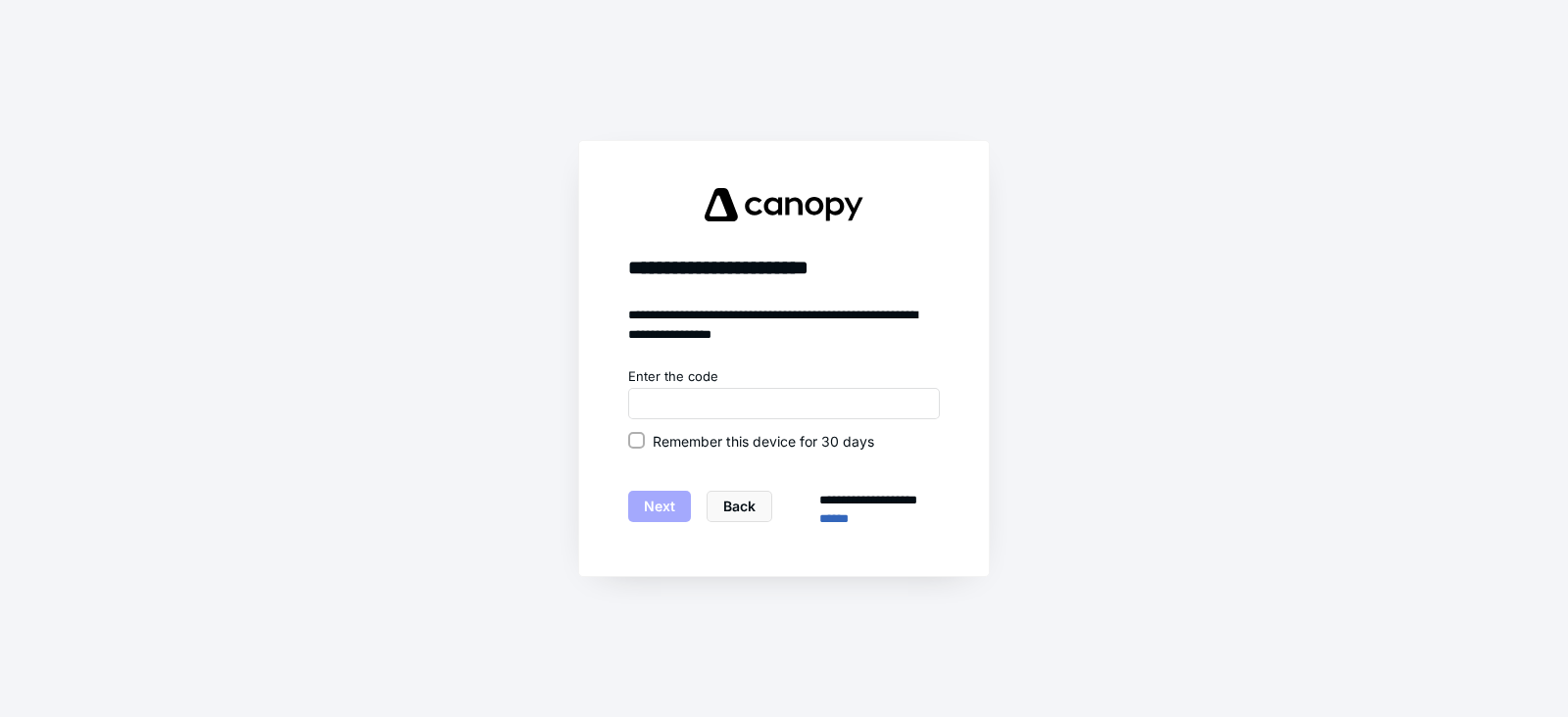 click on "**********" at bounding box center (784, 358) 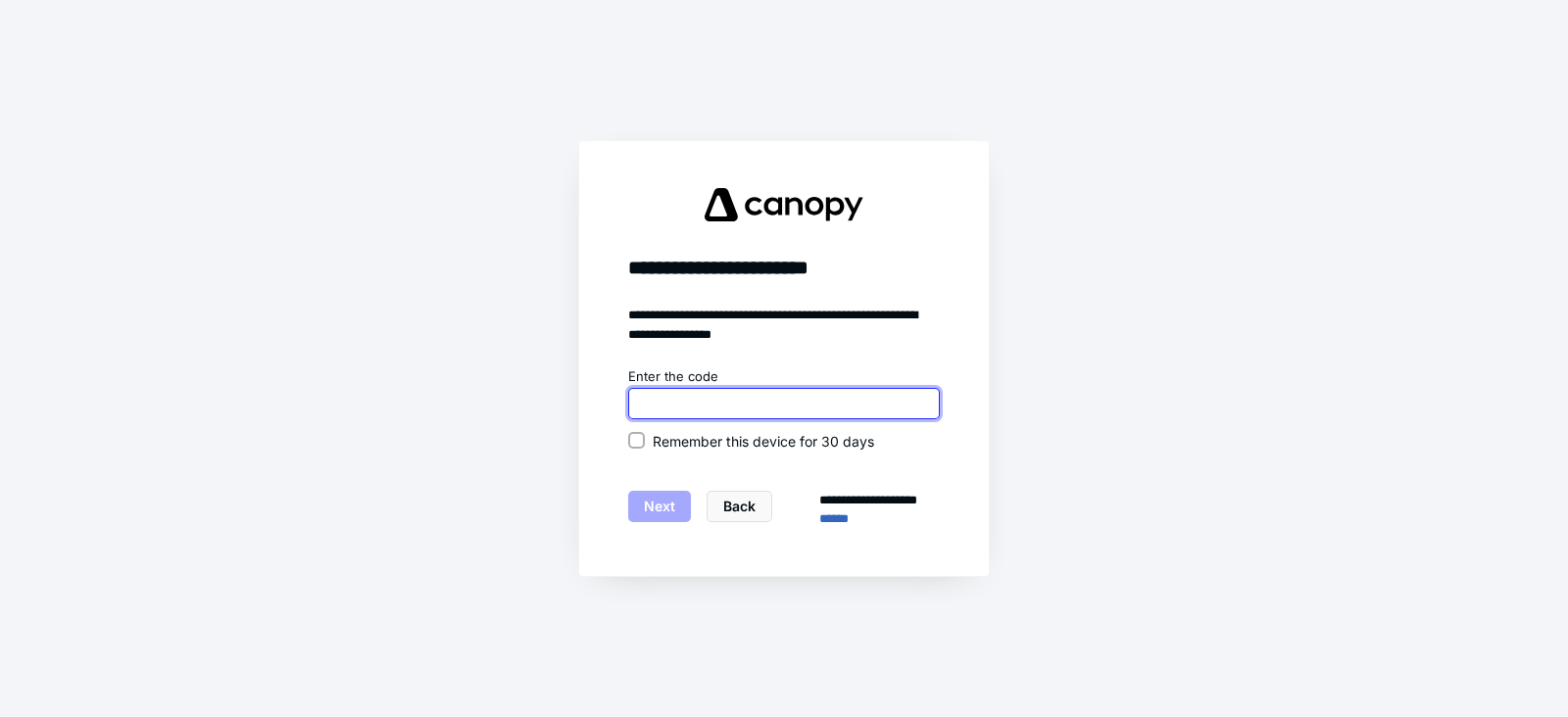 click at bounding box center (784, 404) 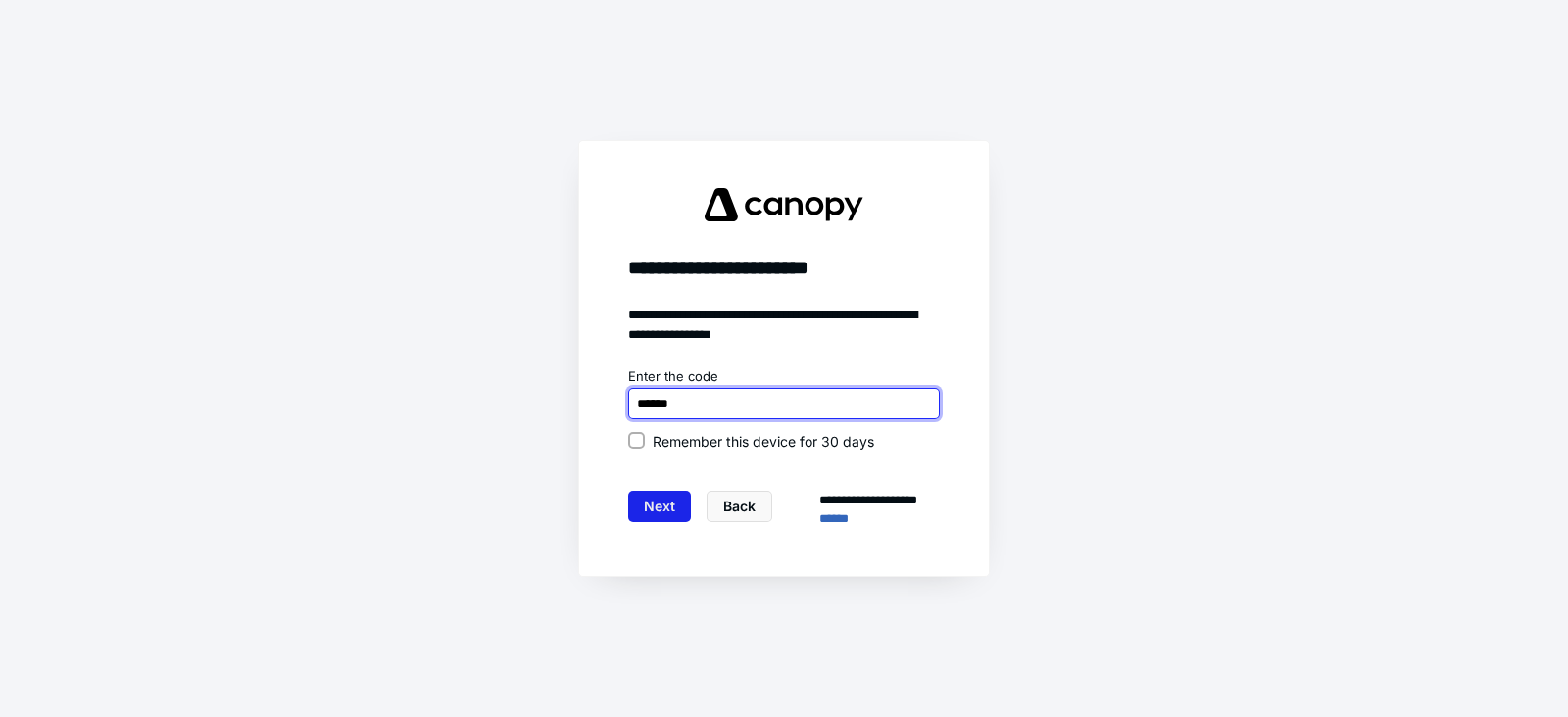 type on "******" 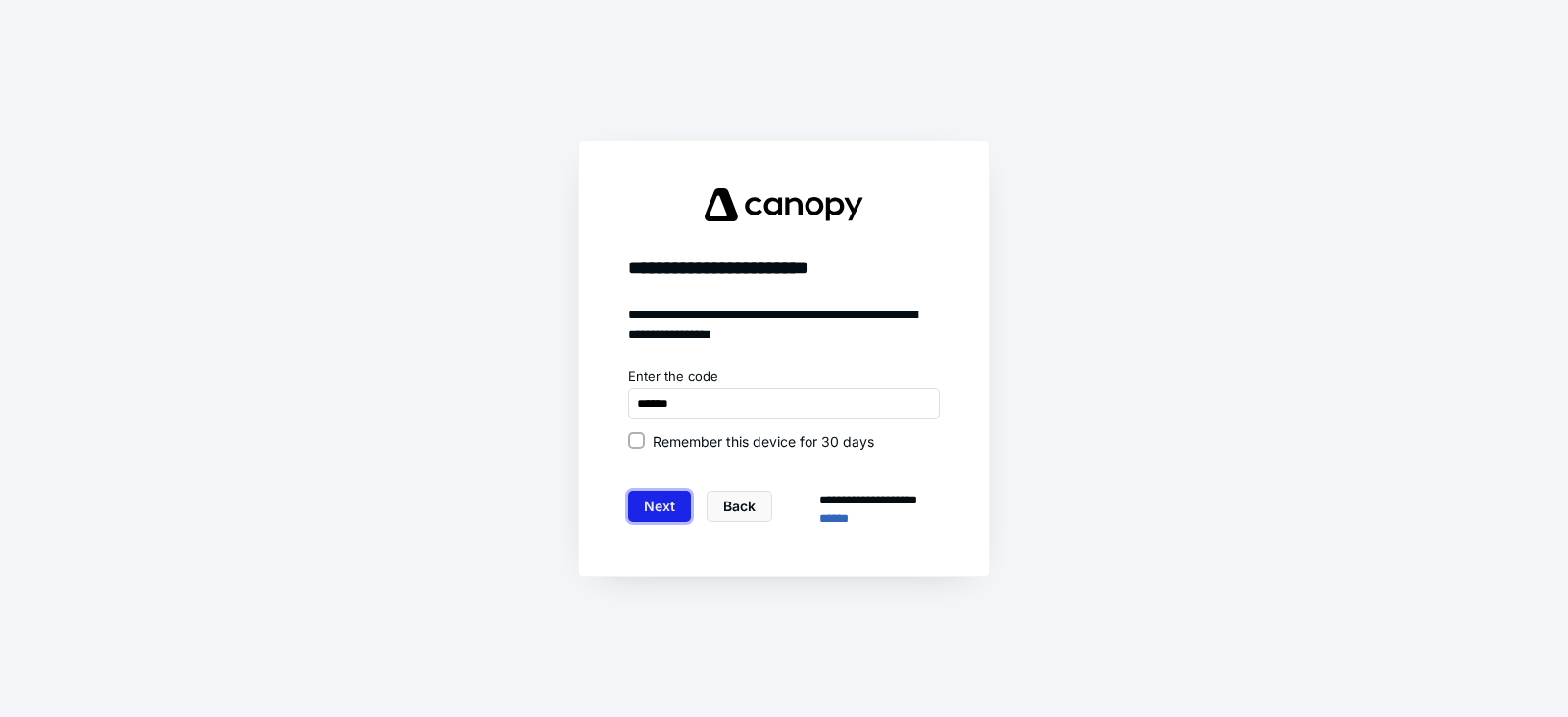 click on "Next" at bounding box center [660, 506] 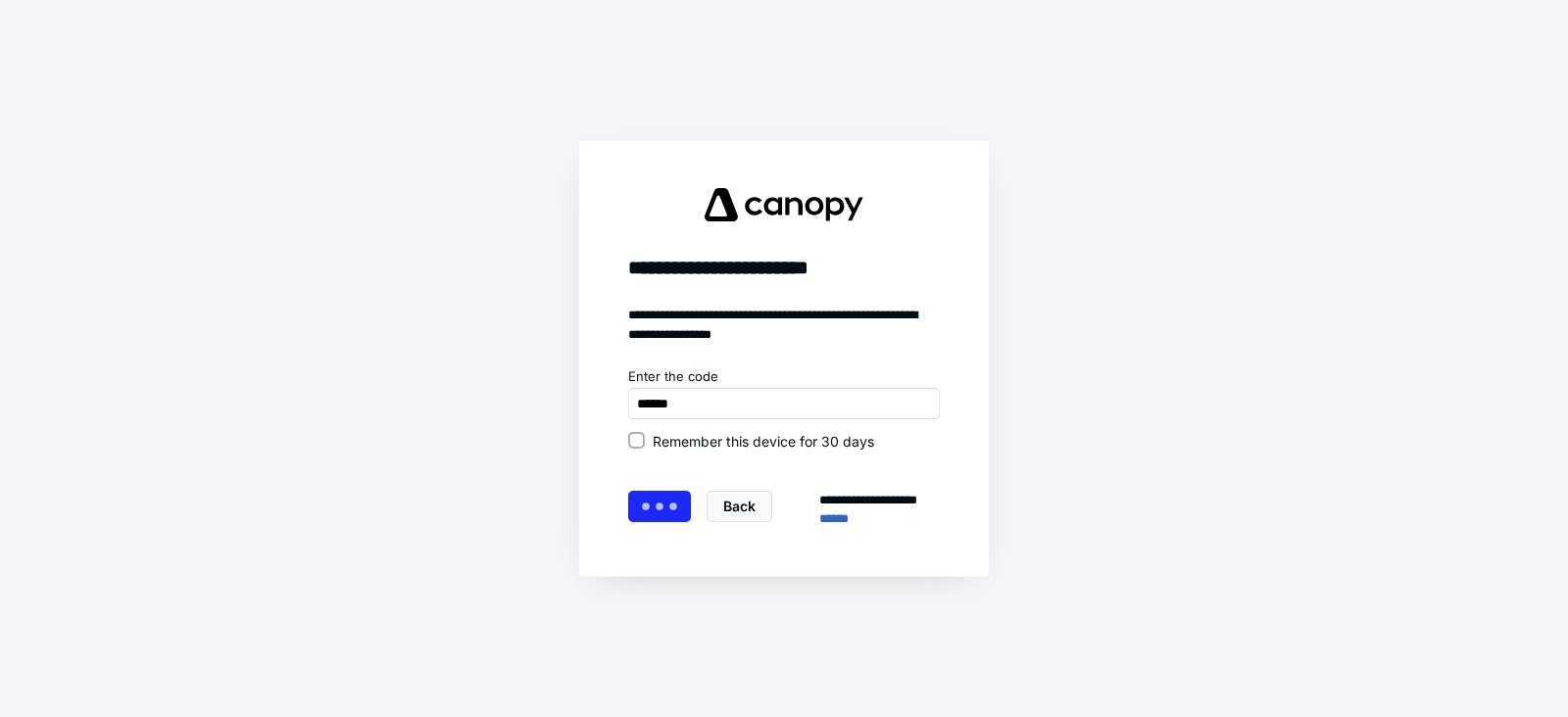 click on "**********" at bounding box center (784, 448) 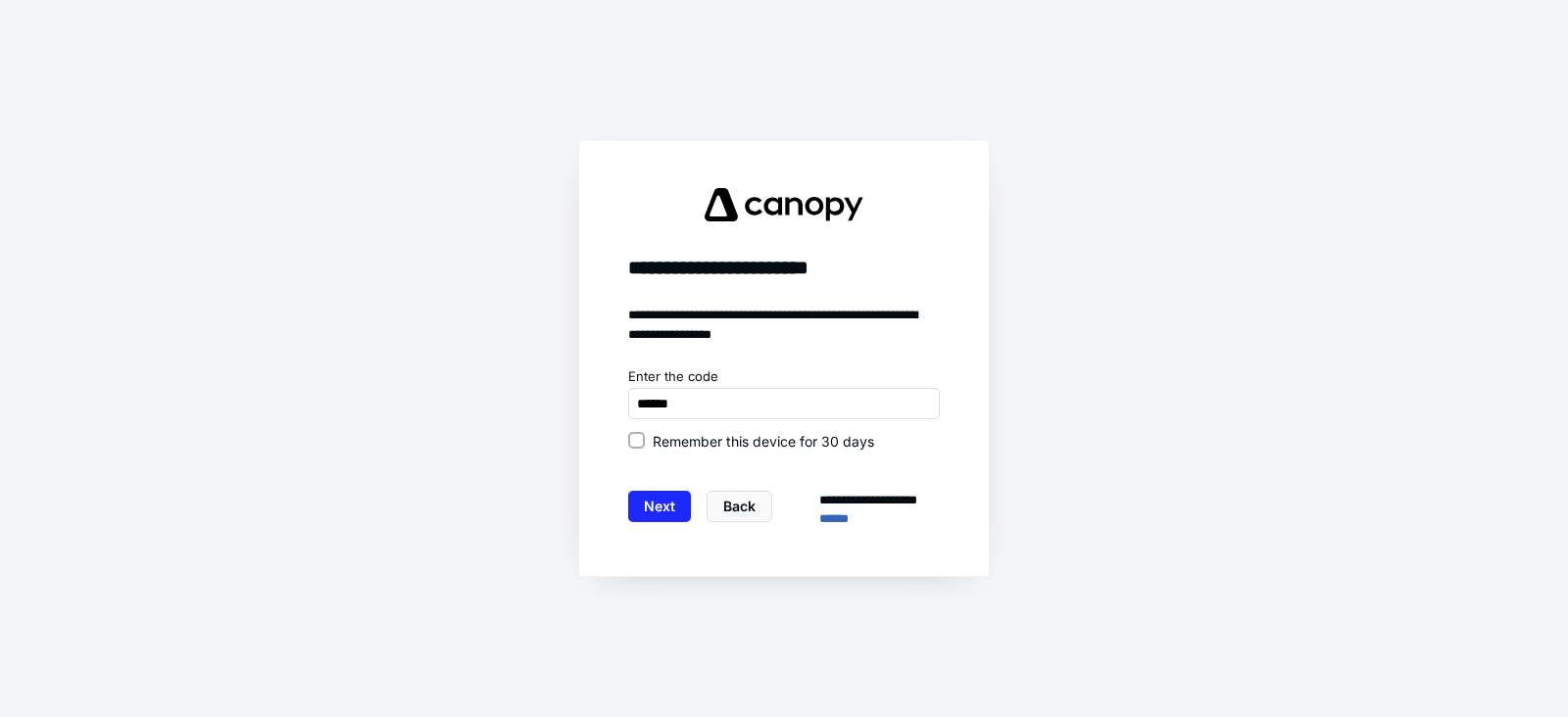 click on "Remember this device for 30 days" at bounding box center [636, 441] 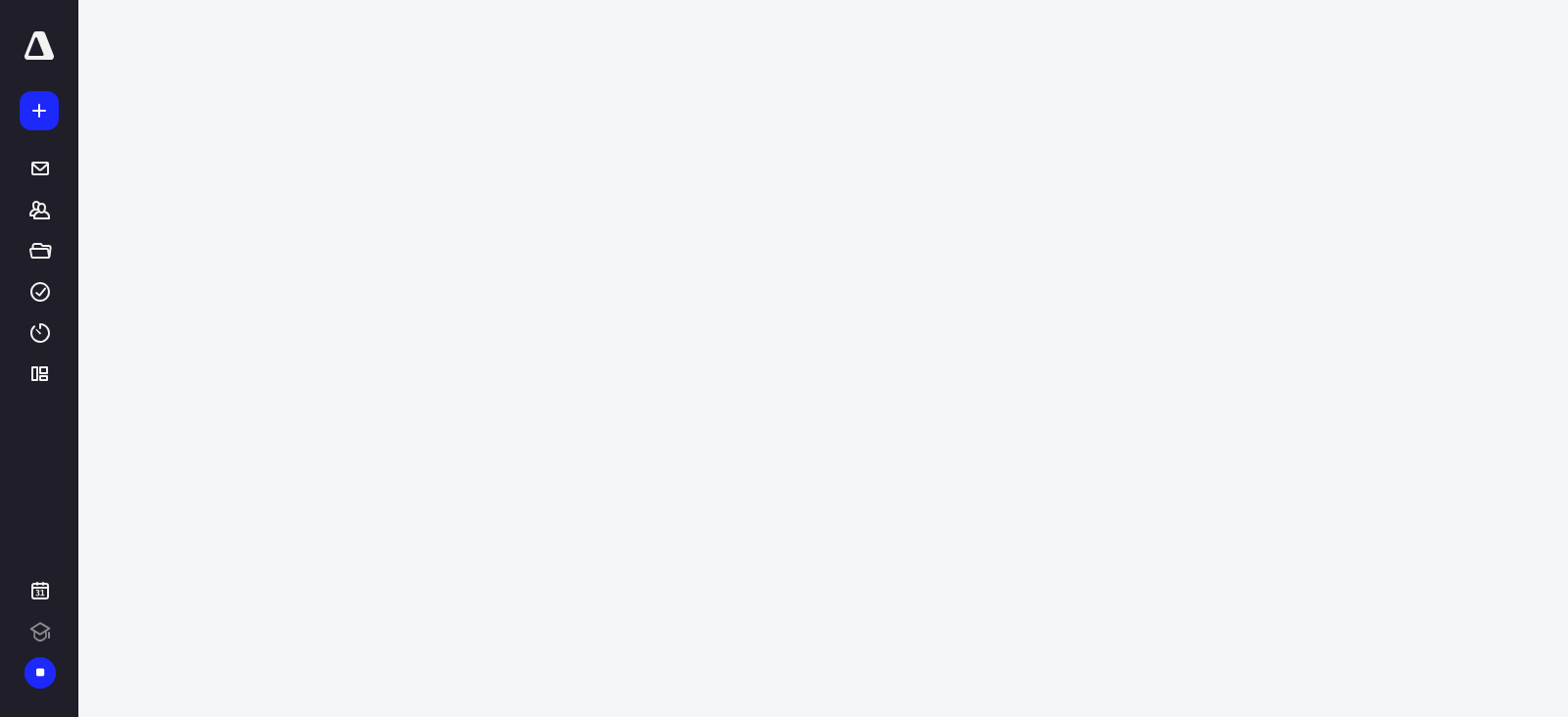 scroll, scrollTop: 0, scrollLeft: 0, axis: both 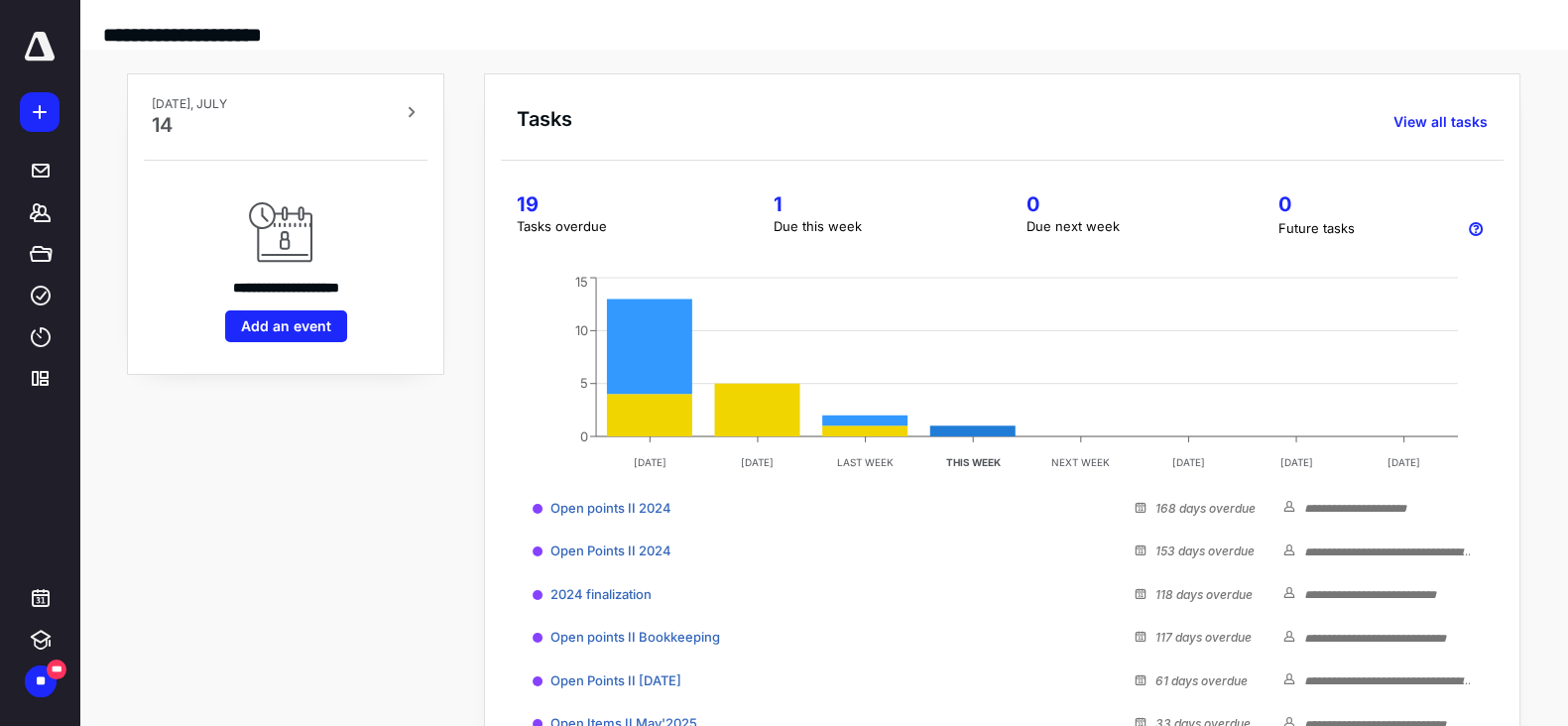 click on "**********" at bounding box center [286, 516] 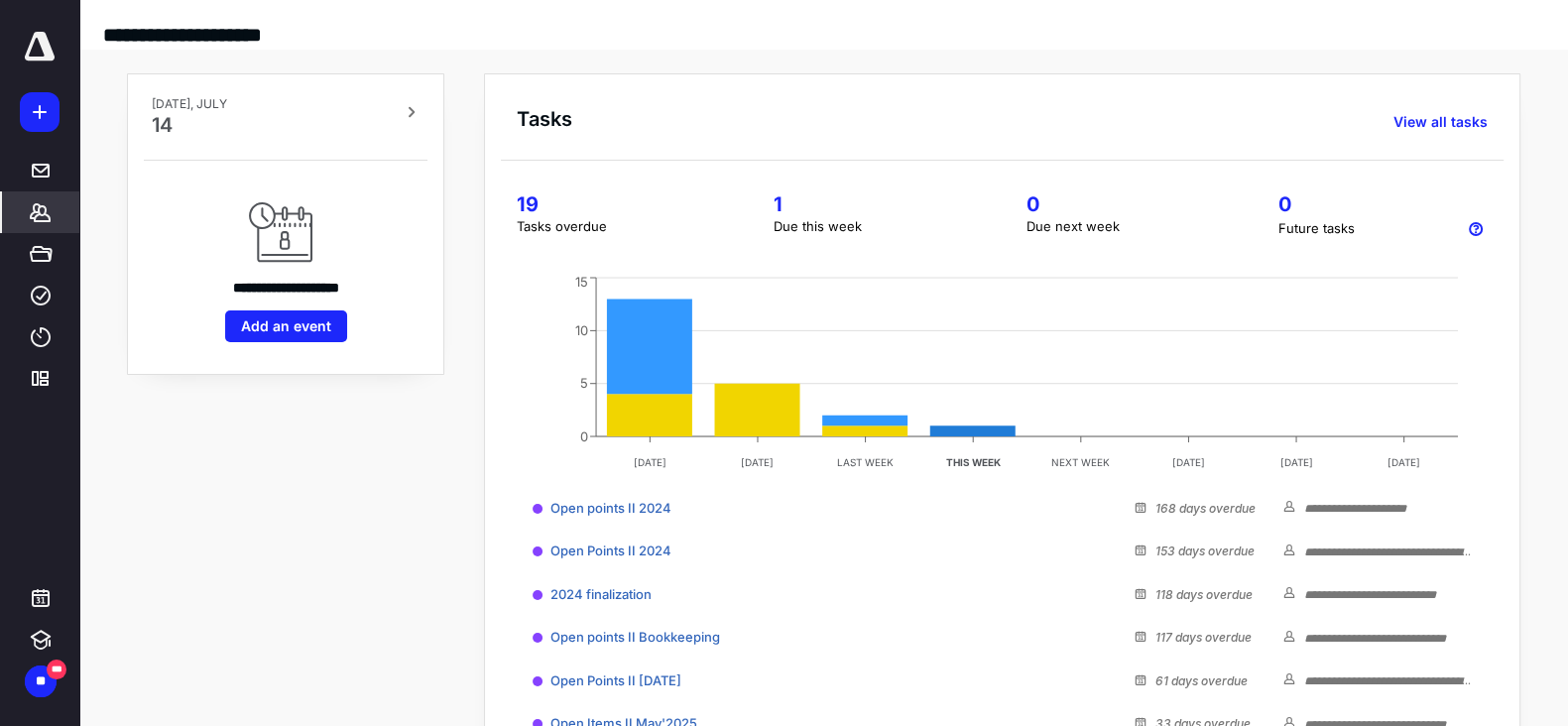 click 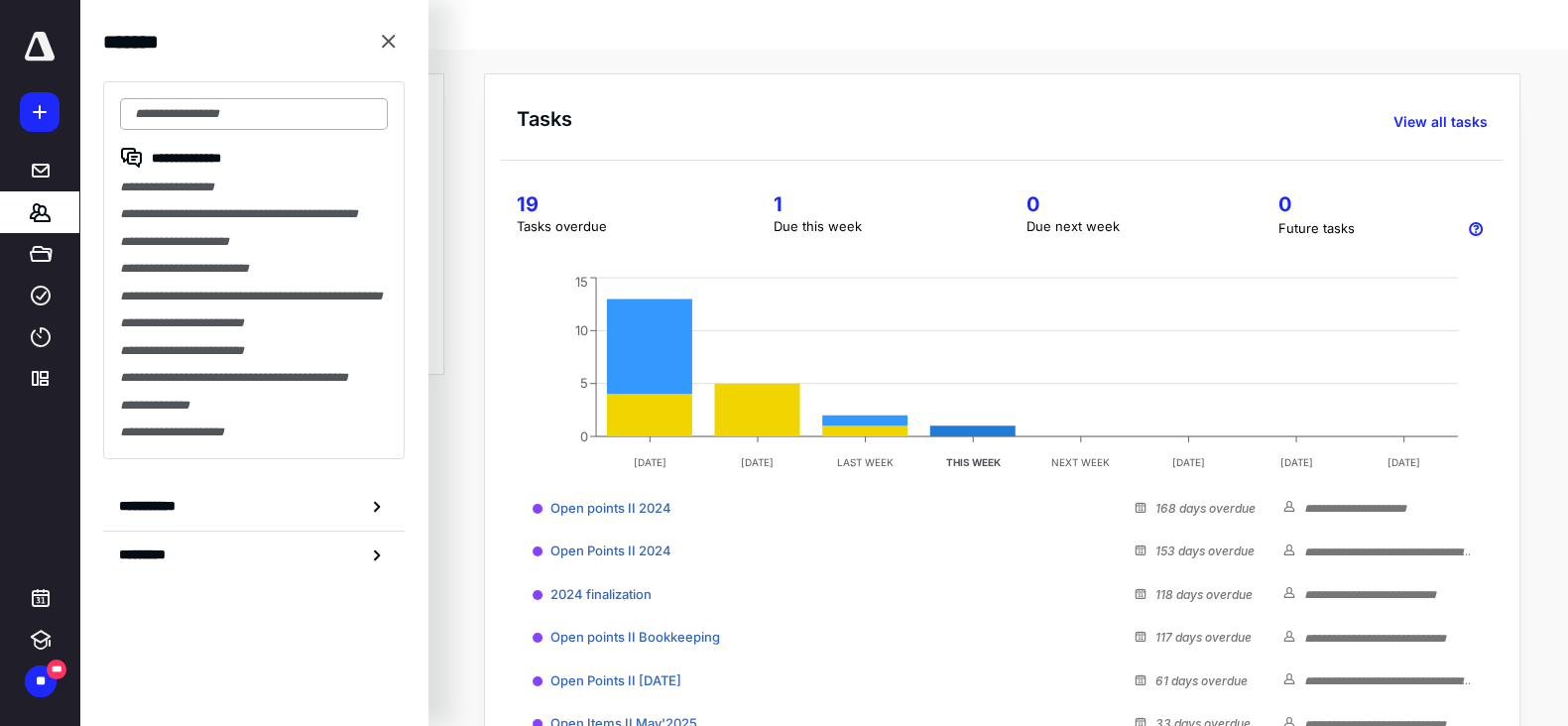 click at bounding box center (254, 114) 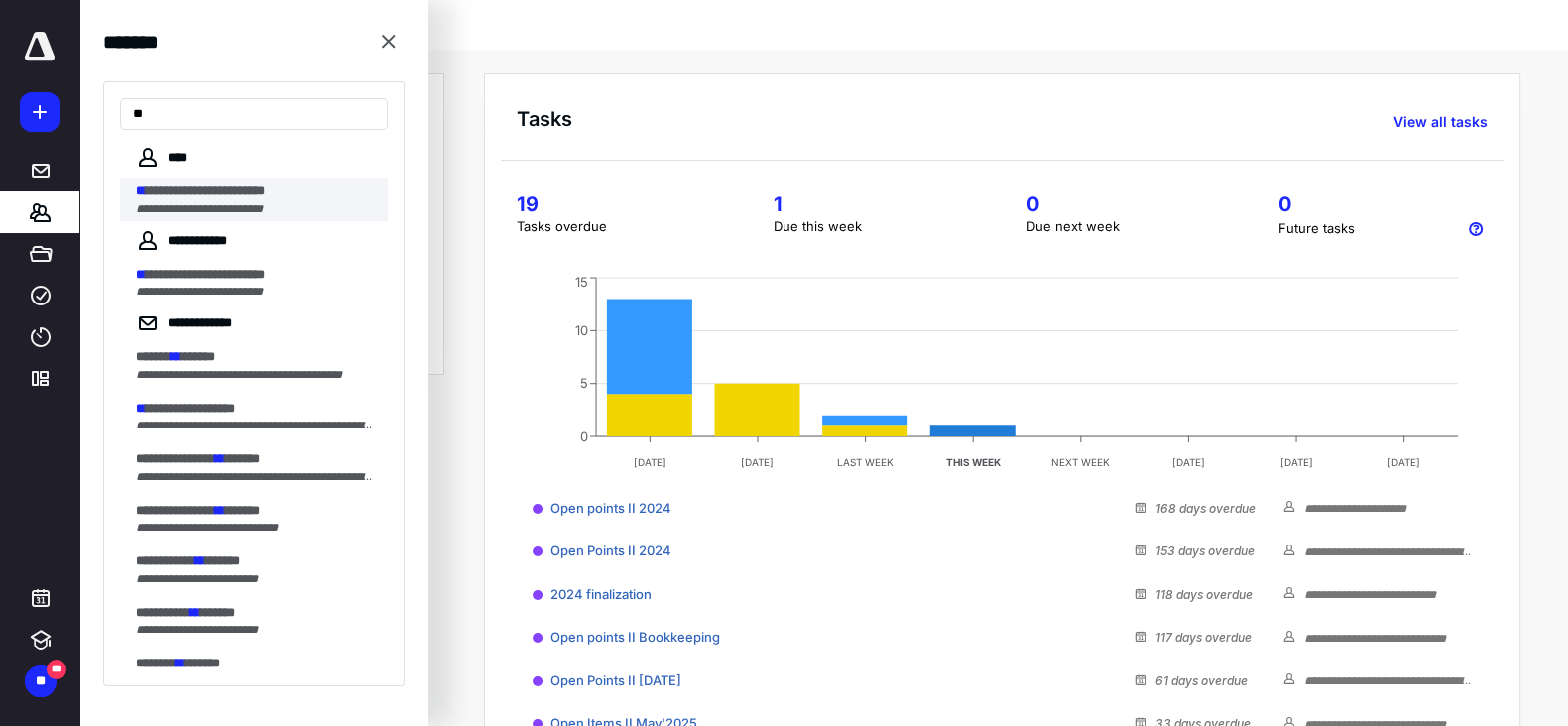 type on "**" 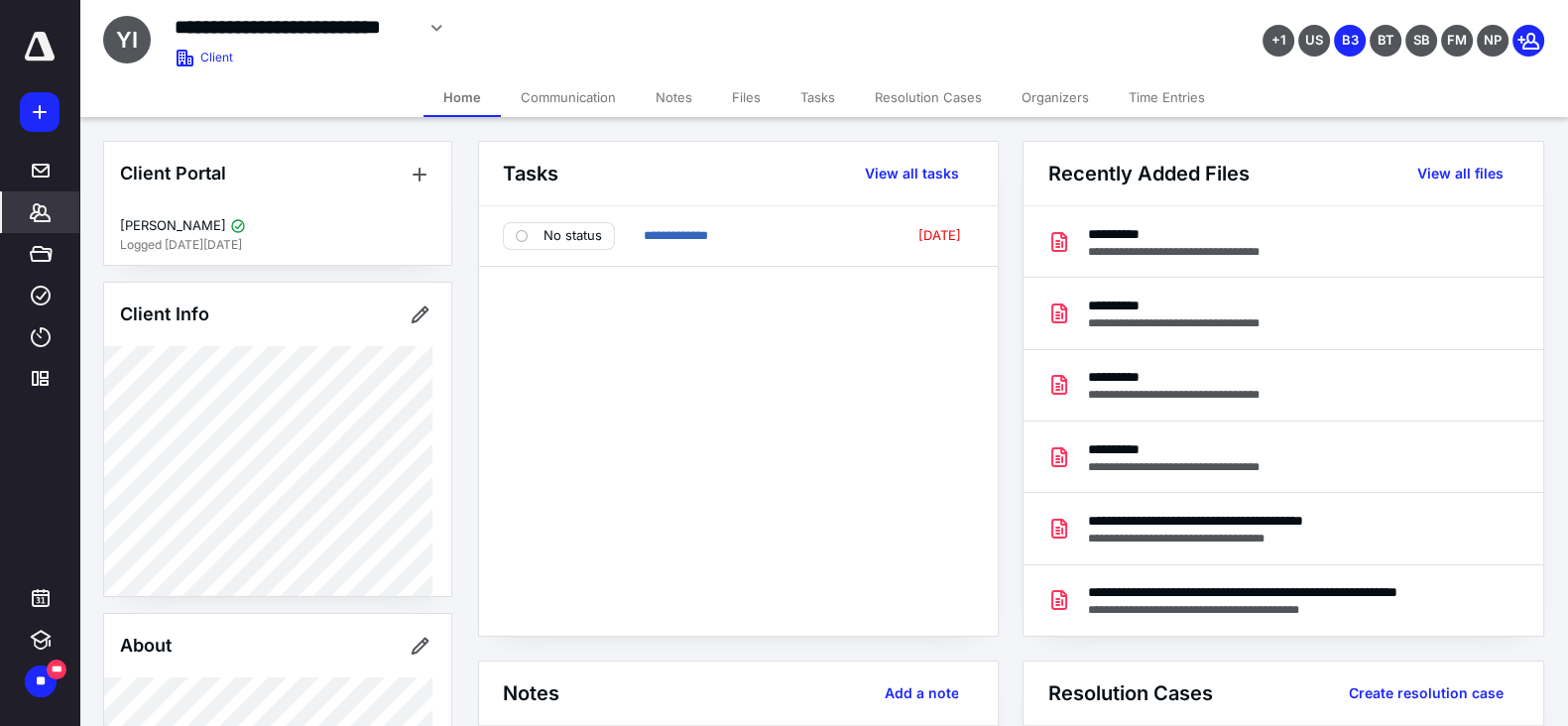 click on "Files" at bounding box center (746, 97) 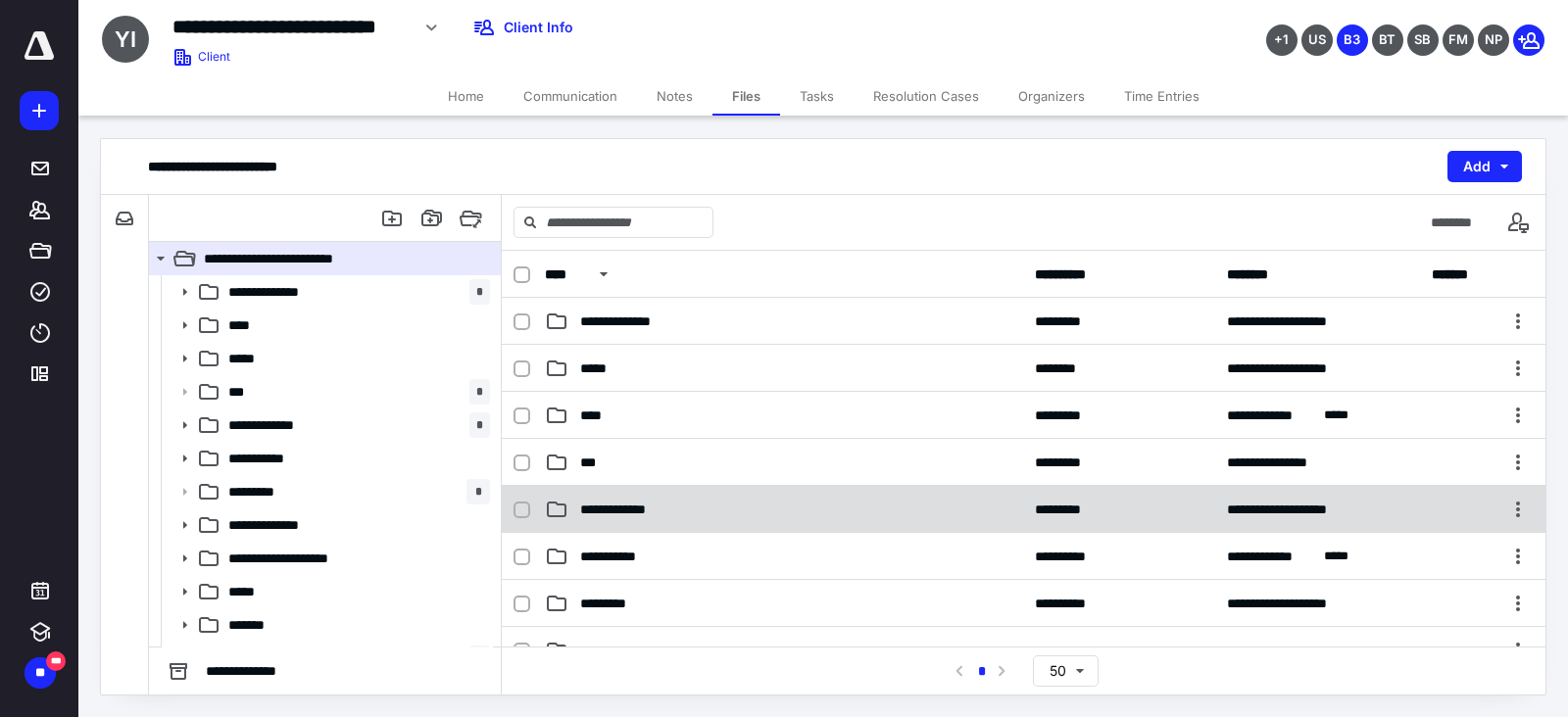 click on "**********" at bounding box center (784, 509) 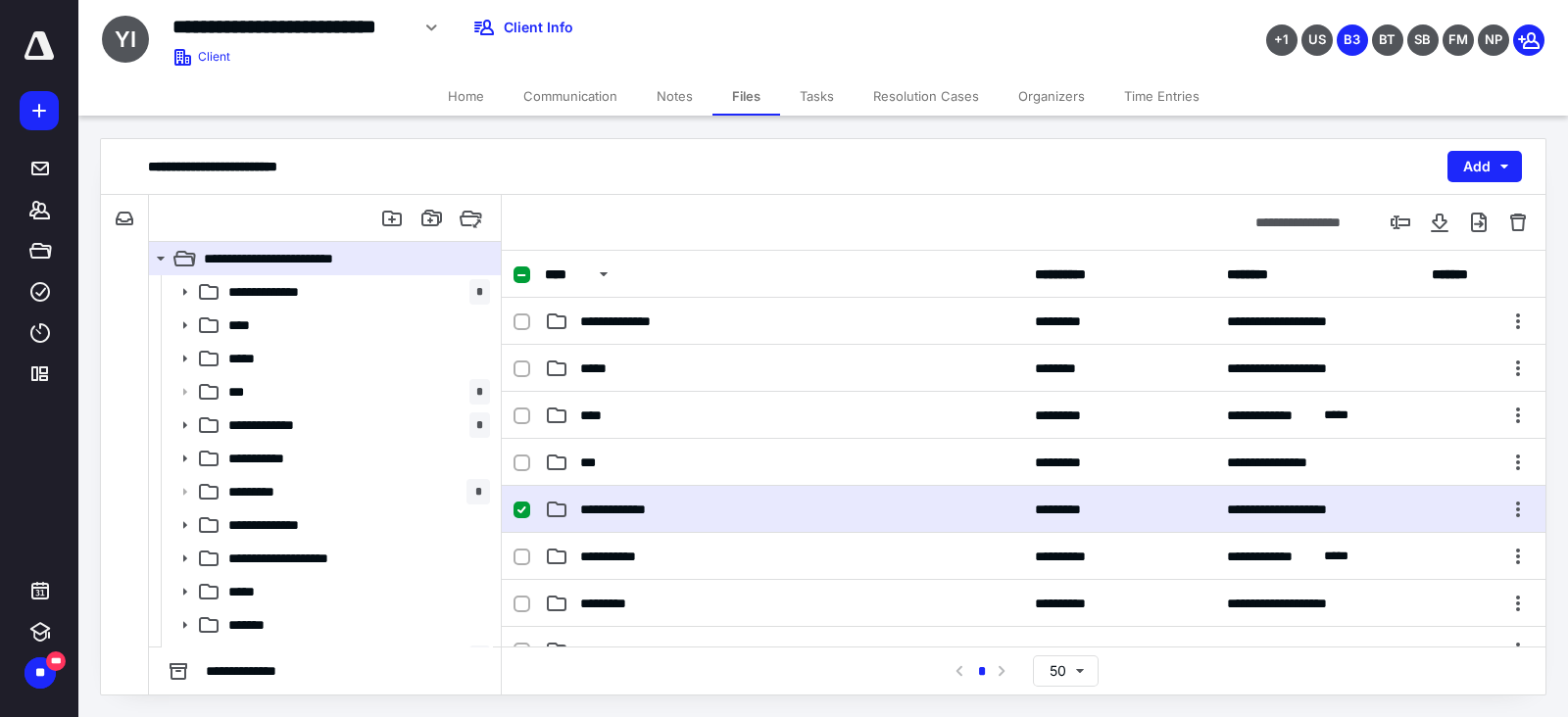 click on "**********" at bounding box center [784, 509] 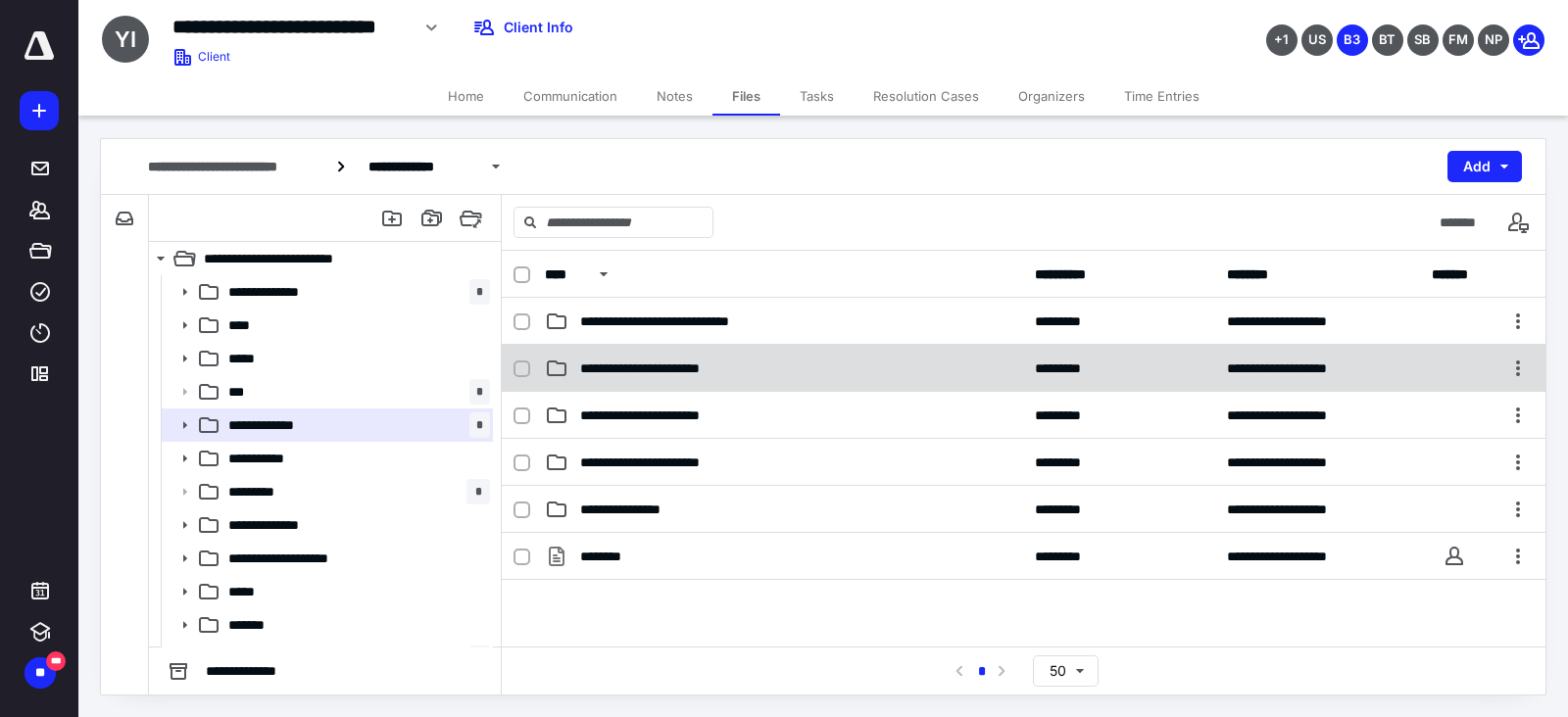 click on "**********" at bounding box center (784, 368) 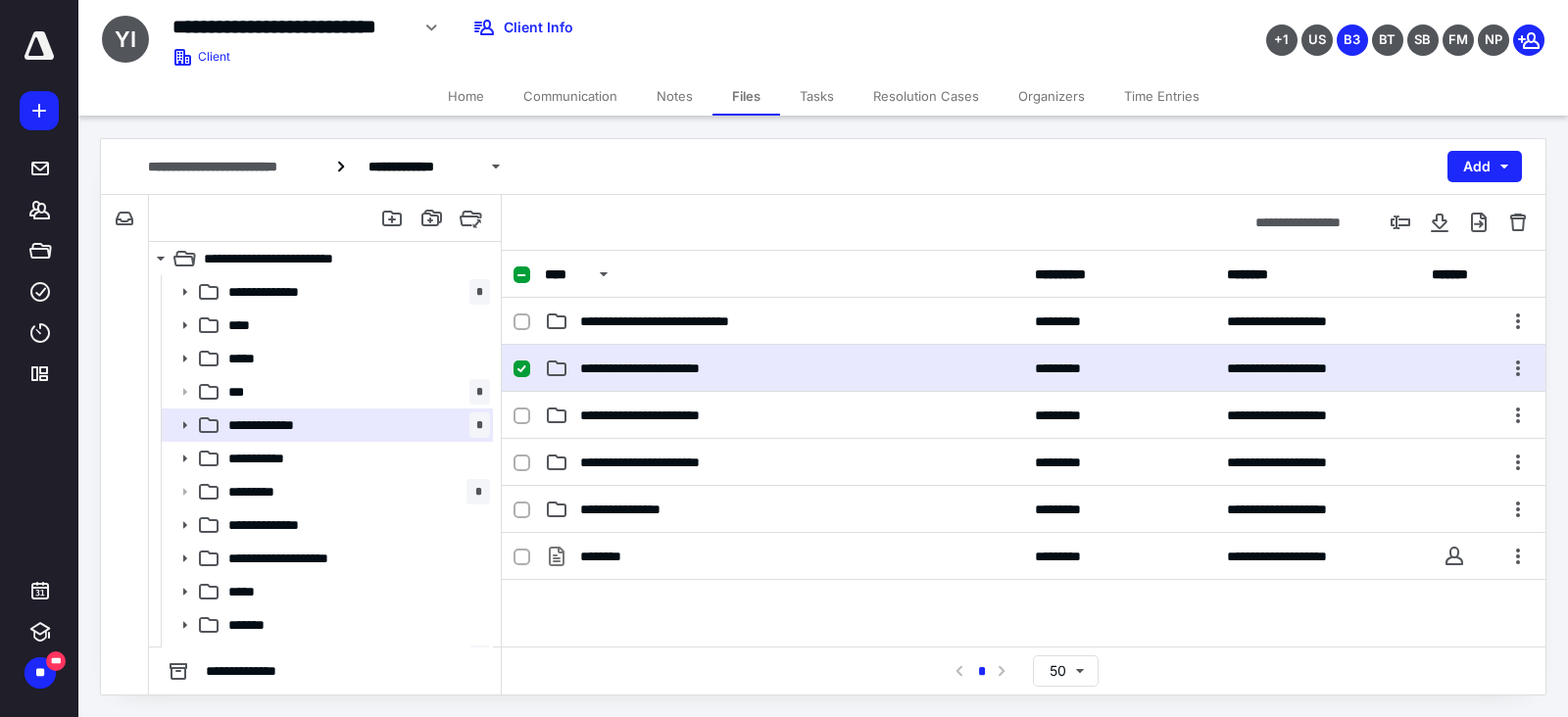 click on "**********" at bounding box center [784, 368] 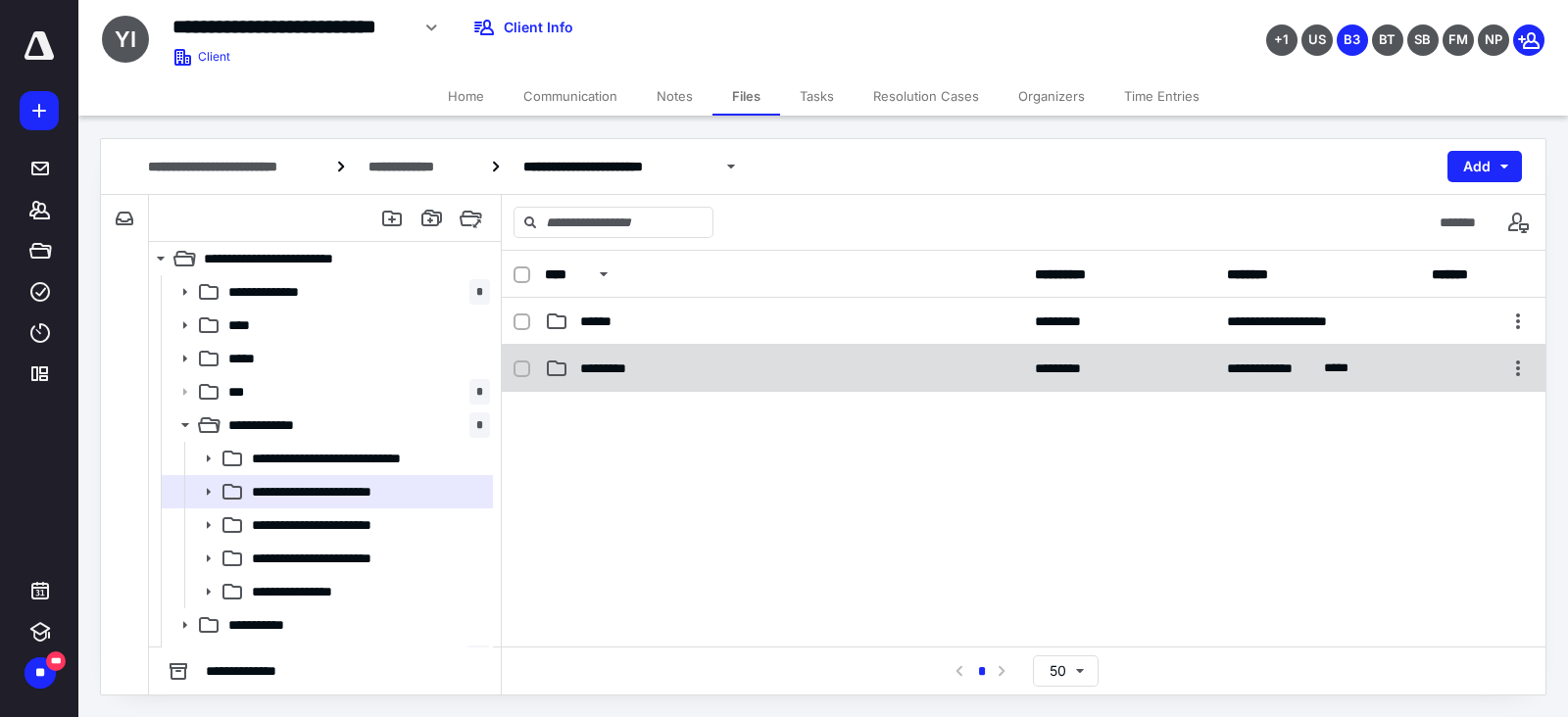 click on "*********" at bounding box center (784, 368) 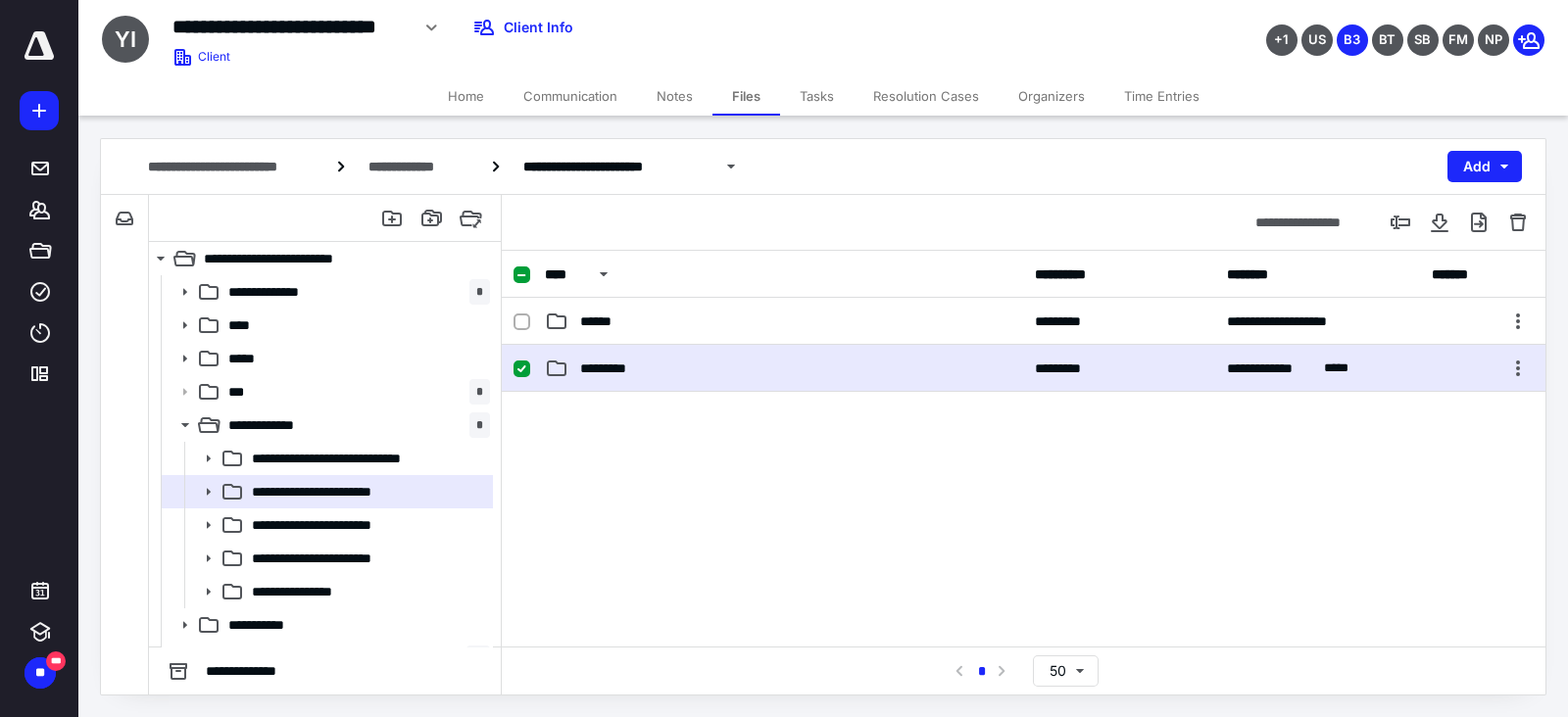 click on "*********" at bounding box center (784, 368) 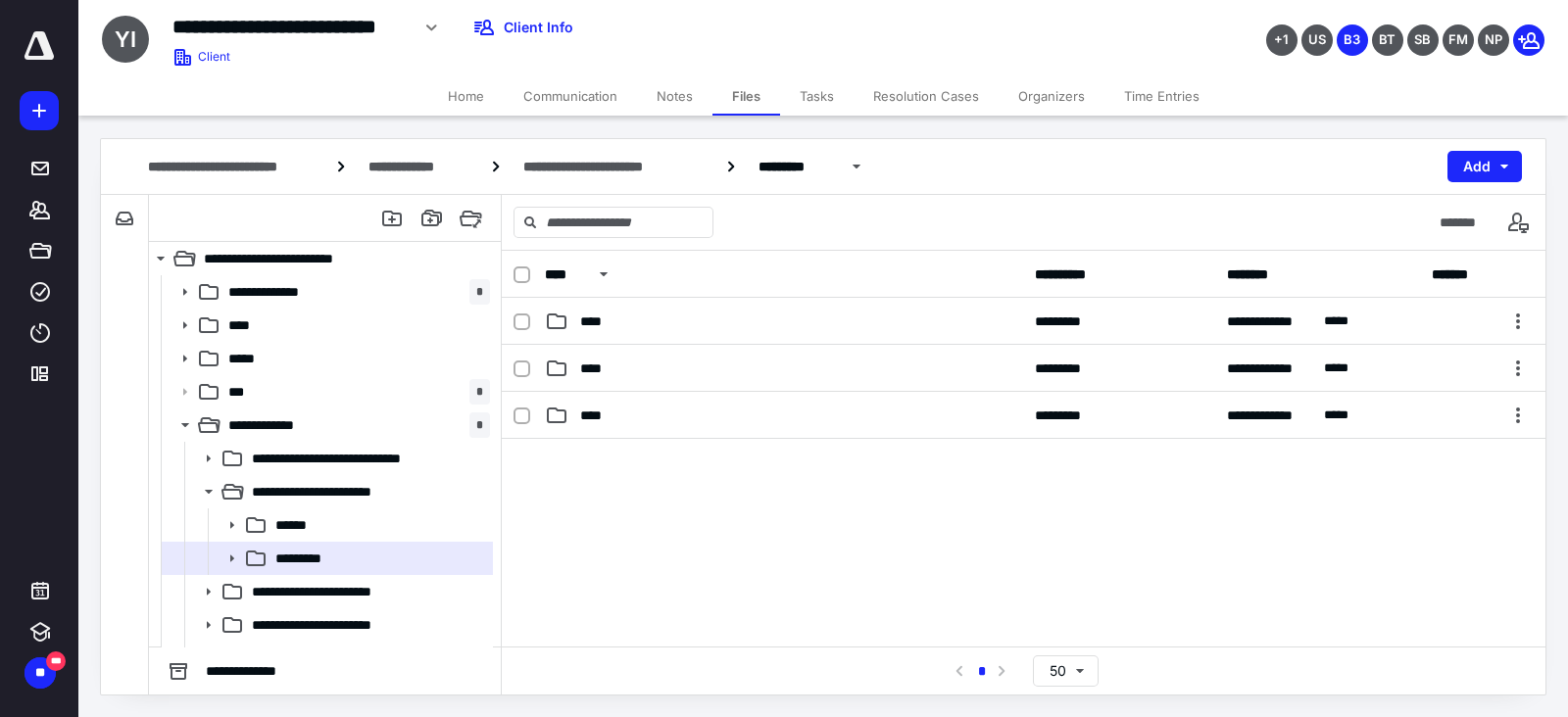 click at bounding box center (1023, 586) 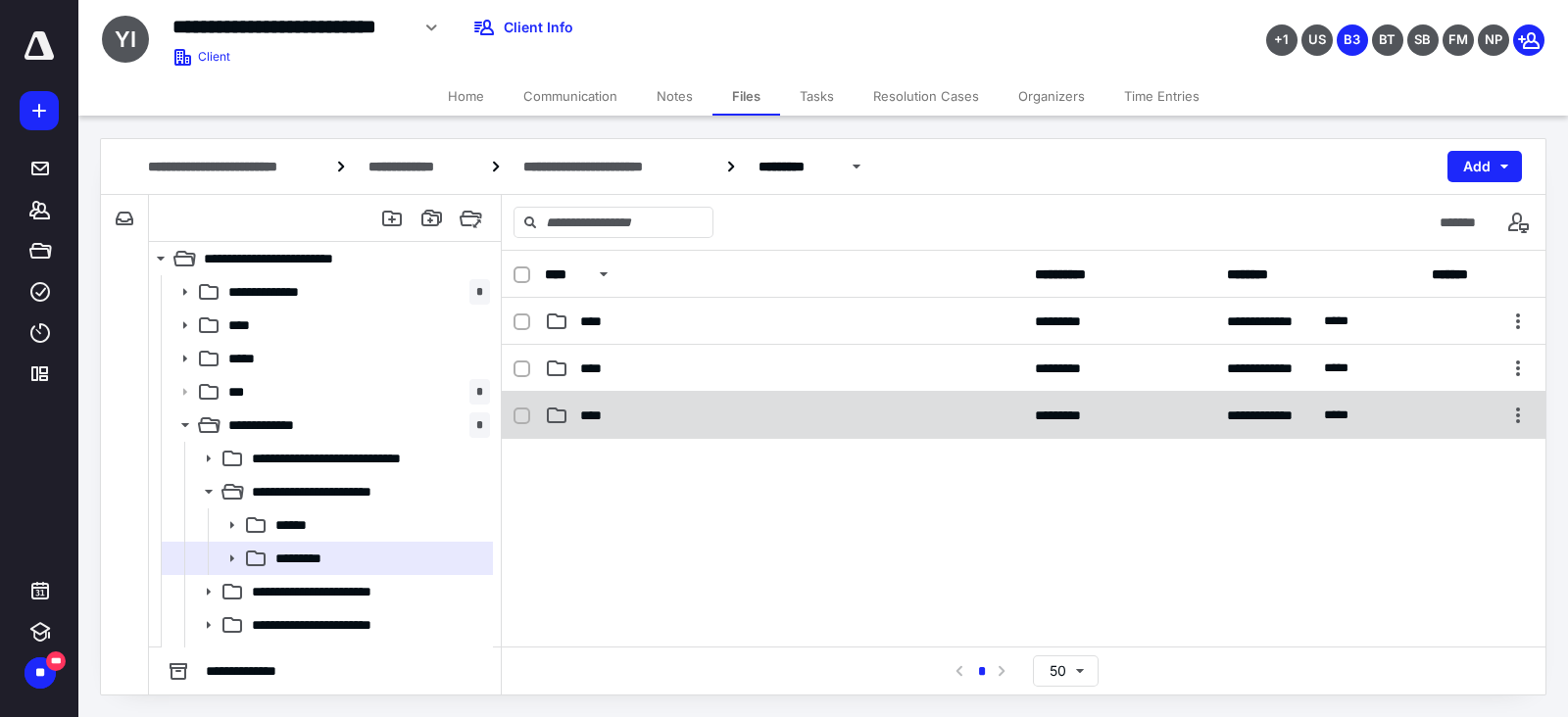 click on "****" at bounding box center (784, 415) 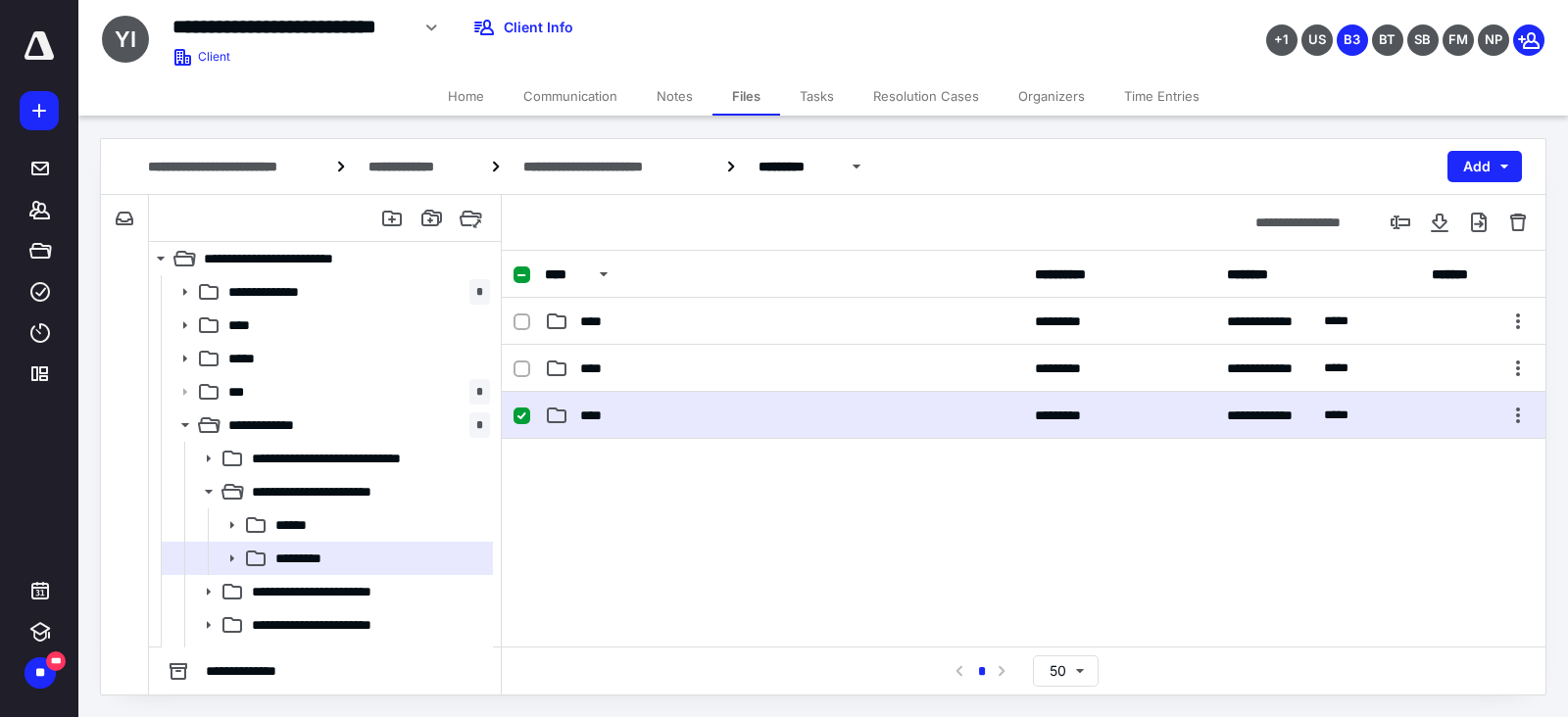 click on "****" at bounding box center (784, 415) 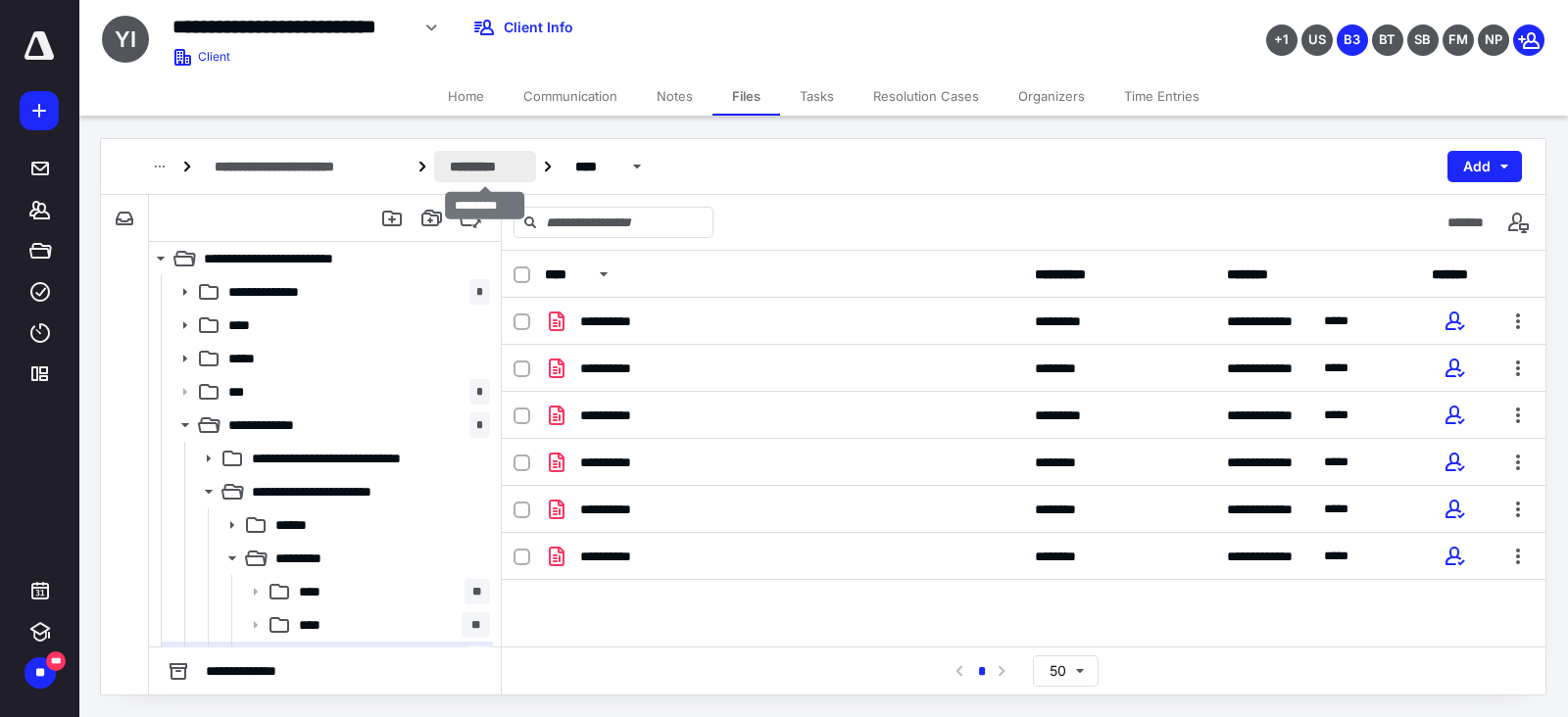 click on "*********" at bounding box center [485, 167] 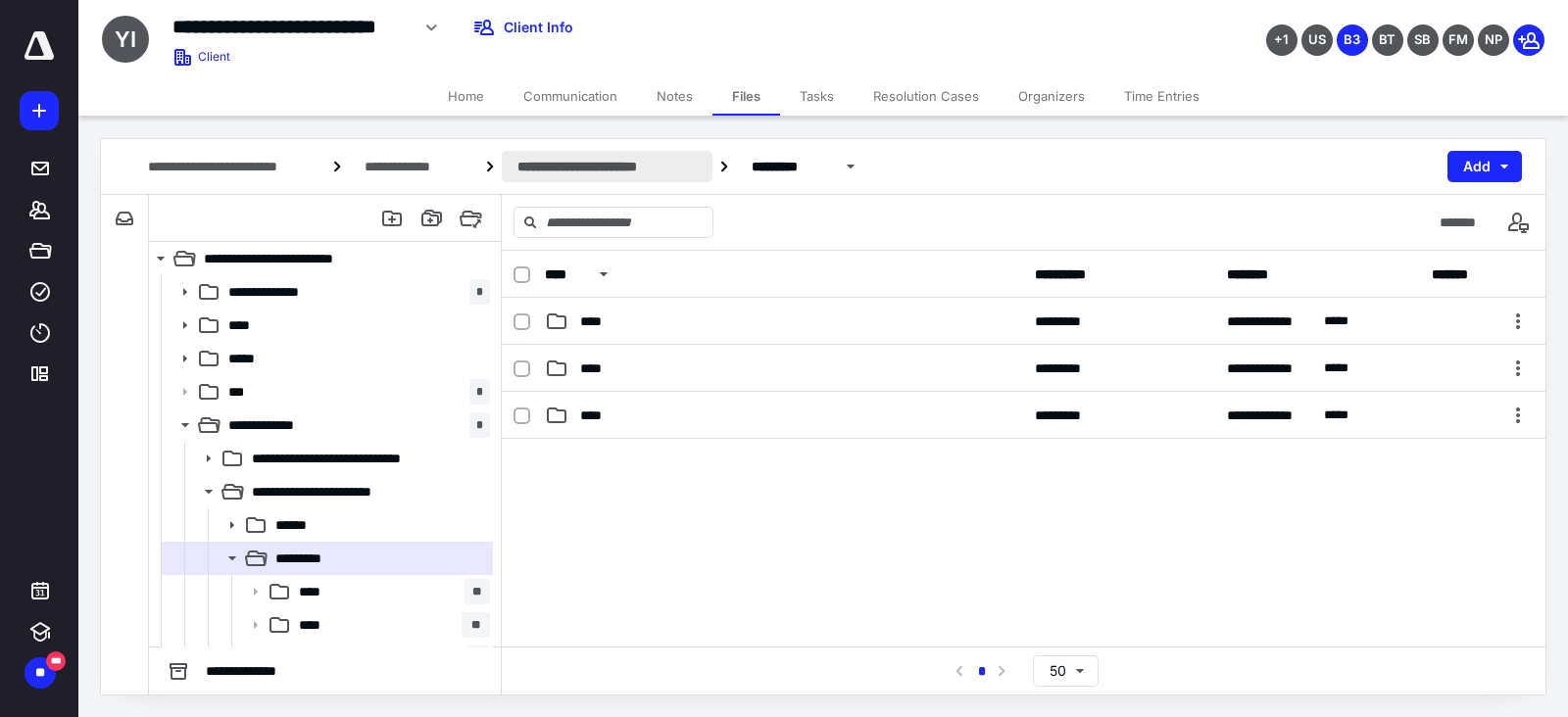 click on "**********" at bounding box center [608, 167] 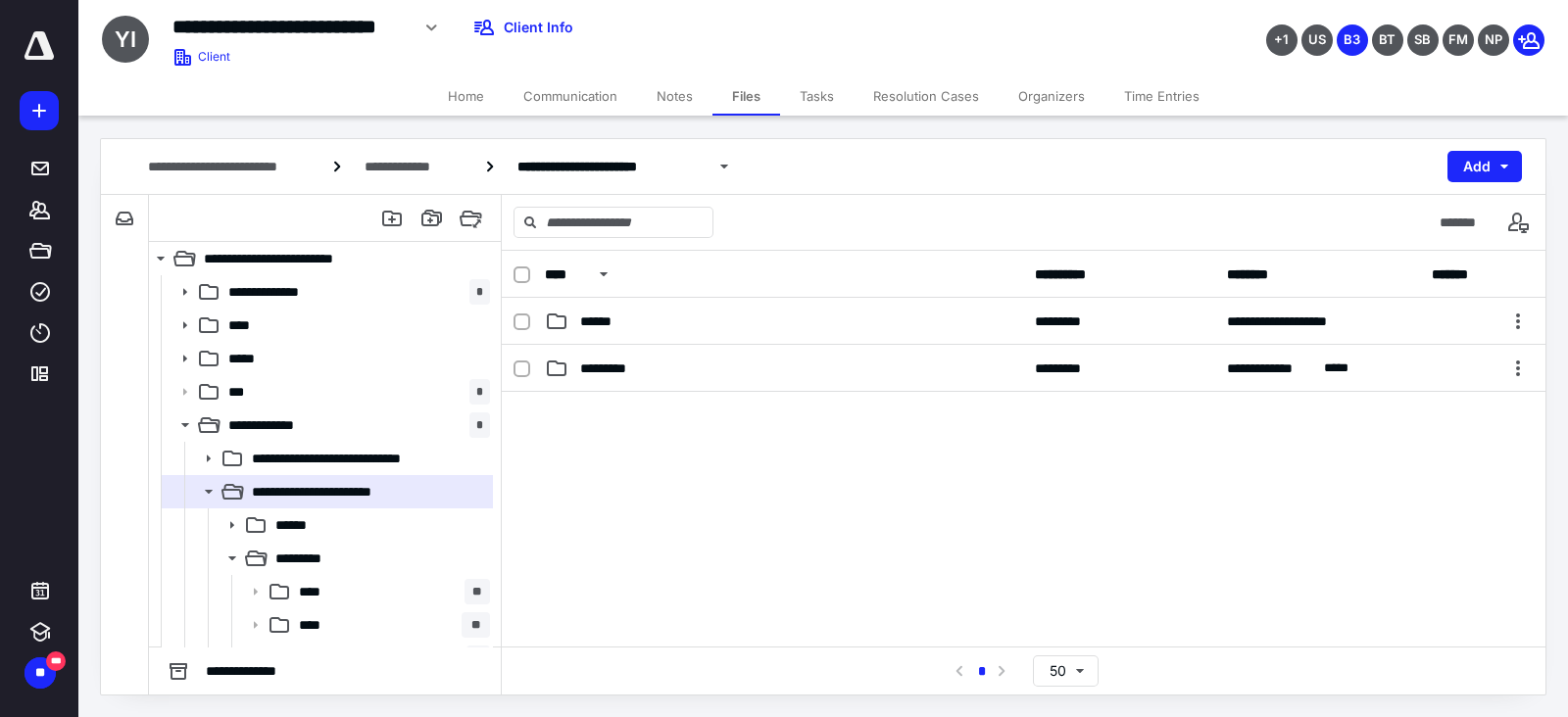 click on "**********" at bounding box center (823, 167) 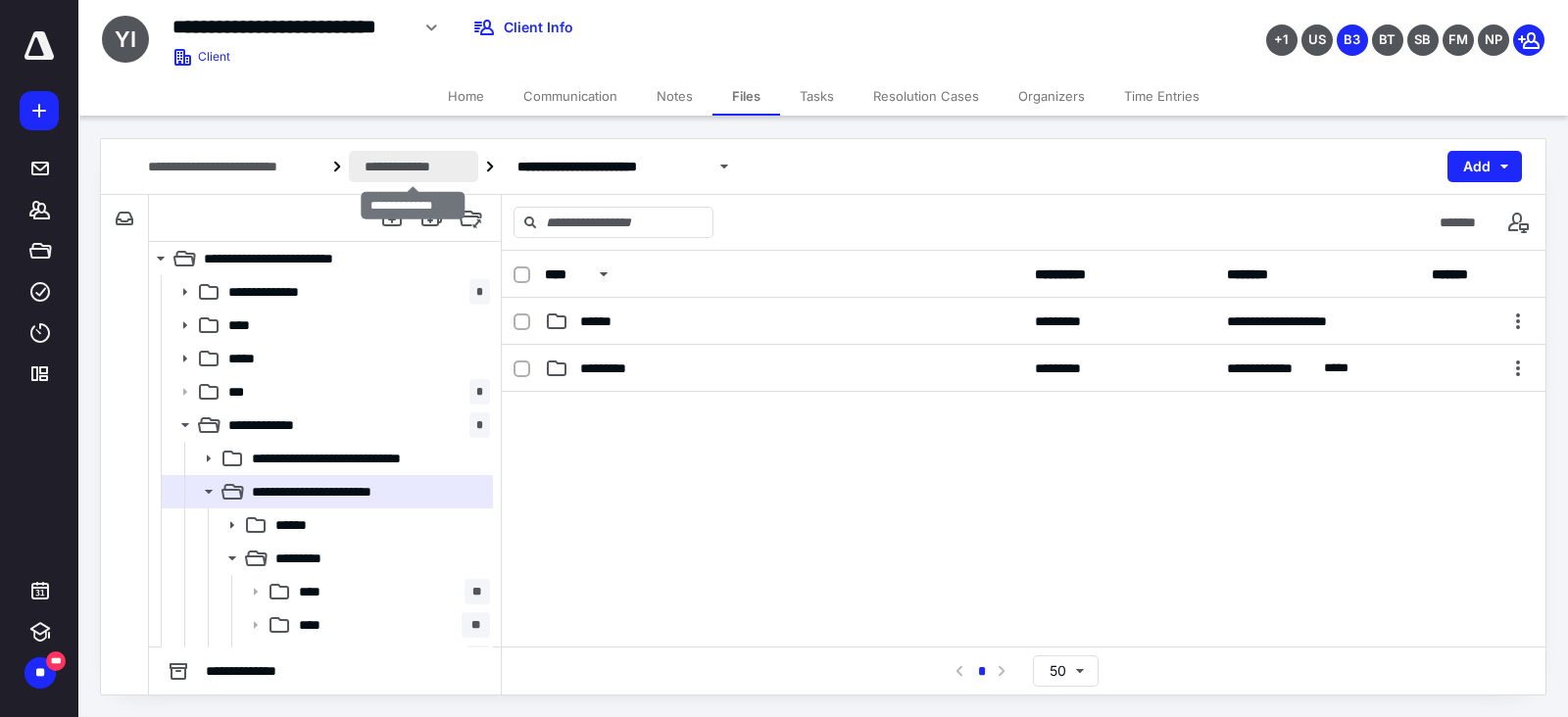 click on "**********" at bounding box center (413, 167) 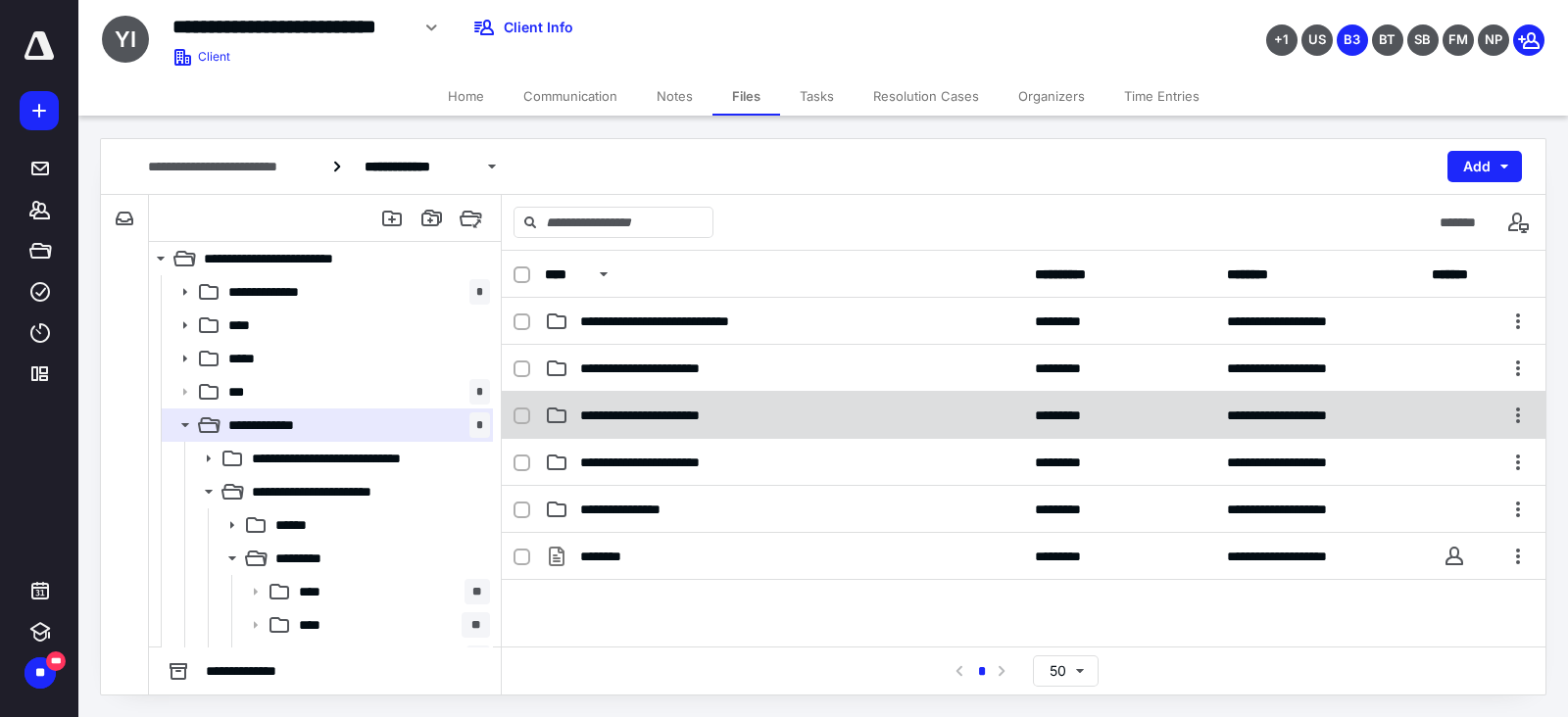 click on "**********" at bounding box center [784, 415] 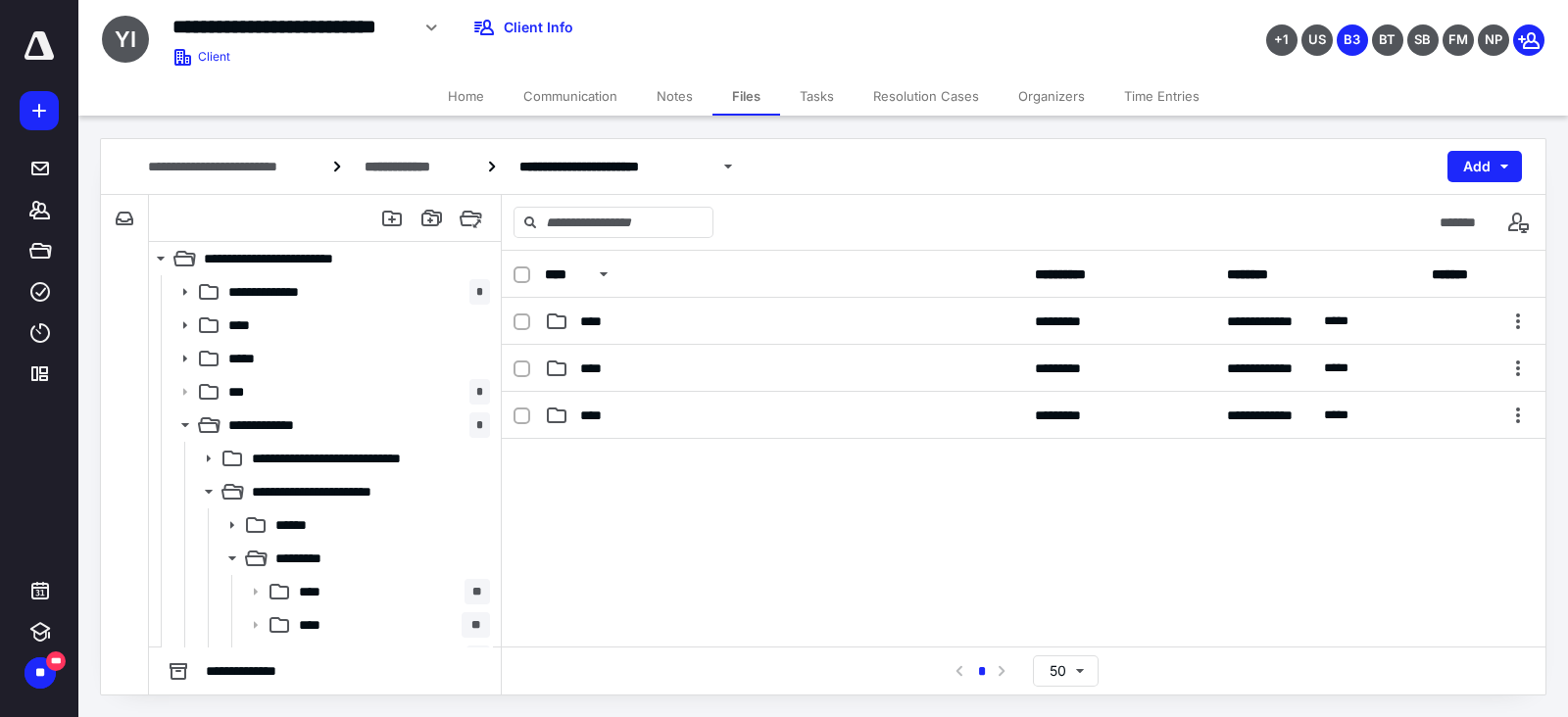 click on "****" at bounding box center [784, 415] 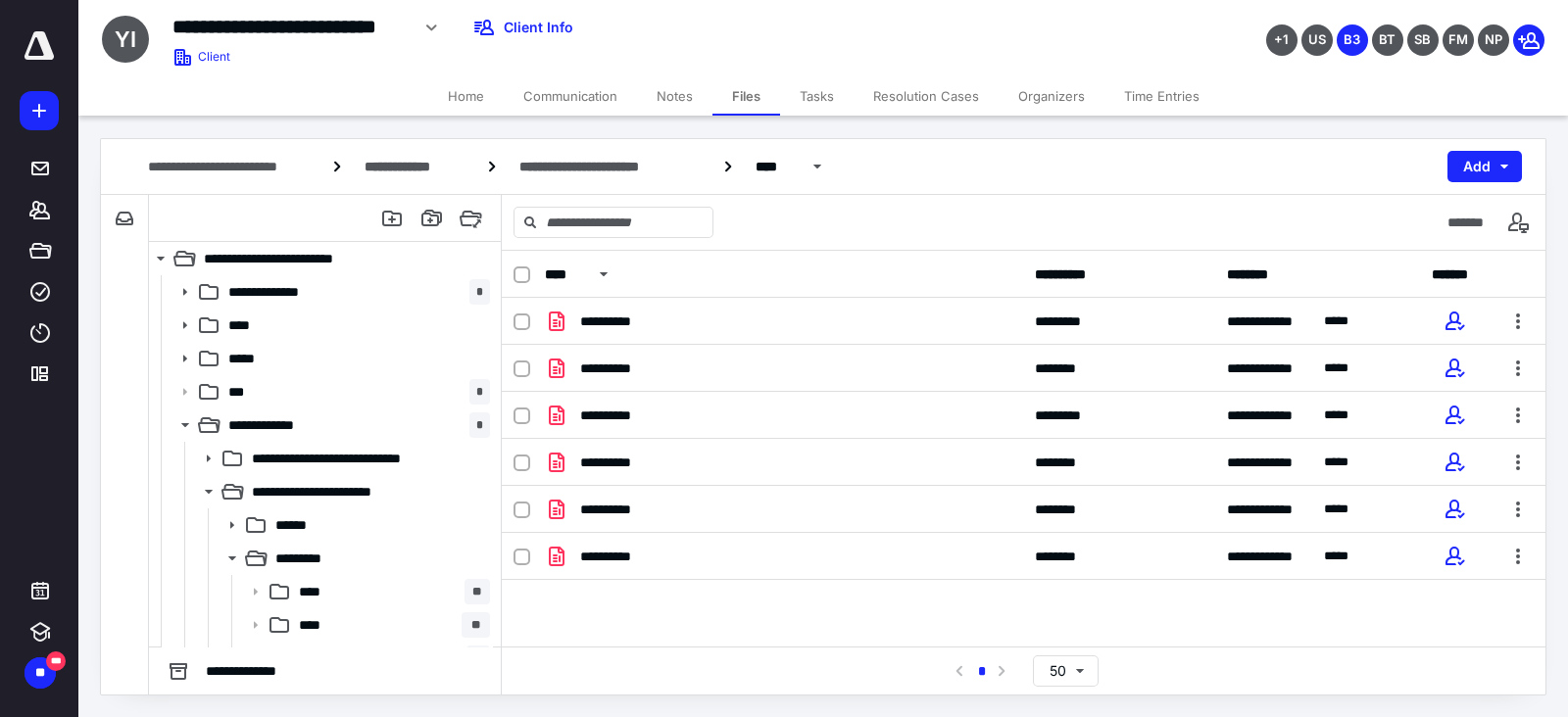 click on "**********" at bounding box center [823, 167] 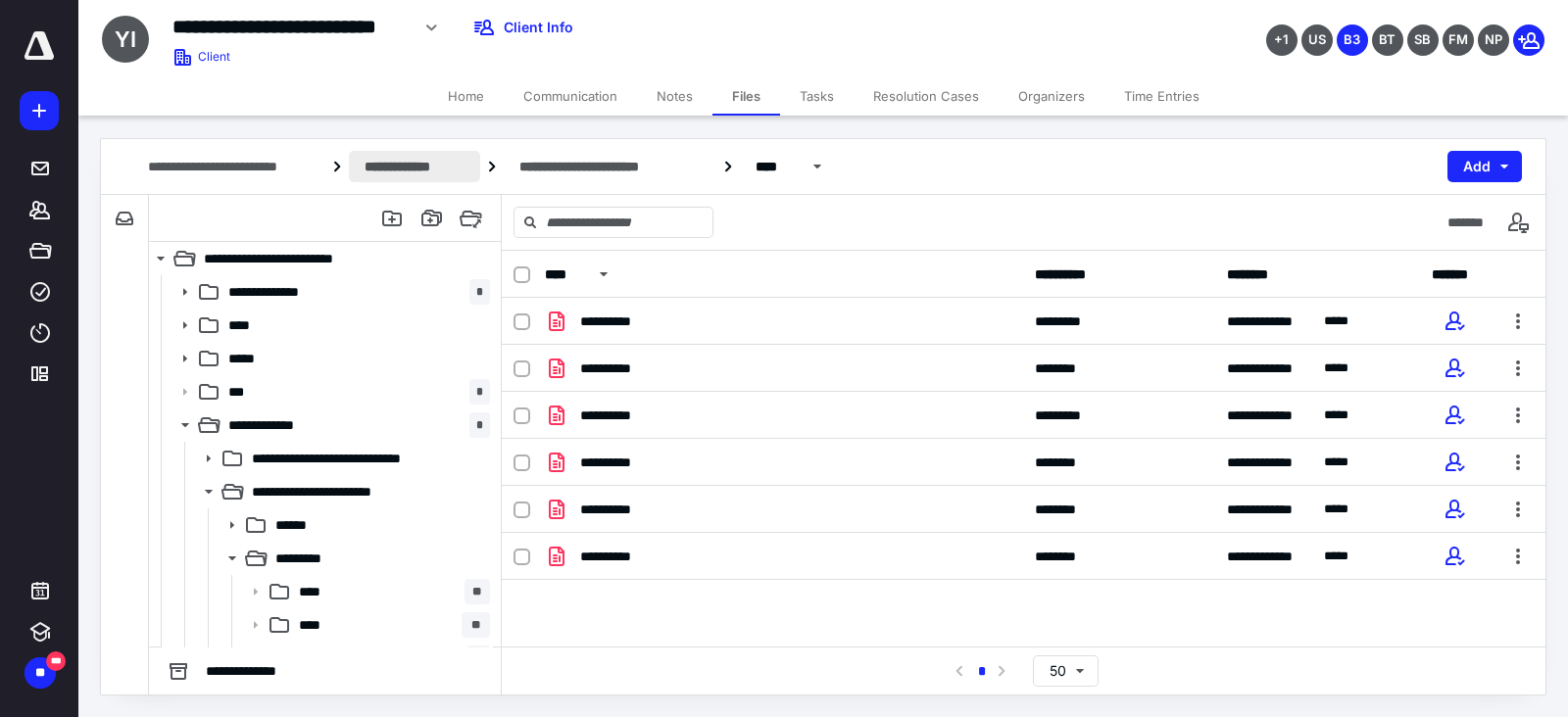 click on "**********" at bounding box center [415, 167] 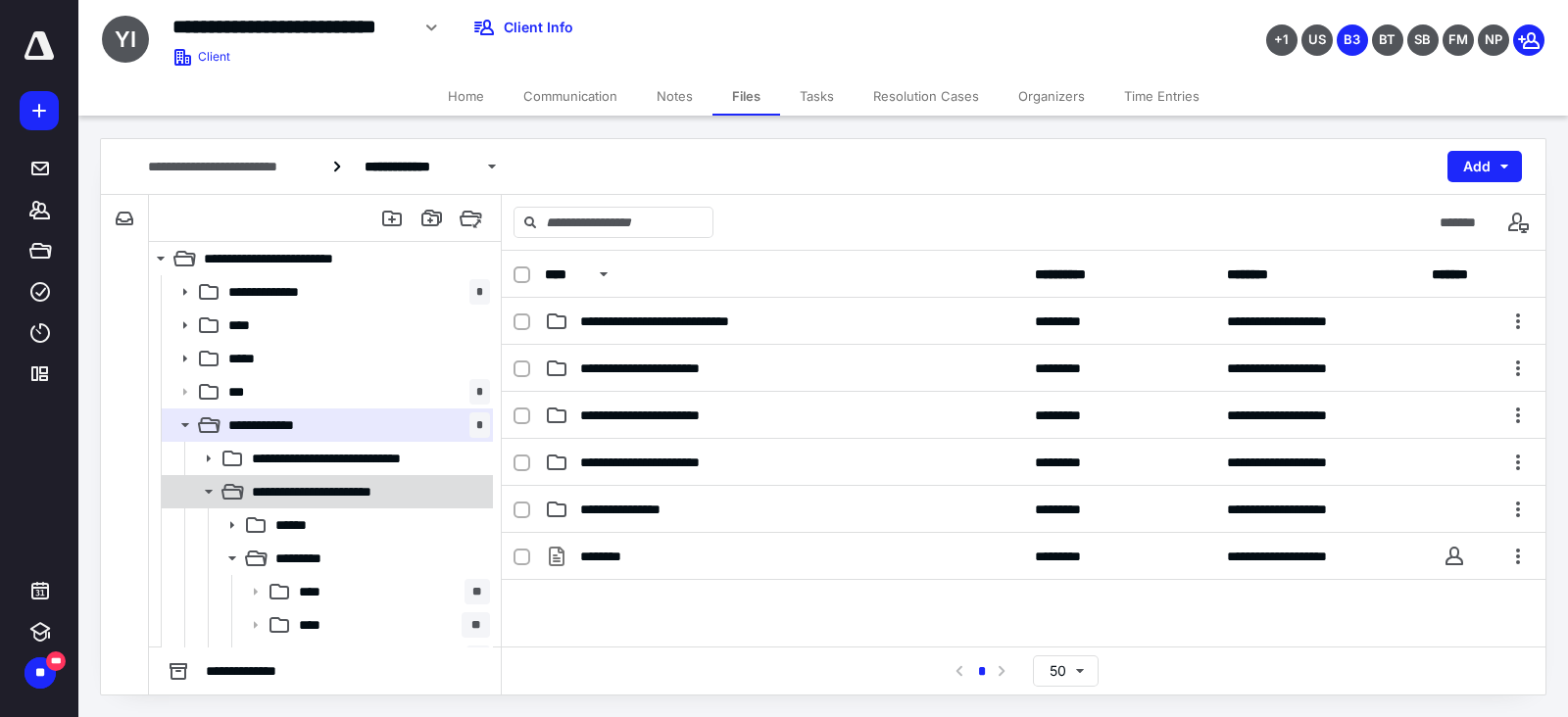 click 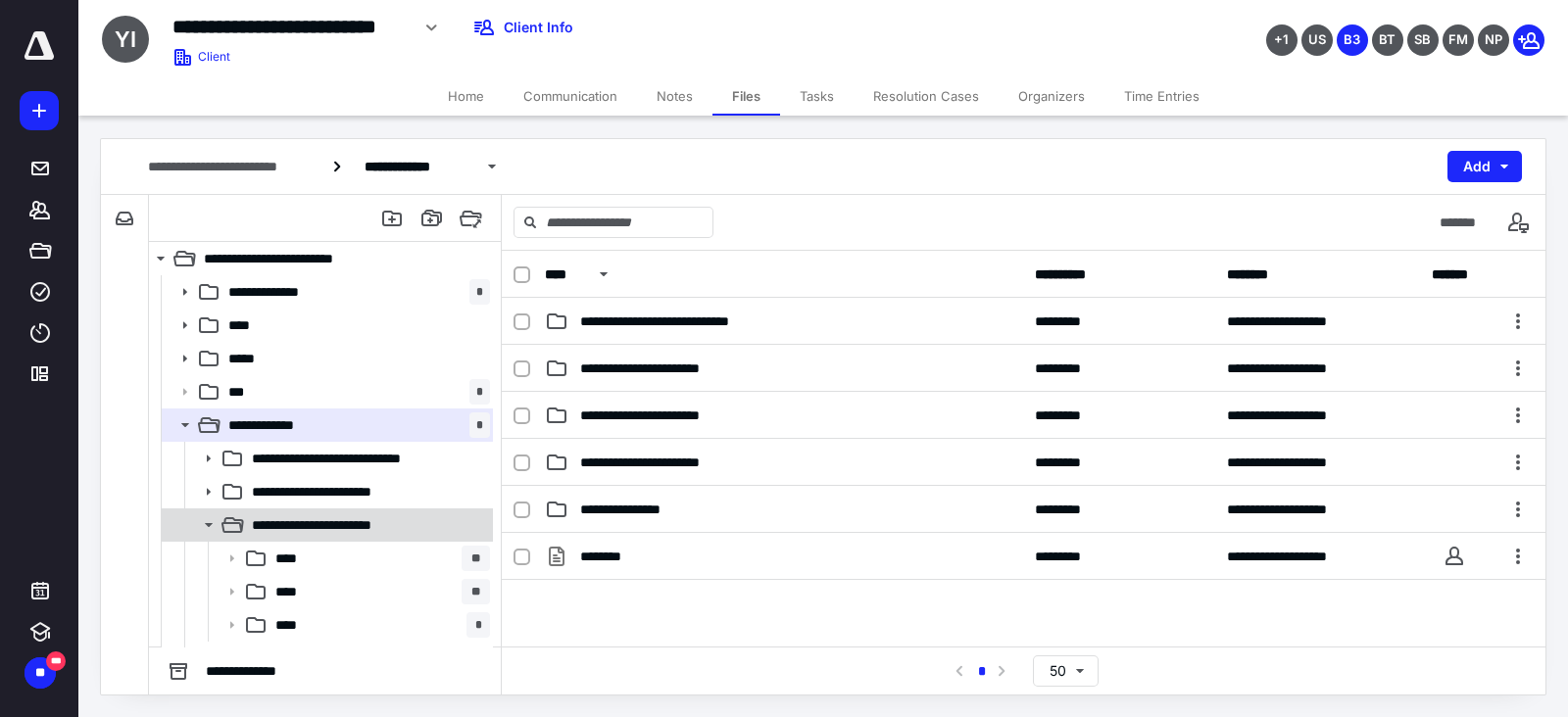 click 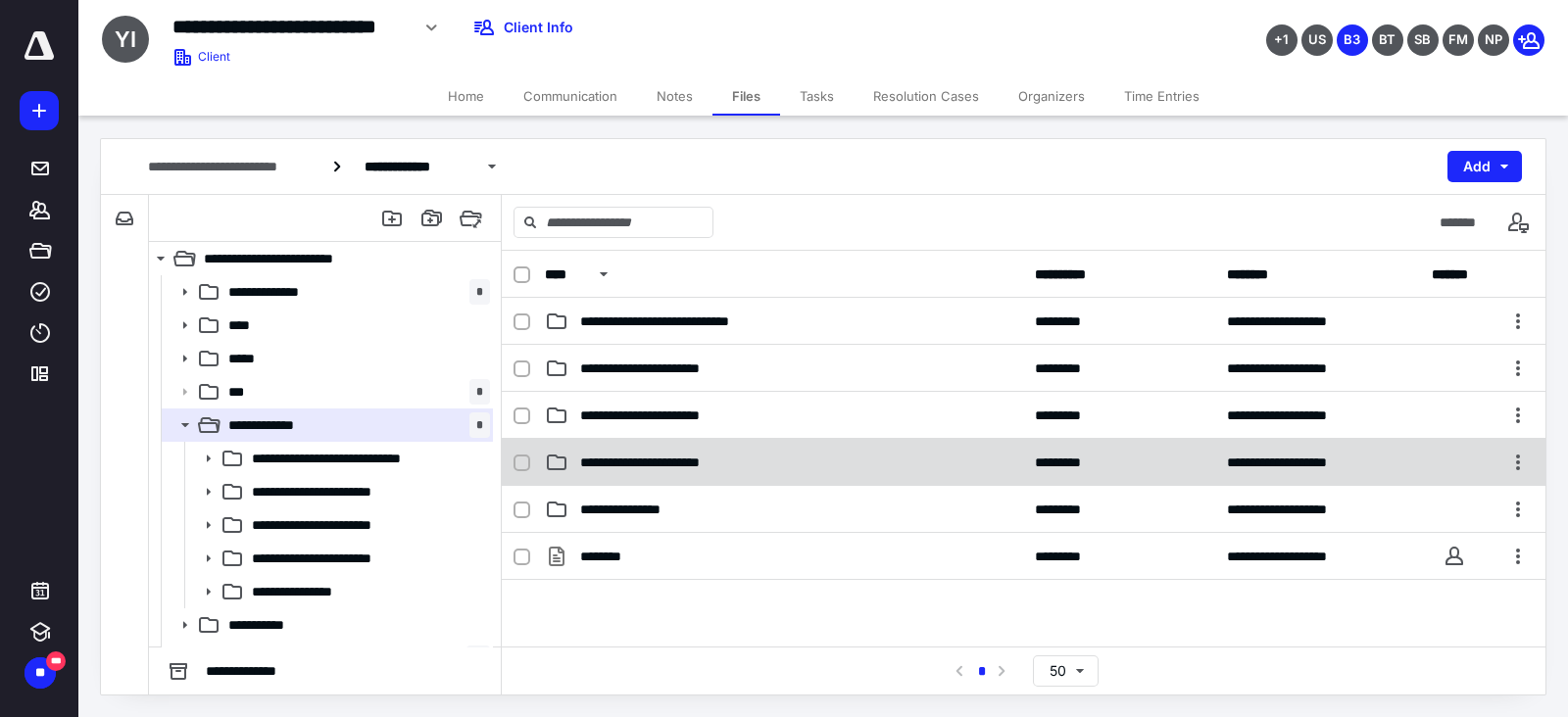 click on "**********" at bounding box center (784, 462) 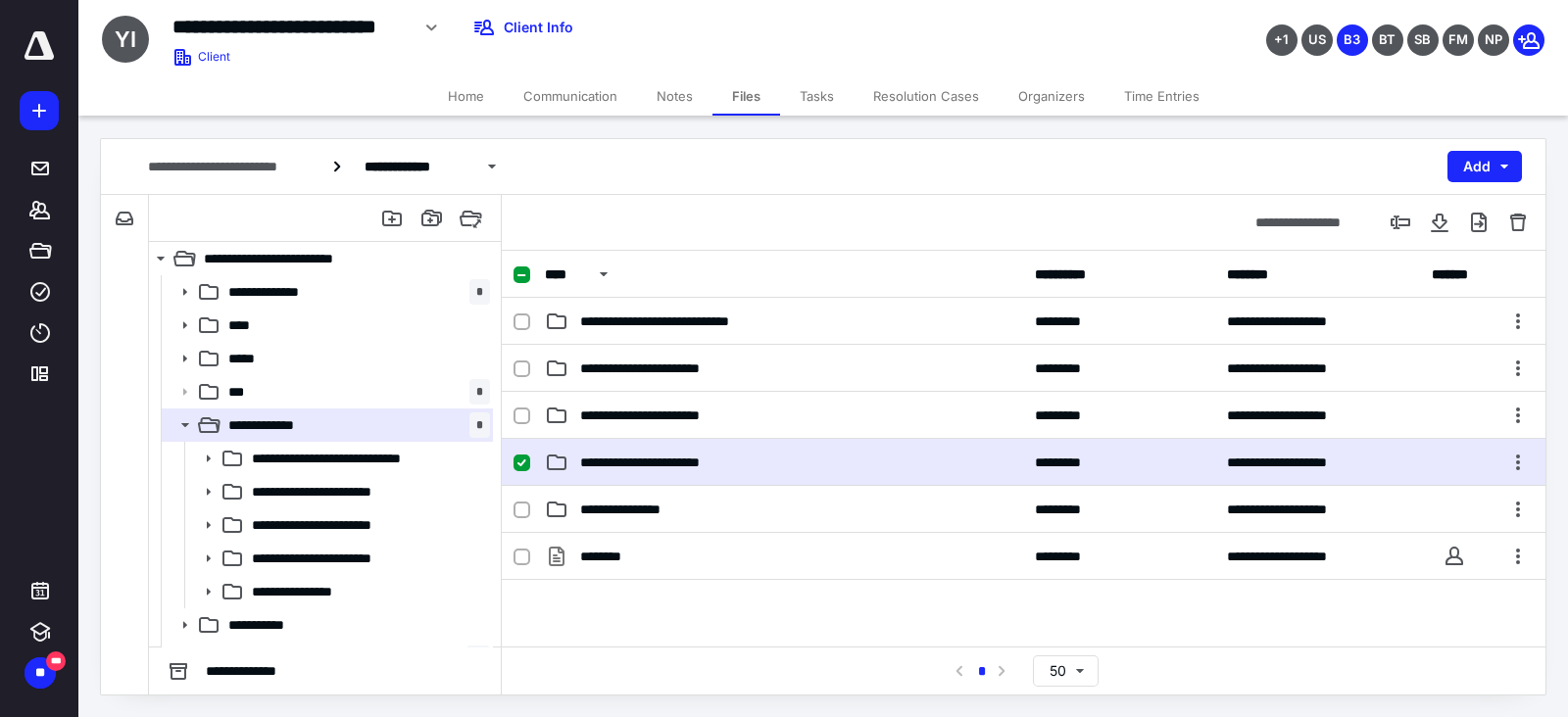 click on "**********" at bounding box center (784, 462) 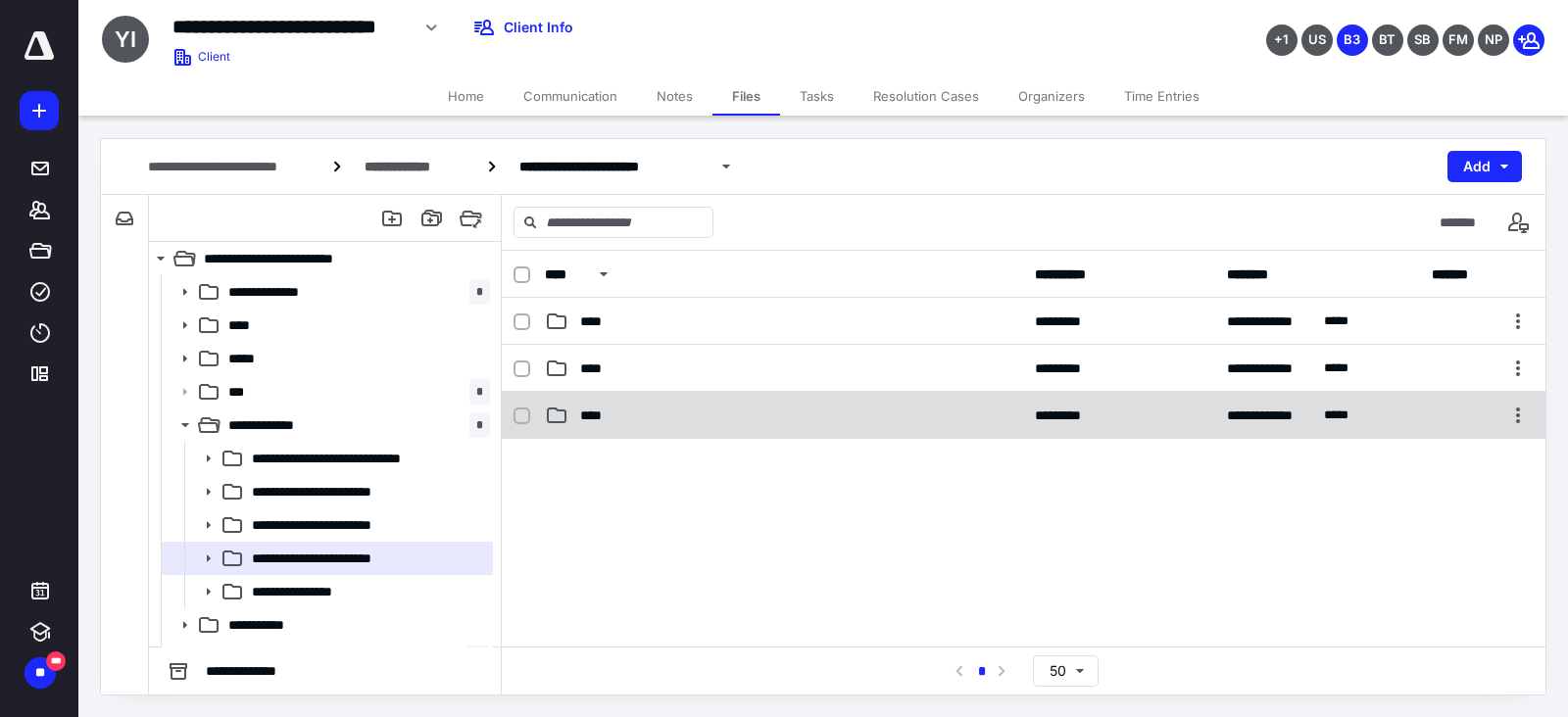 click on "**********" at bounding box center [1023, 415] 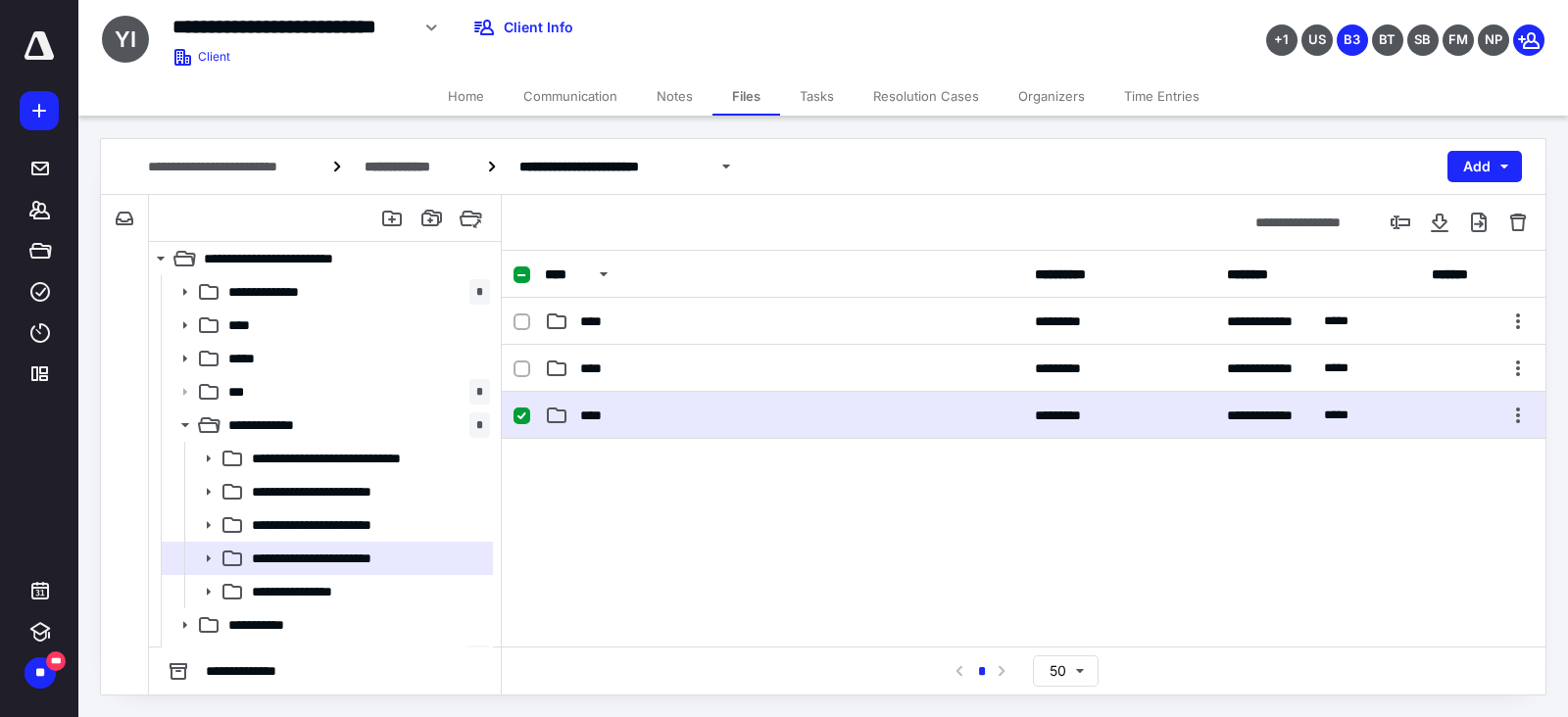 click on "****" at bounding box center [784, 415] 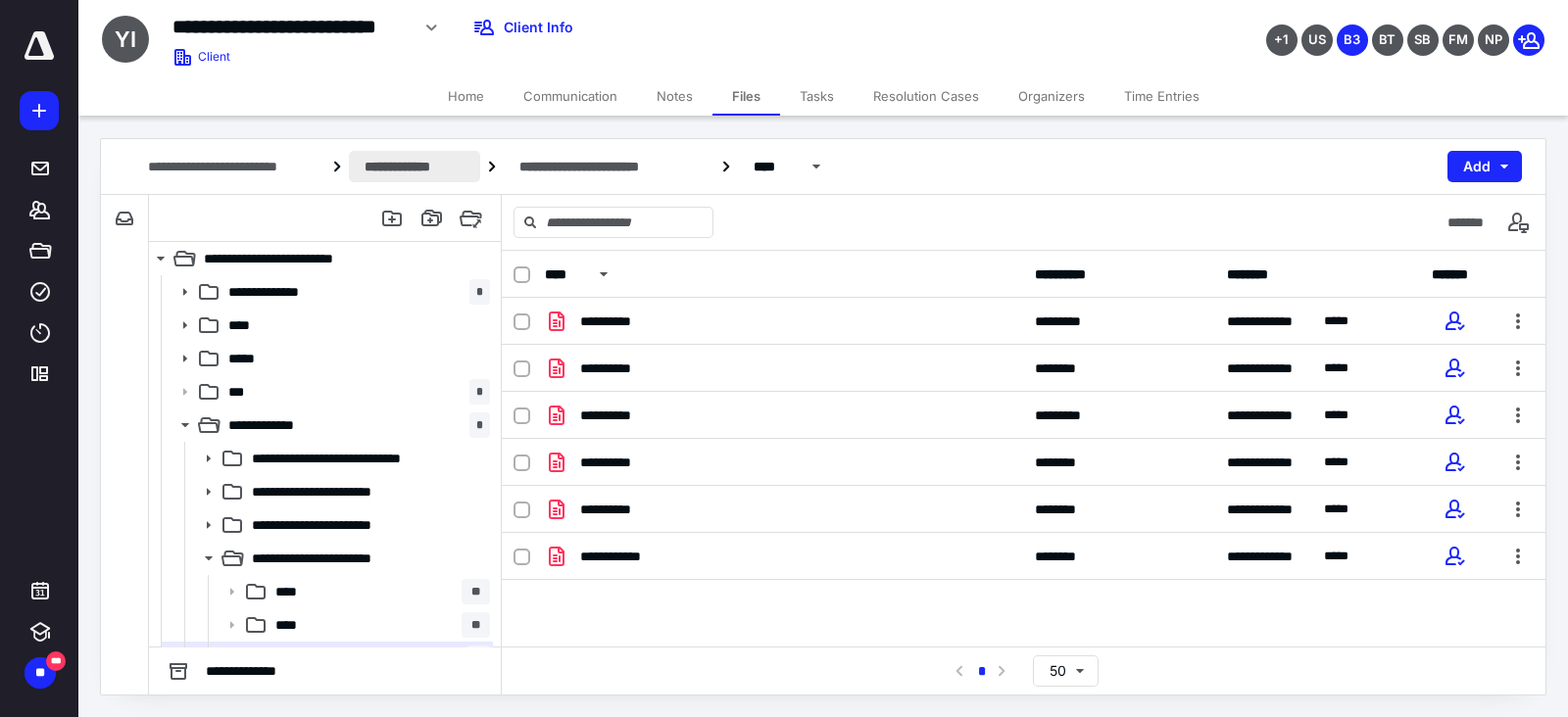 click on "**********" at bounding box center [415, 167] 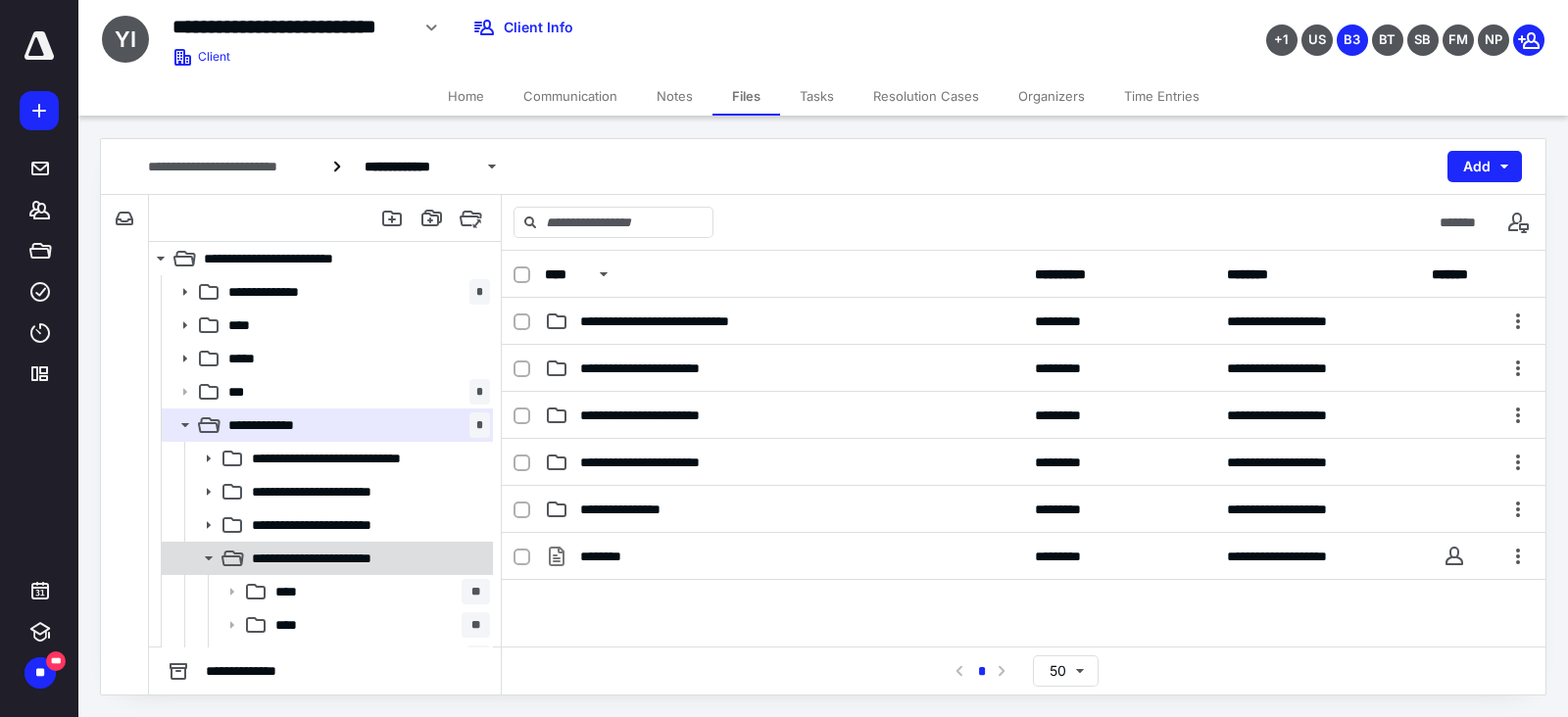 click 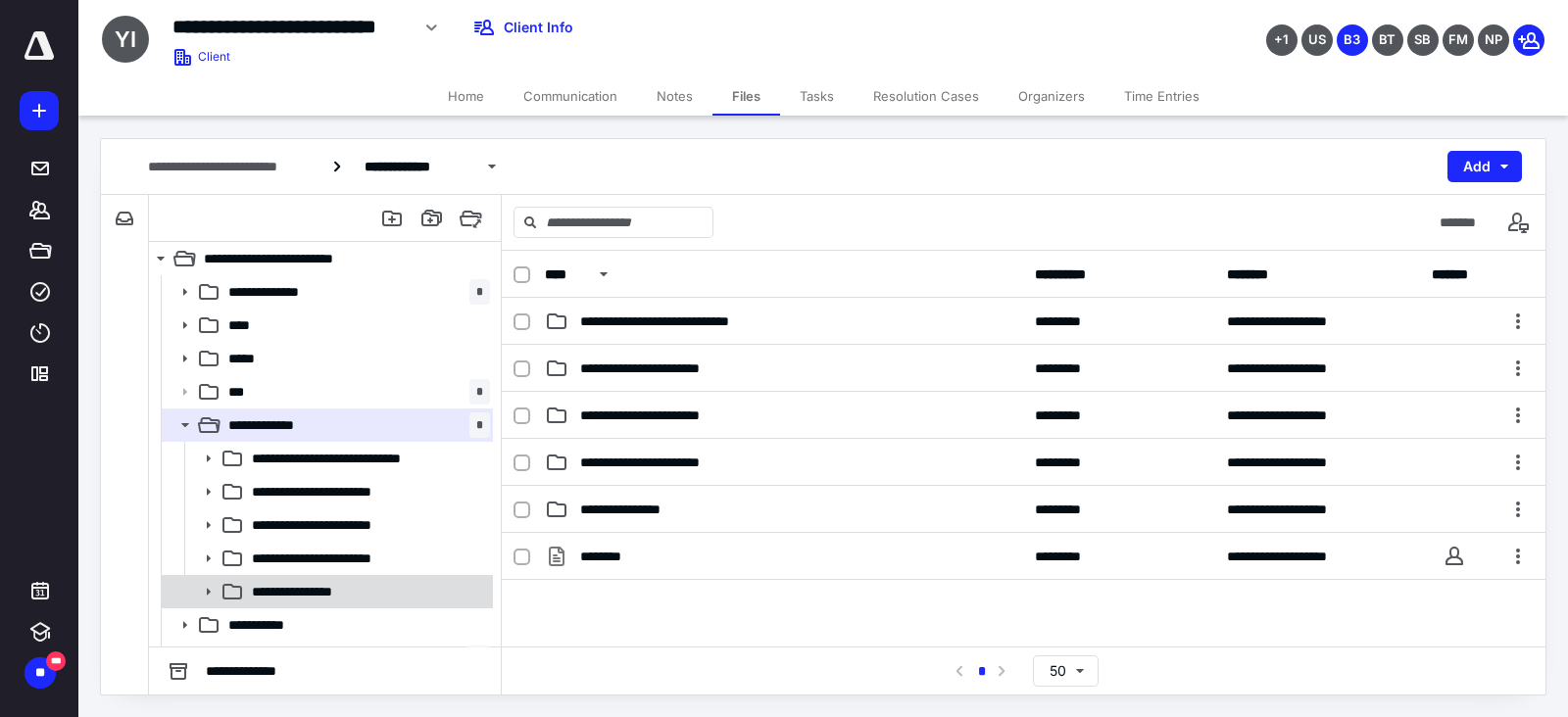 click on "**********" at bounding box center [367, 592] 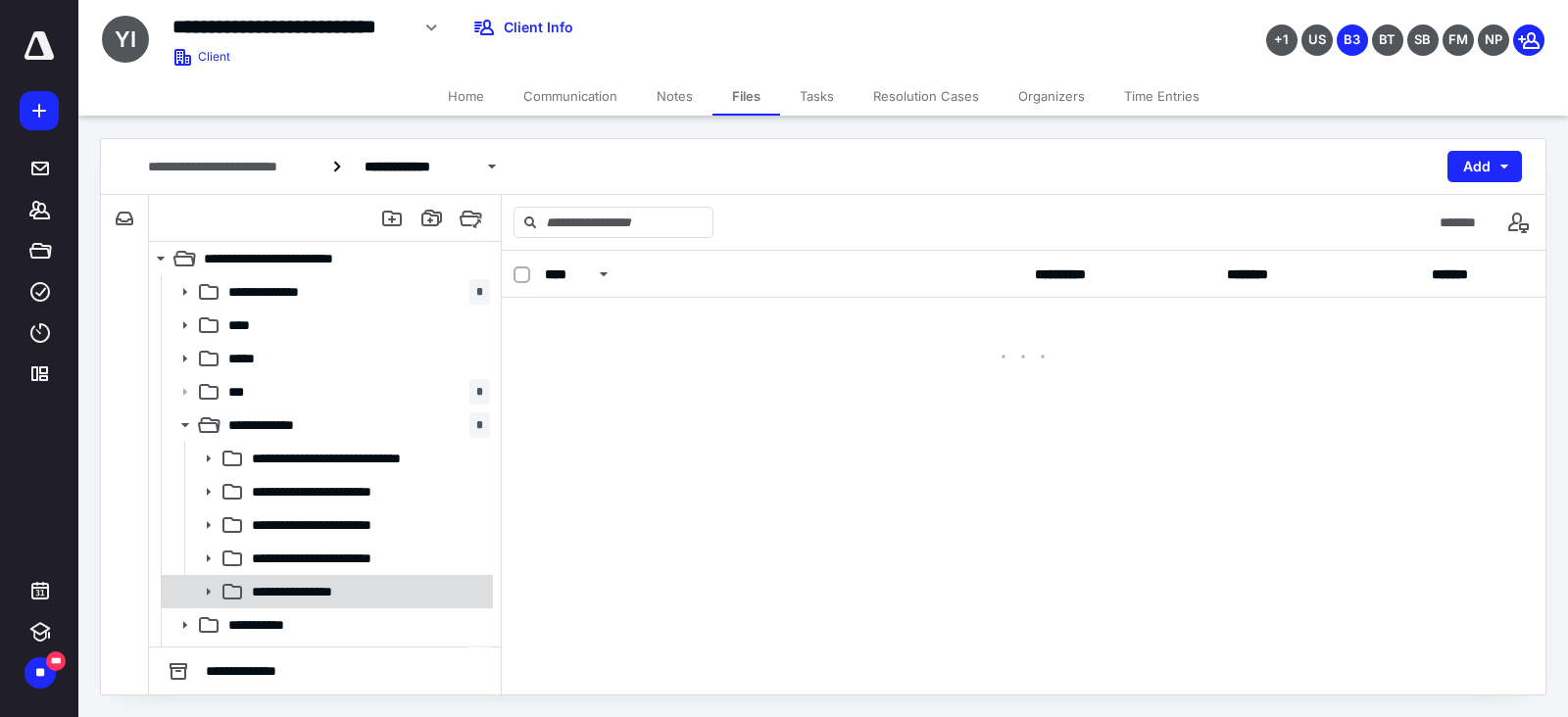 click on "**********" at bounding box center (367, 592) 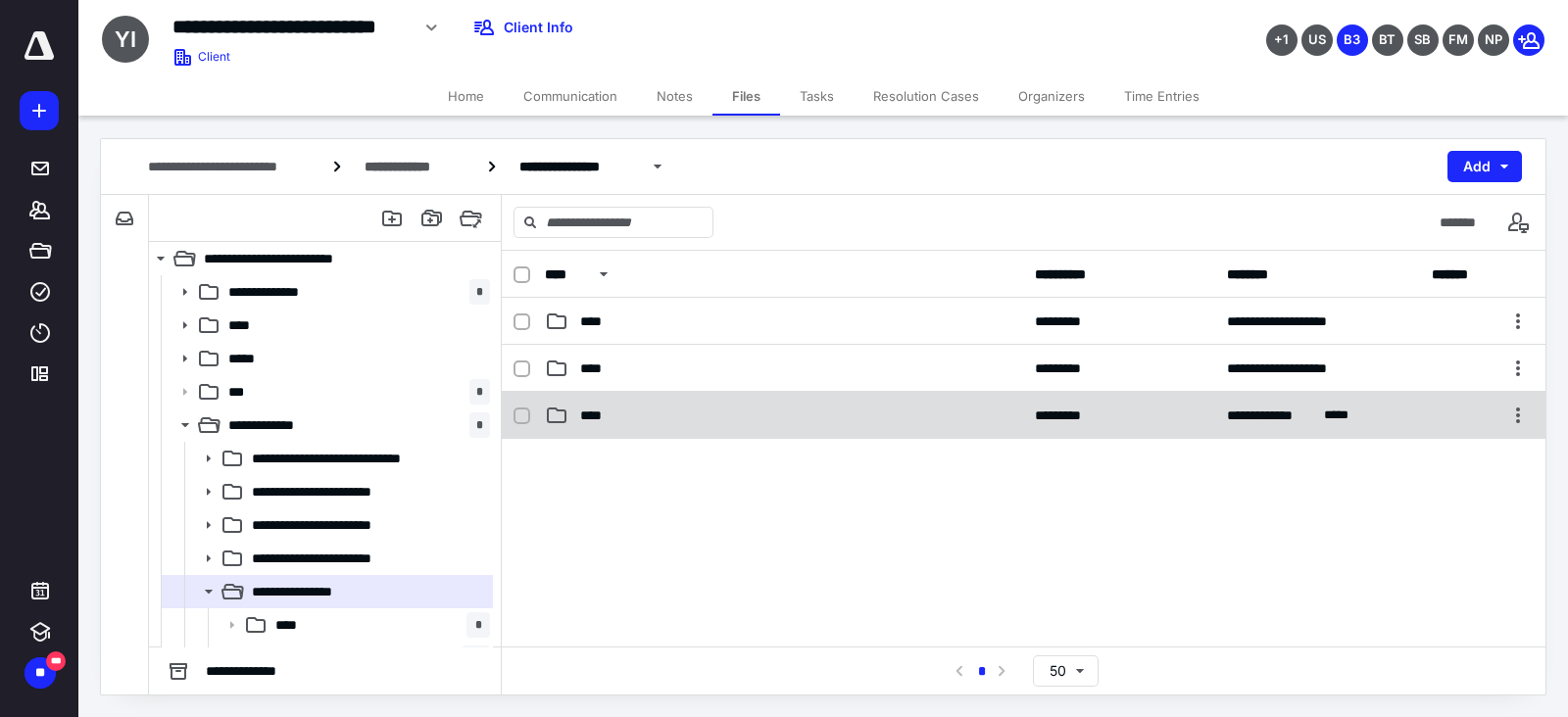 click on "****" at bounding box center (784, 415) 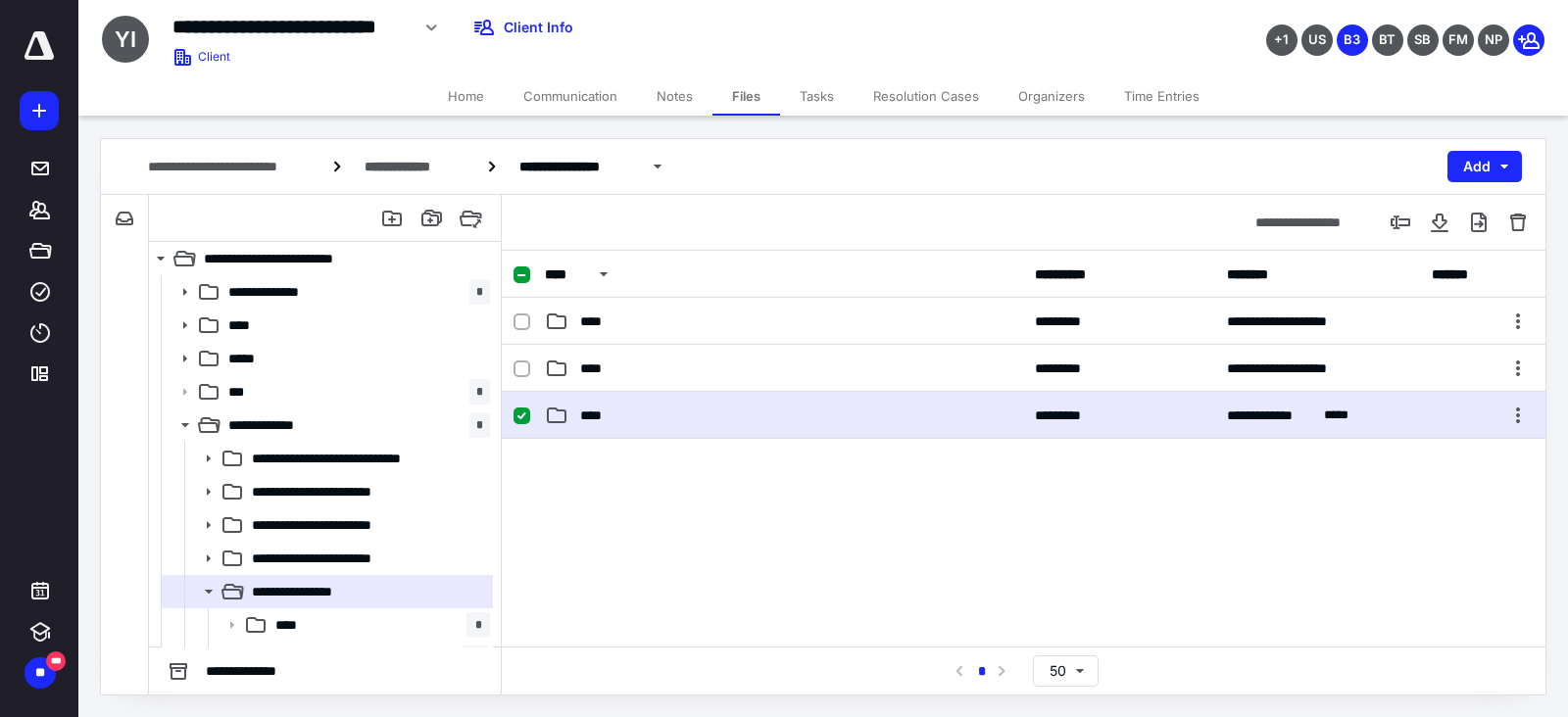 click on "****" at bounding box center [784, 415] 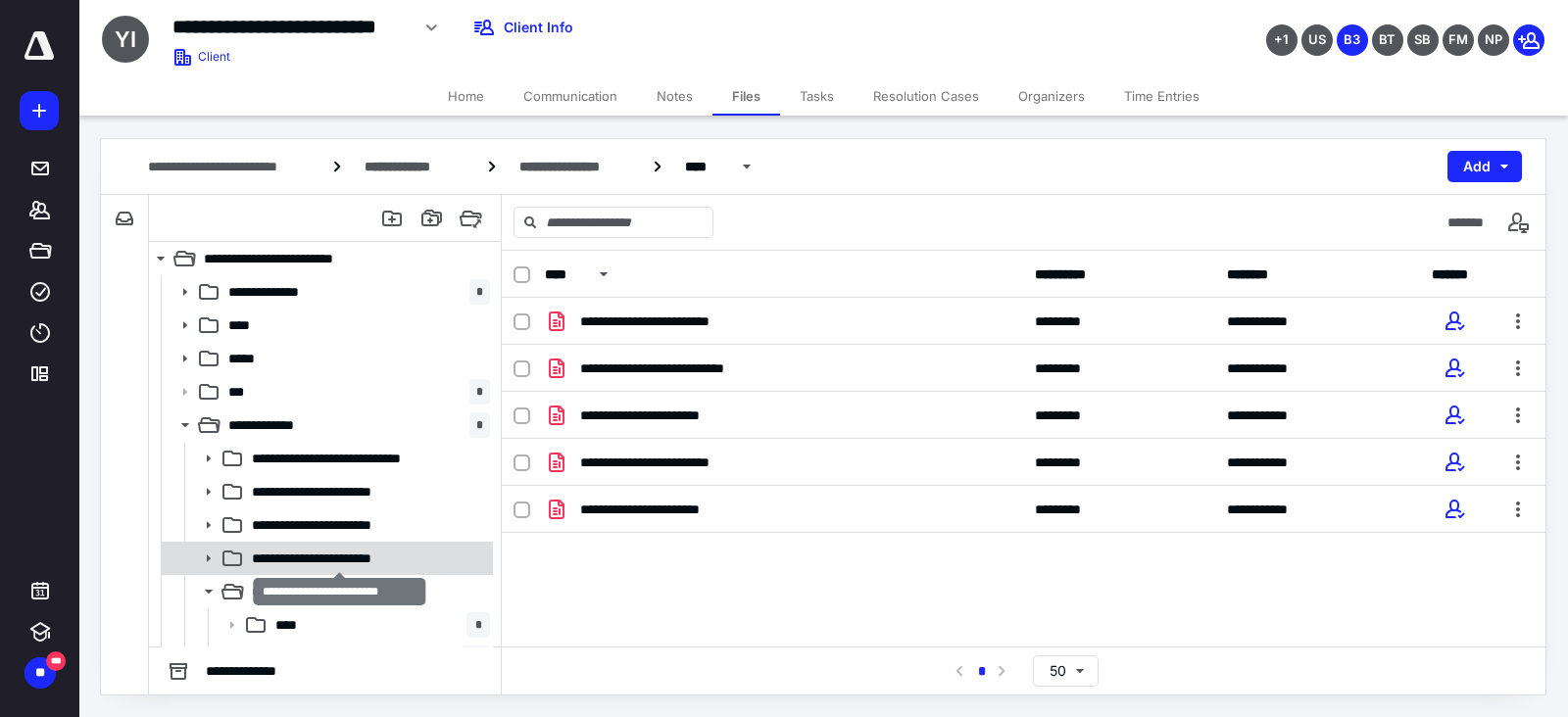 click on "**********" at bounding box center (340, 558) 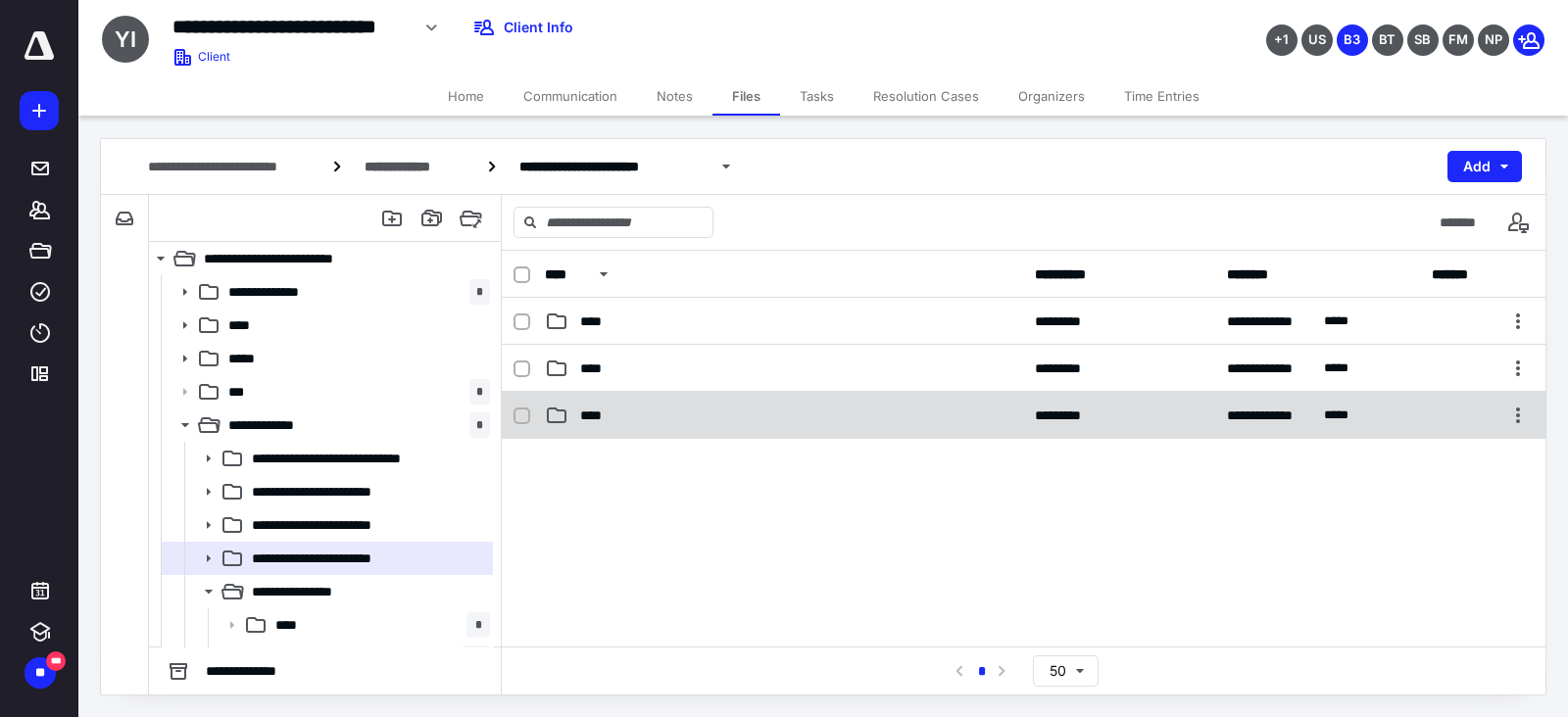 click on "**********" at bounding box center [1023, 415] 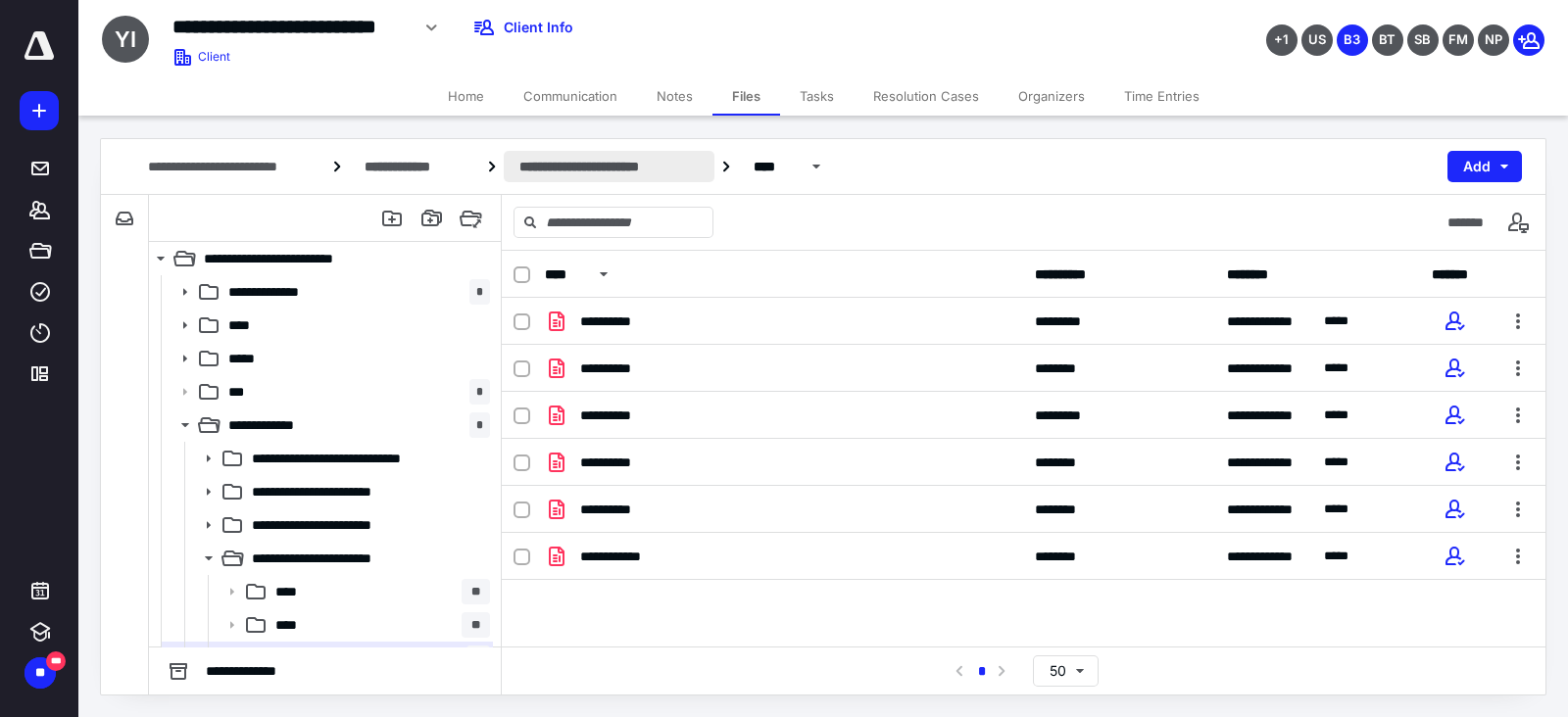 click on "**********" at bounding box center [609, 167] 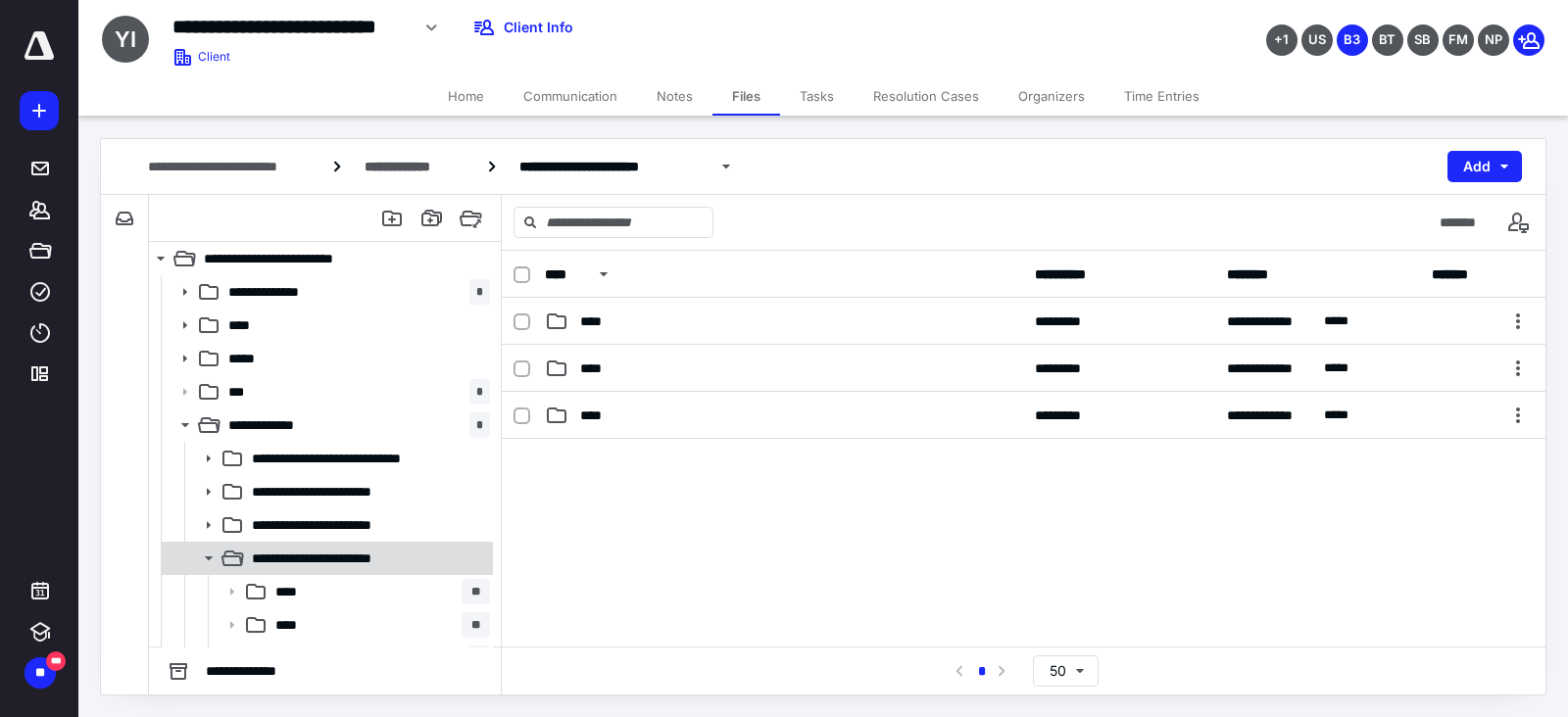 click 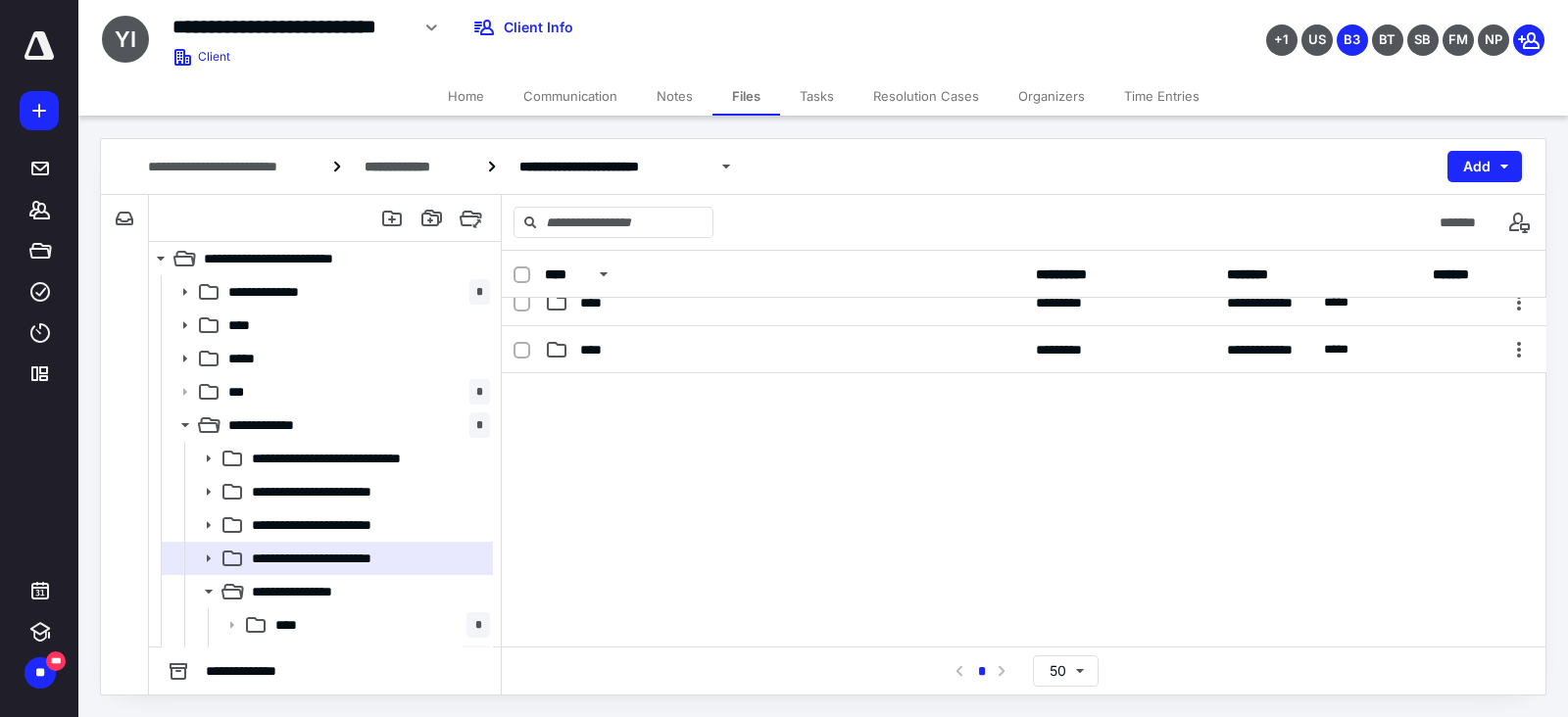 scroll, scrollTop: 84, scrollLeft: 0, axis: vertical 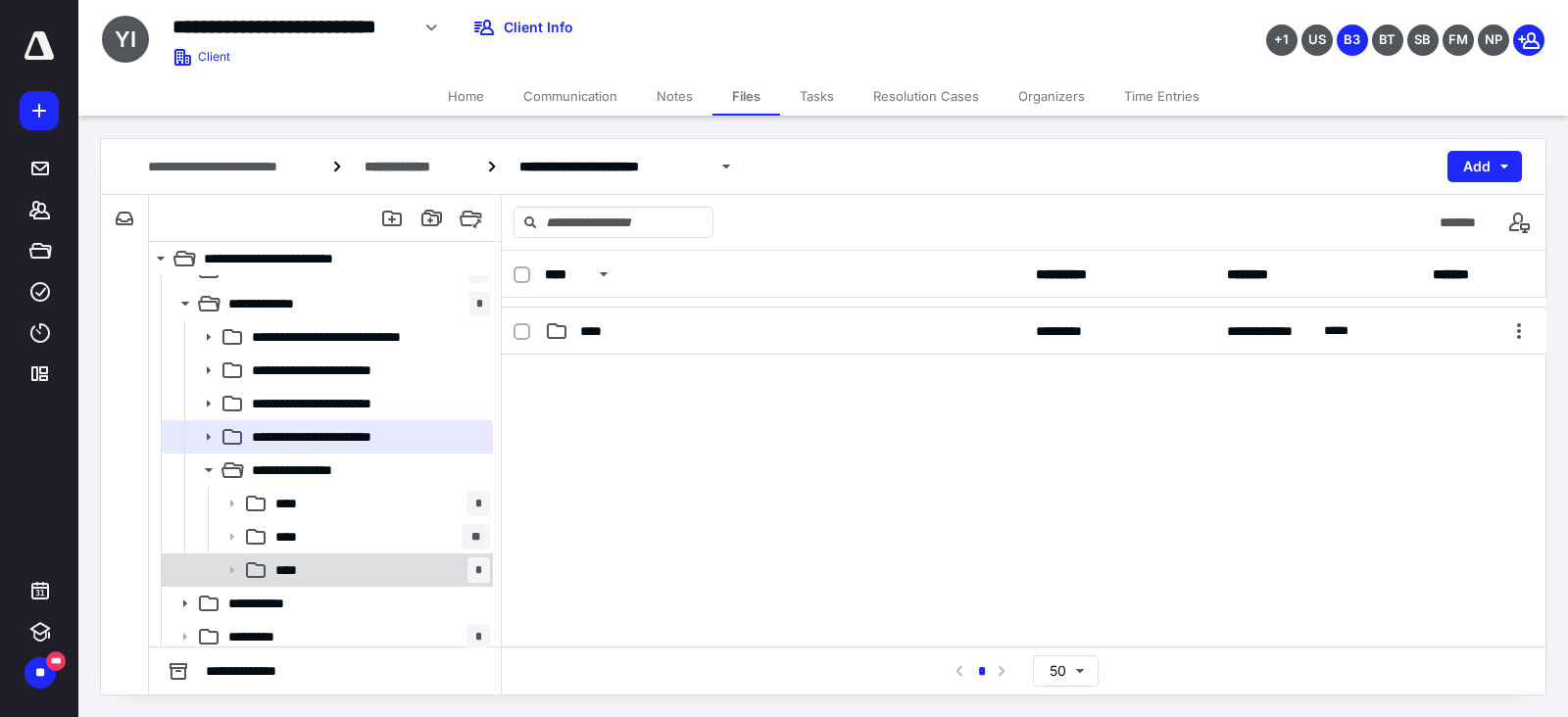 click on "**** *" at bounding box center (325, 570) 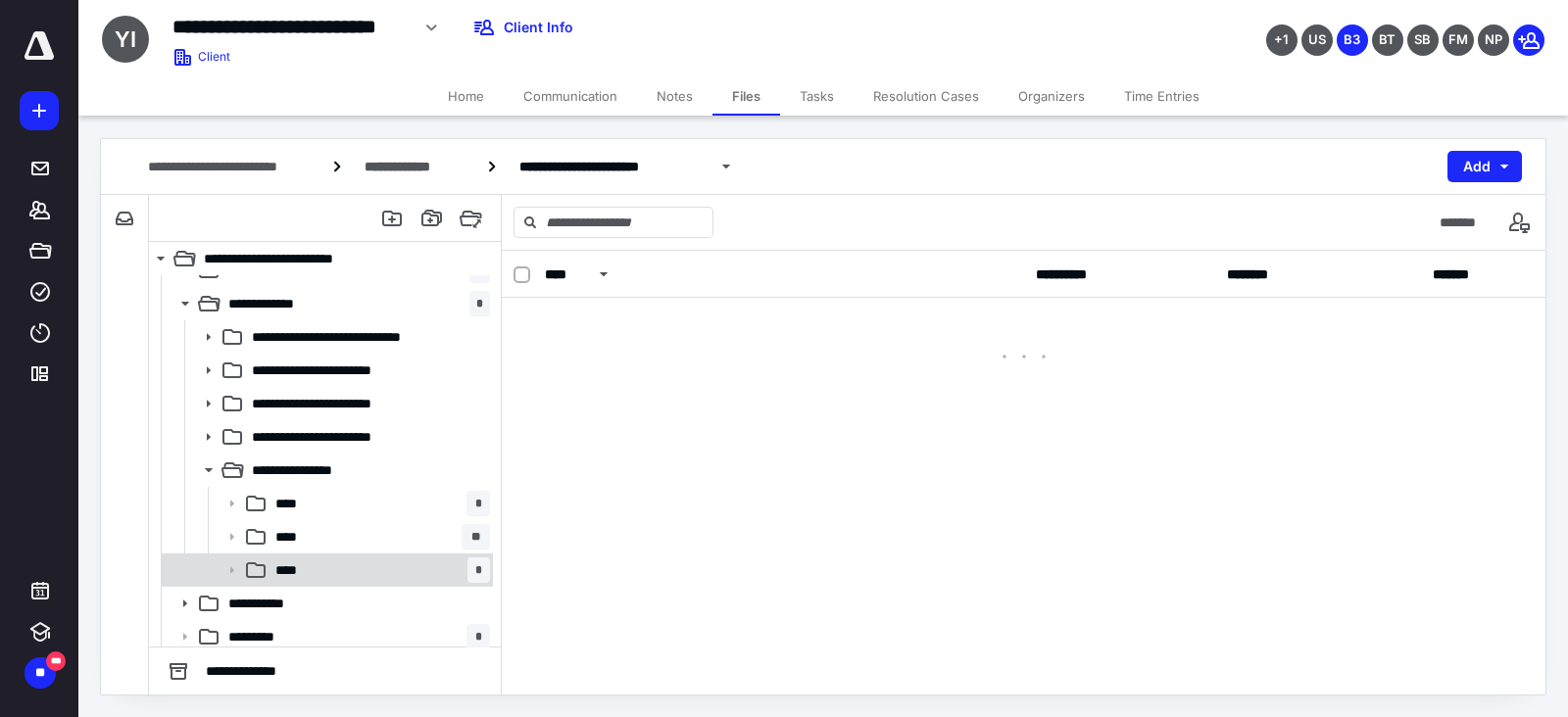 scroll, scrollTop: 0, scrollLeft: 0, axis: both 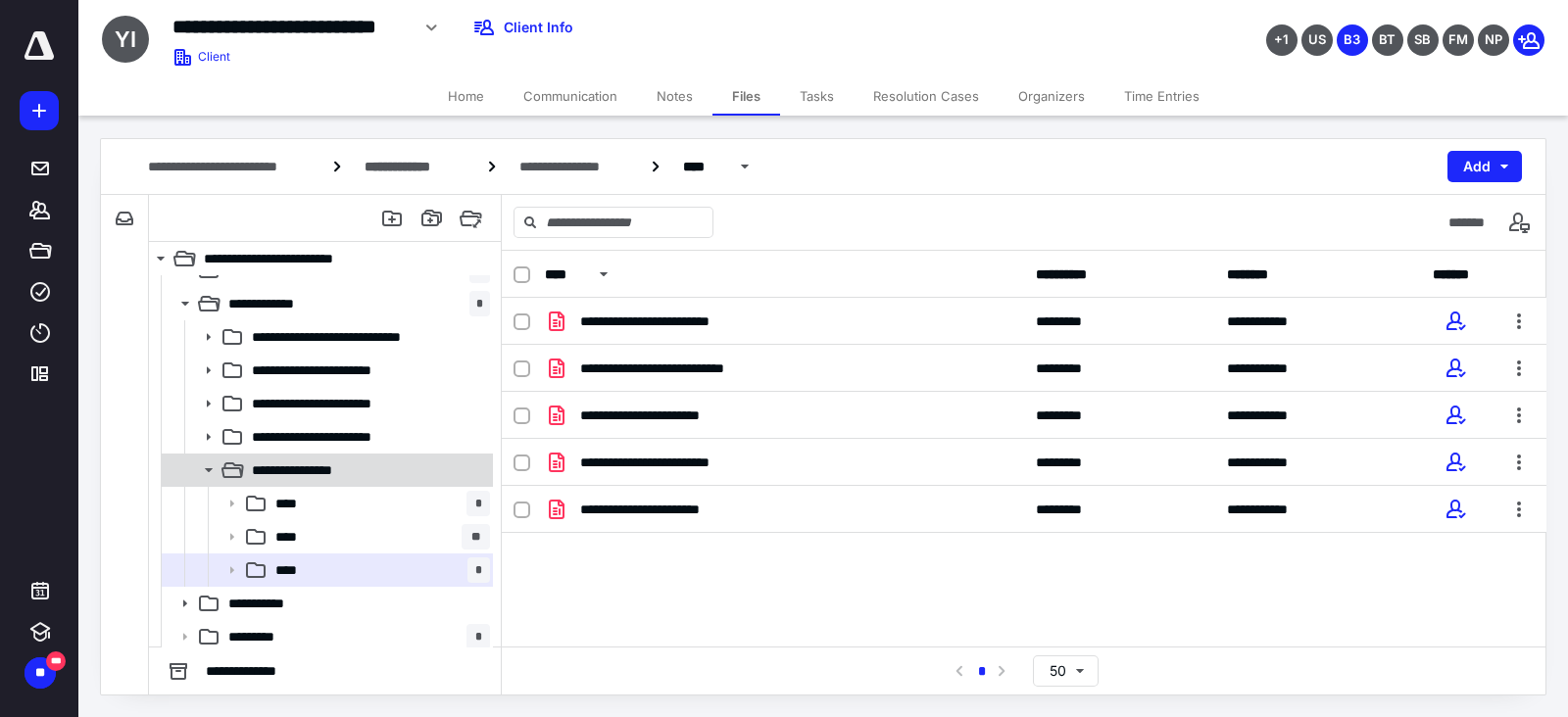 click 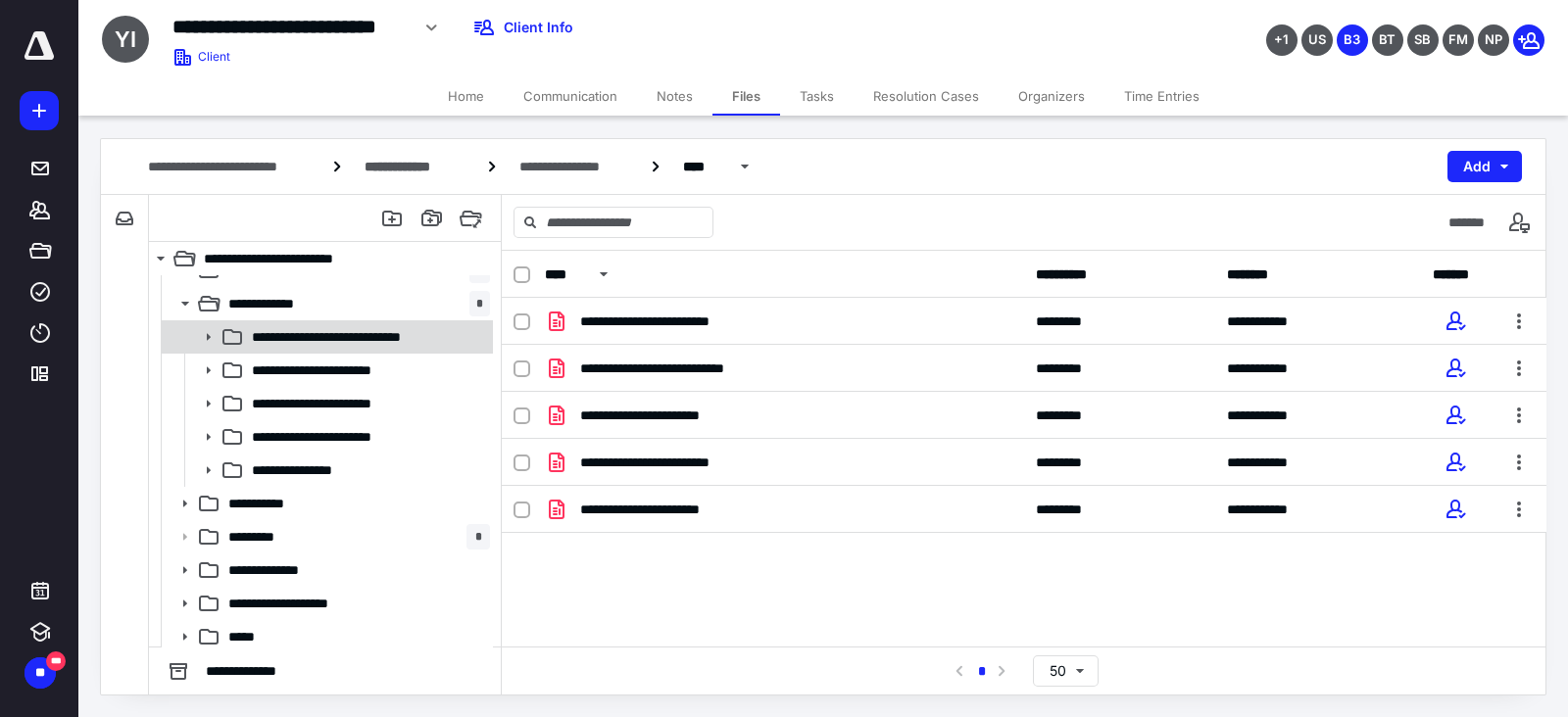 click on "**********" at bounding box center (359, 337) 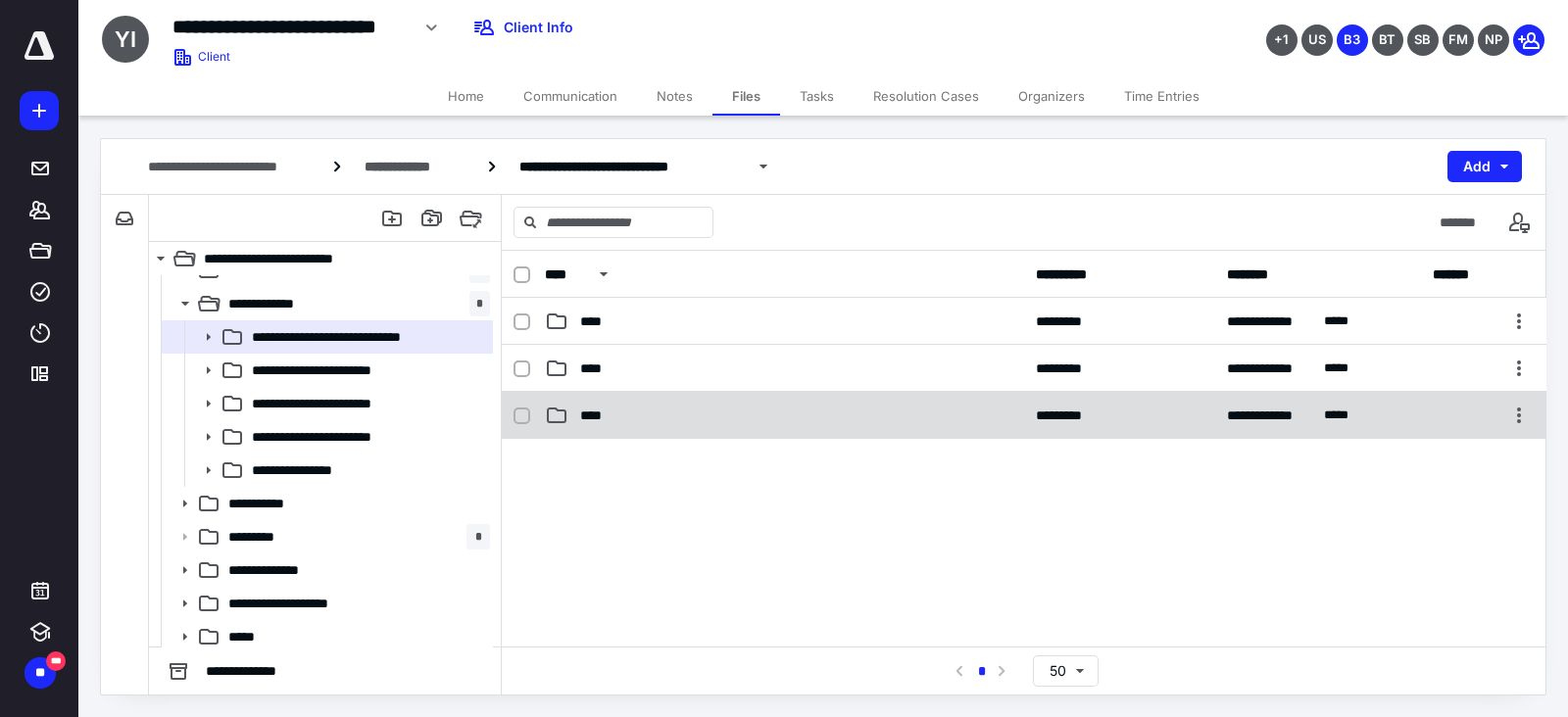 click on "**********" at bounding box center [1024, 415] 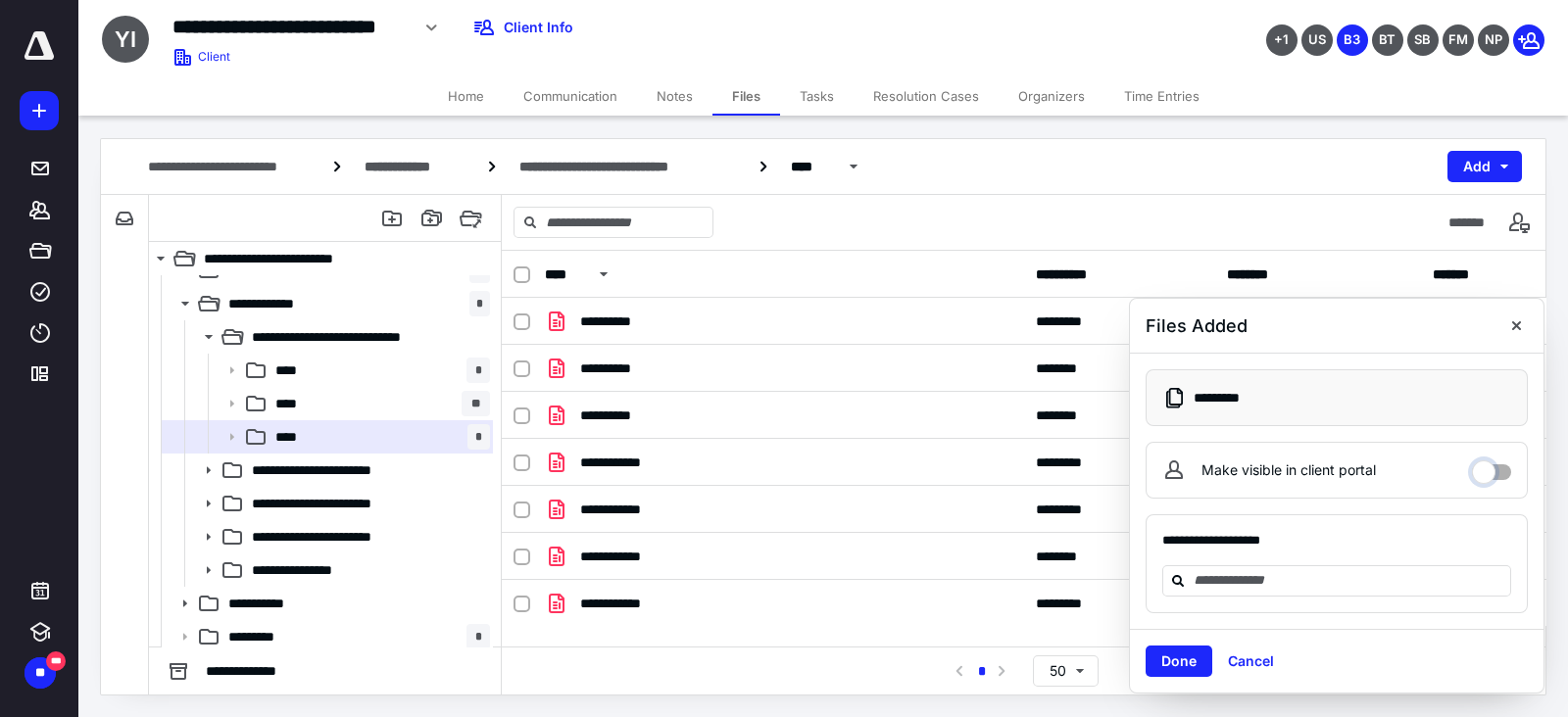click on "Make visible in client portal" at bounding box center [1492, 467] 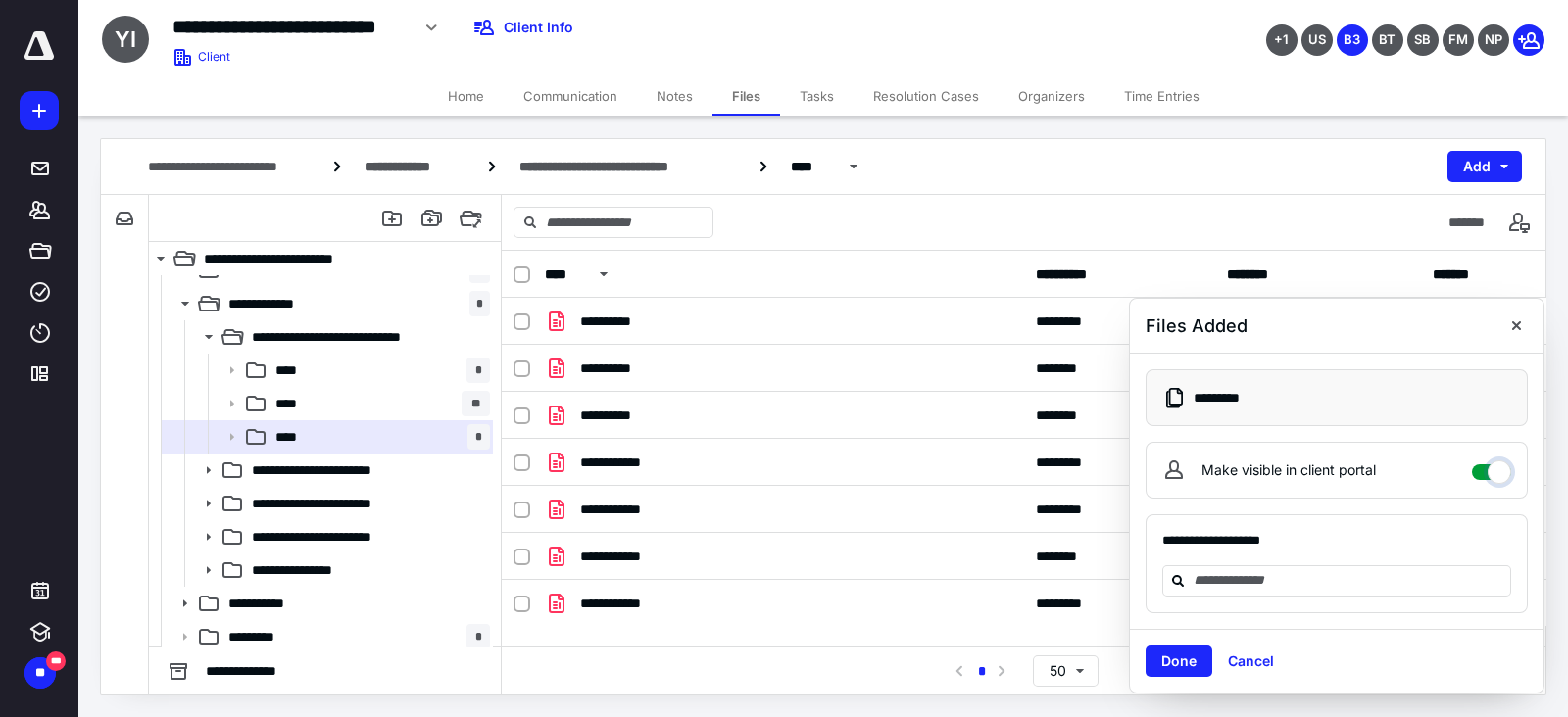 checkbox on "****" 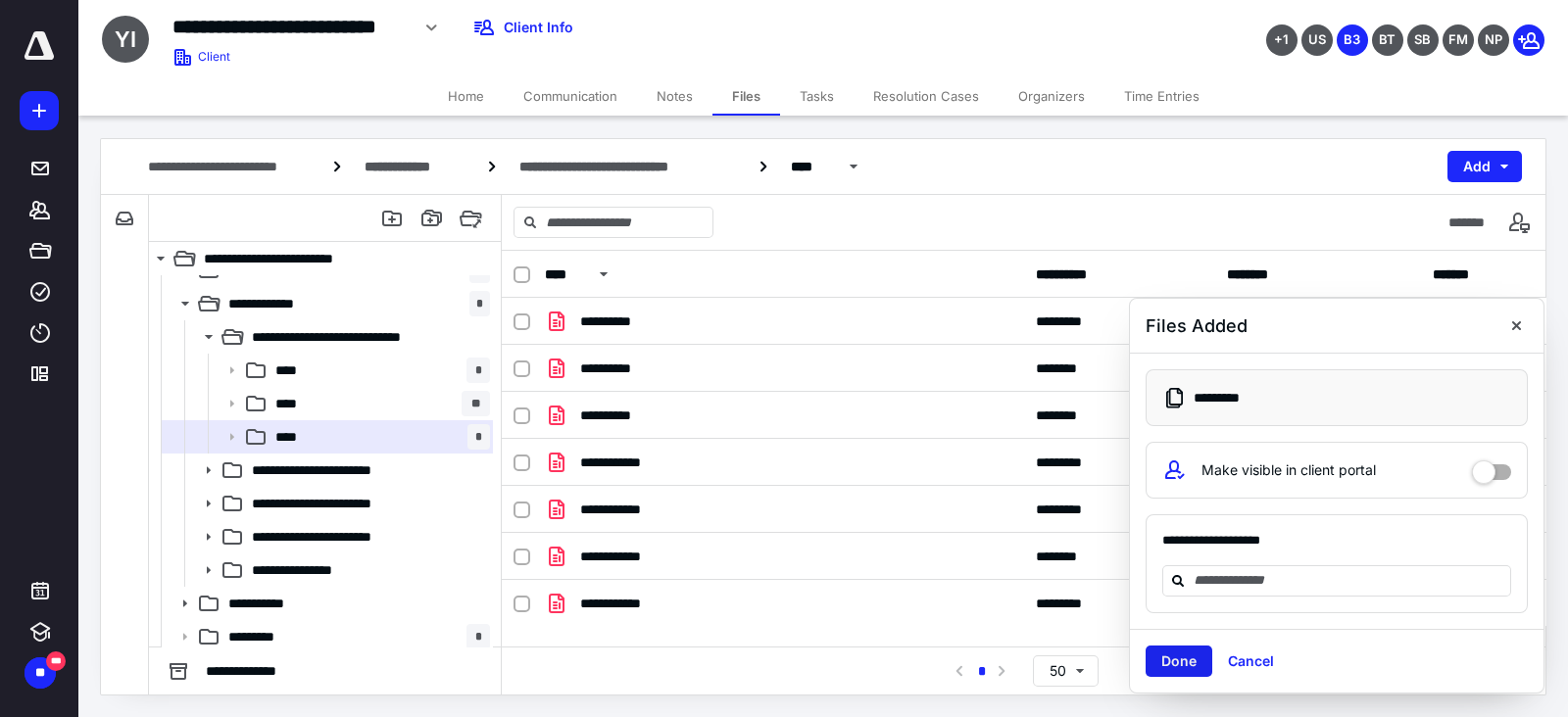 click on "Done" at bounding box center (1179, 661) 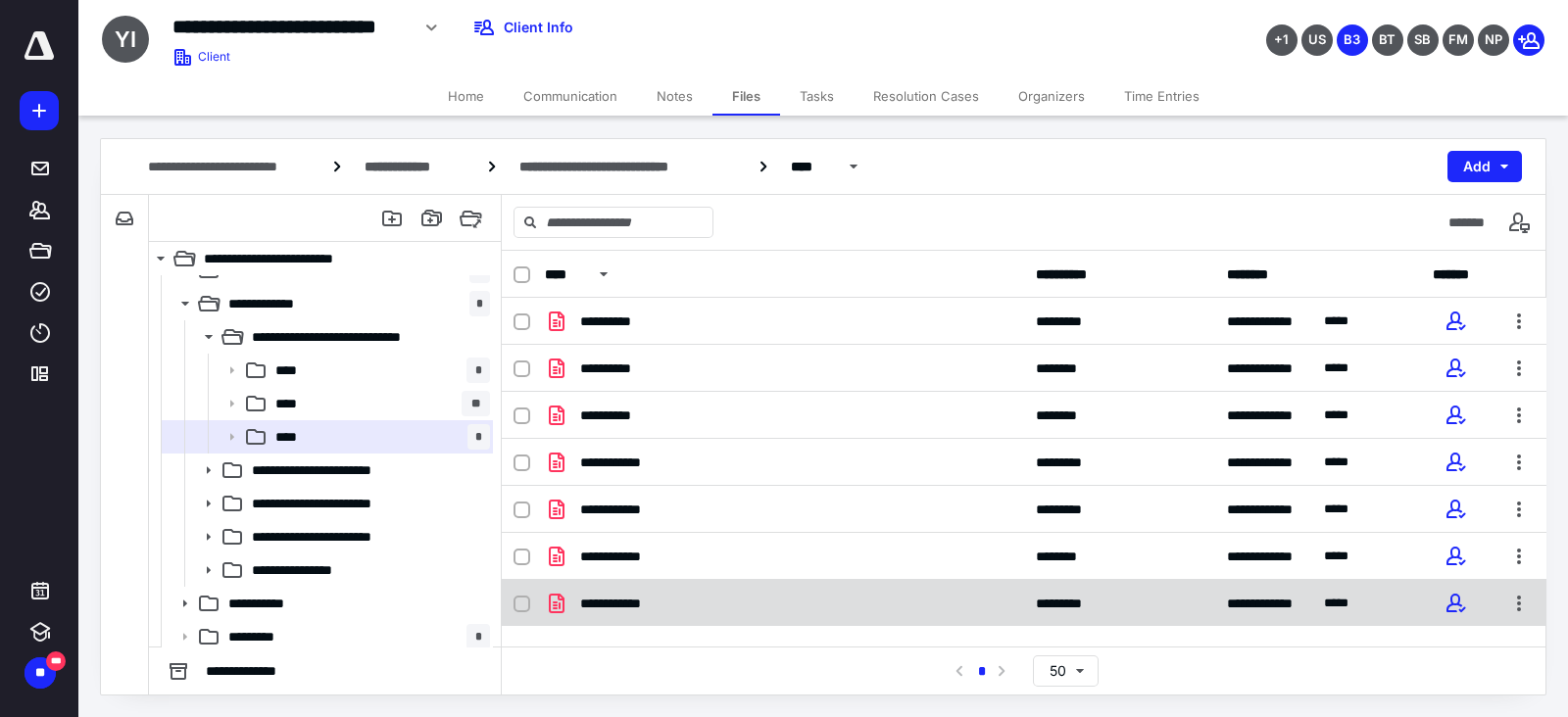 click on "**********" at bounding box center [784, 603] 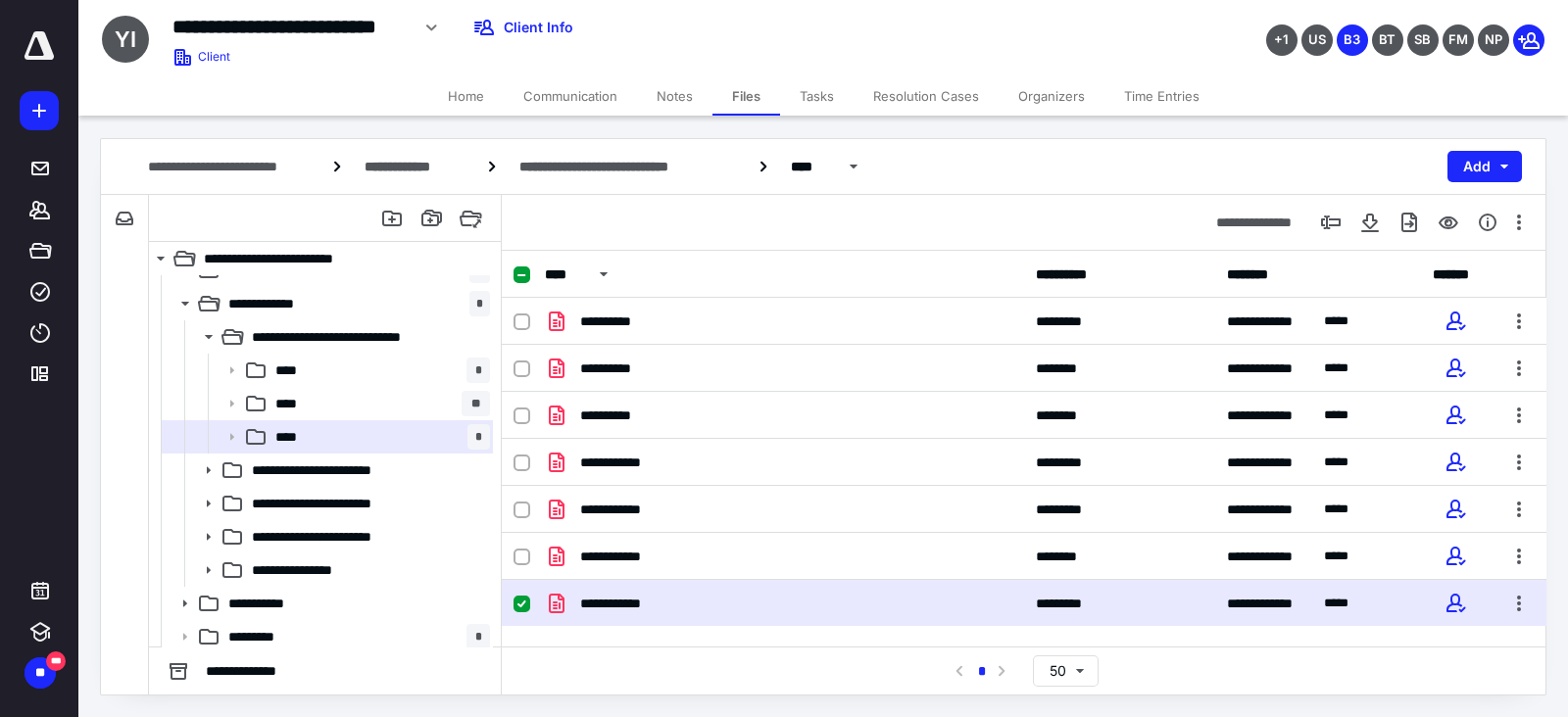 click on "**********" at bounding box center [784, 603] 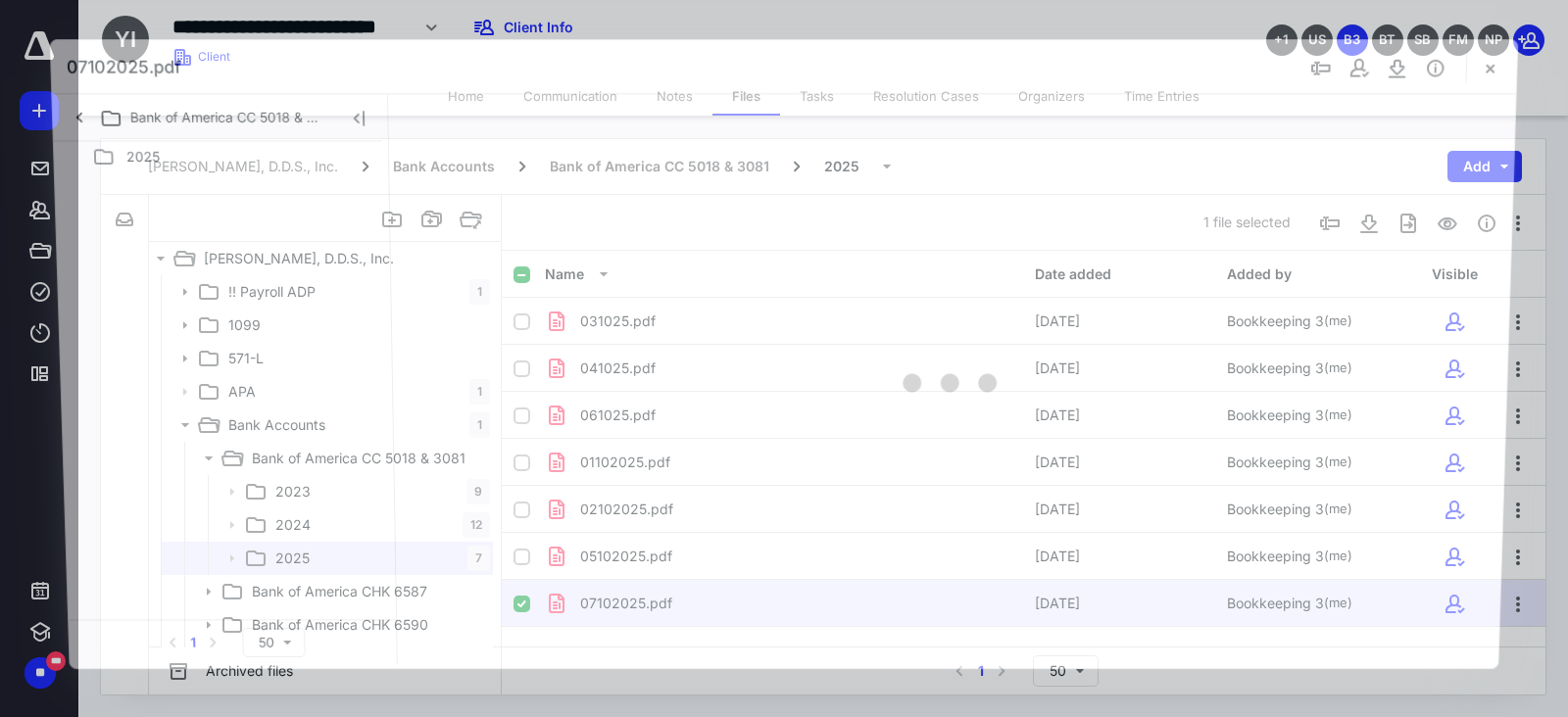 scroll, scrollTop: 121, scrollLeft: 0, axis: vertical 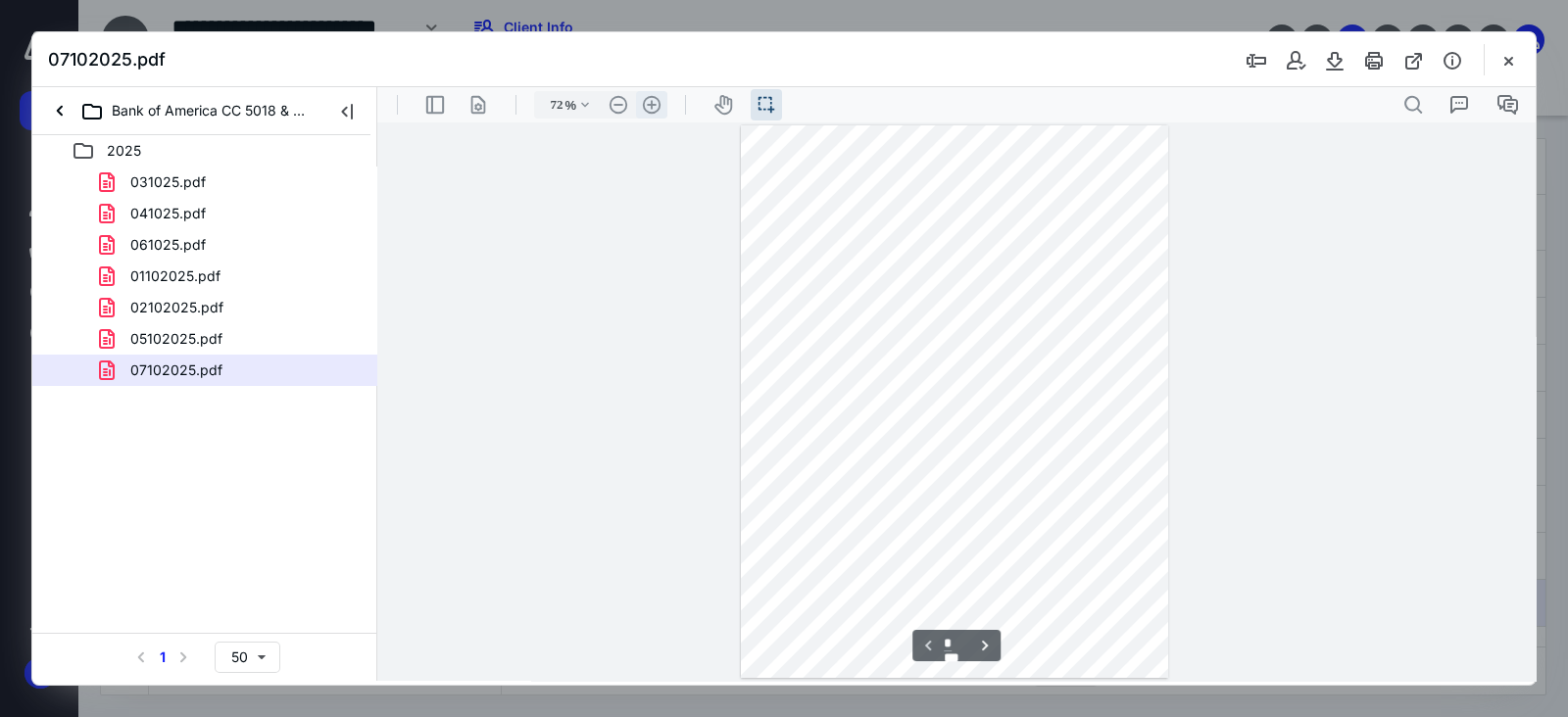 click on ".cls-1{fill:#abb0c4;} icon - header - zoom - in - line" at bounding box center [652, 105] 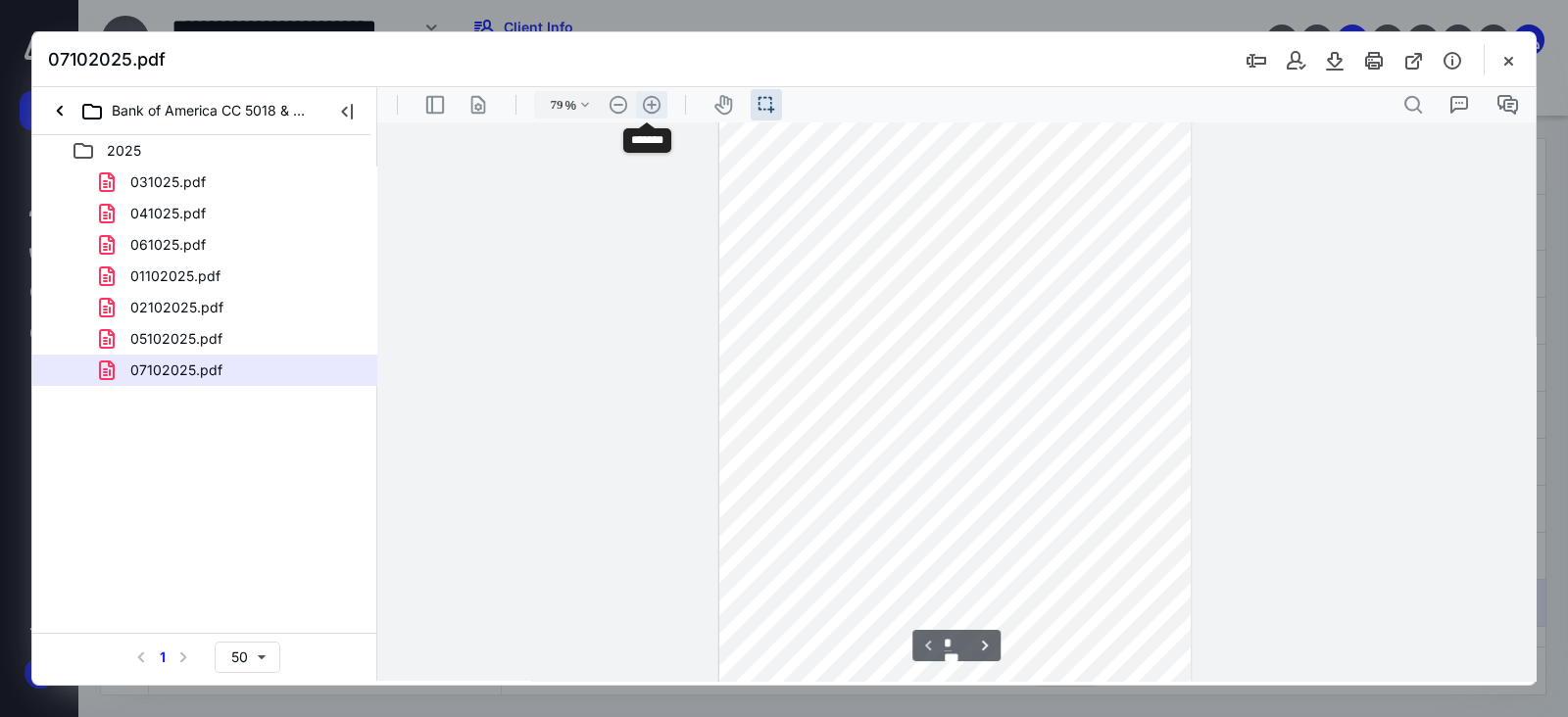 click on ".cls-1{fill:#abb0c4;} icon - header - zoom - in - line" at bounding box center [652, 105] 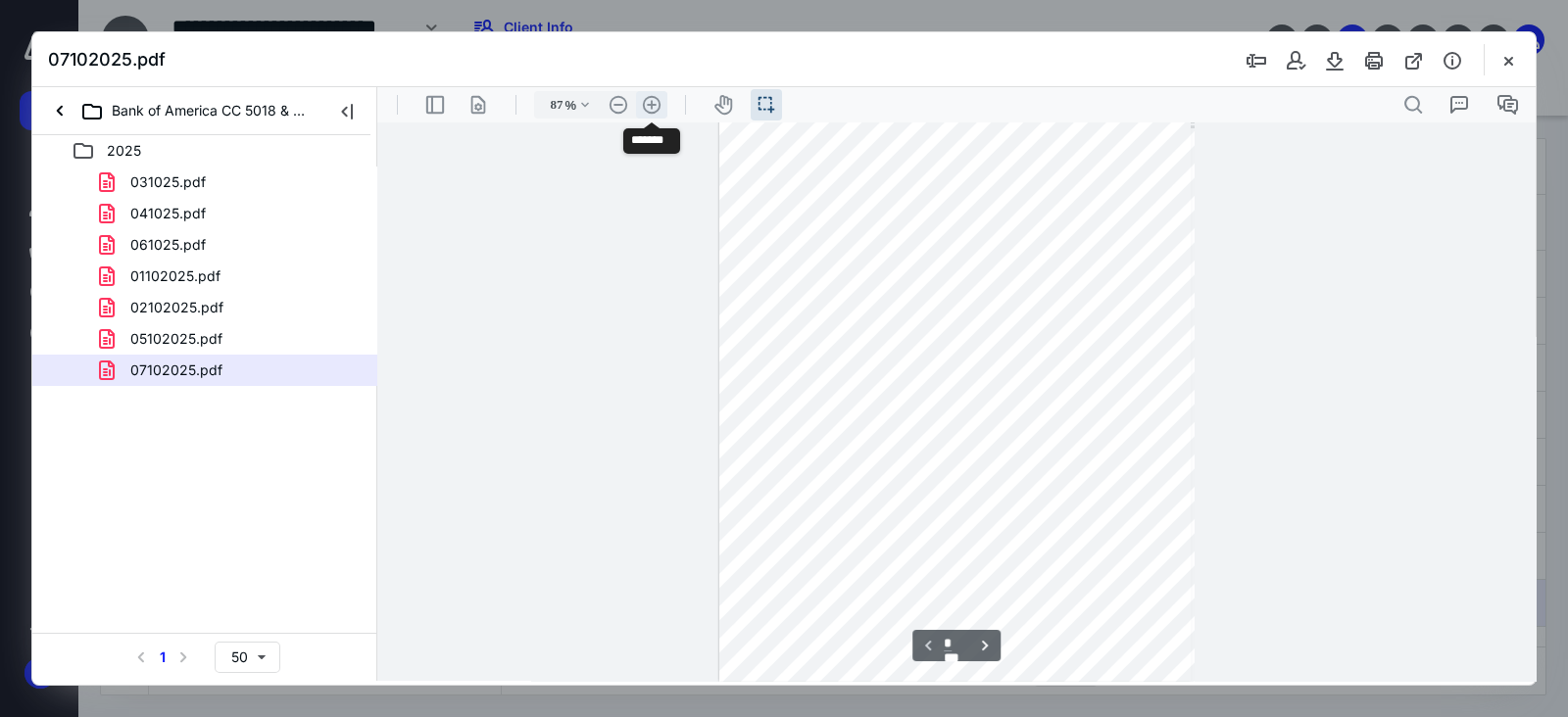 click on ".cls-1{fill:#abb0c4;} icon - header - zoom - in - line" at bounding box center [652, 105] 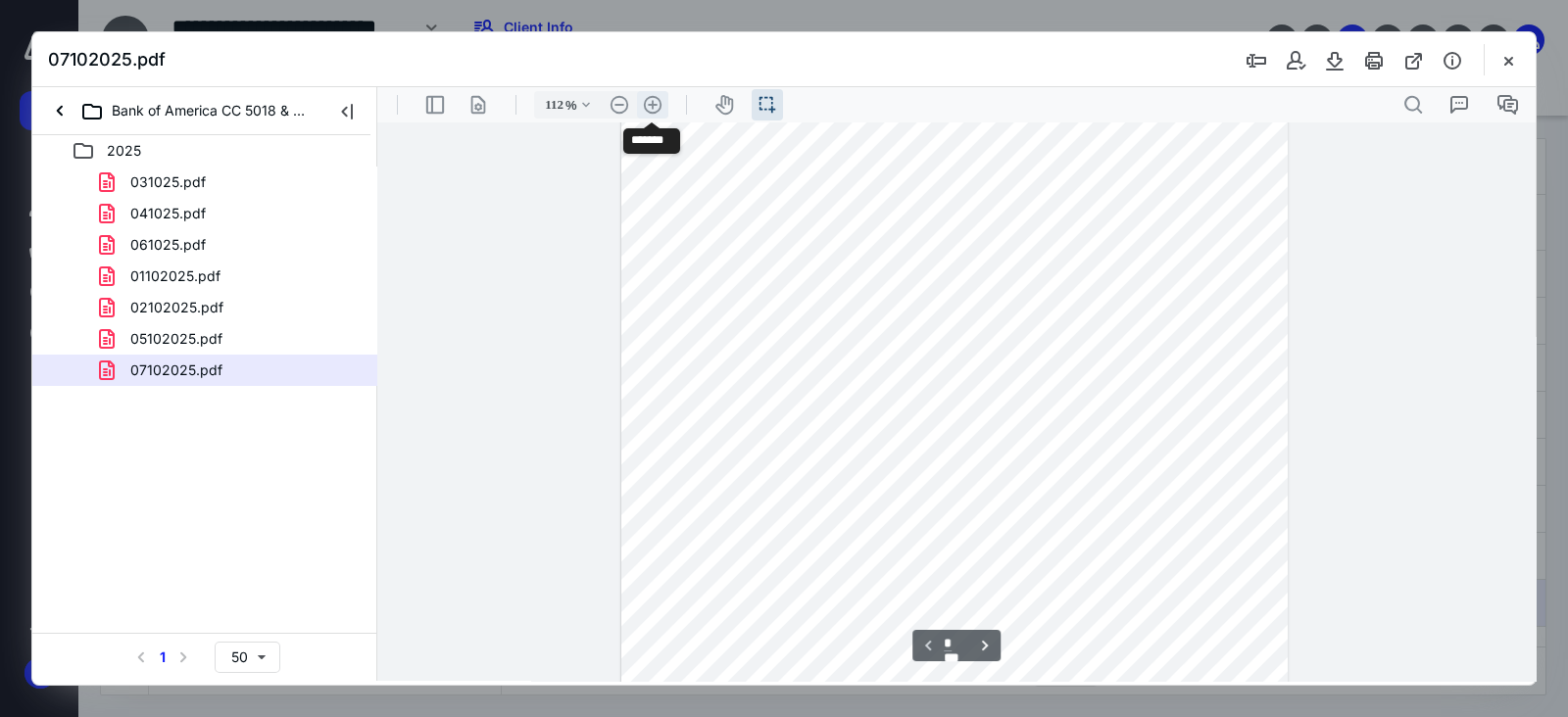 click on ".cls-1{fill:#abb0c4;} icon - header - zoom - in - line" at bounding box center (653, 105) 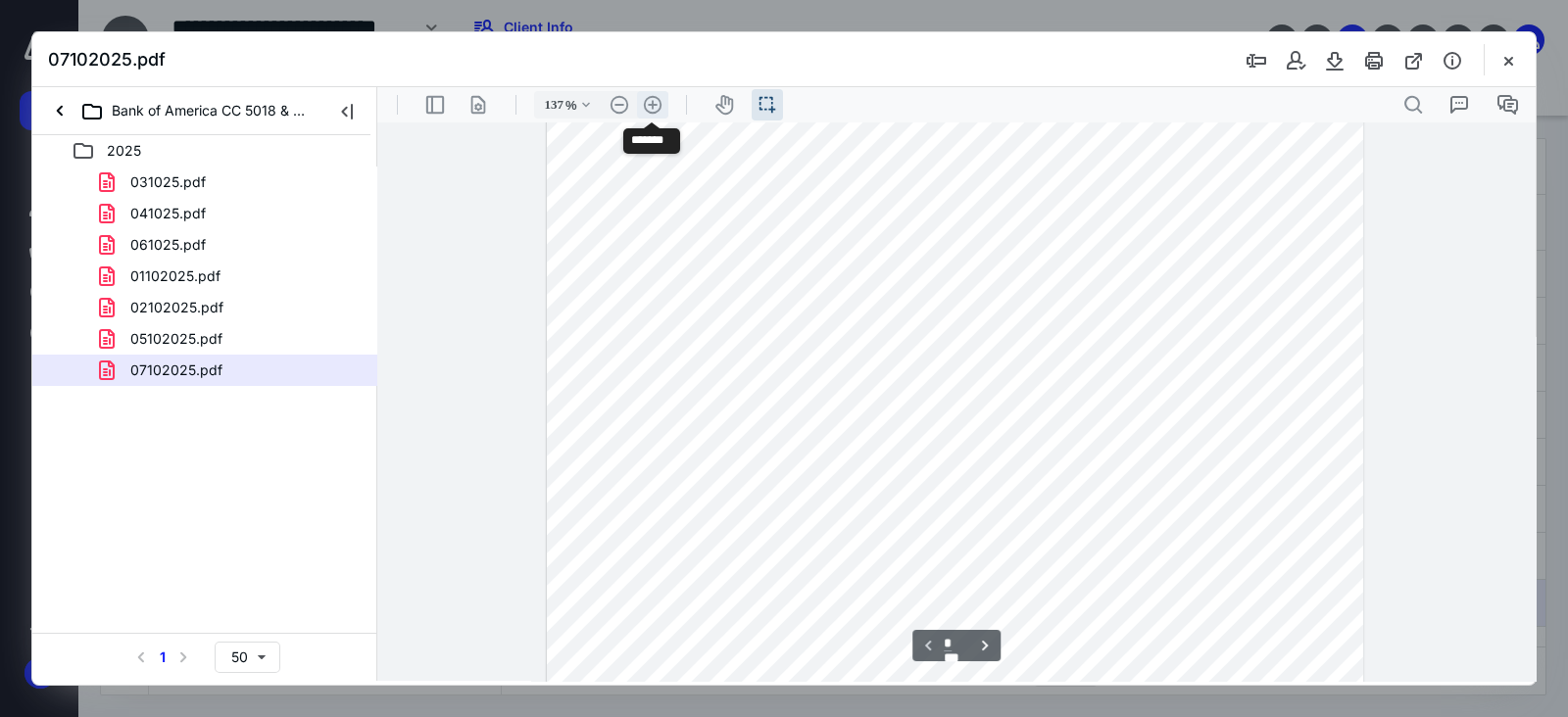 click on ".cls-1{fill:#abb0c4;} icon - header - zoom - in - line" at bounding box center [653, 105] 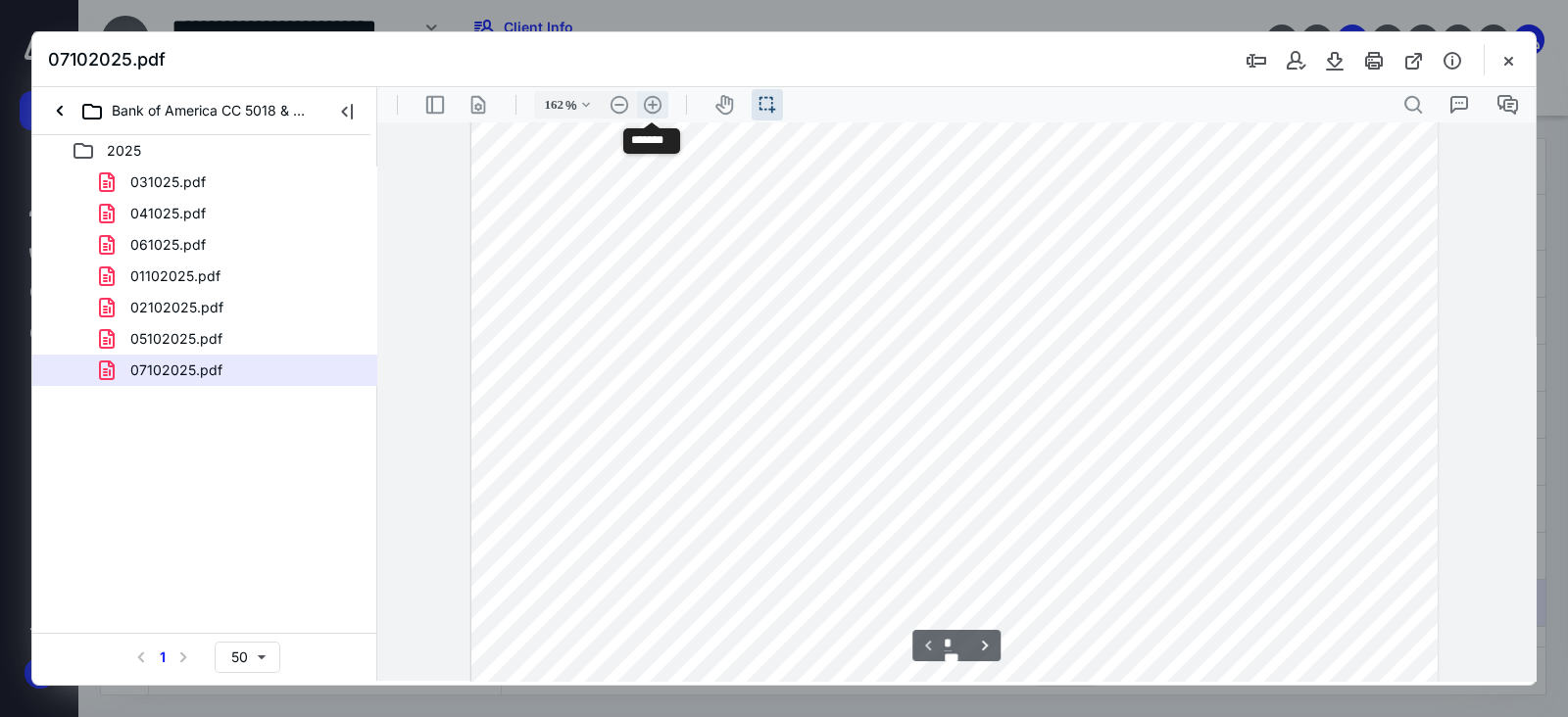 scroll, scrollTop: 332, scrollLeft: 0, axis: vertical 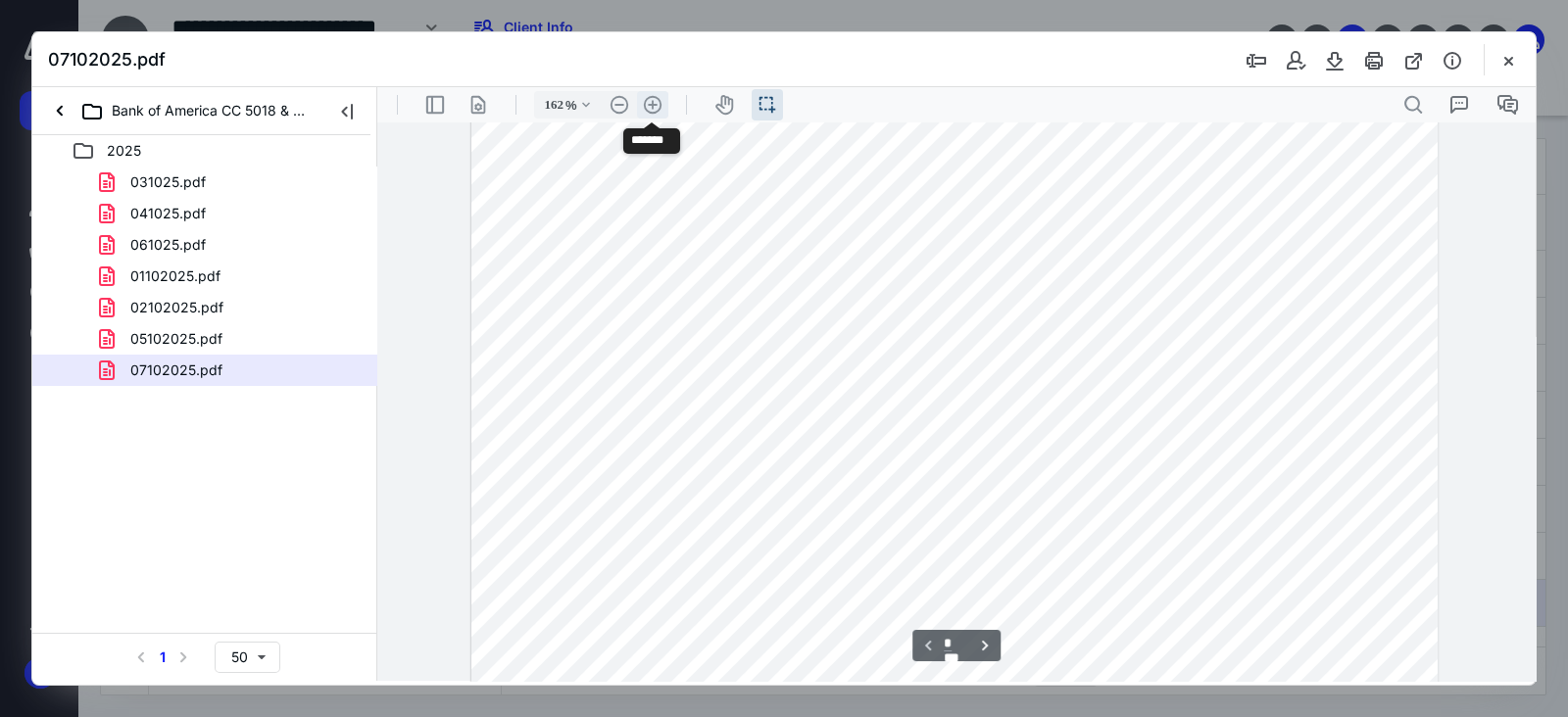 click on ".cls-1{fill:#abb0c4;} icon - header - zoom - in - line" at bounding box center [653, 105] 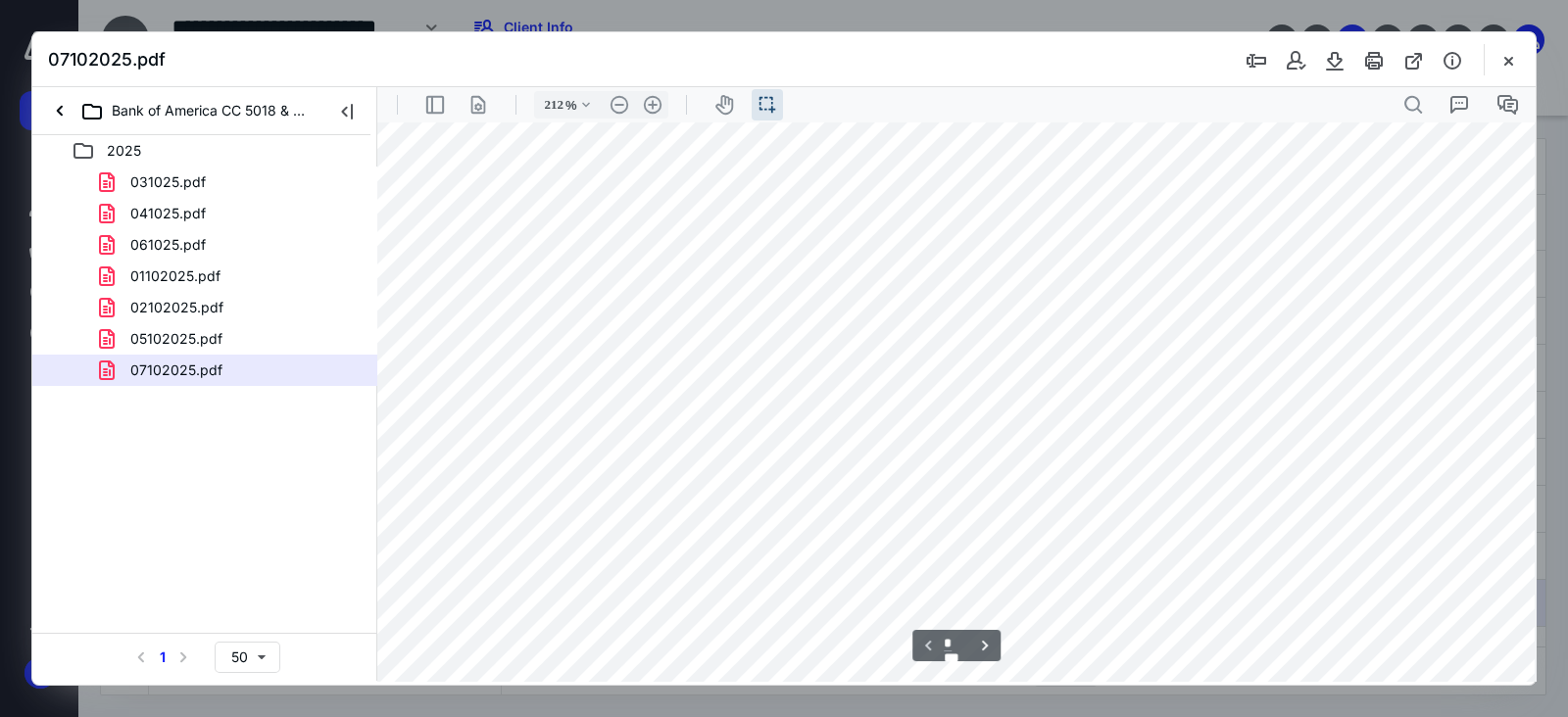 scroll, scrollTop: 149, scrollLeft: 68, axis: both 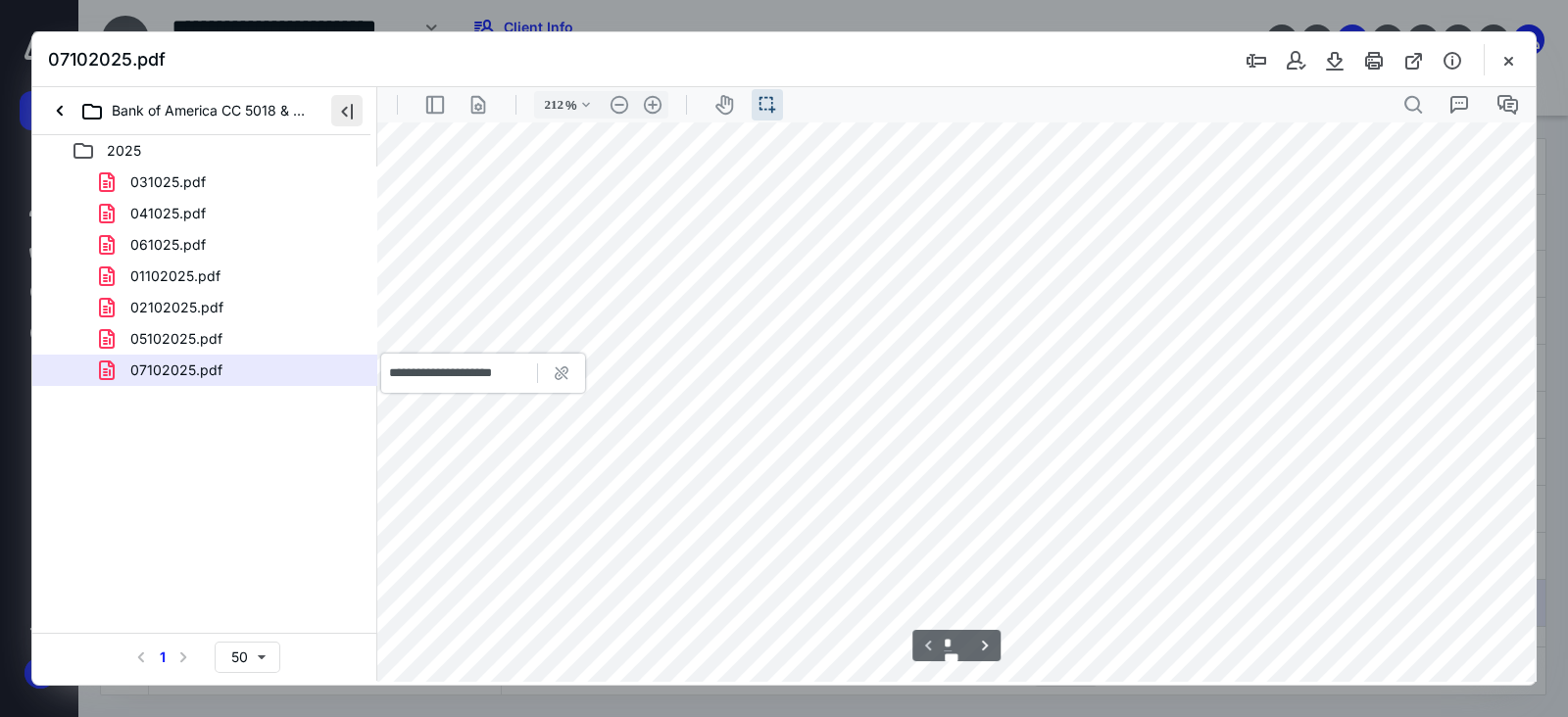 drag, startPoint x: 351, startPoint y: 121, endPoint x: 38, endPoint y: 75, distance: 316.3621 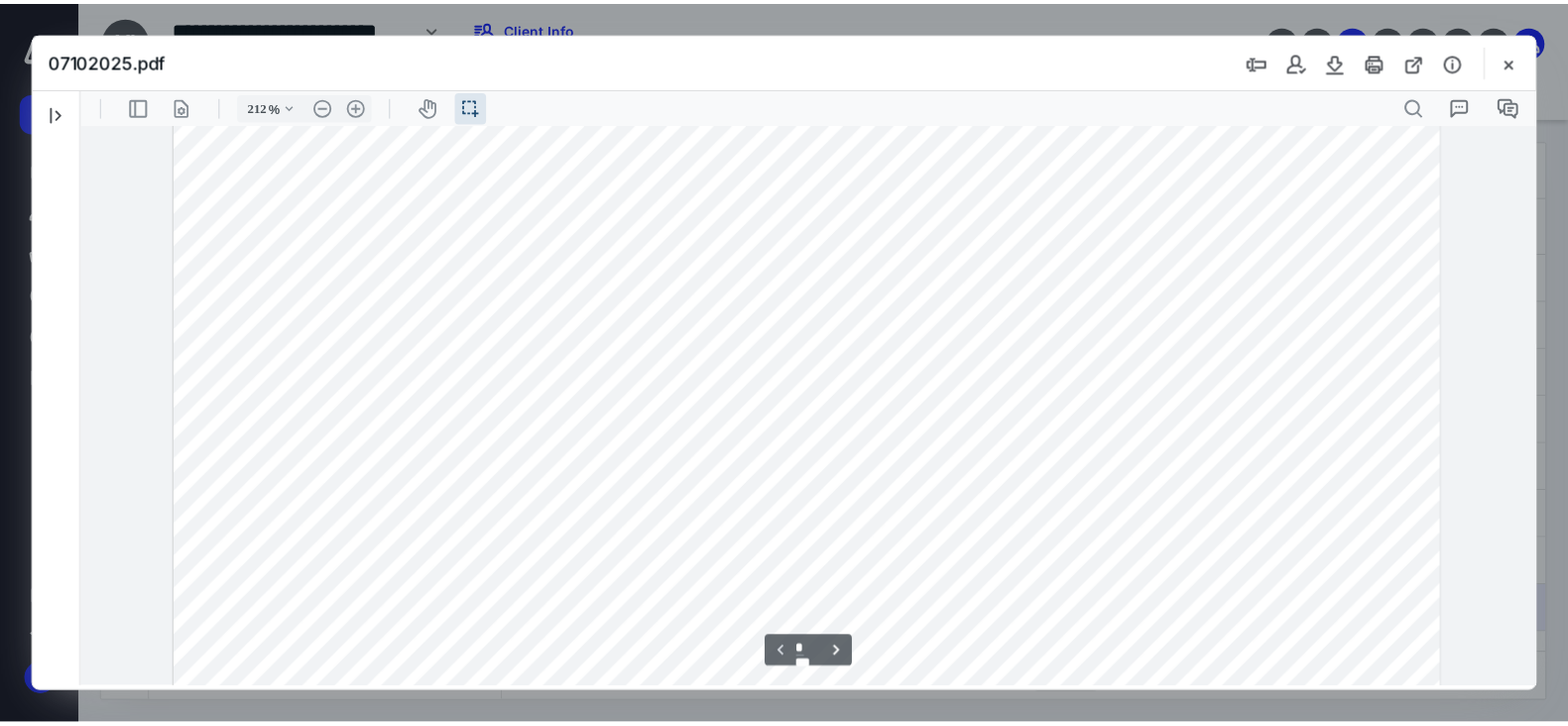scroll, scrollTop: 275, scrollLeft: 0, axis: vertical 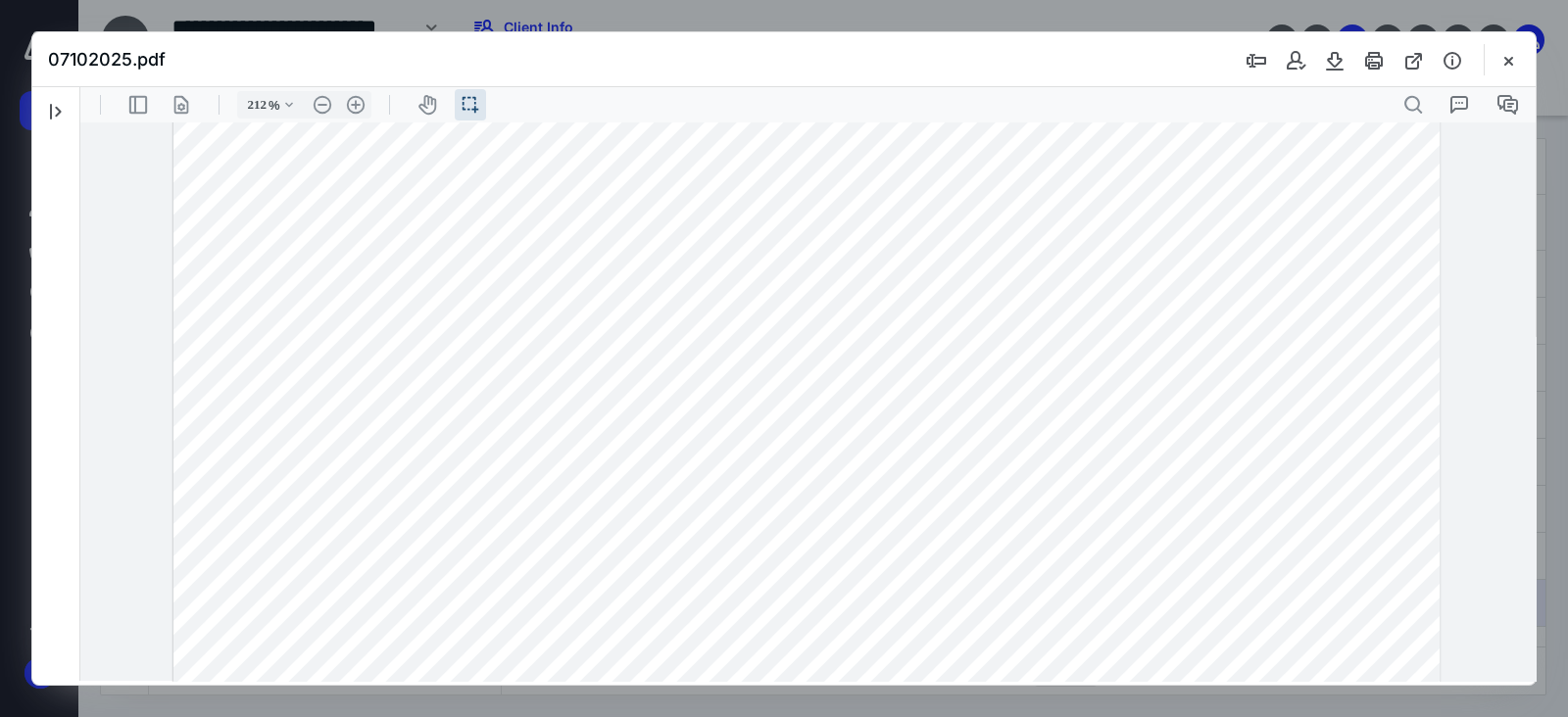 click at bounding box center (807, 678) 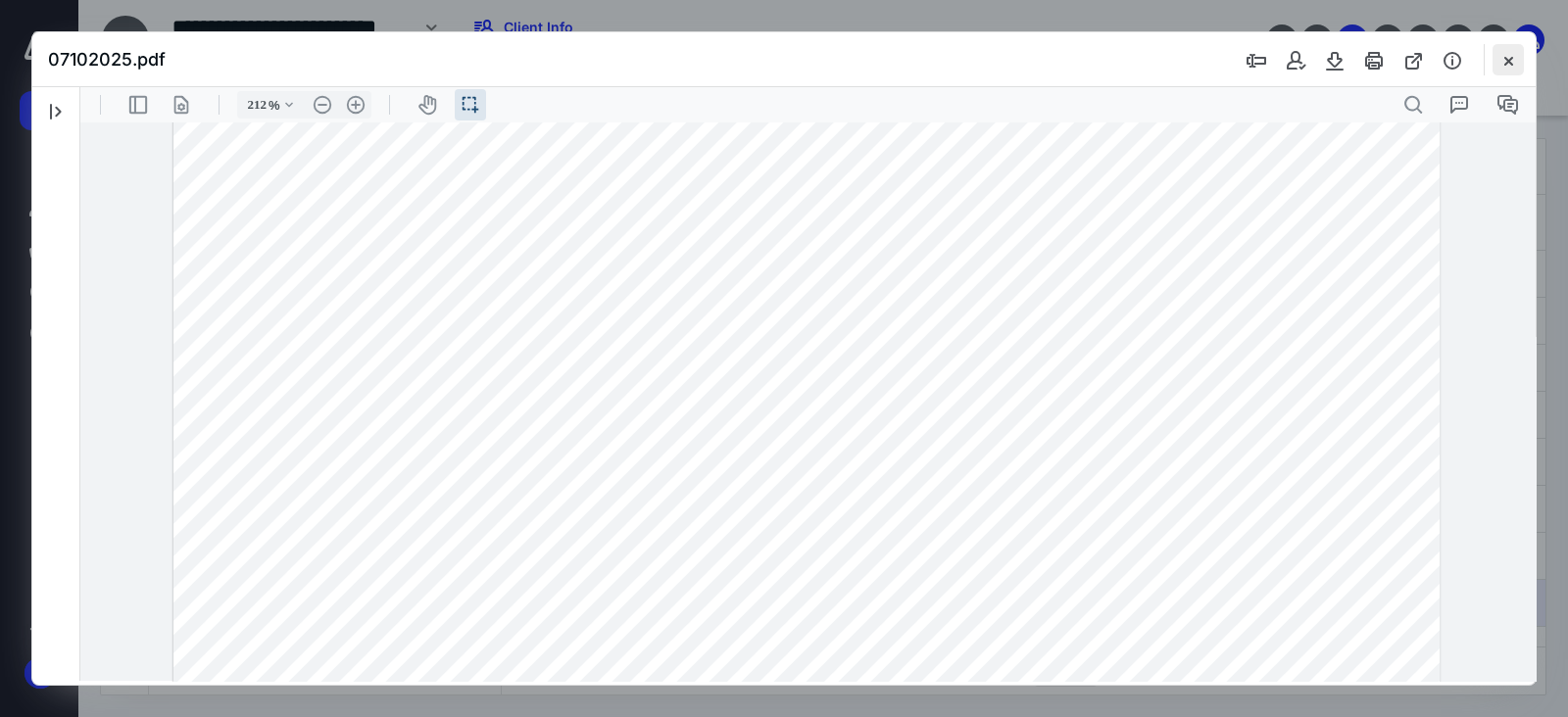 click at bounding box center [1508, 60] 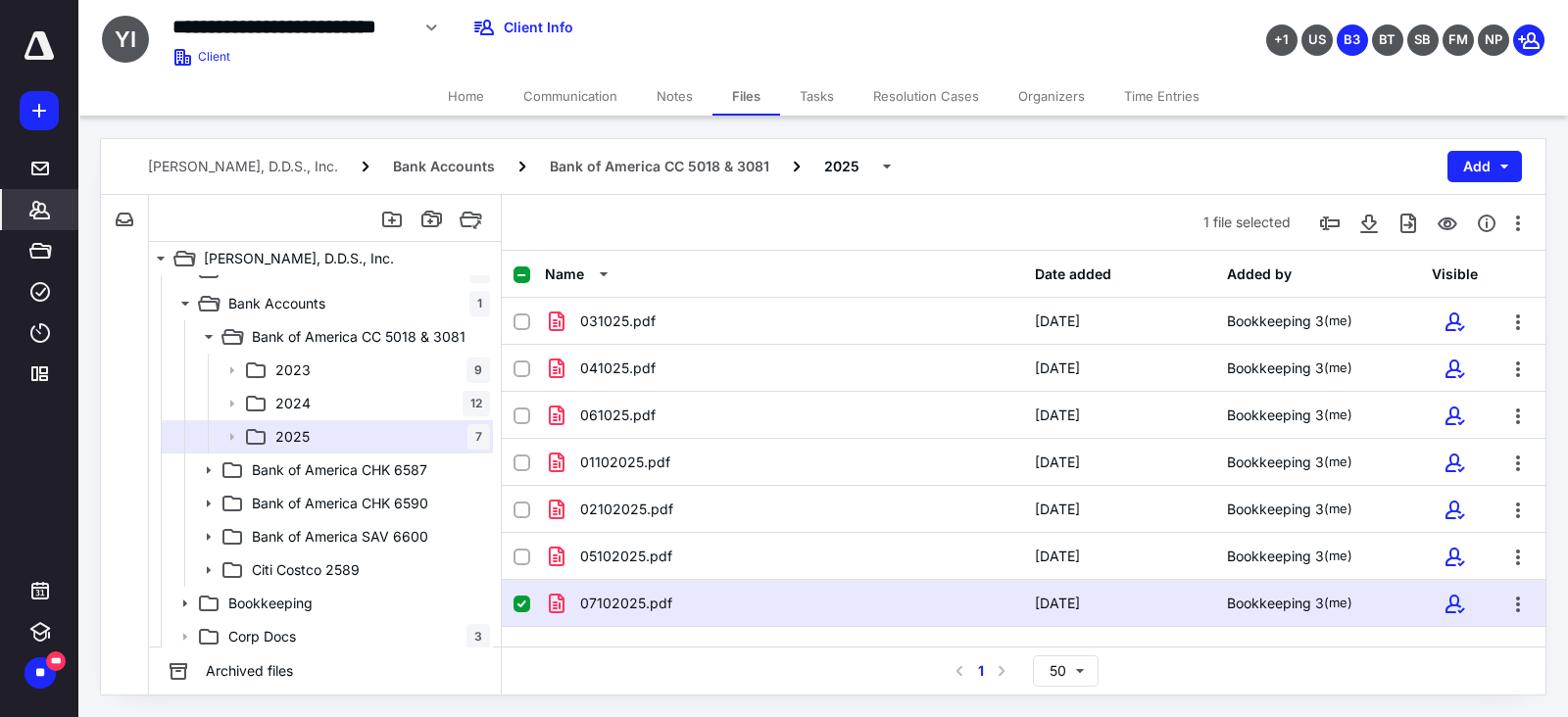 click 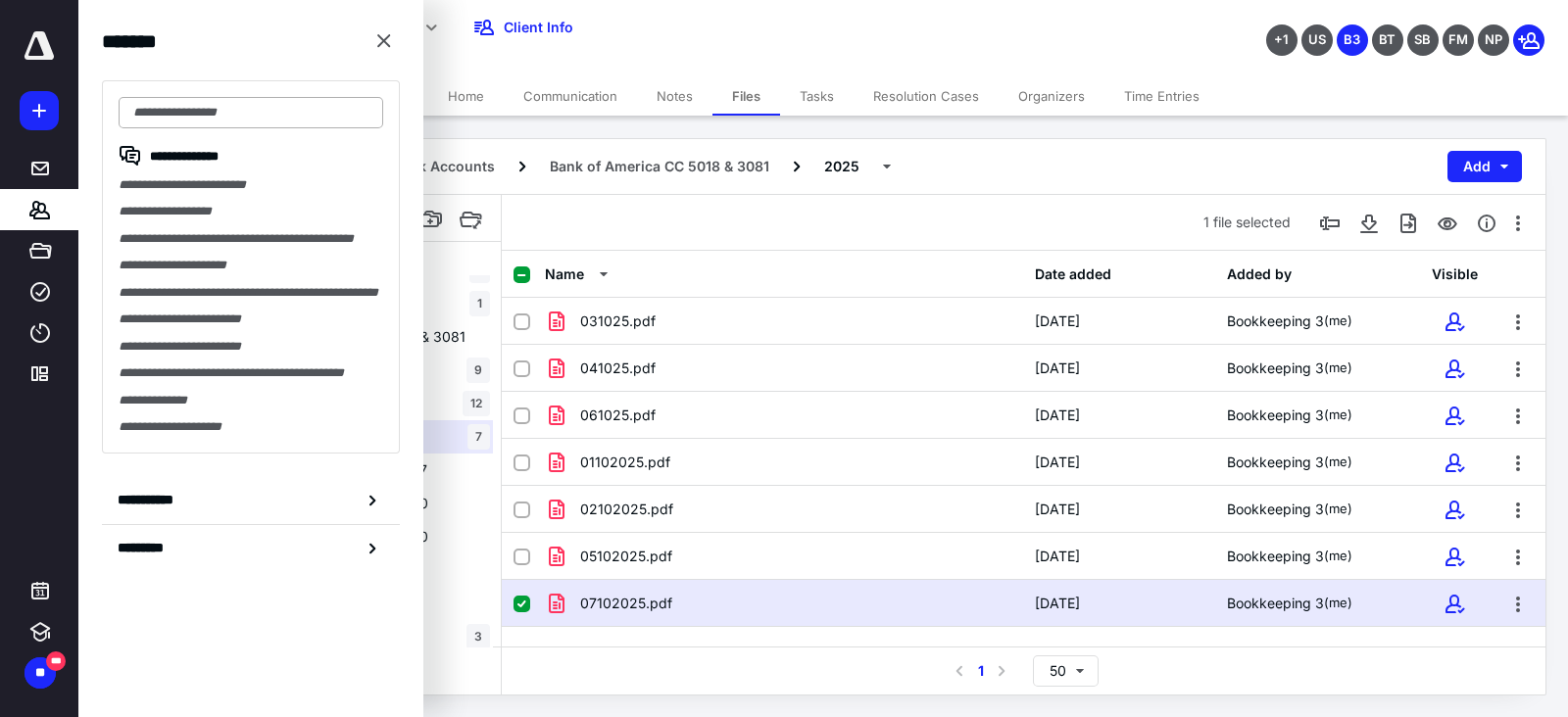 click at bounding box center (251, 113) 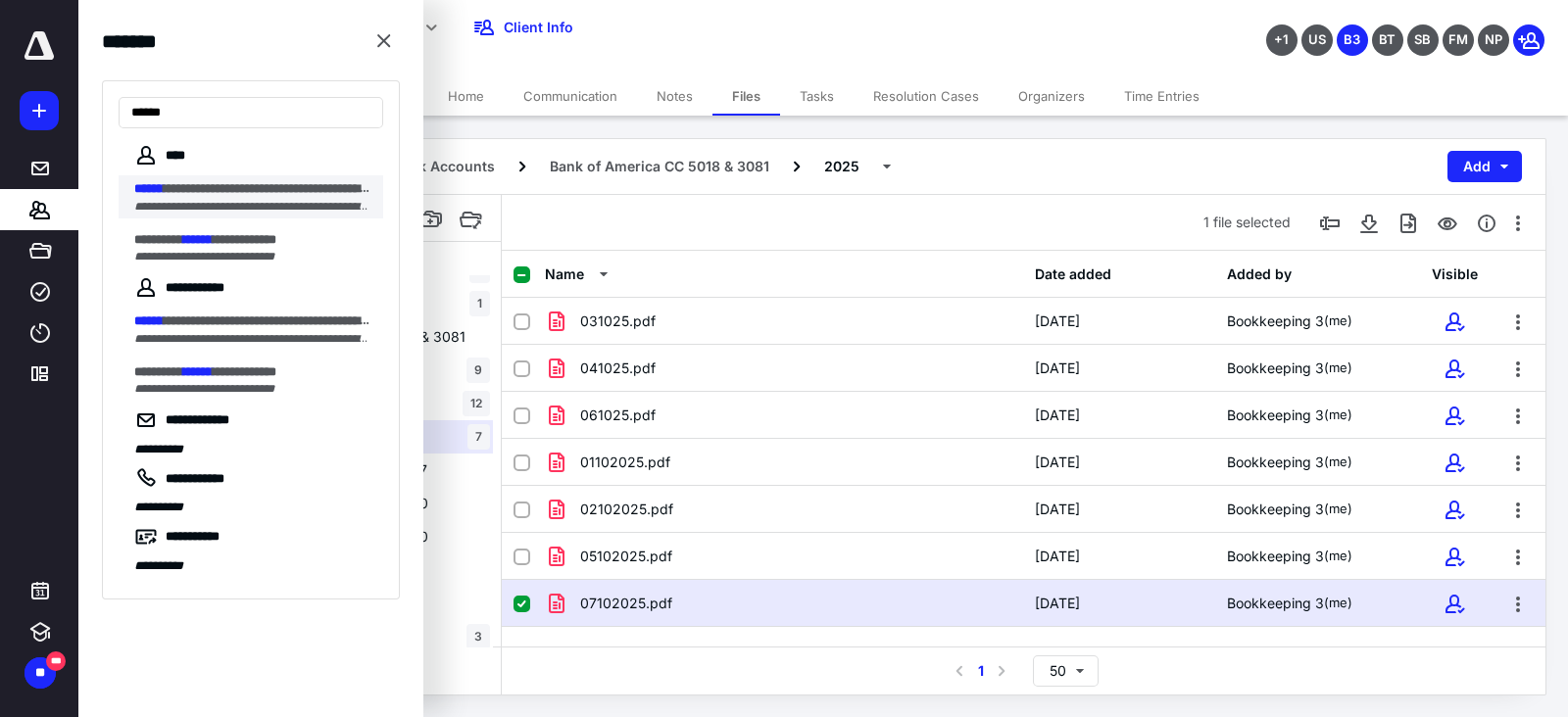 type on "******" 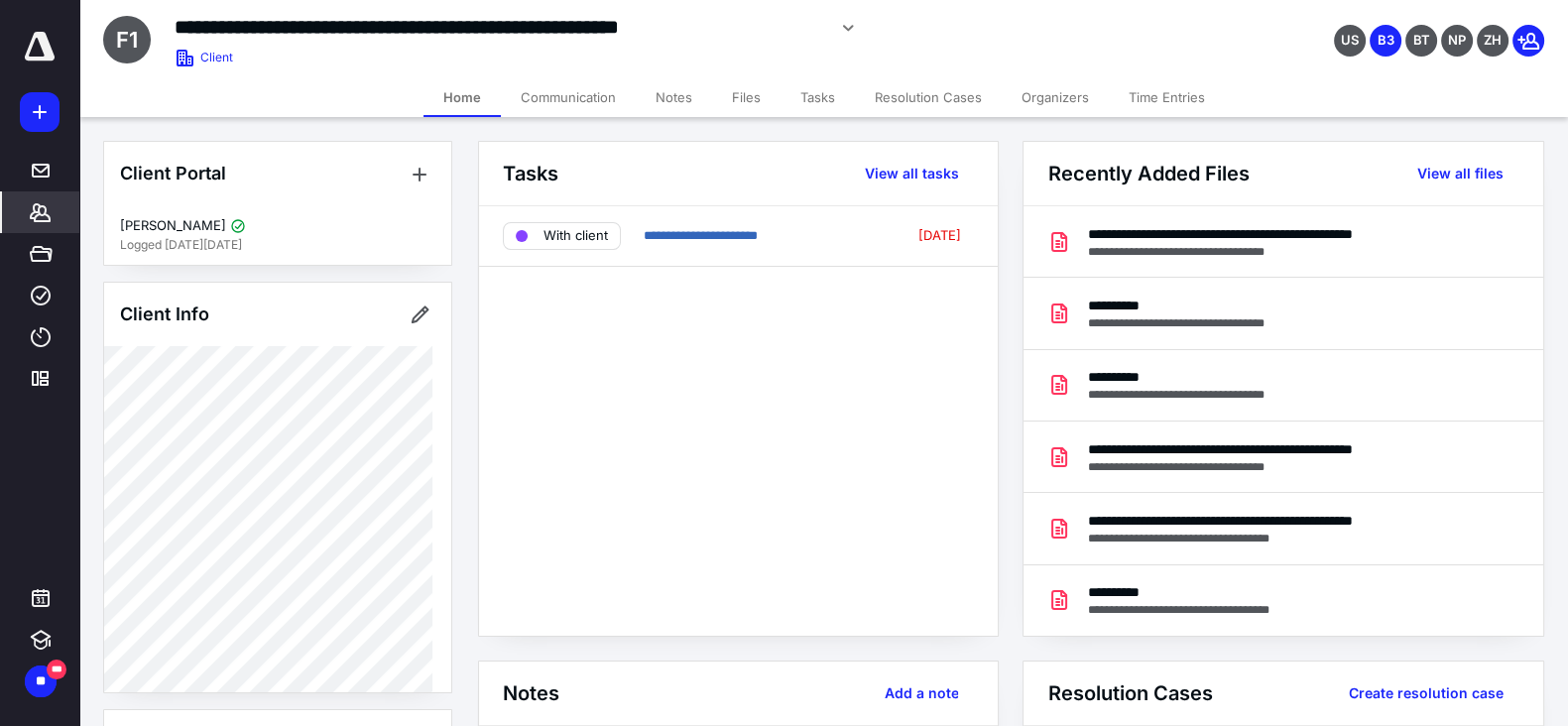 click on "Files" at bounding box center [746, 97] 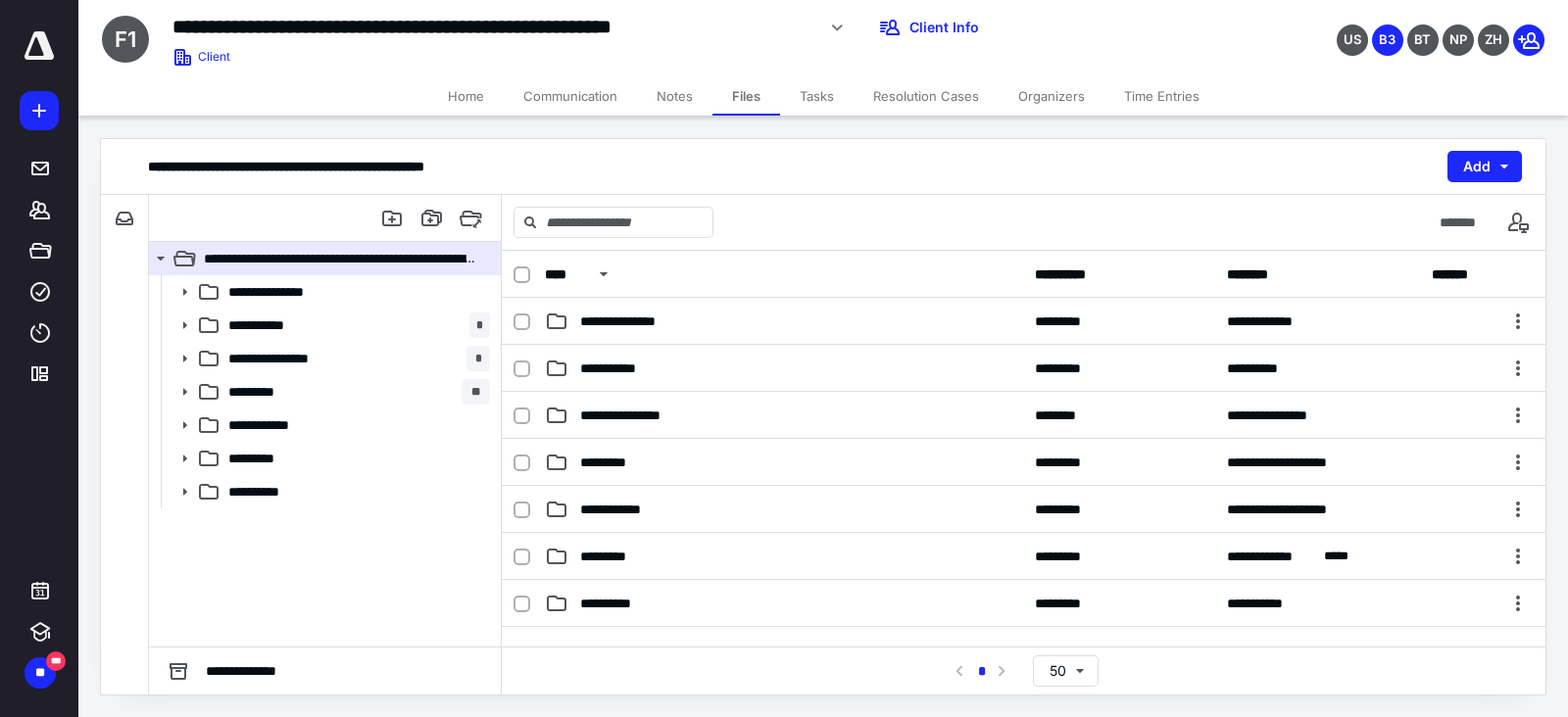 click on "Tasks" at bounding box center [816, 96] 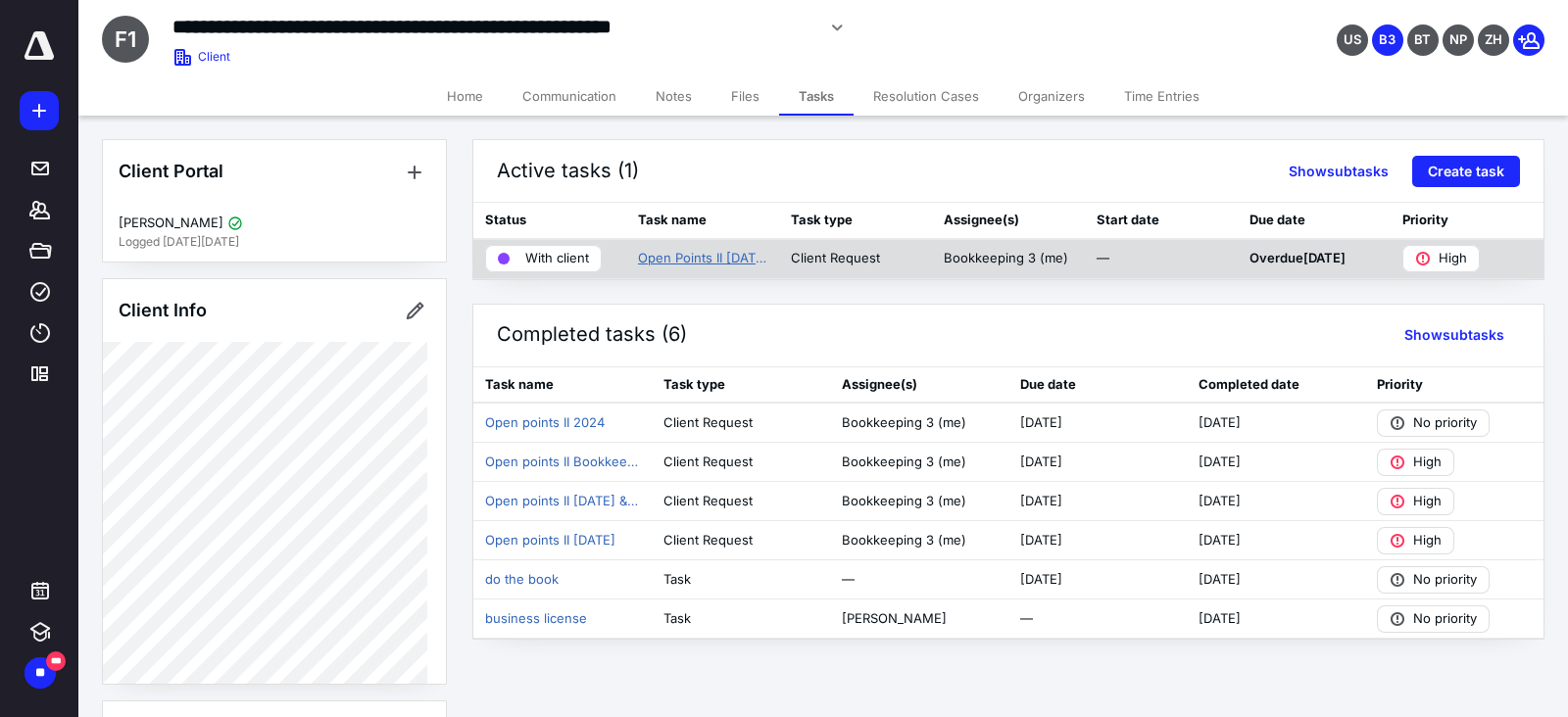 click on "Open Points II [DATE]" at bounding box center [703, 259] 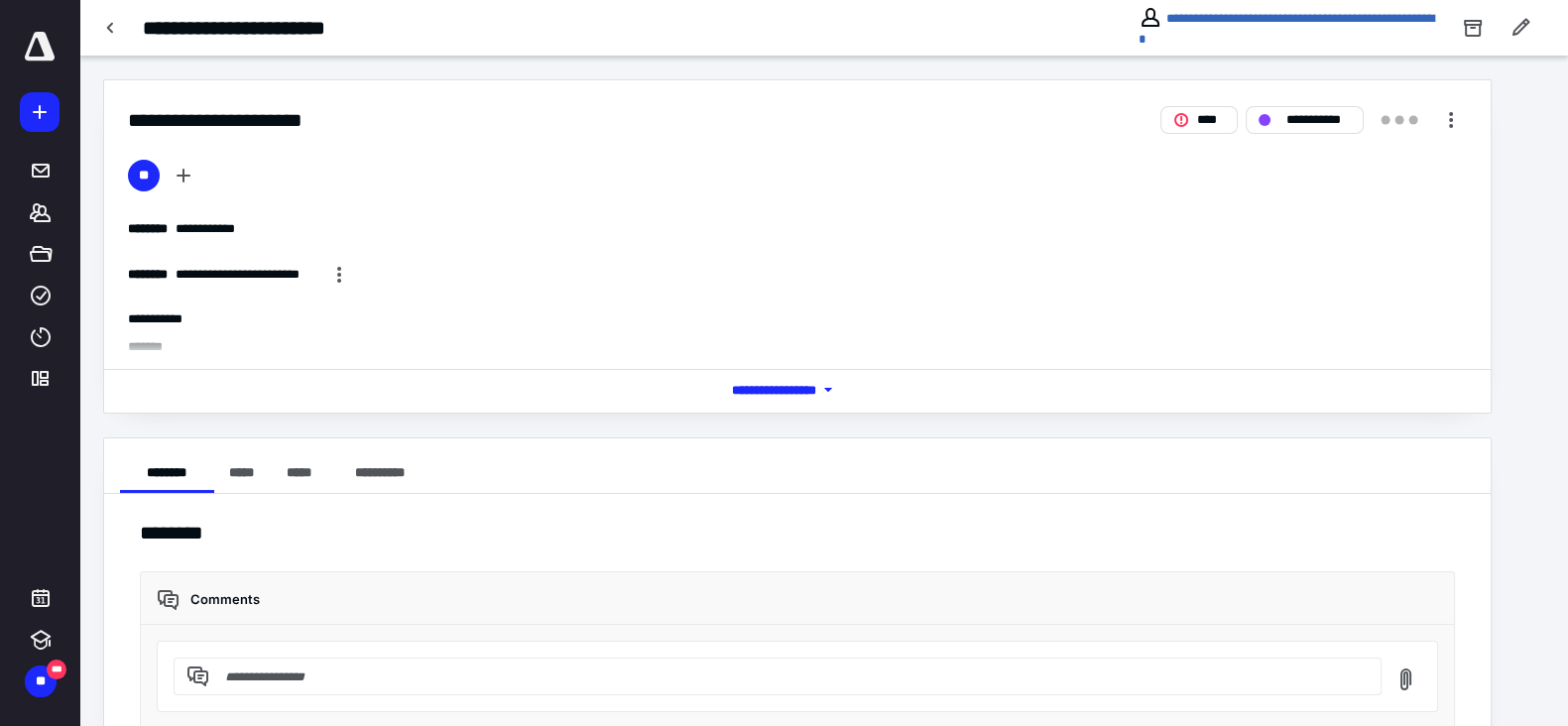 click on "*** **** *******" at bounding box center (797, 390) 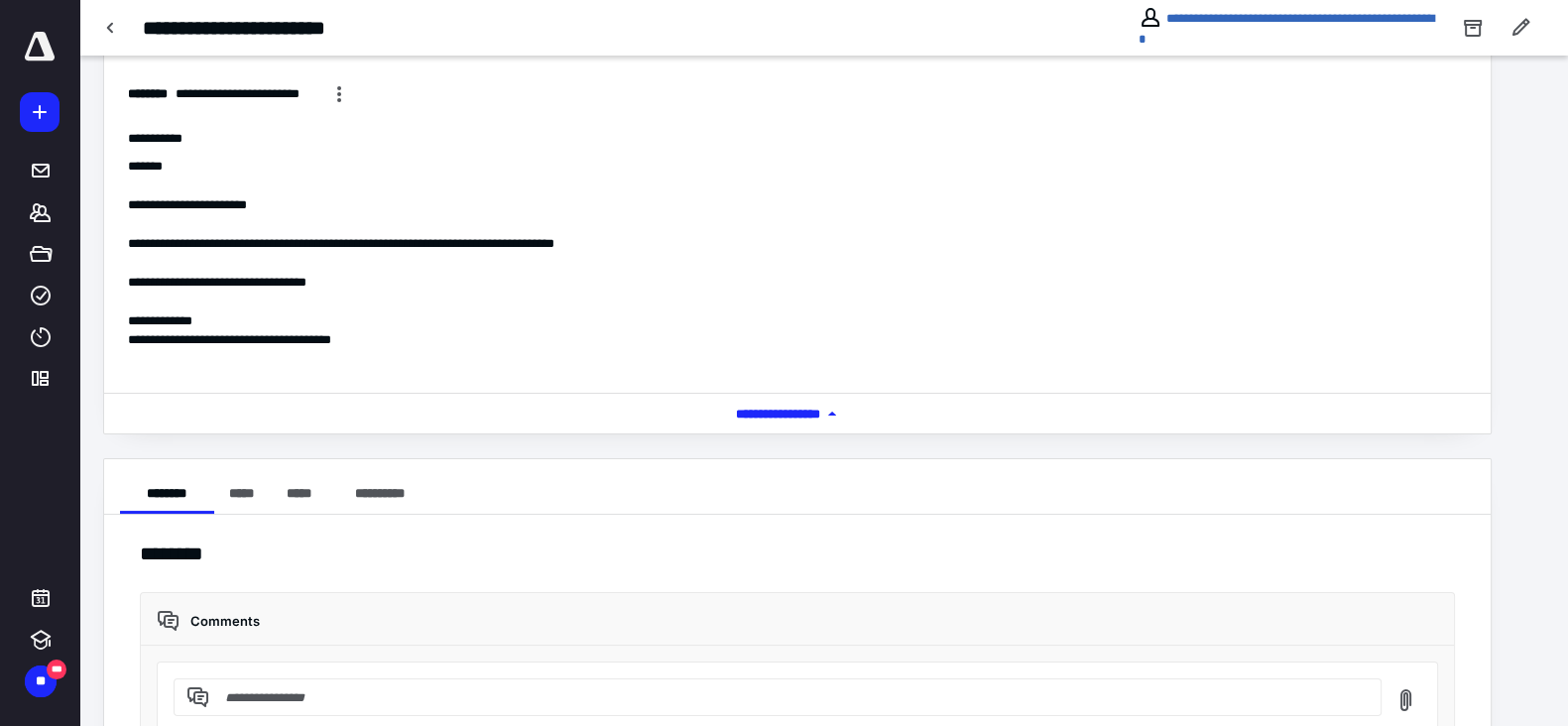 scroll, scrollTop: 127, scrollLeft: 0, axis: vertical 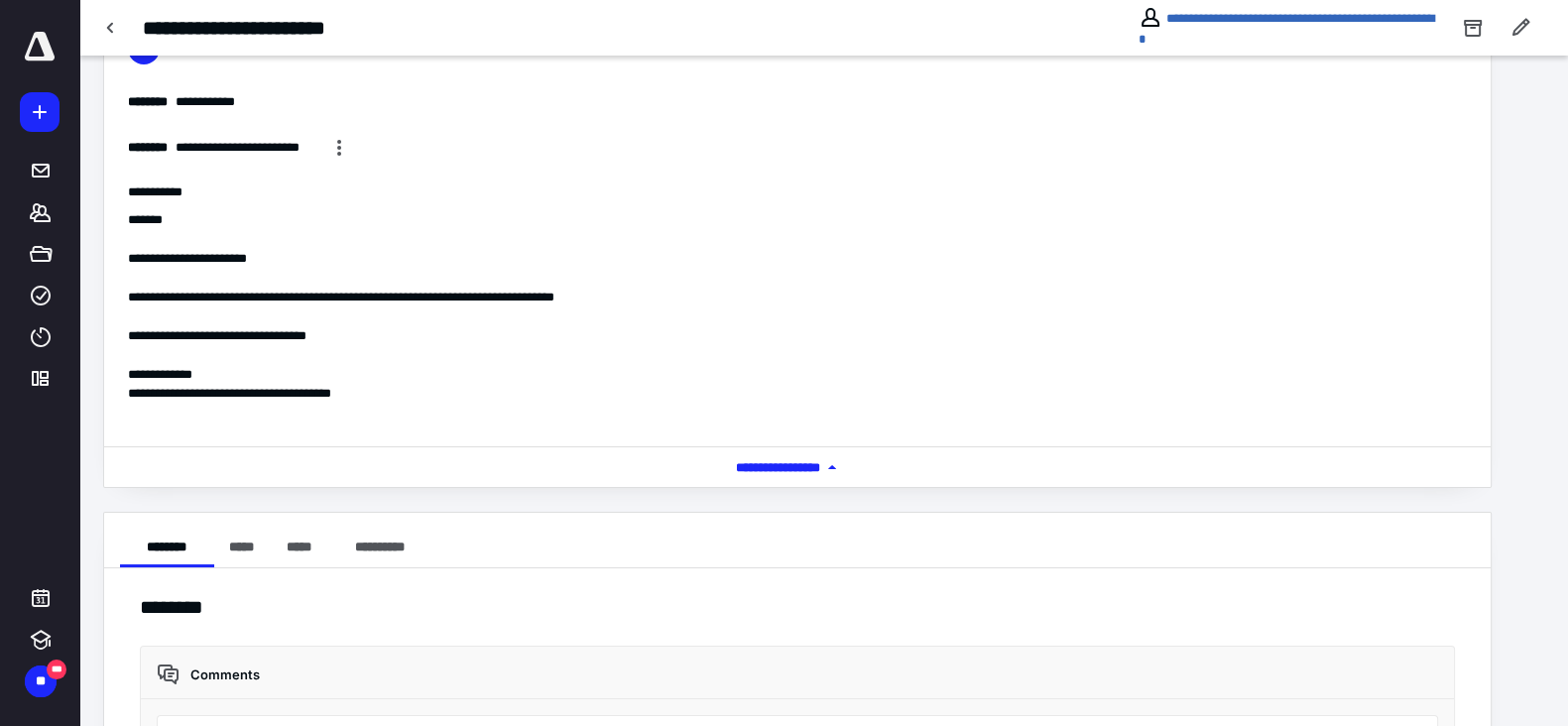 click on "**********" at bounding box center [797, 335] 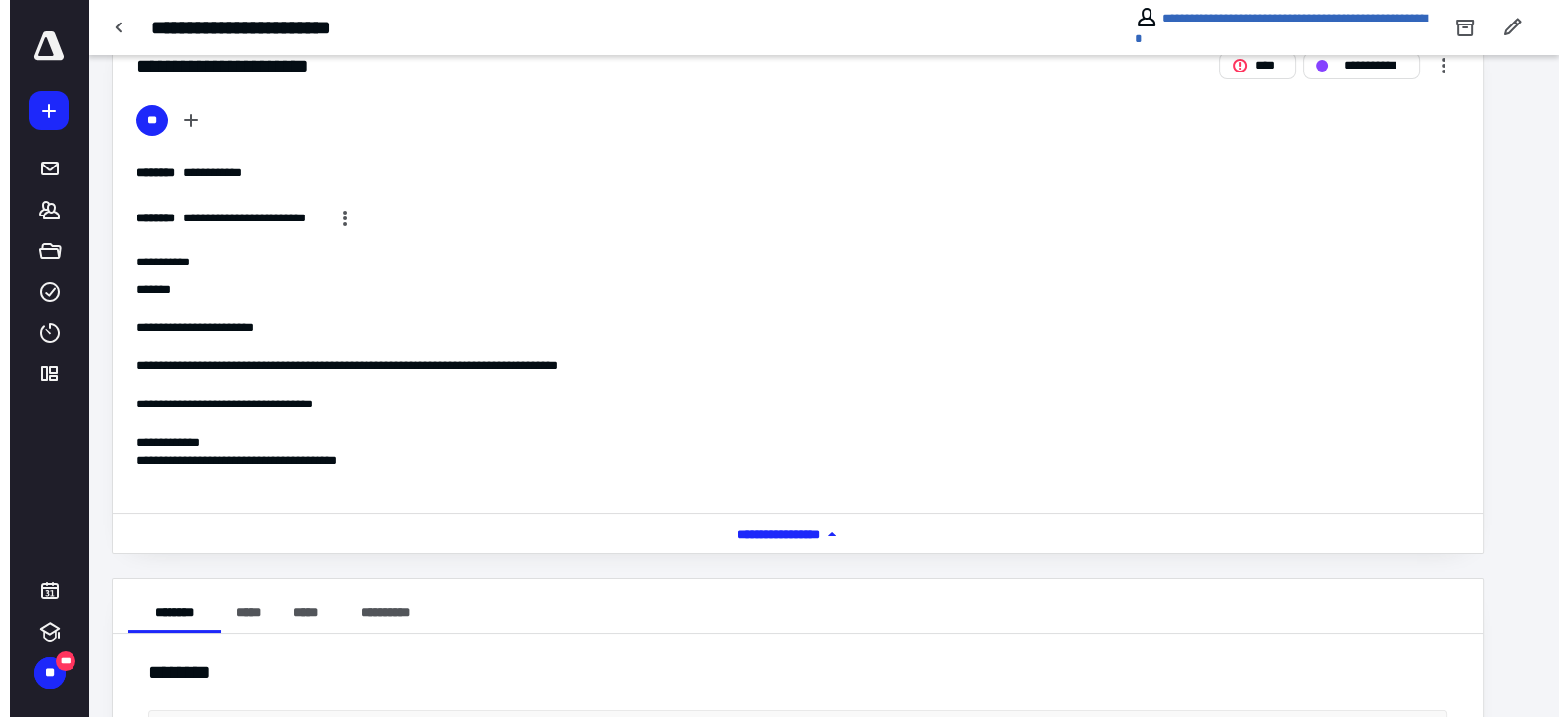 scroll, scrollTop: 0, scrollLeft: 0, axis: both 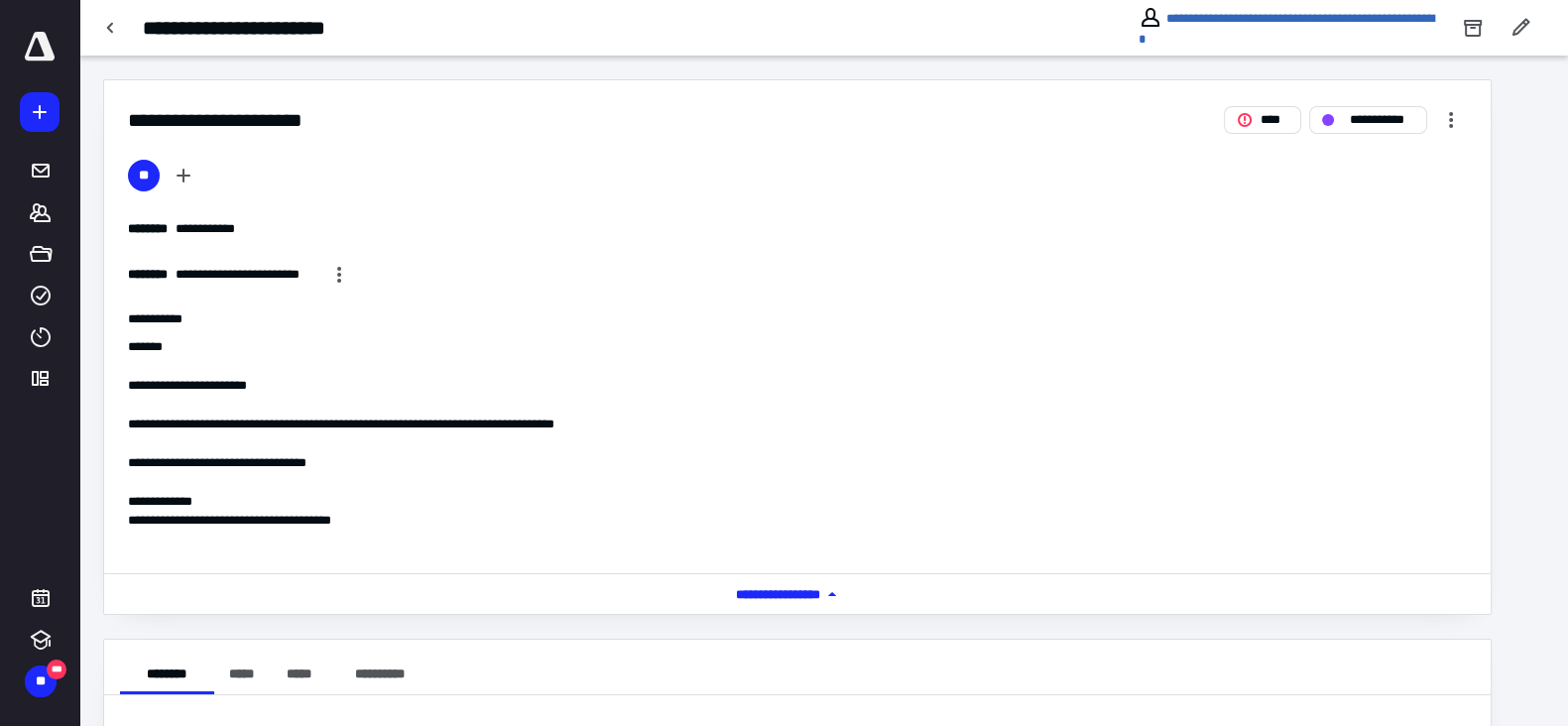 click at bounding box center (797, 443) 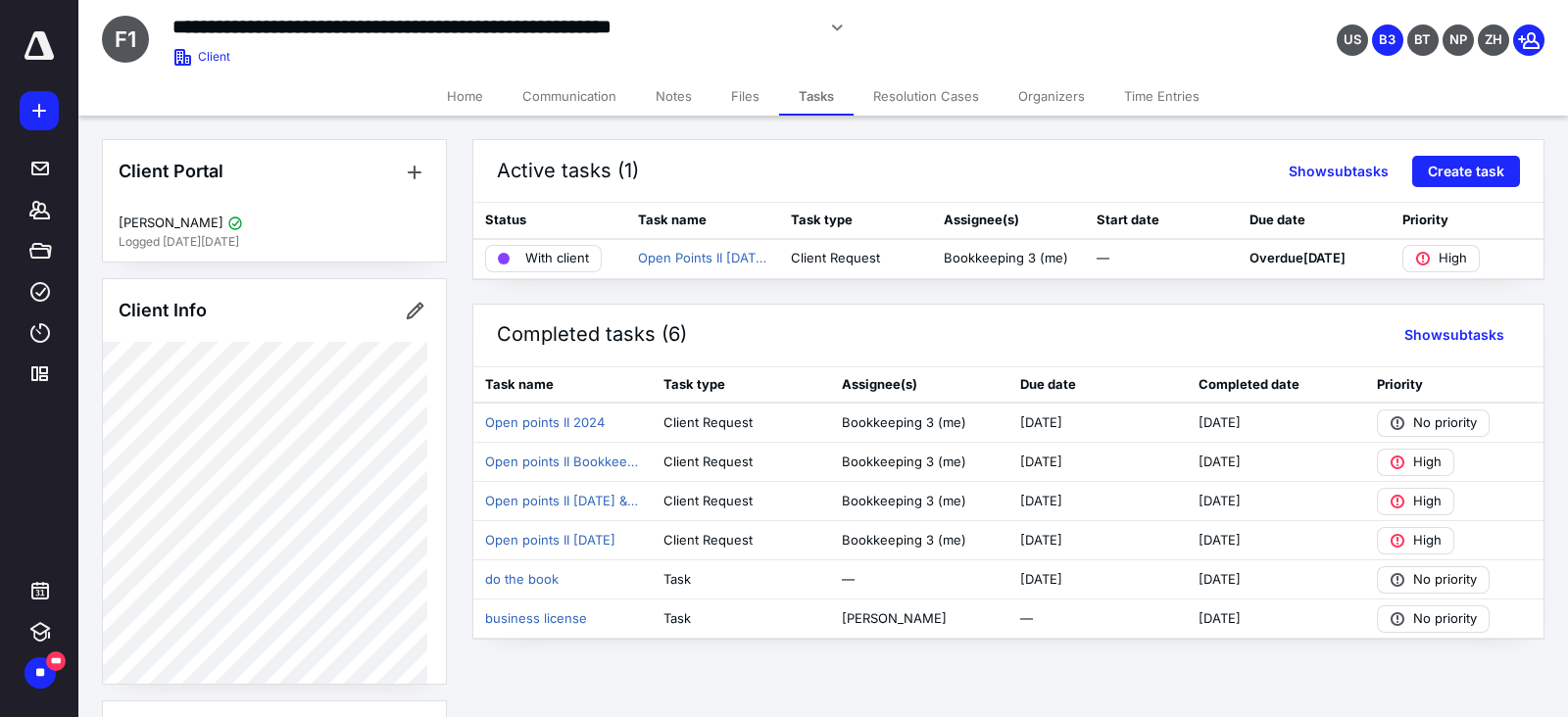 click on "Files" at bounding box center [745, 96] 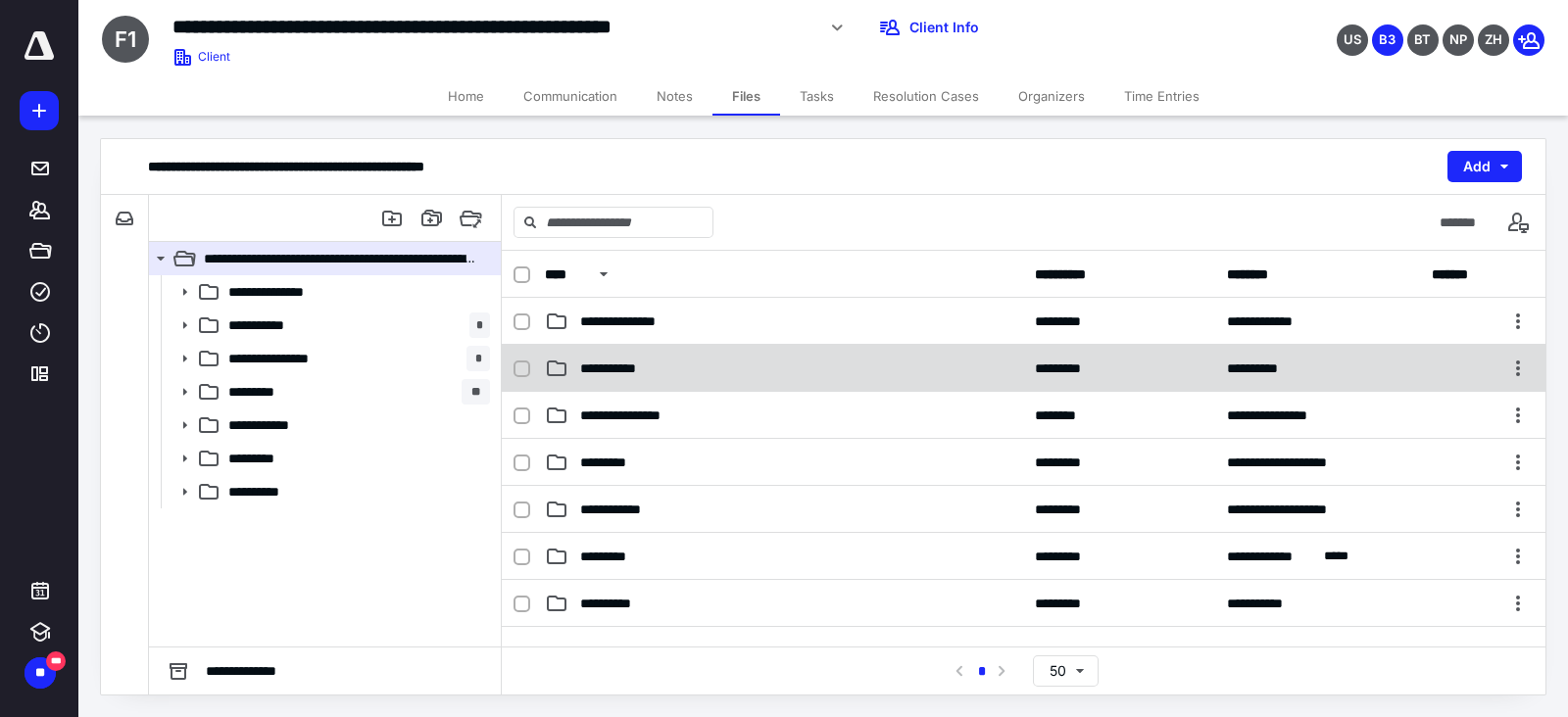 click on "**********" at bounding box center [1023, 368] 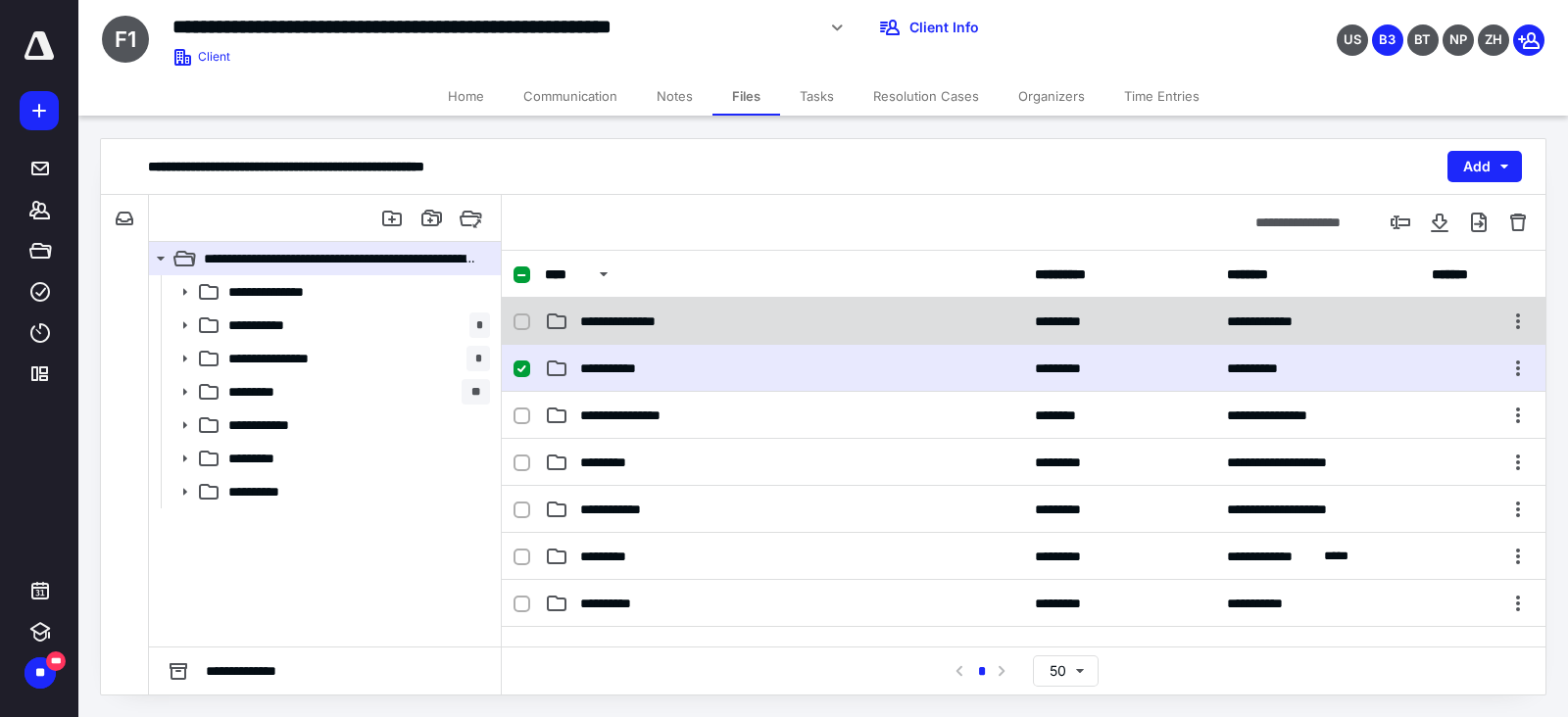 click on "**********" at bounding box center [784, 321] 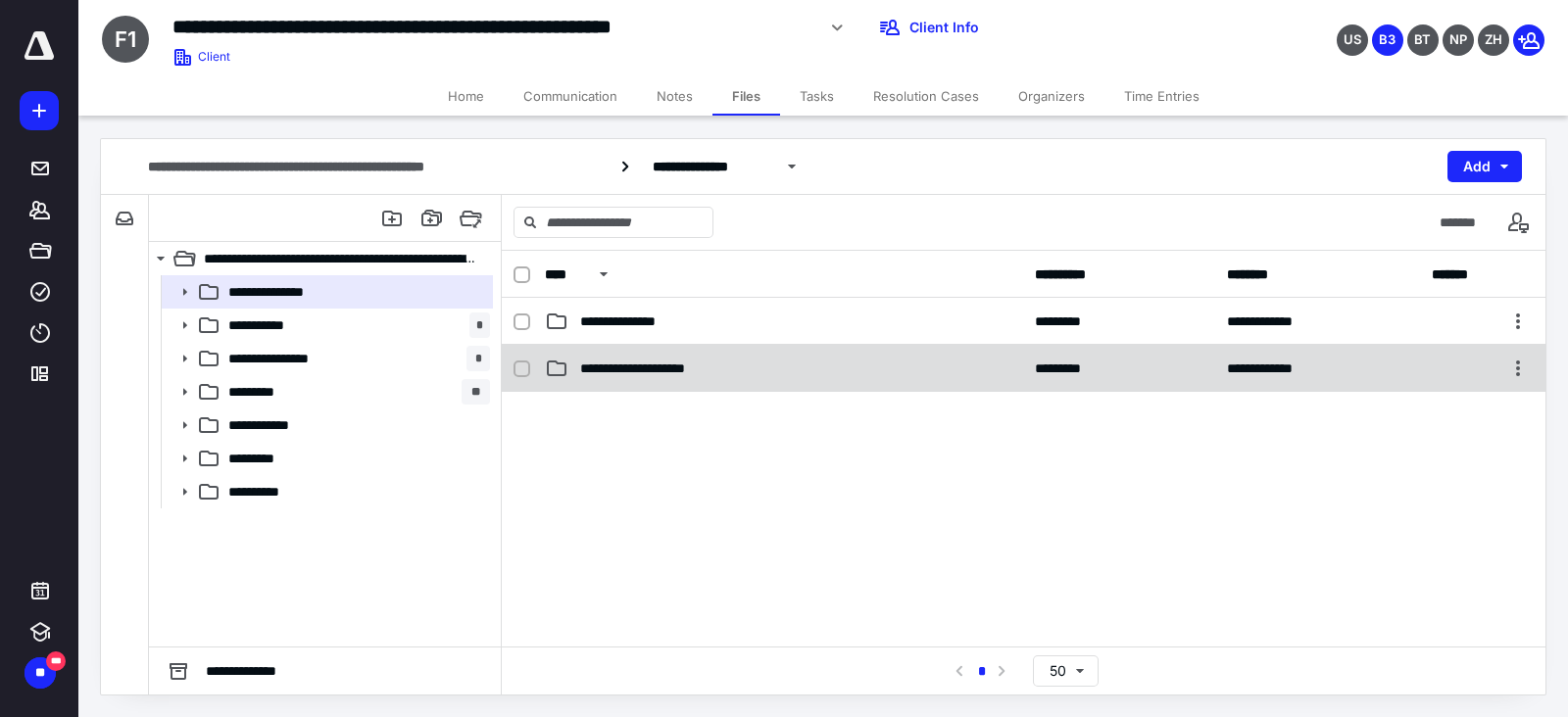 click on "**********" at bounding box center [784, 368] 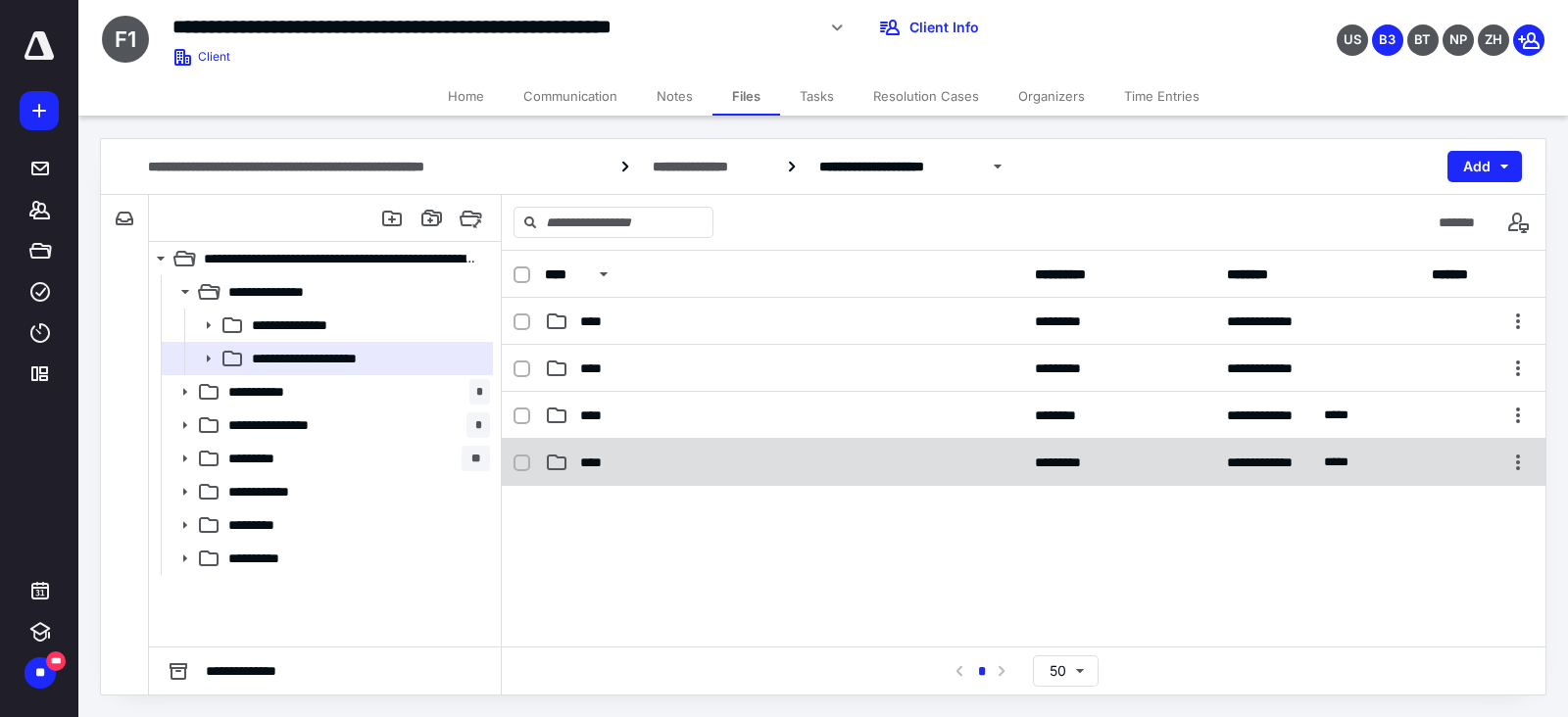 click on "****" at bounding box center [784, 462] 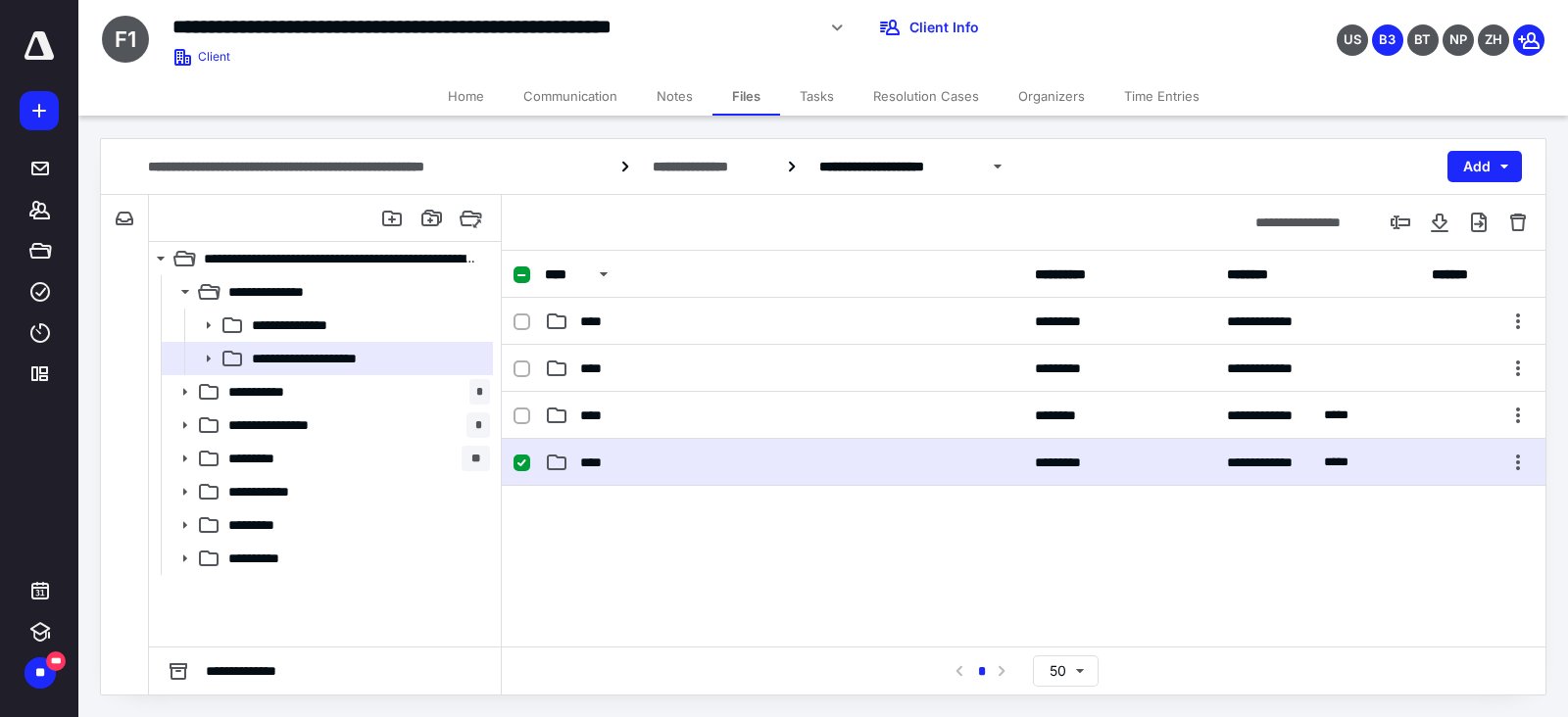 click on "****" at bounding box center (784, 462) 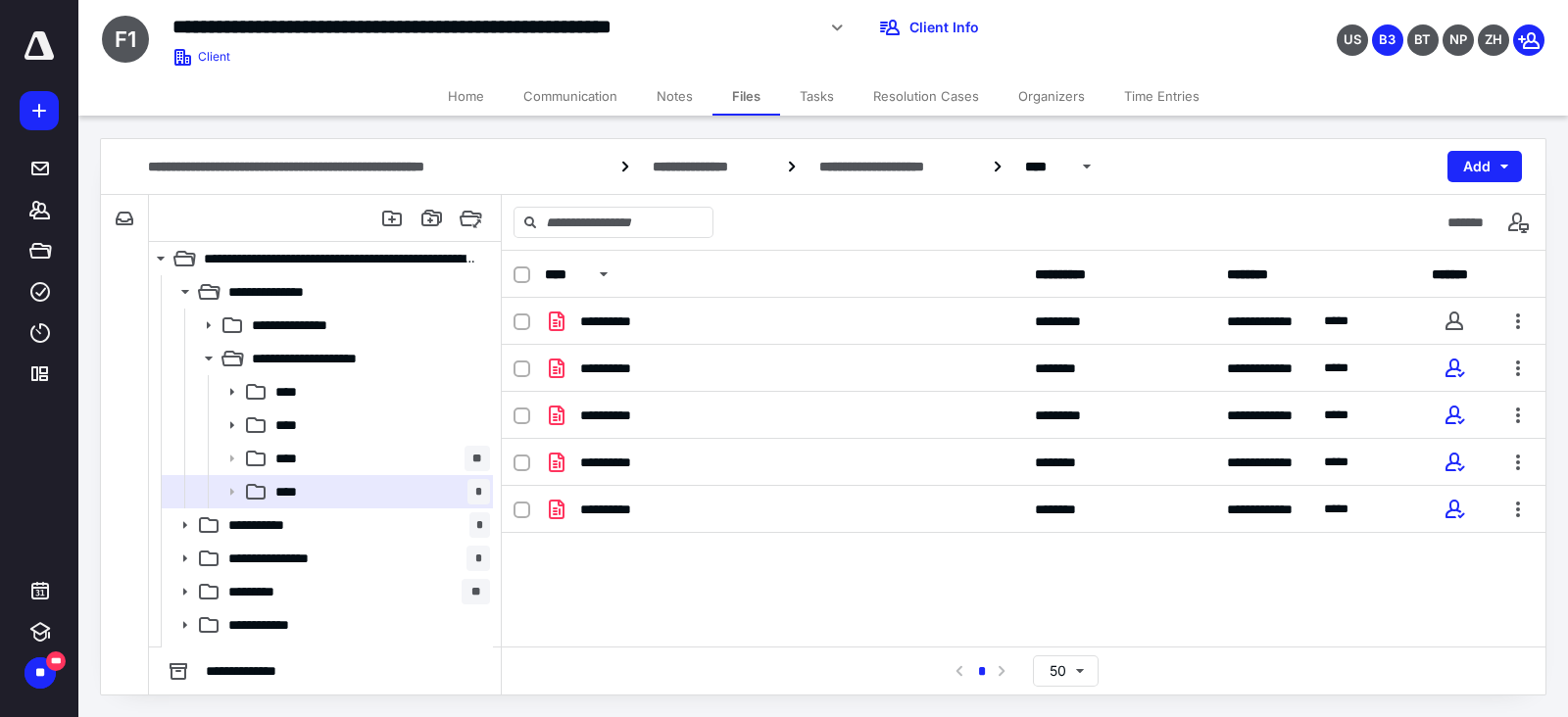 click on "**********" at bounding box center [1023, 445] 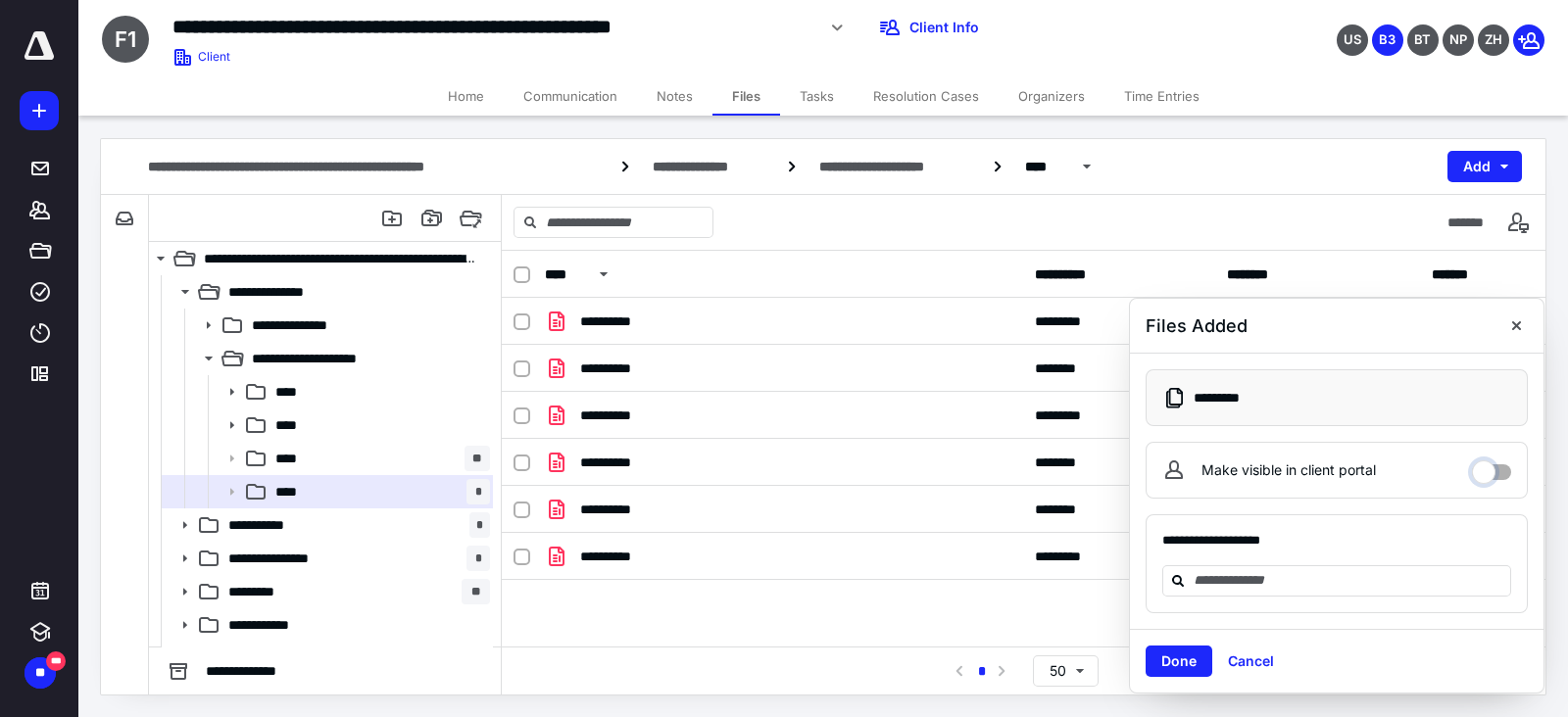 drag, startPoint x: 1487, startPoint y: 461, endPoint x: 1484, endPoint y: 479, distance: 18.248288 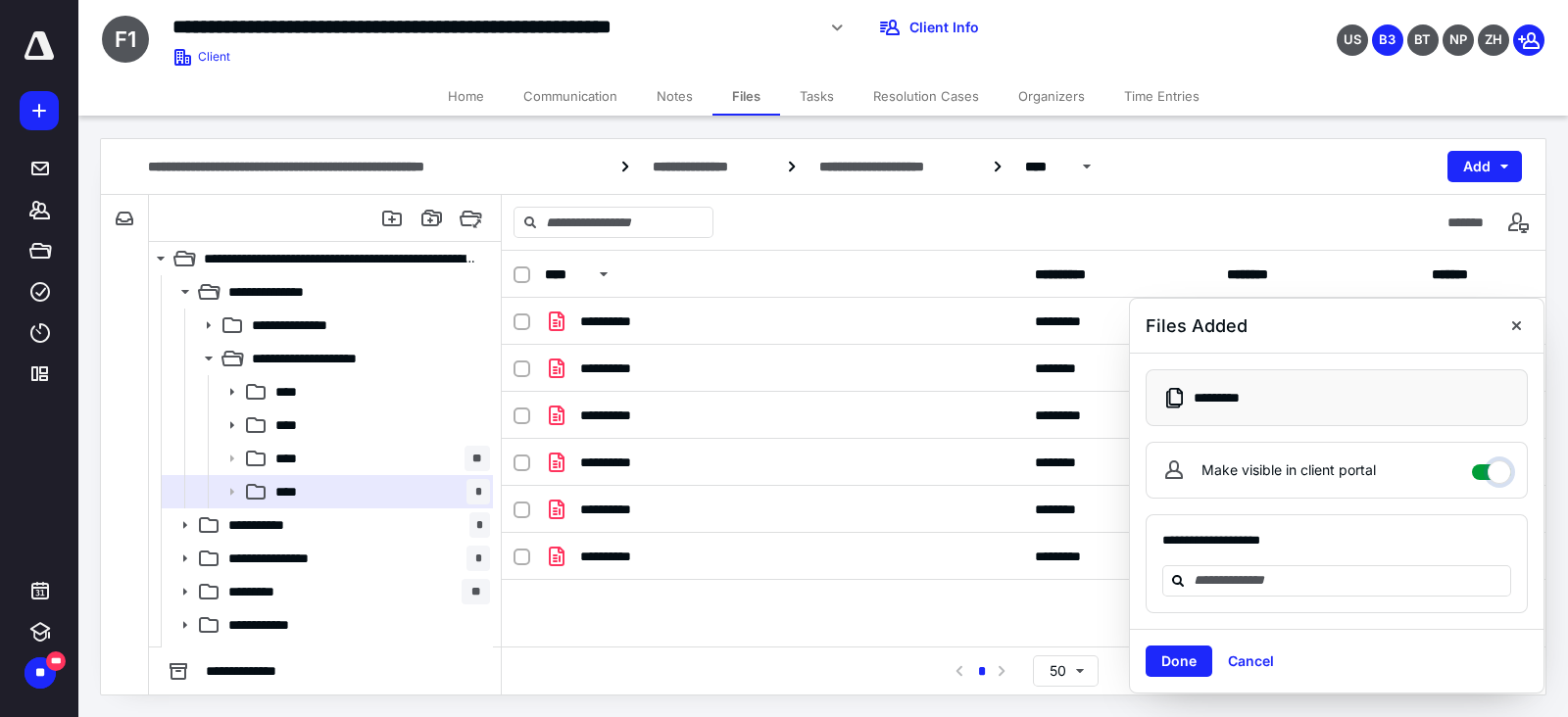 checkbox on "****" 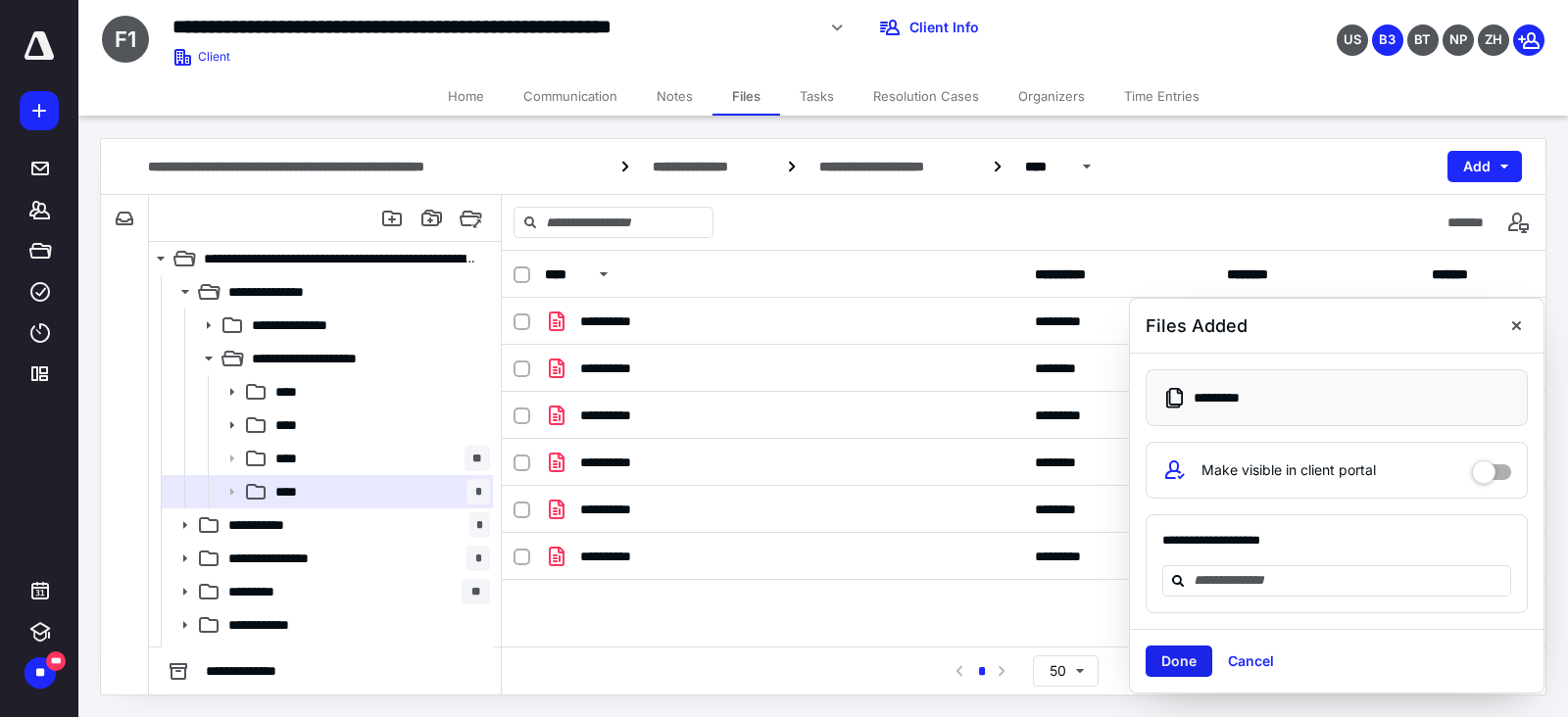 click on "Done" at bounding box center (1179, 661) 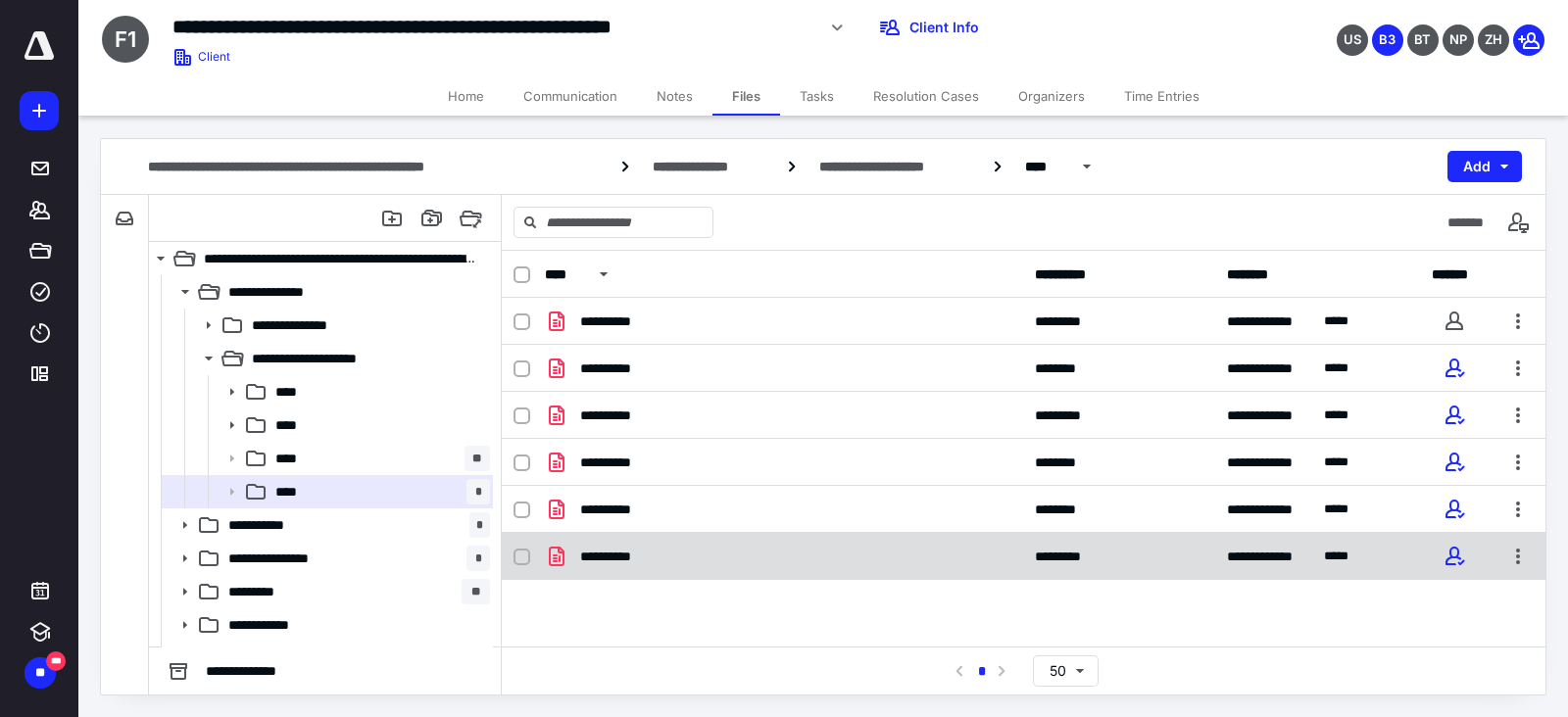 click on "**********" at bounding box center (784, 556) 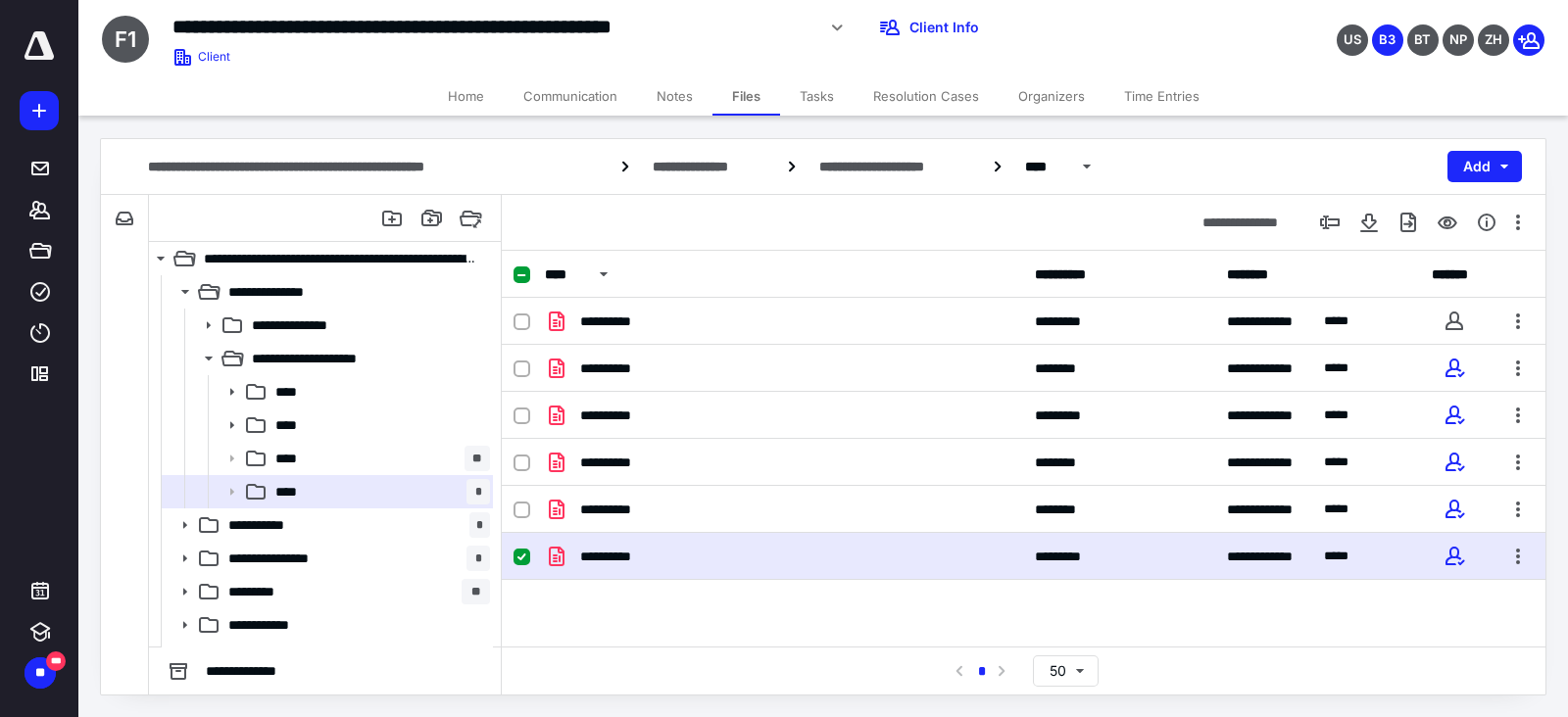 click on "**********" at bounding box center [784, 556] 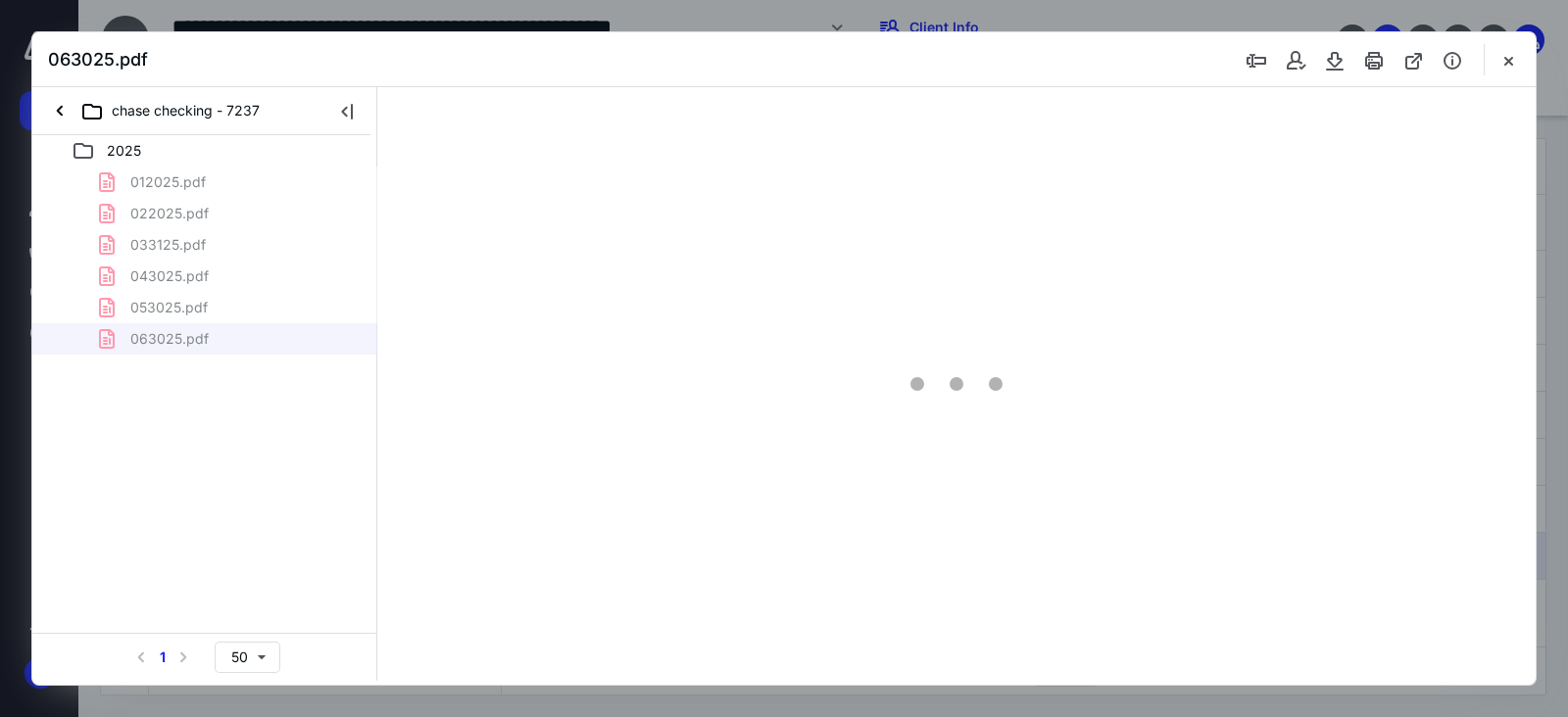 click 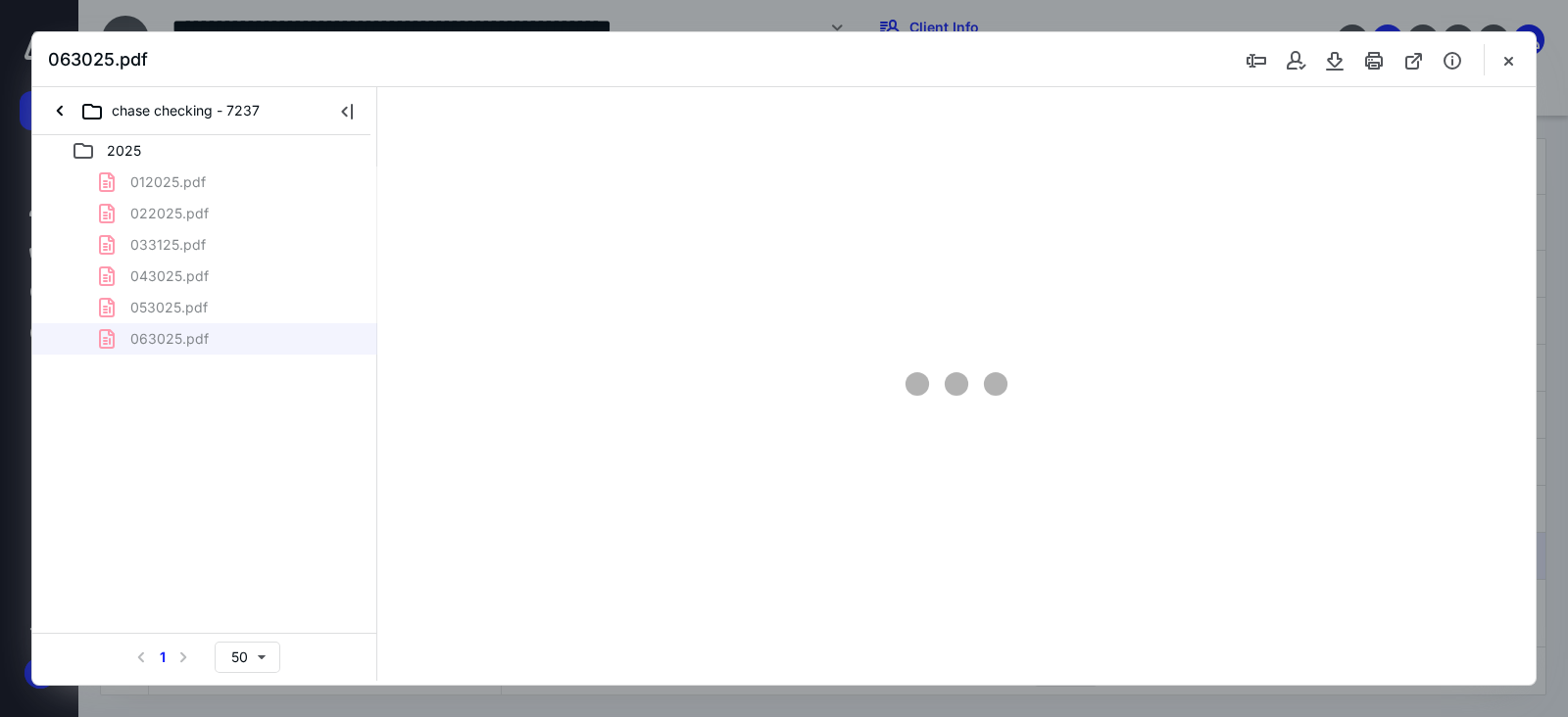 scroll, scrollTop: 0, scrollLeft: 0, axis: both 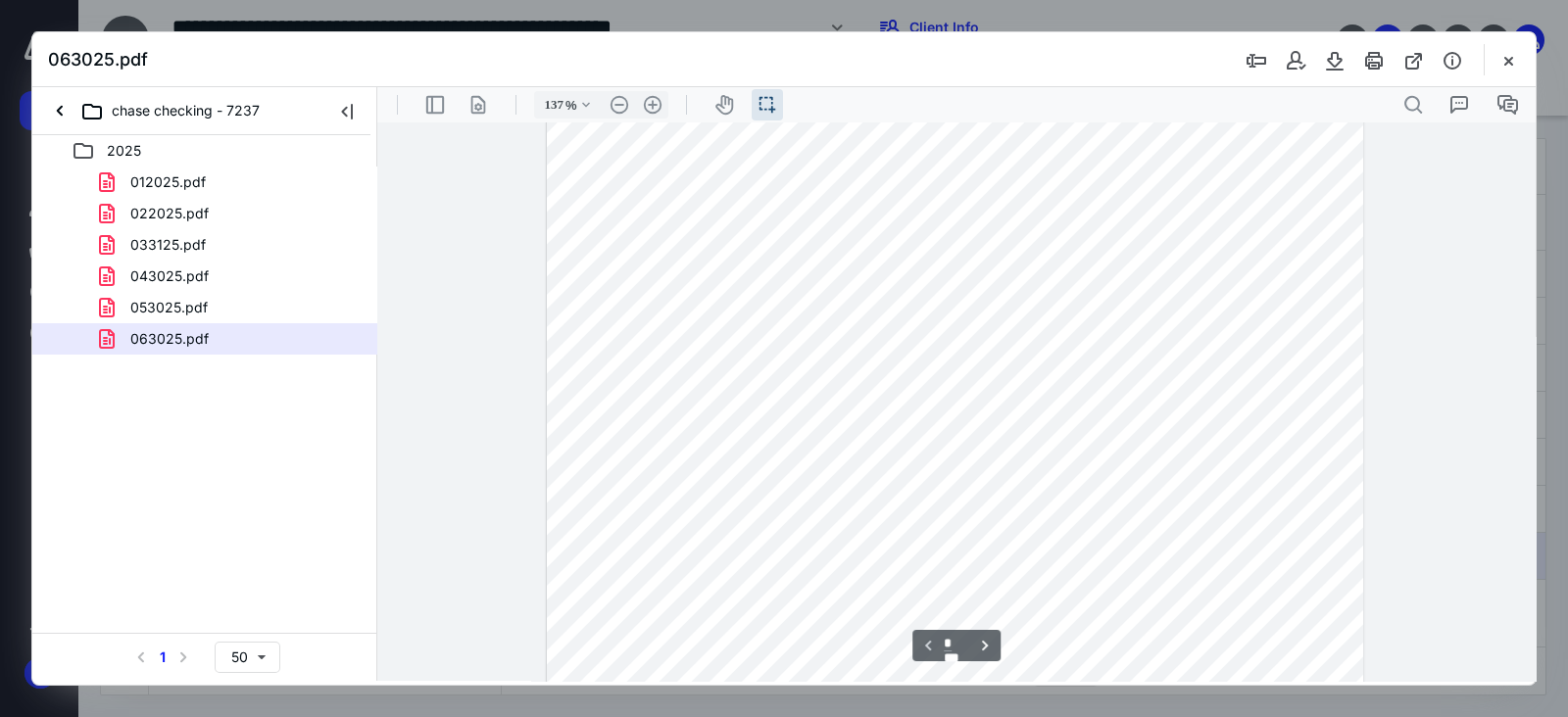 type on "212" 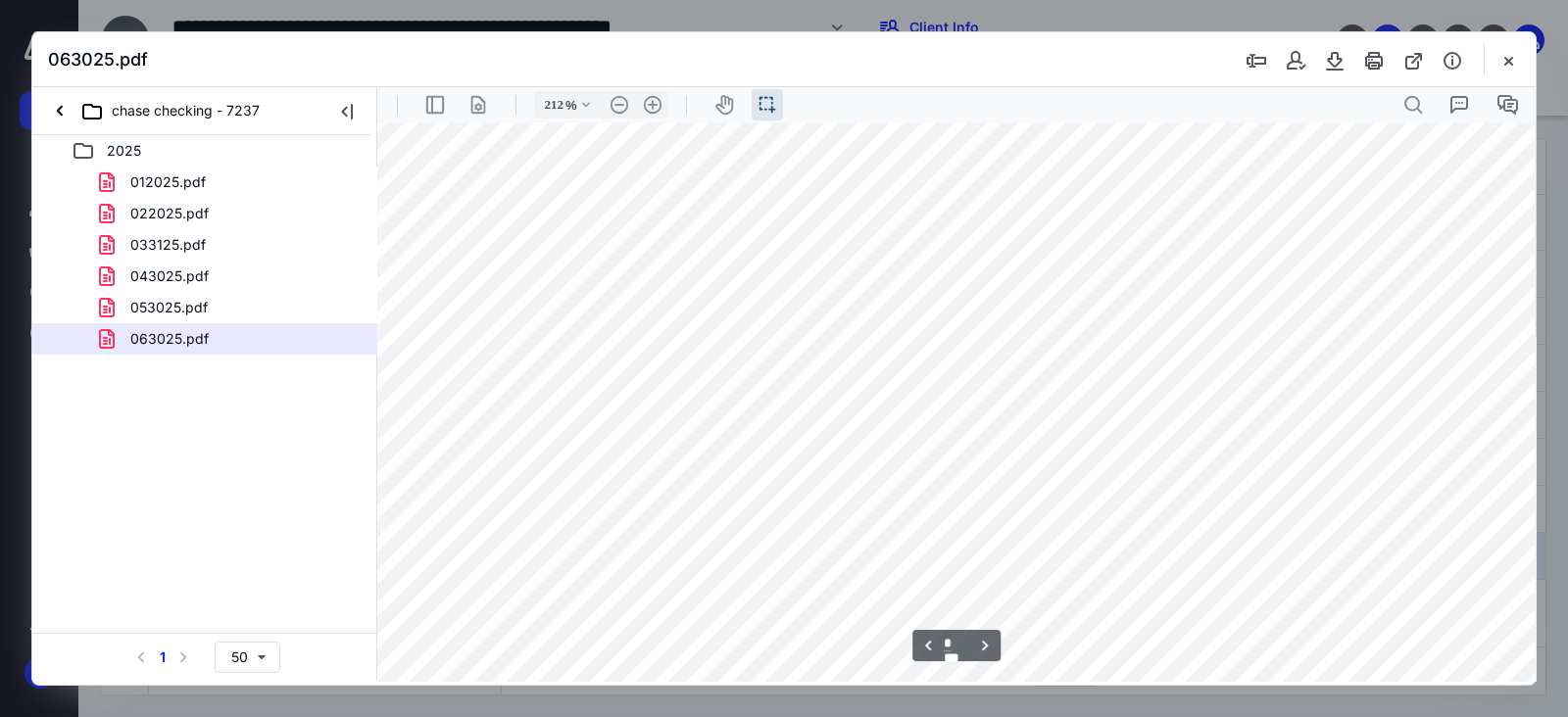 scroll, scrollTop: 1836, scrollLeft: 72, axis: both 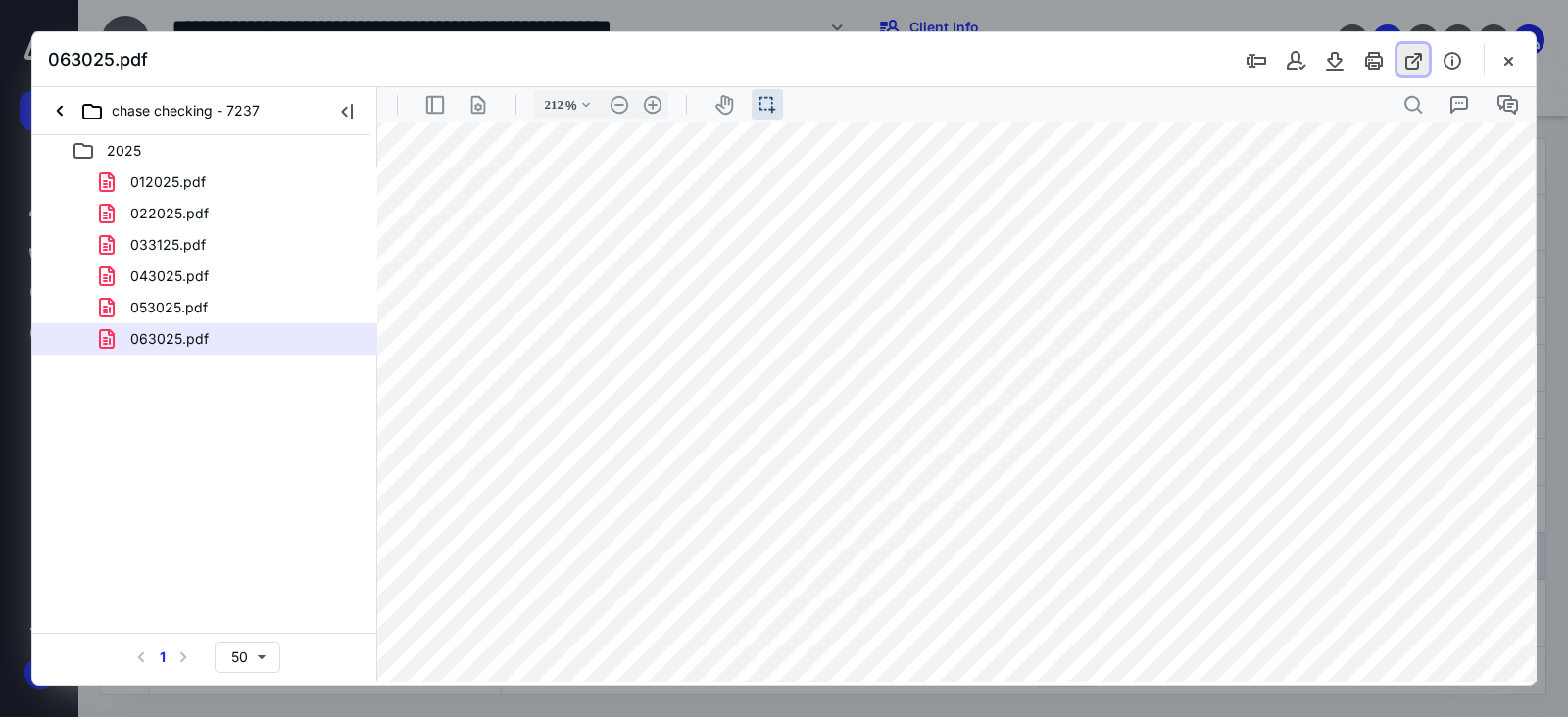 click at bounding box center [1413, 60] 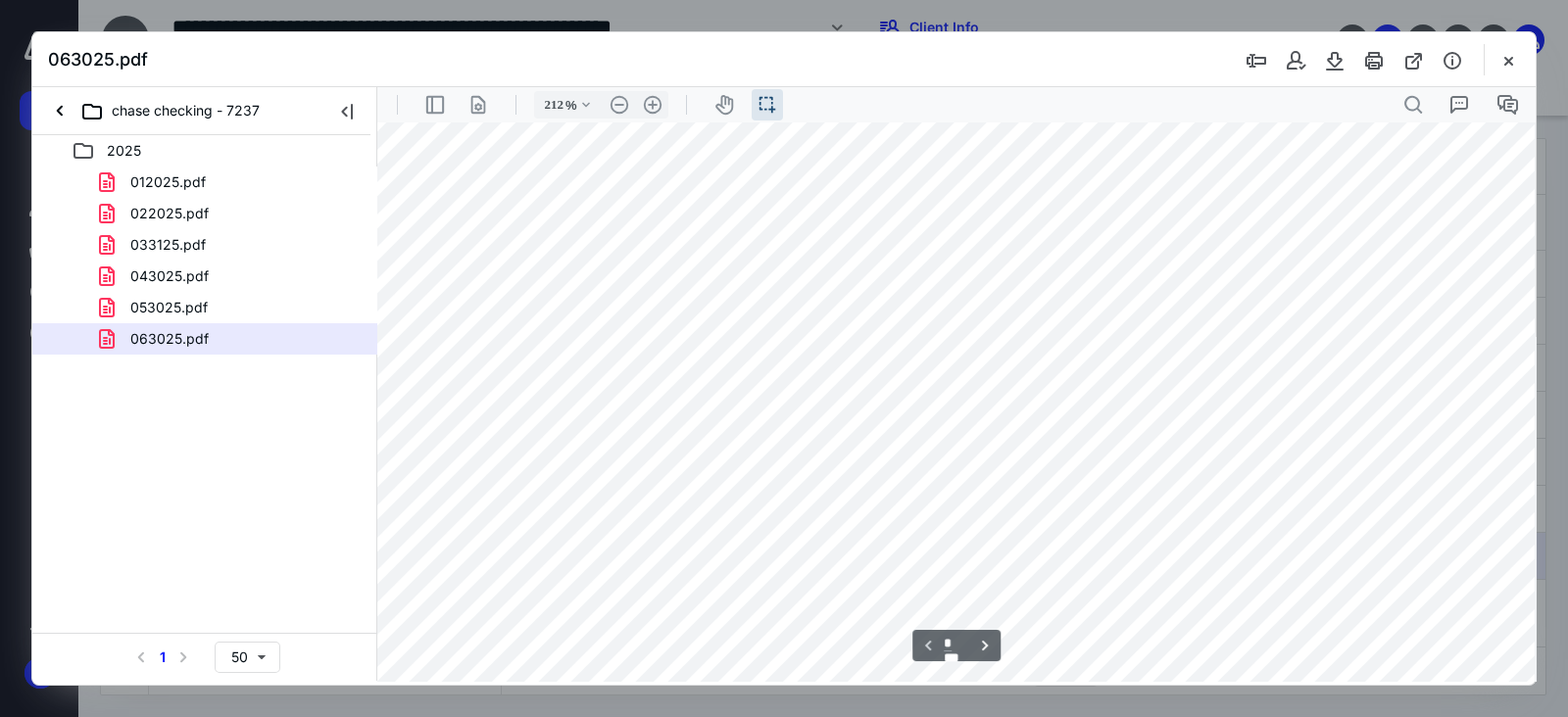 scroll, scrollTop: 735, scrollLeft: 72, axis: both 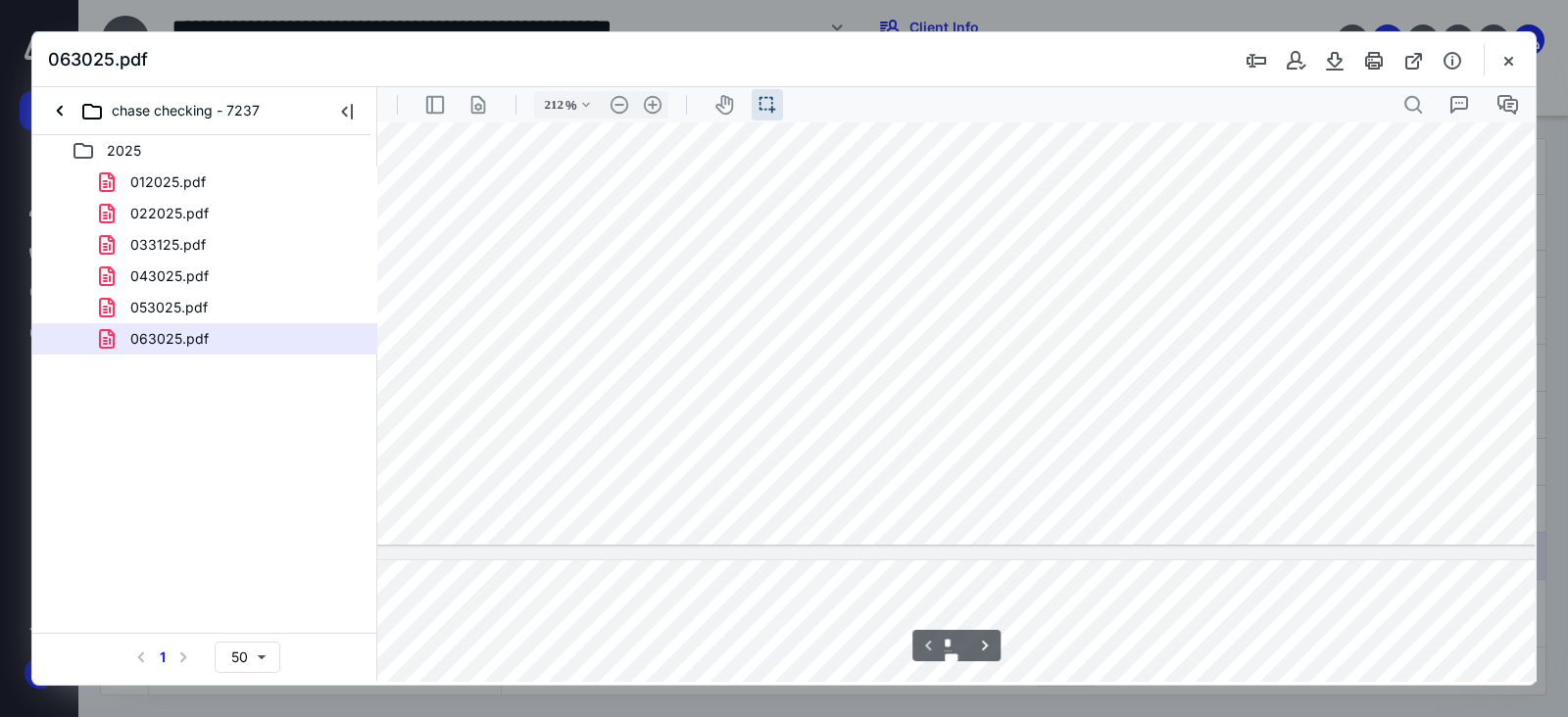 type on "*" 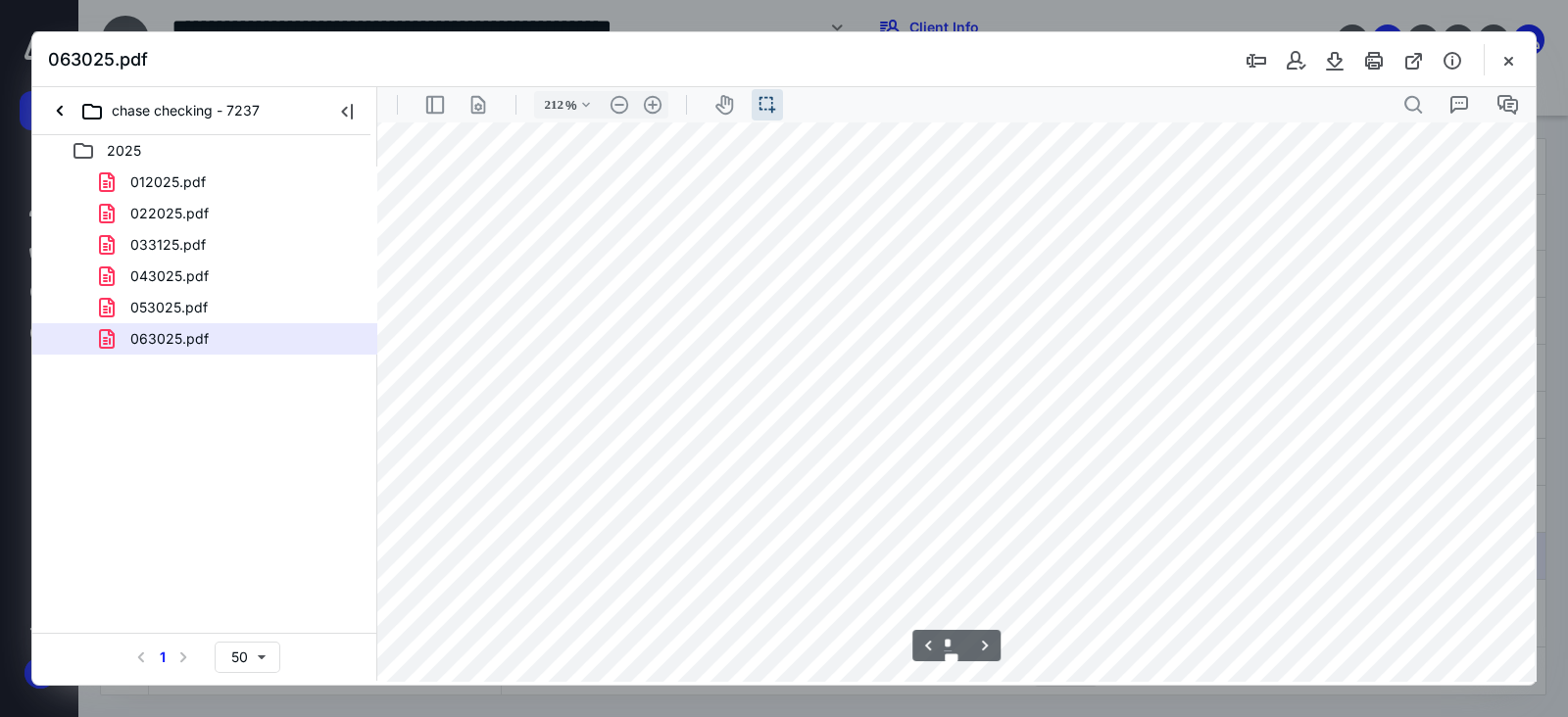 scroll, scrollTop: 1836, scrollLeft: 72, axis: both 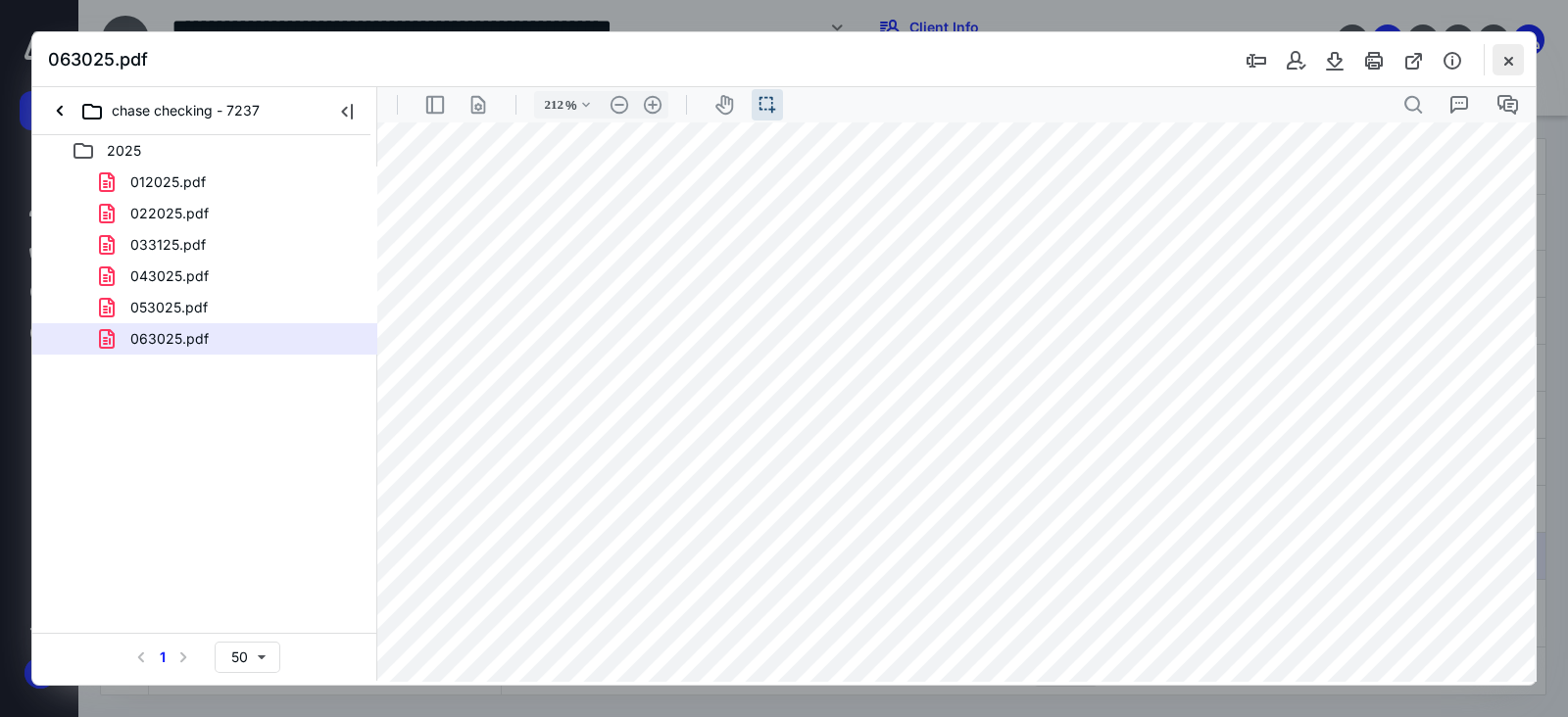 click at bounding box center (1508, 60) 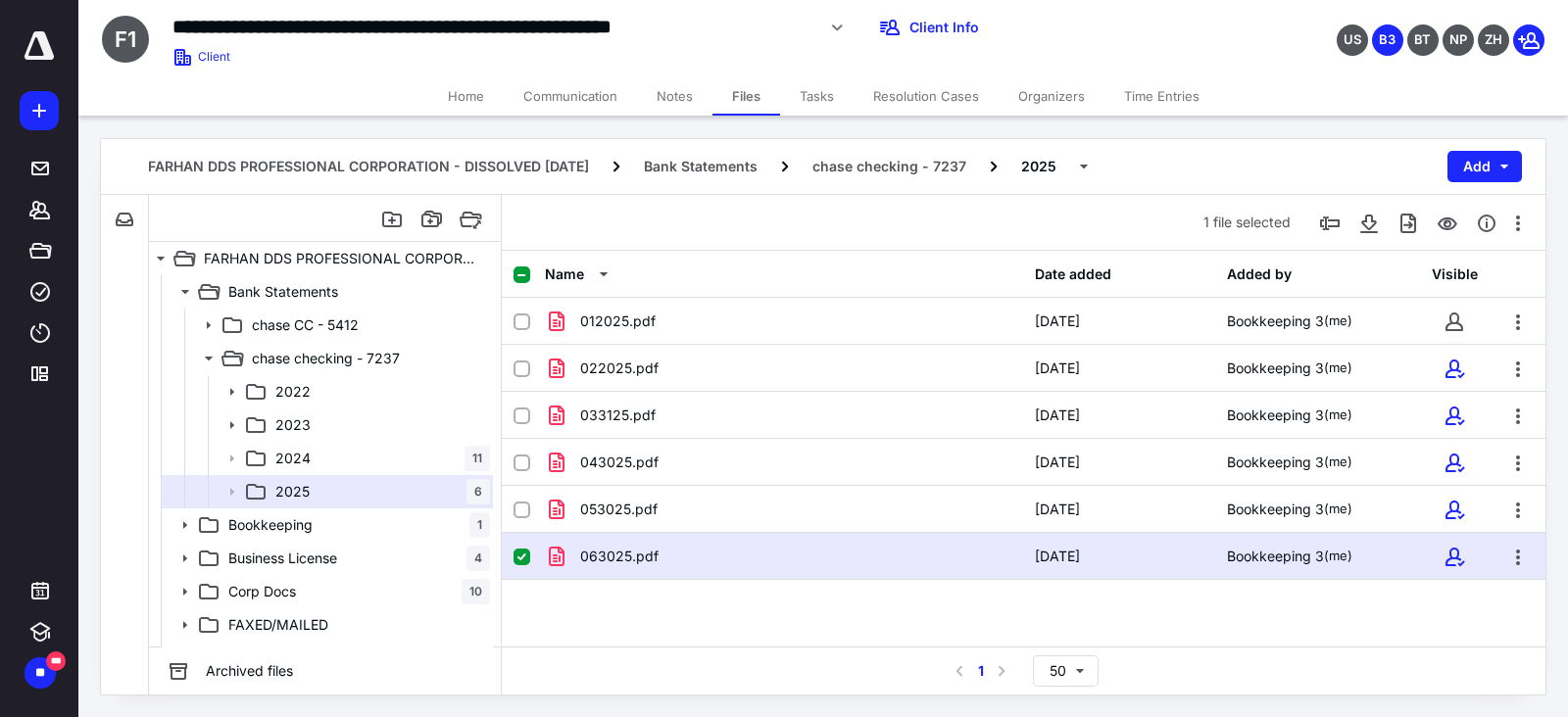 click at bounding box center (521, 557) 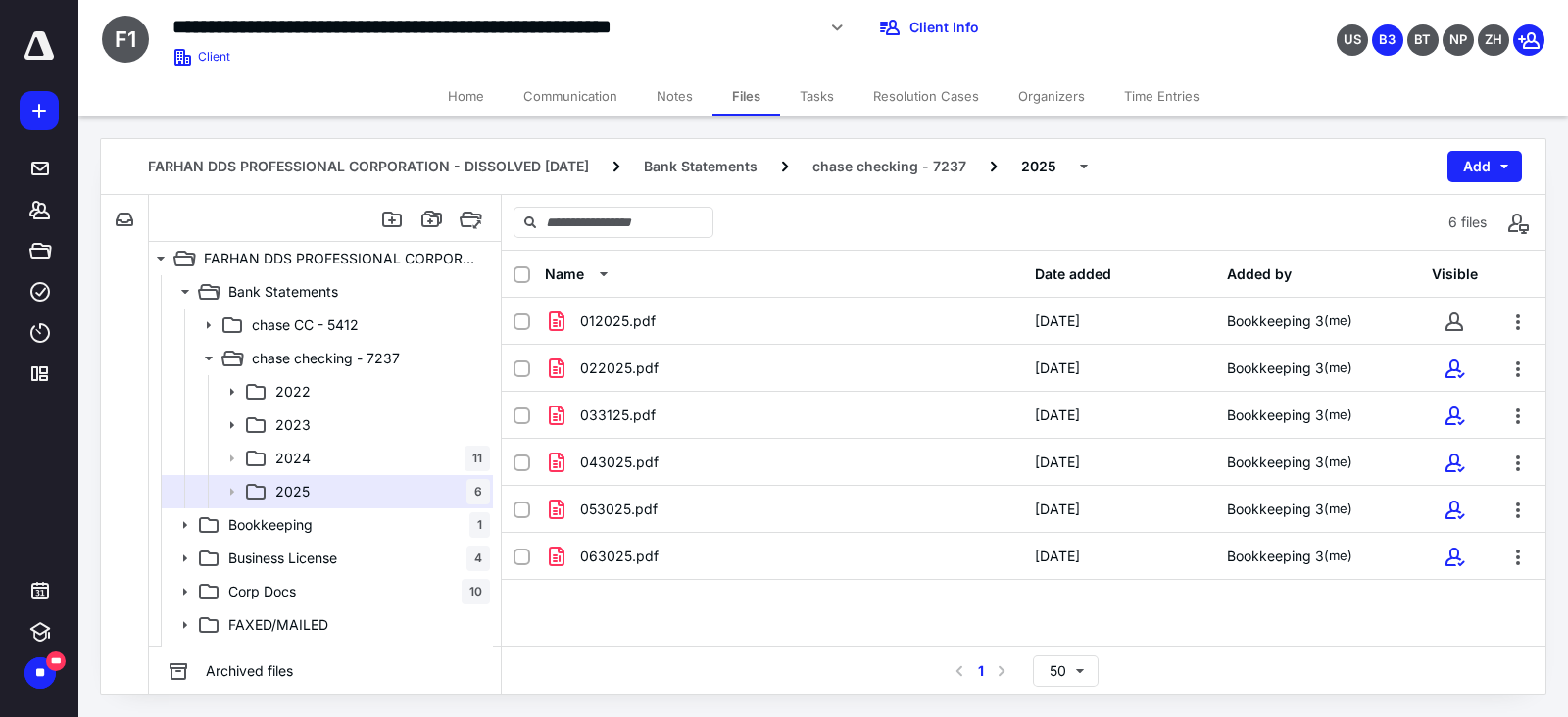 click on "Tasks" at bounding box center [816, 96] 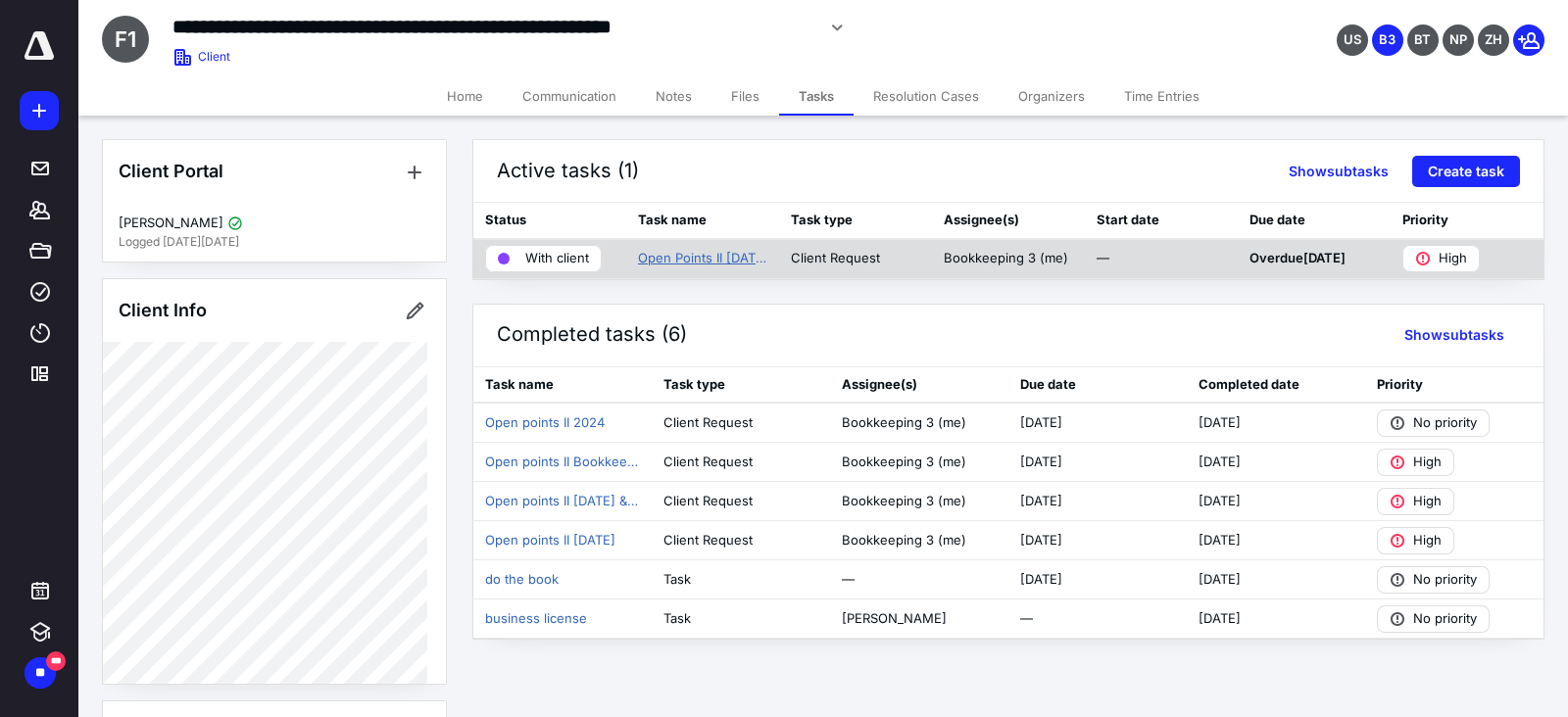 click on "Open Points II [DATE]" at bounding box center (703, 259) 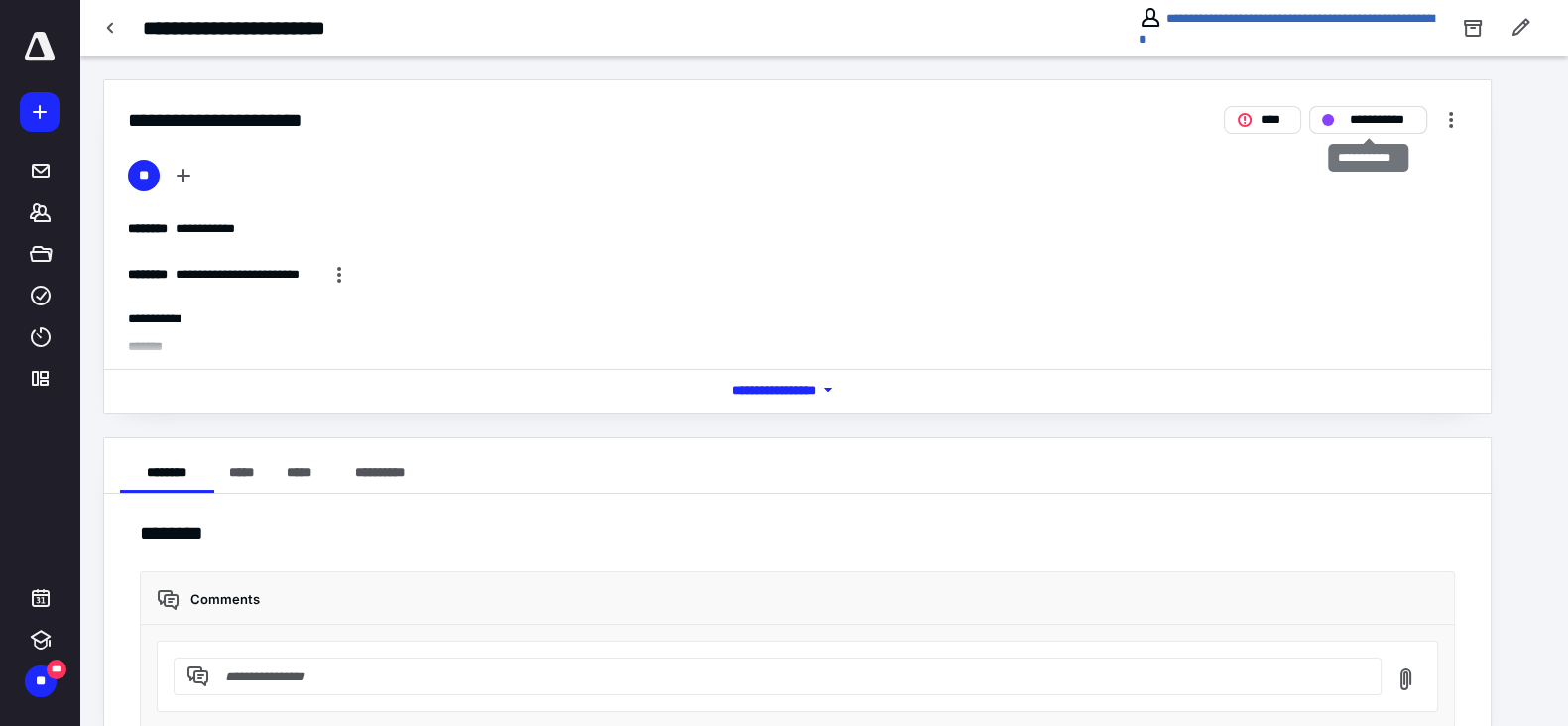 click on "**********" at bounding box center (1382, 119) 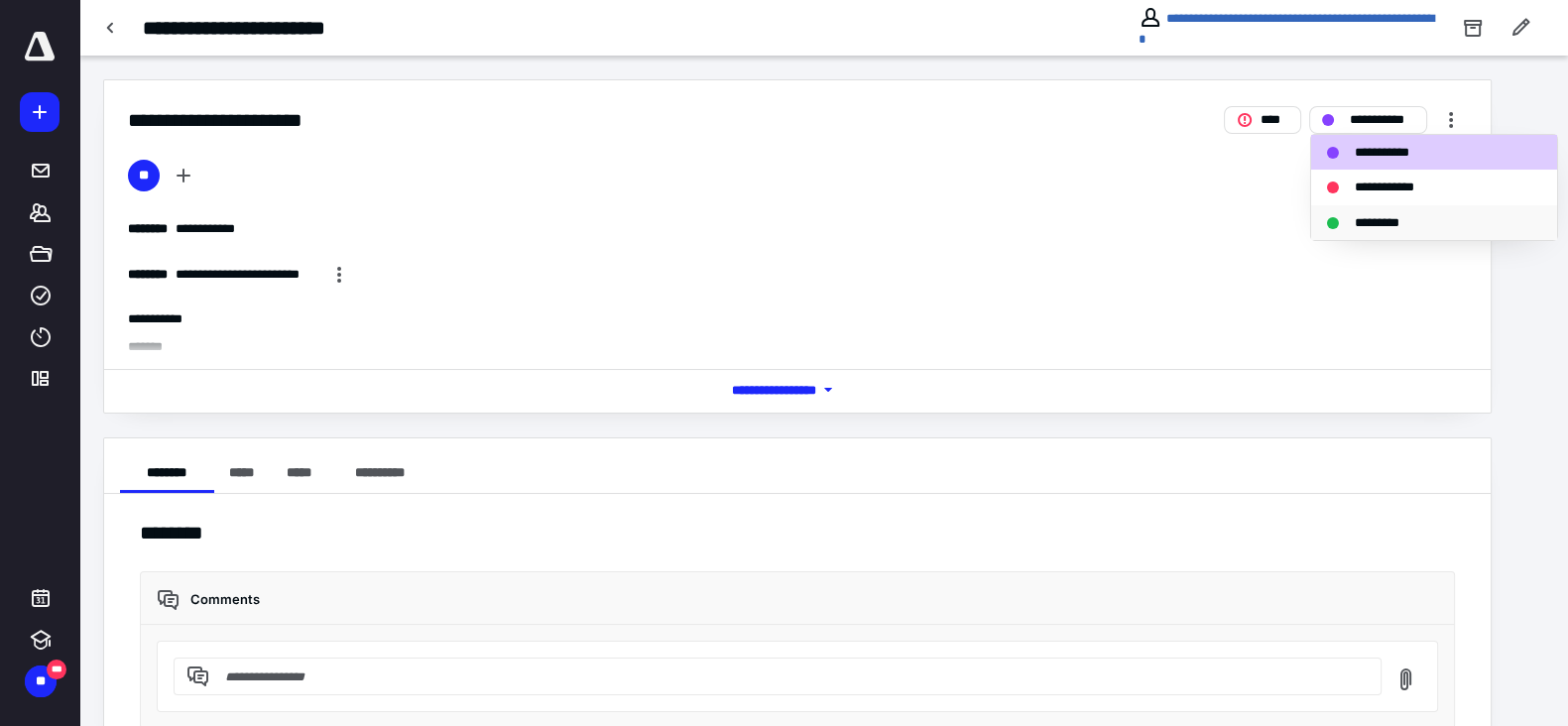 click on "*********" at bounding box center [1387, 222] 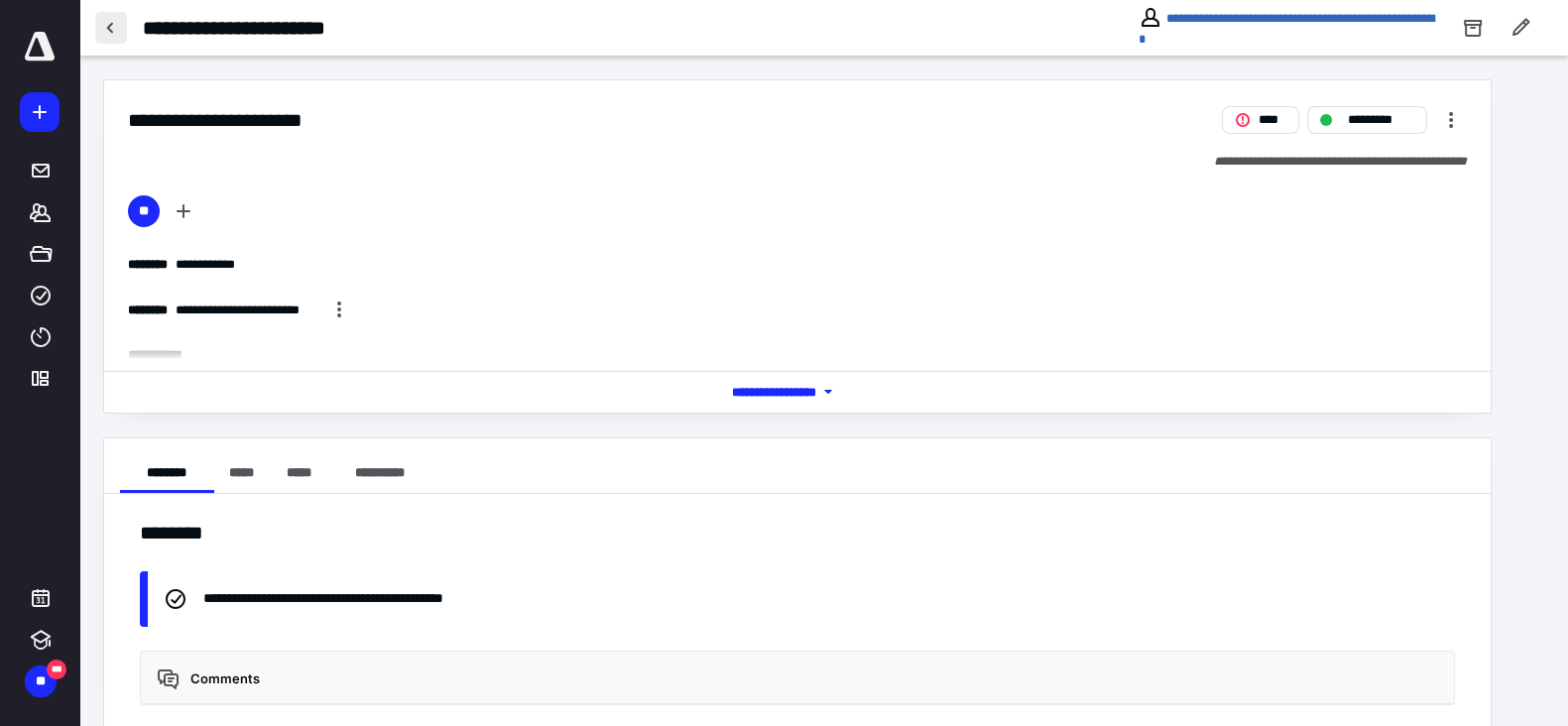 click at bounding box center (111, 28) 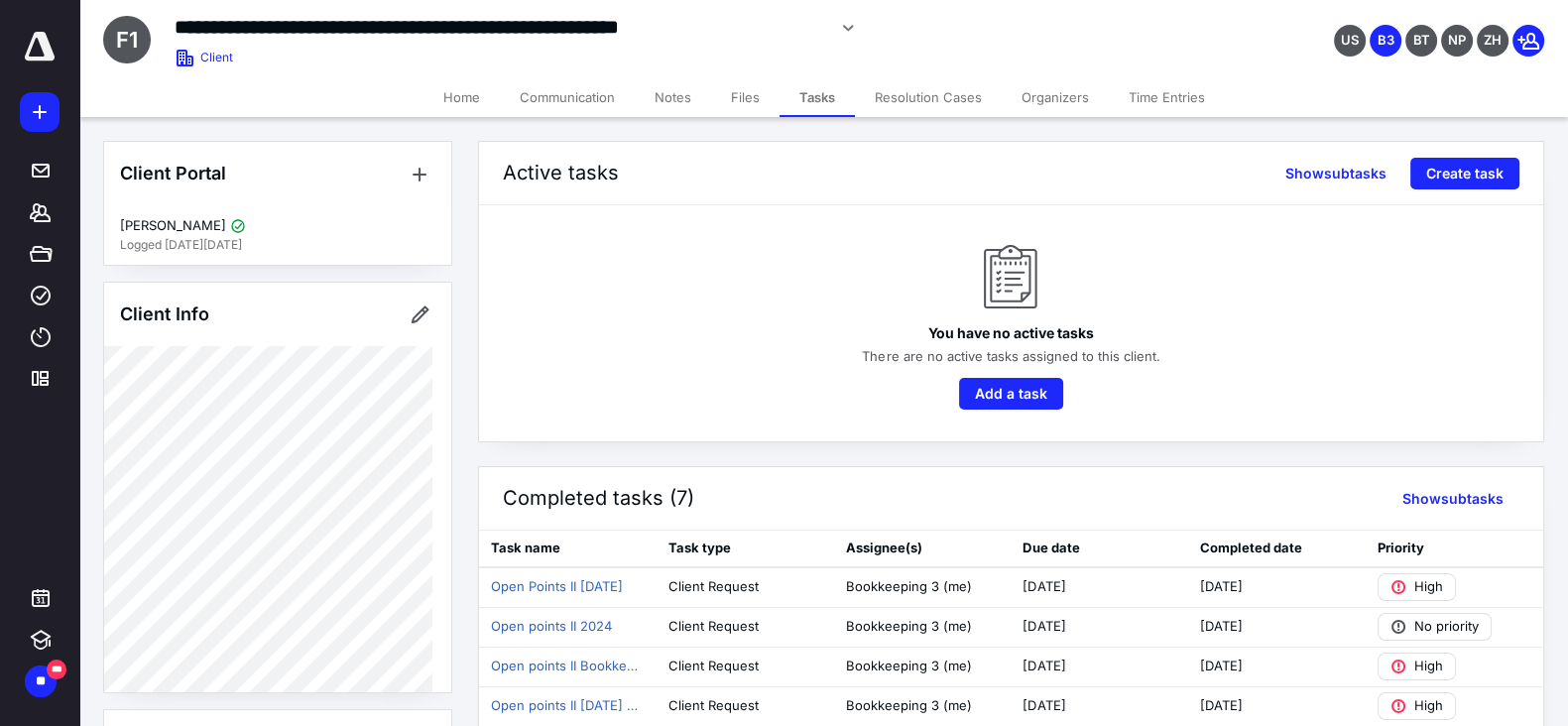 click on "Files" at bounding box center [745, 97] 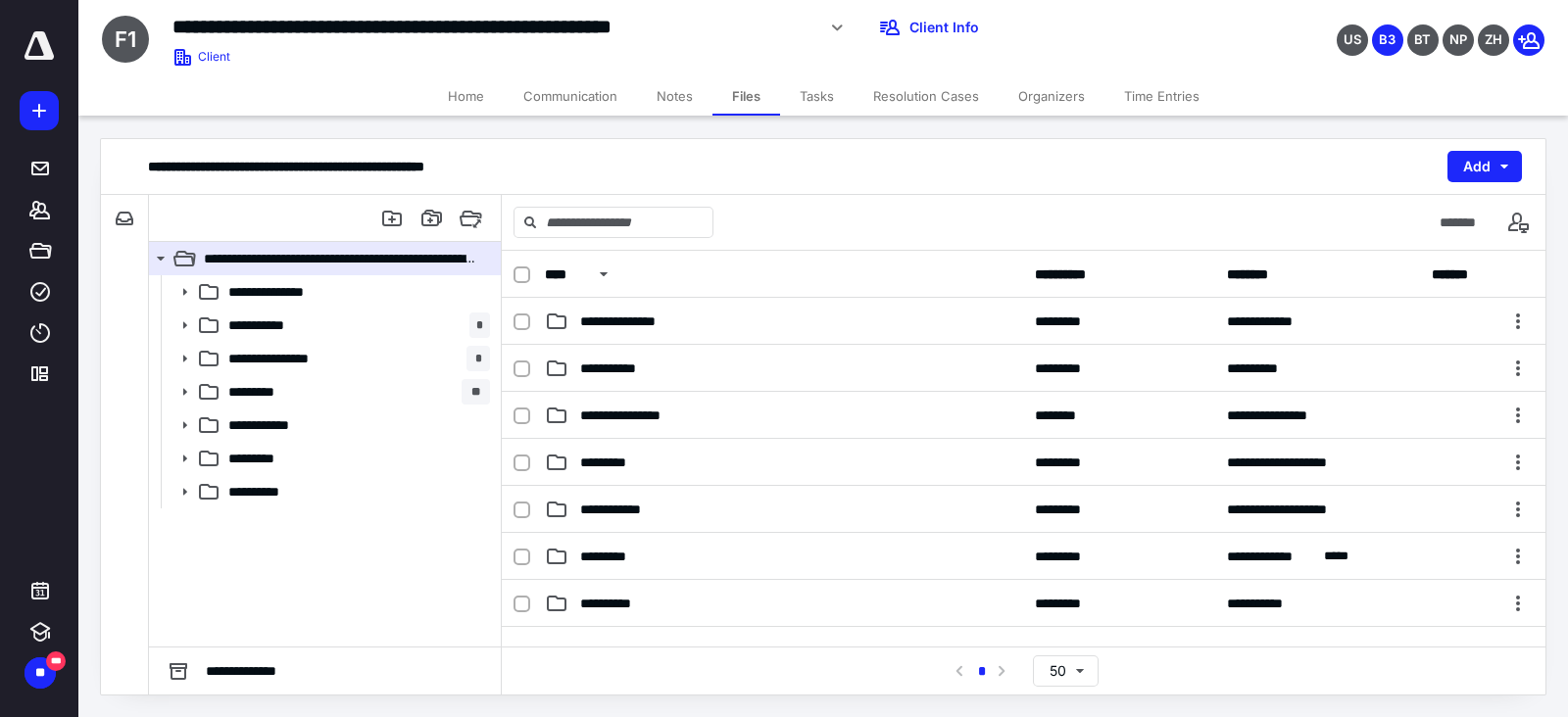 click on "Tasks" at bounding box center [816, 96] 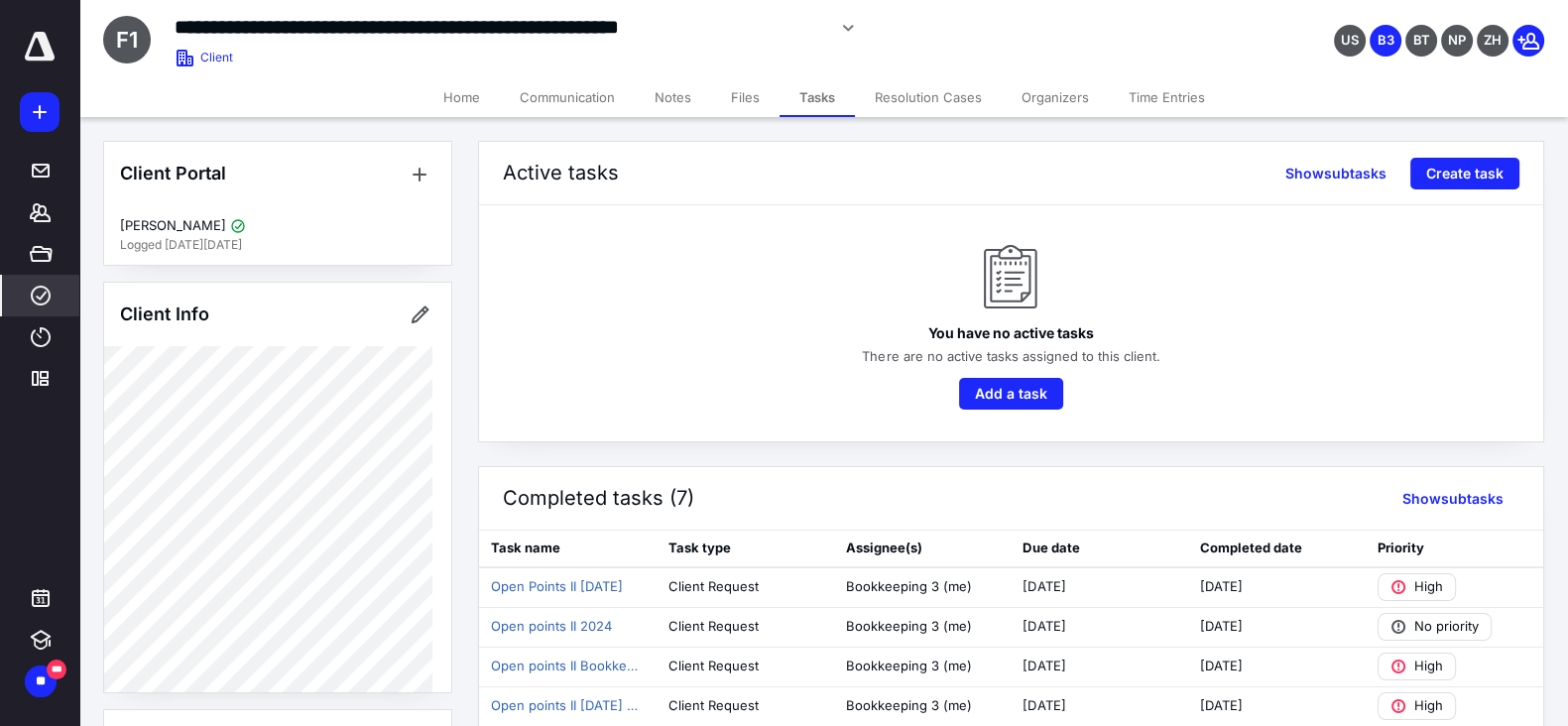 click 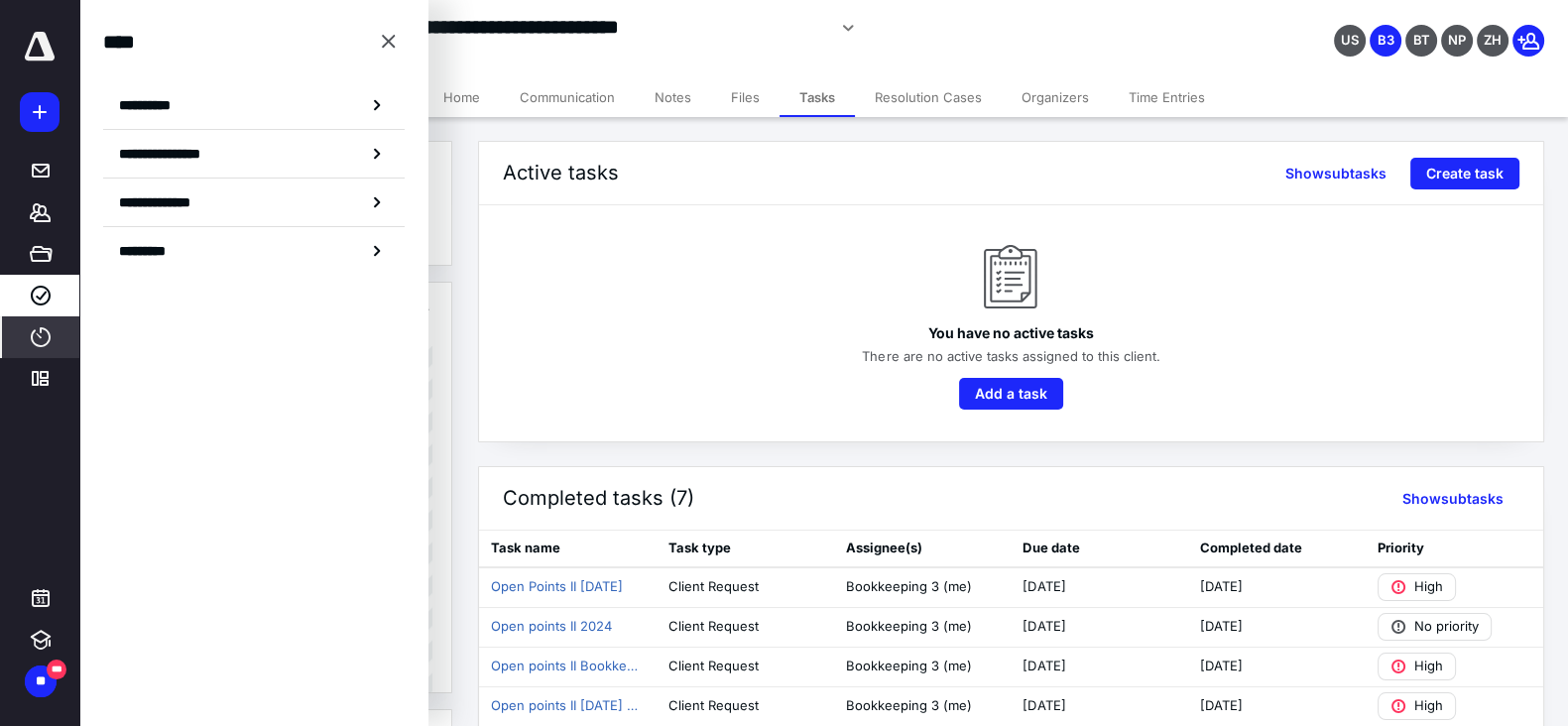 click on "****" at bounding box center (41, 337) 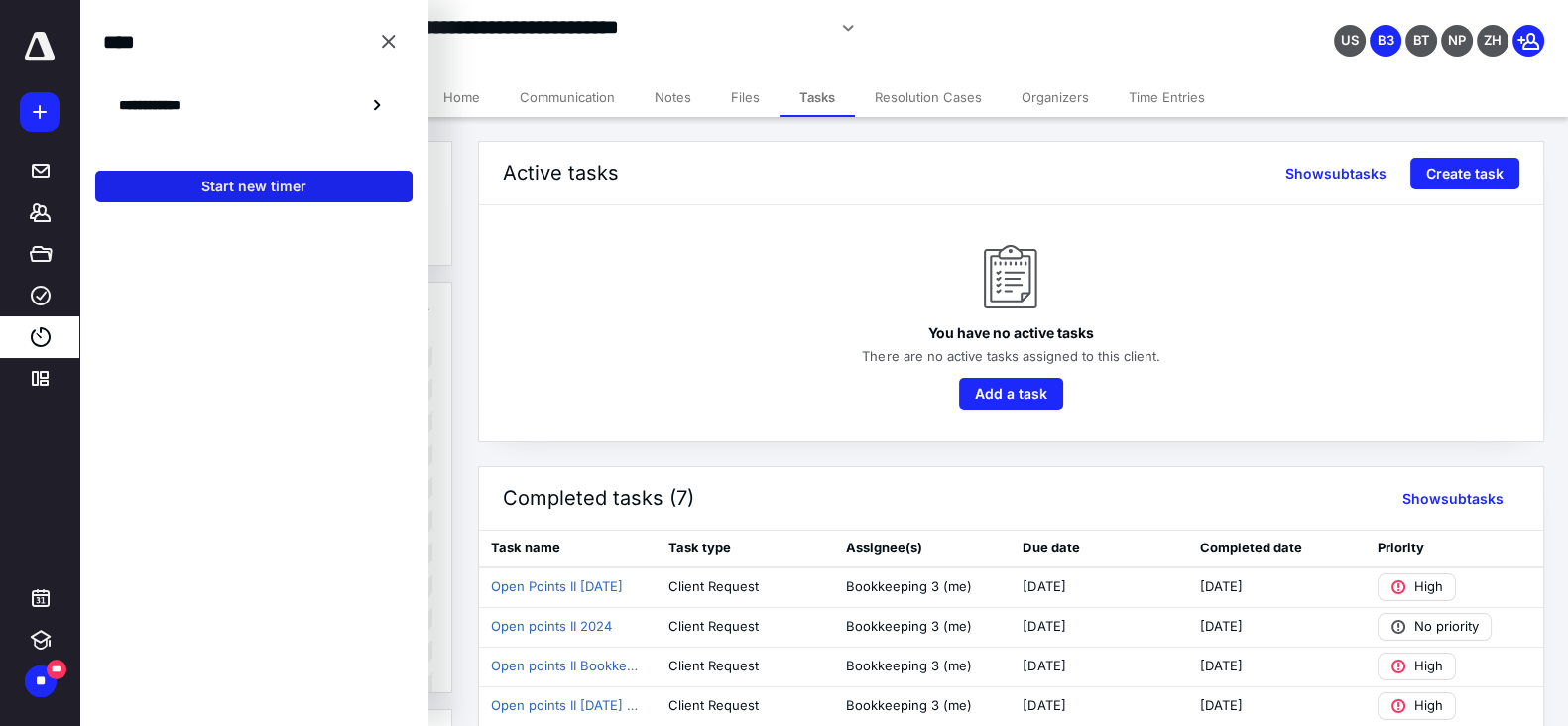 click on "Start new timer" at bounding box center [254, 186] 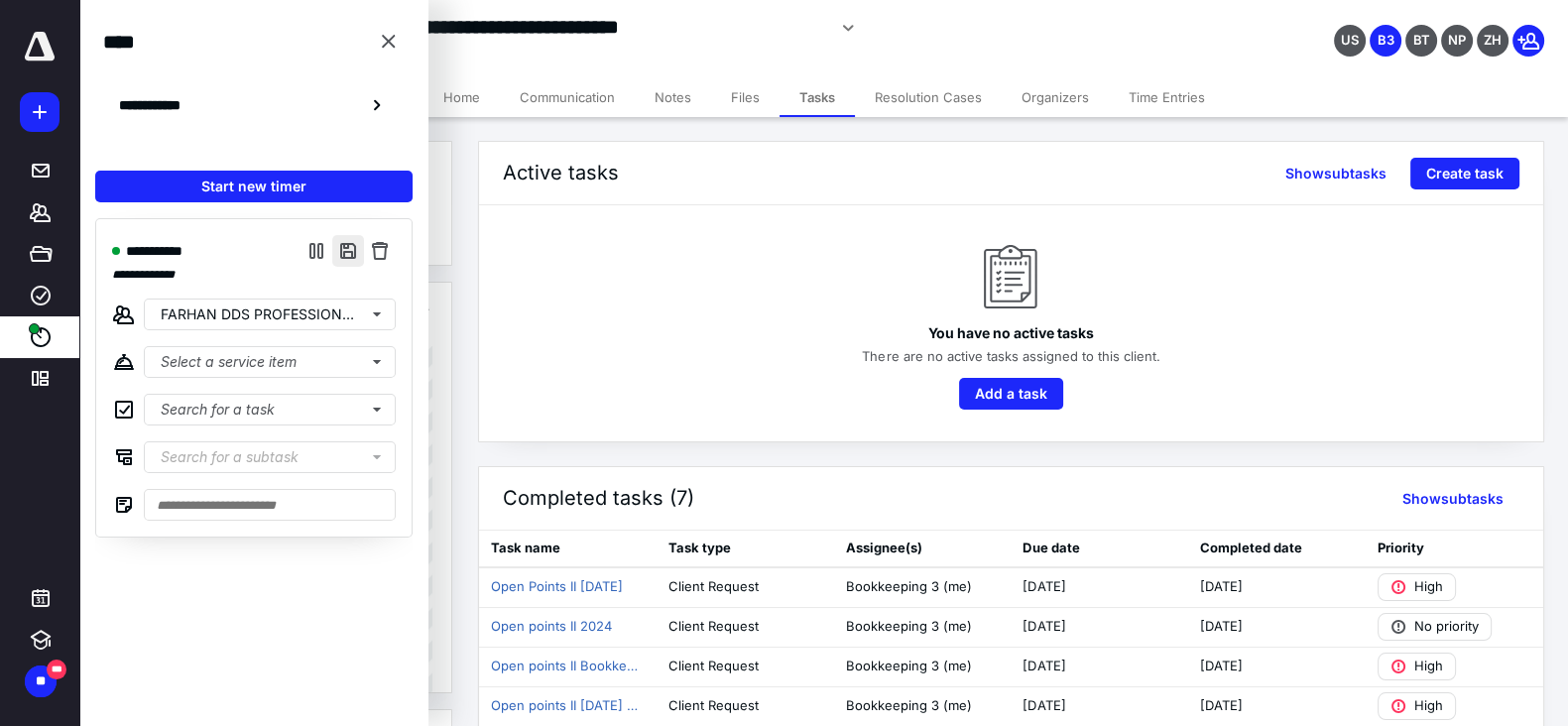click at bounding box center (348, 251) 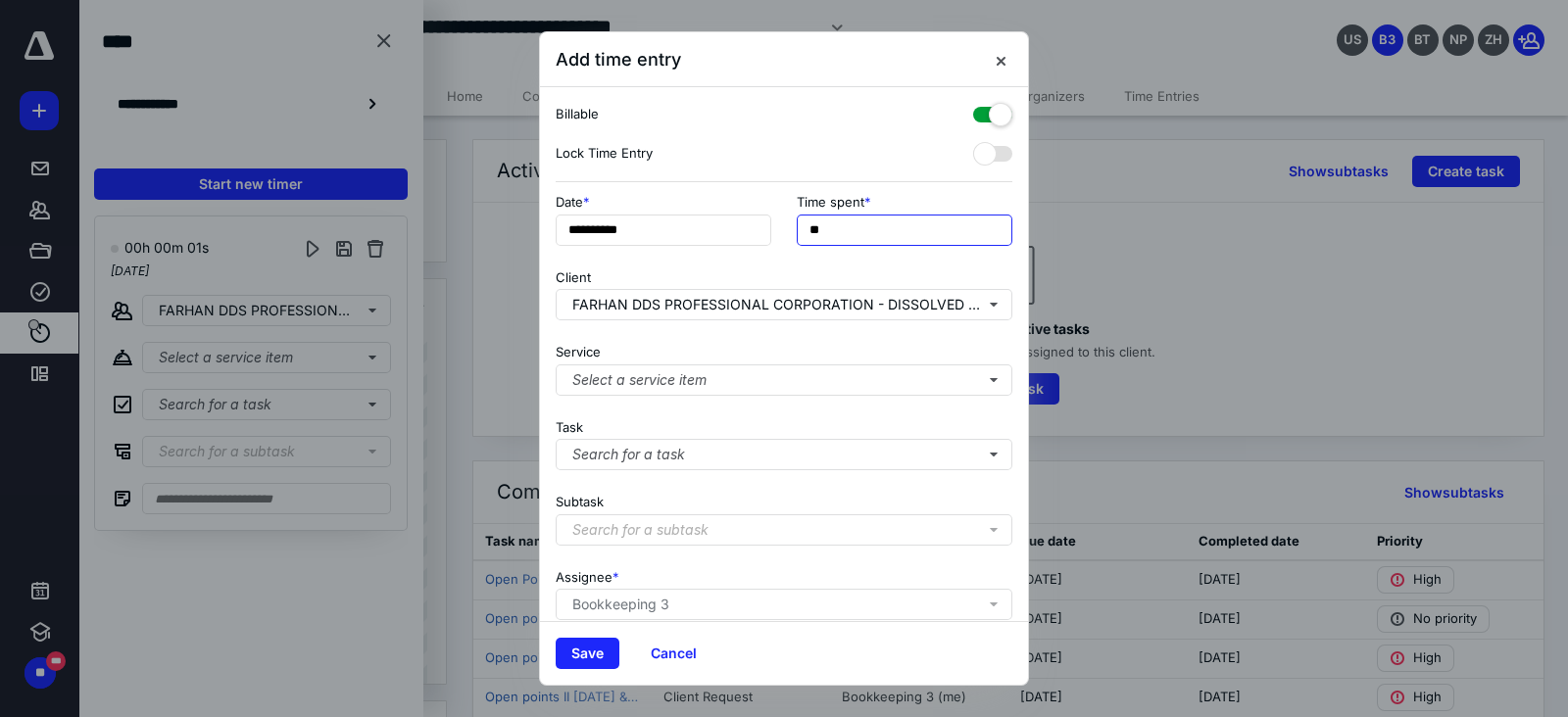 click on "**" at bounding box center [905, 230] 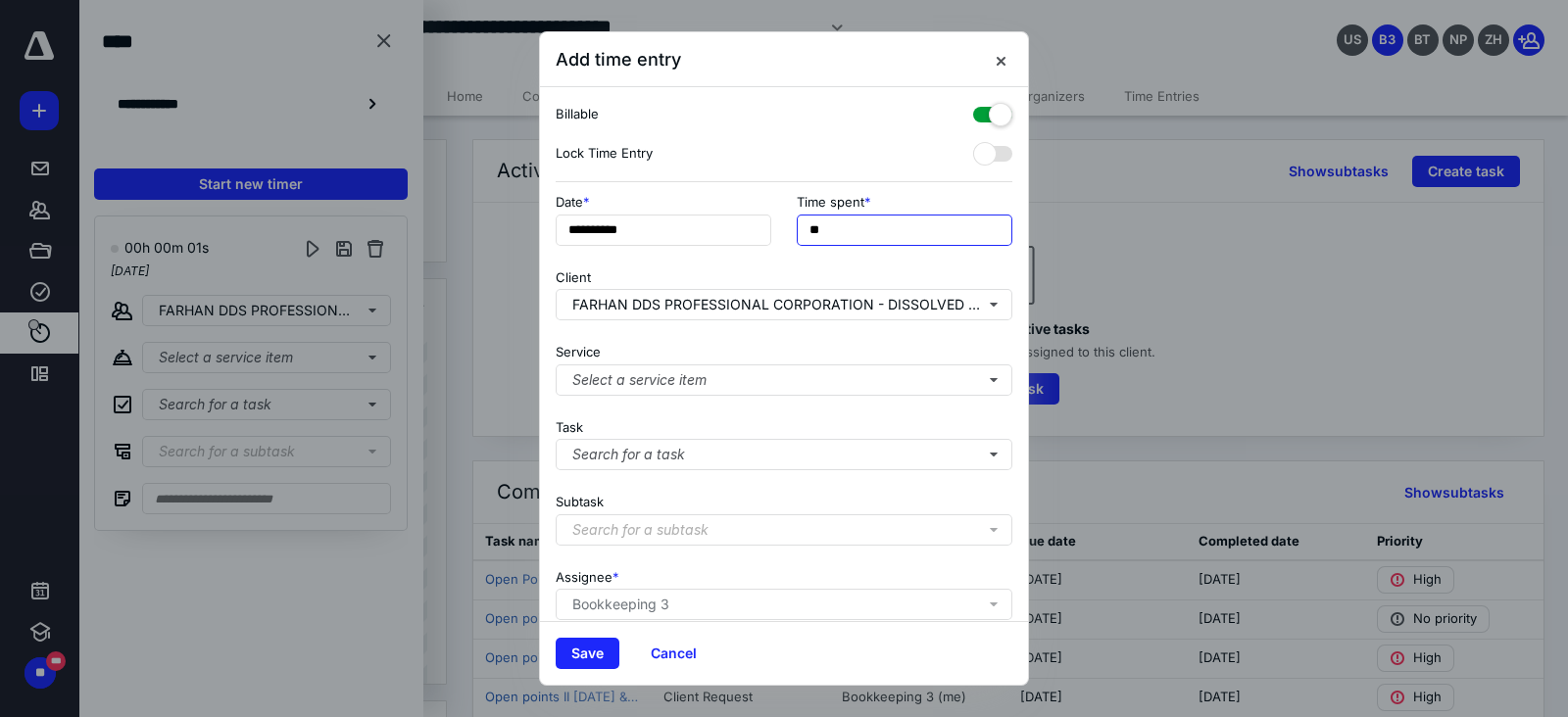 type on "*" 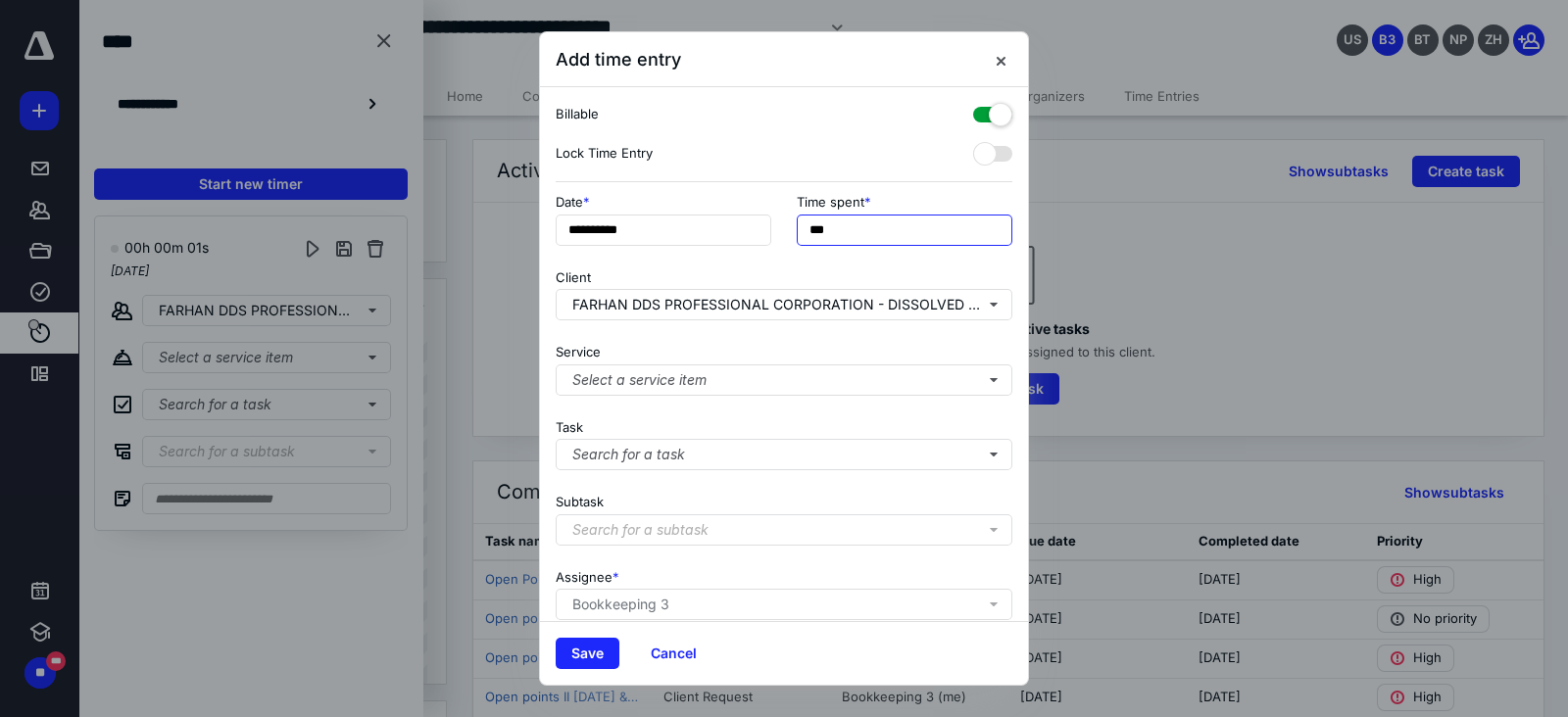 click on "***" at bounding box center (905, 230) 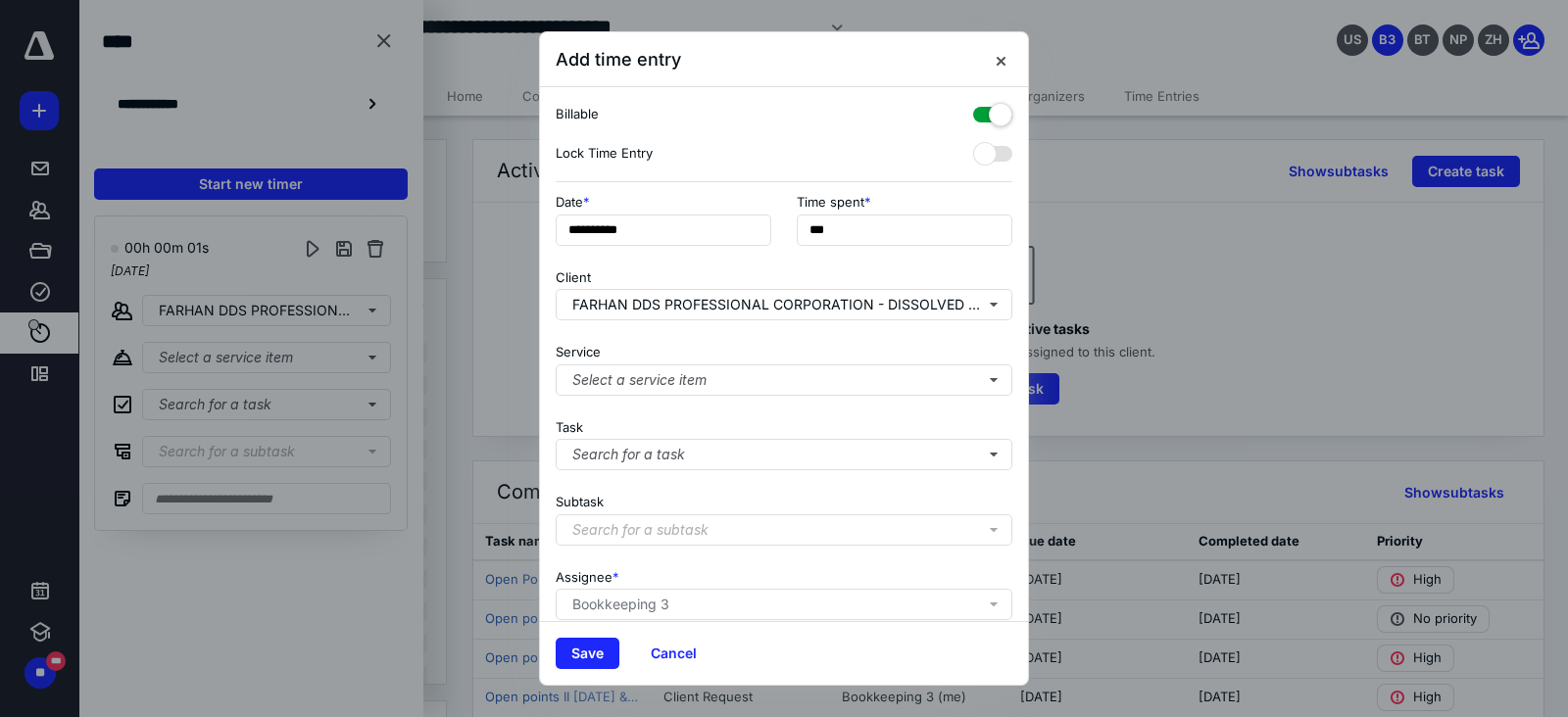 click on "Client FARHAN DDS PROFESSIONAL CORPORATION - DISSOLVED 12.31.24" at bounding box center [784, 291] 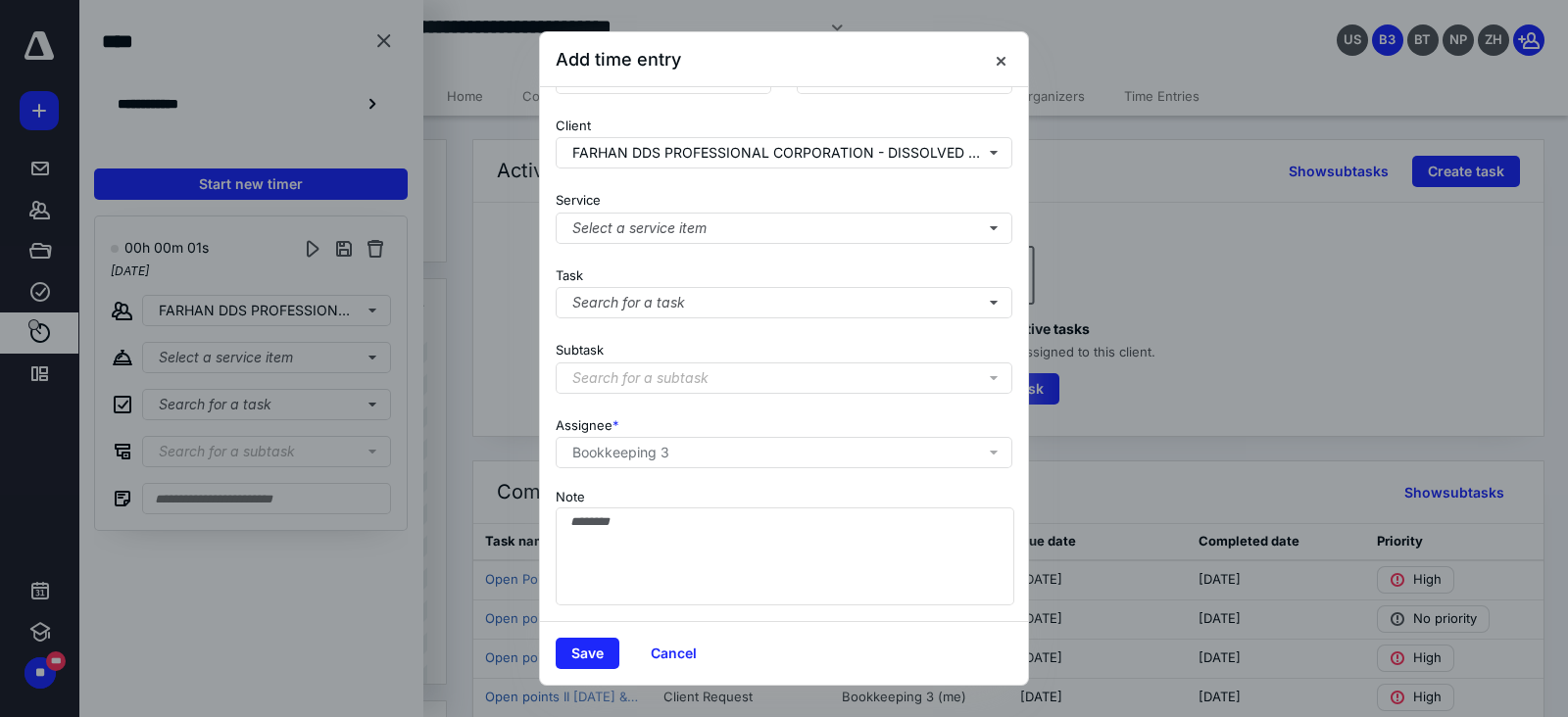 scroll, scrollTop: 169, scrollLeft: 0, axis: vertical 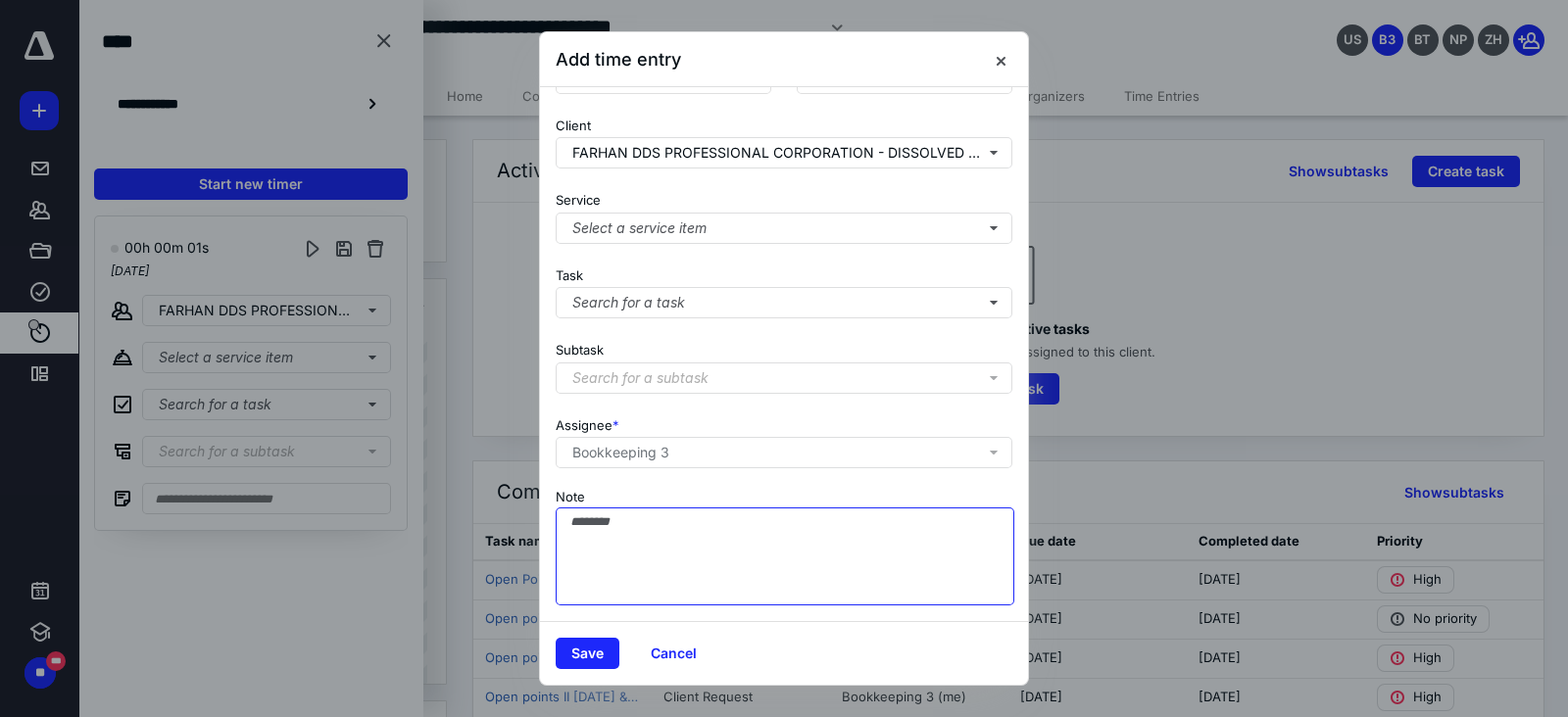 click on "Note" at bounding box center (785, 556) 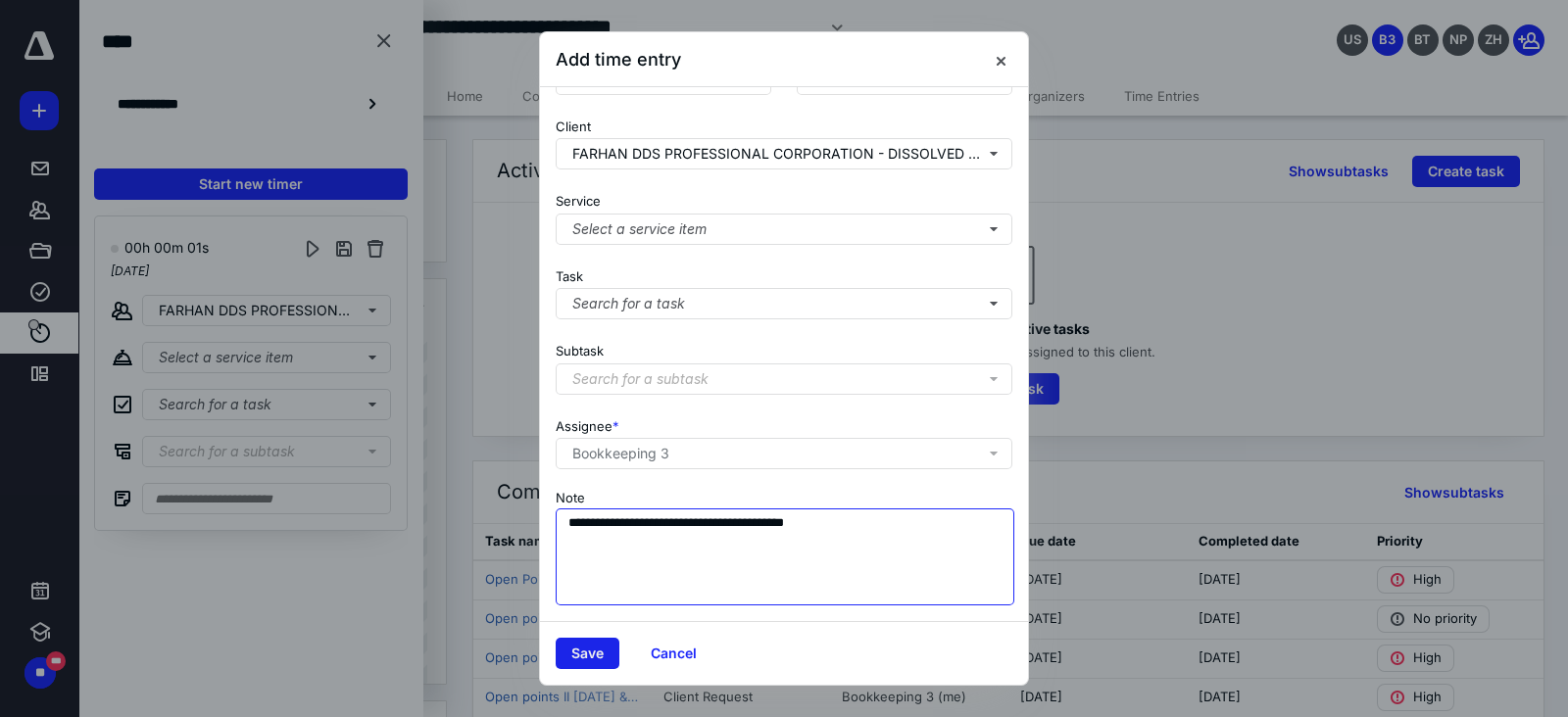 type on "**********" 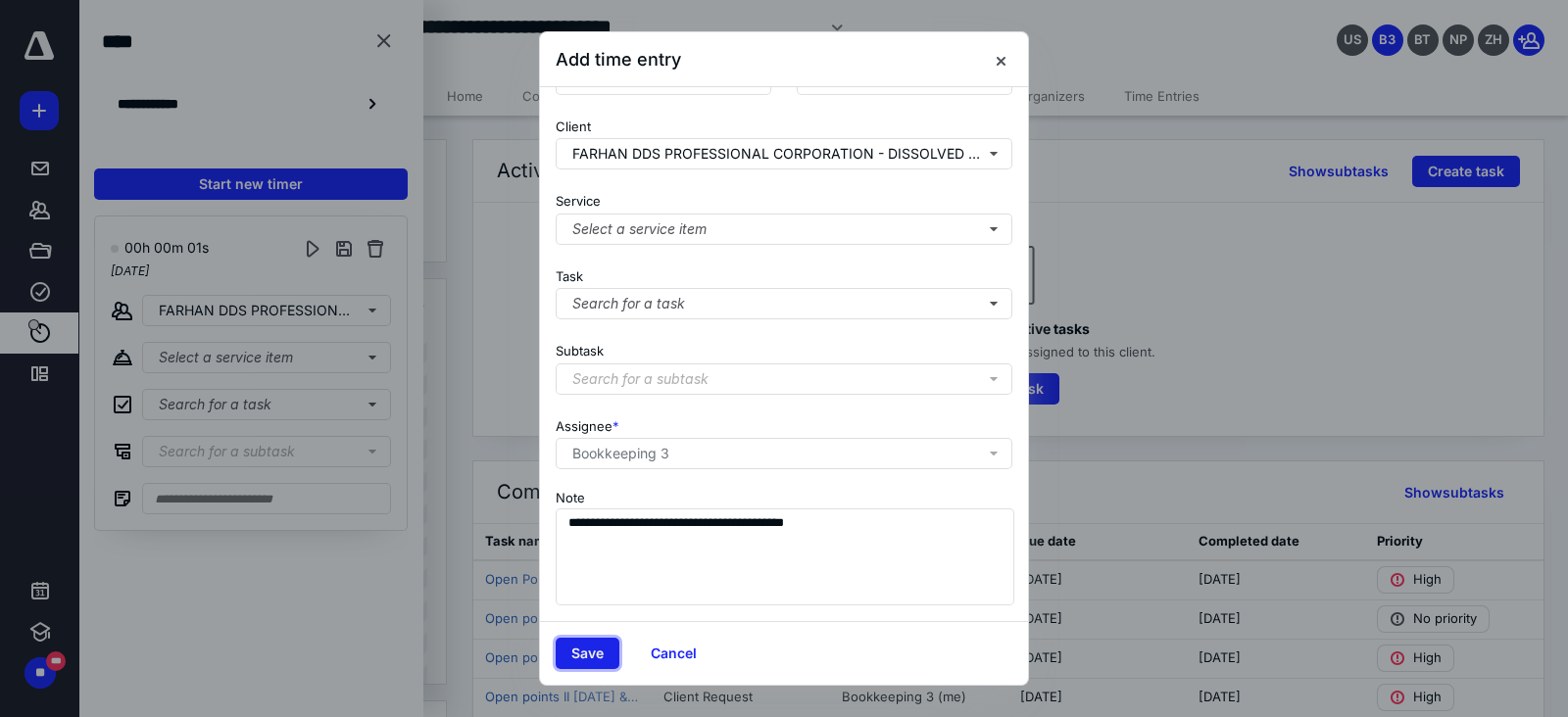 click on "Save" at bounding box center (587, 653) 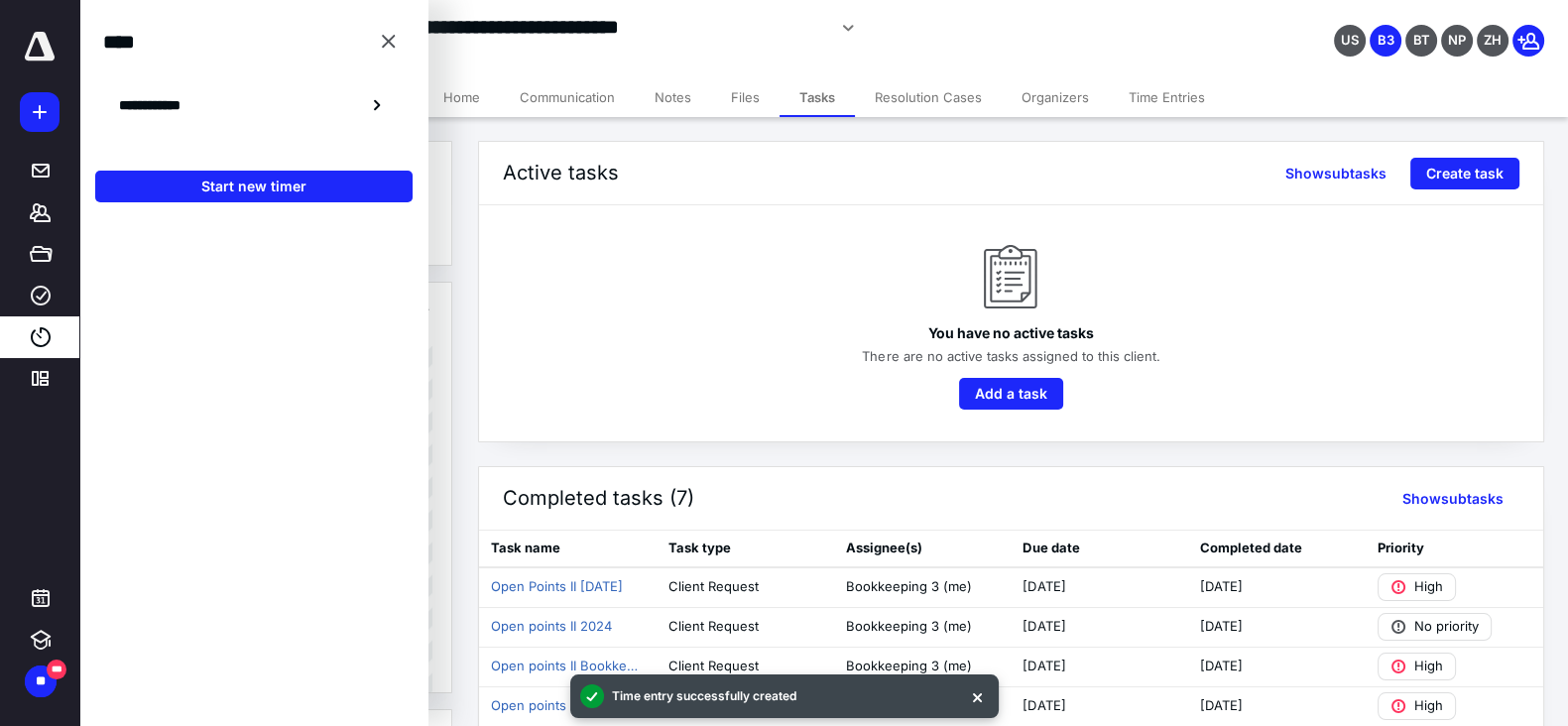 click on "Files" at bounding box center [745, 97] 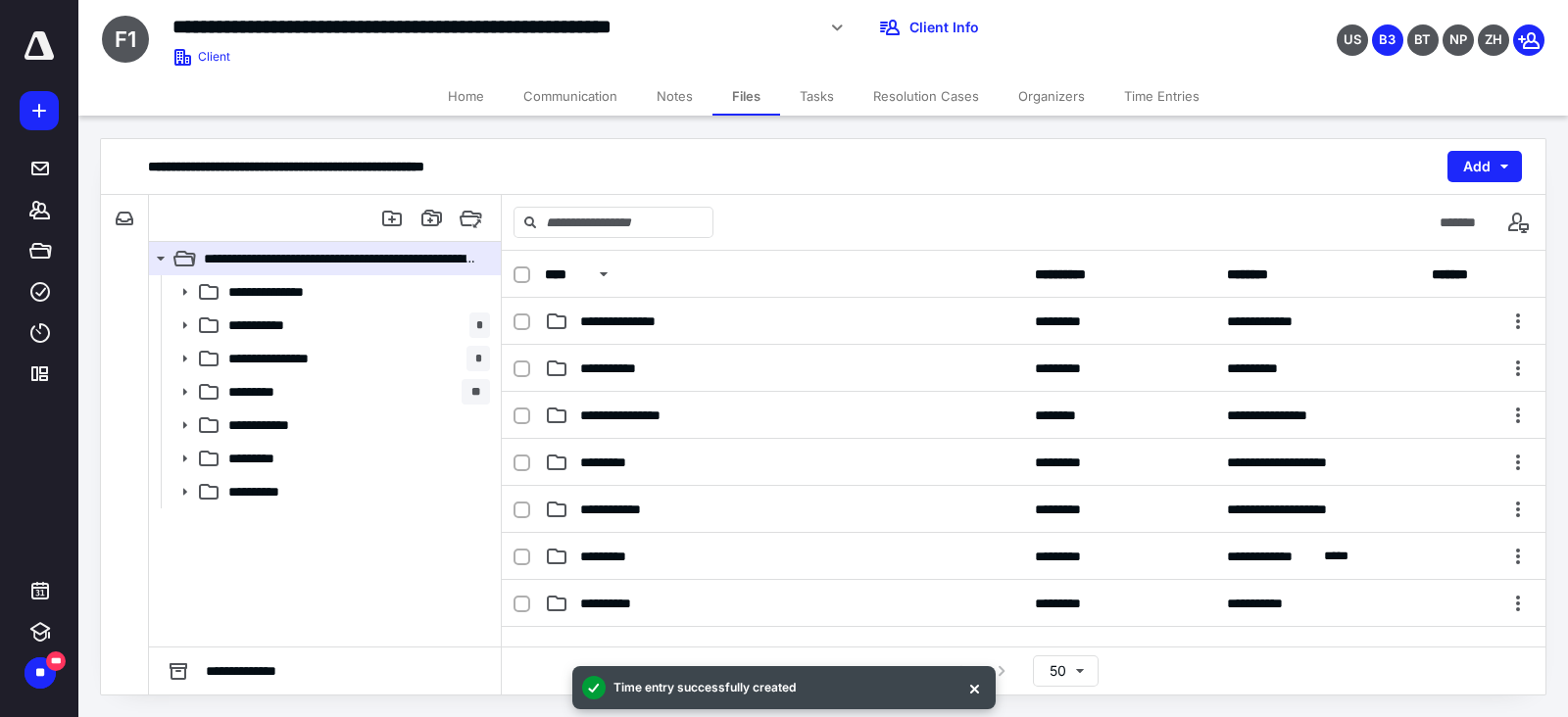 click on "**********" at bounding box center [324, 460] 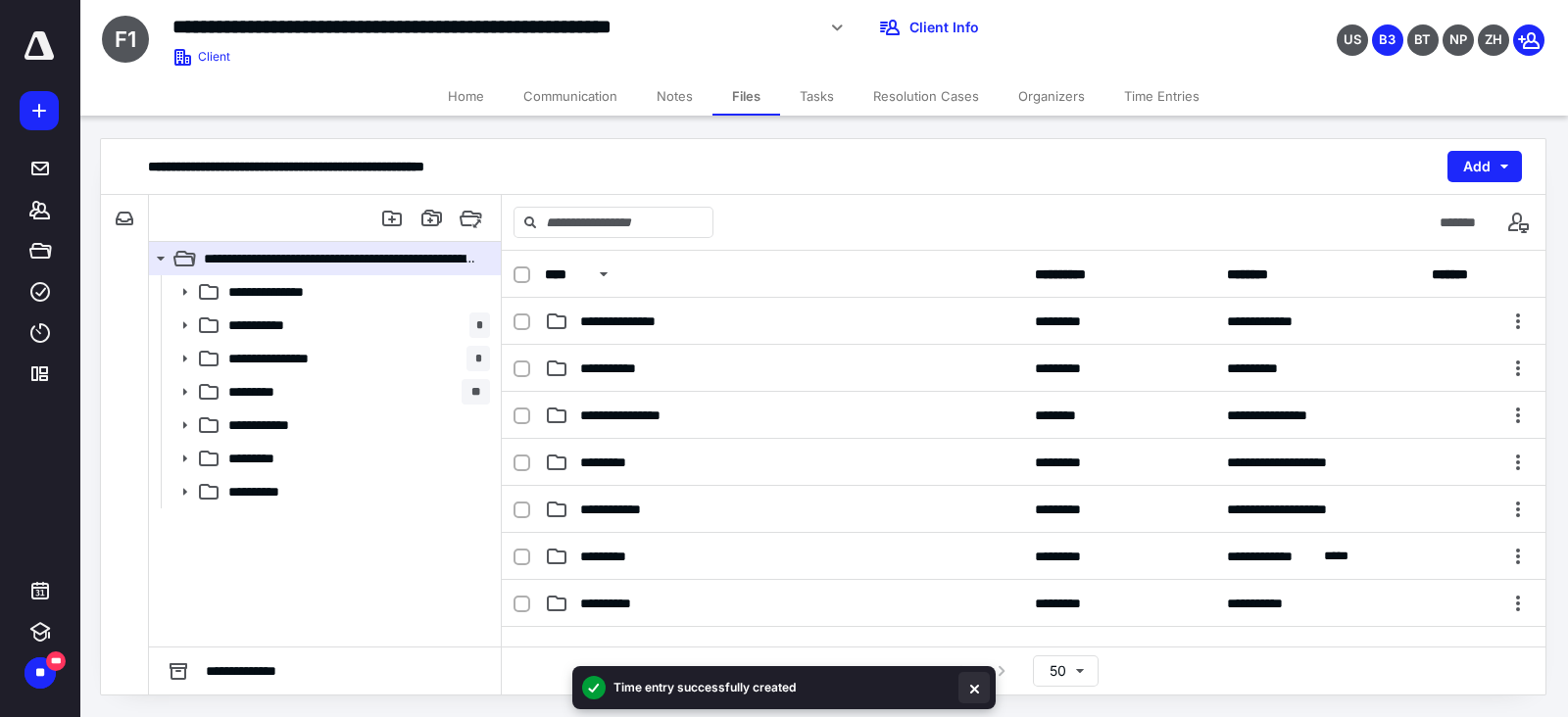 click at bounding box center [974, 688] 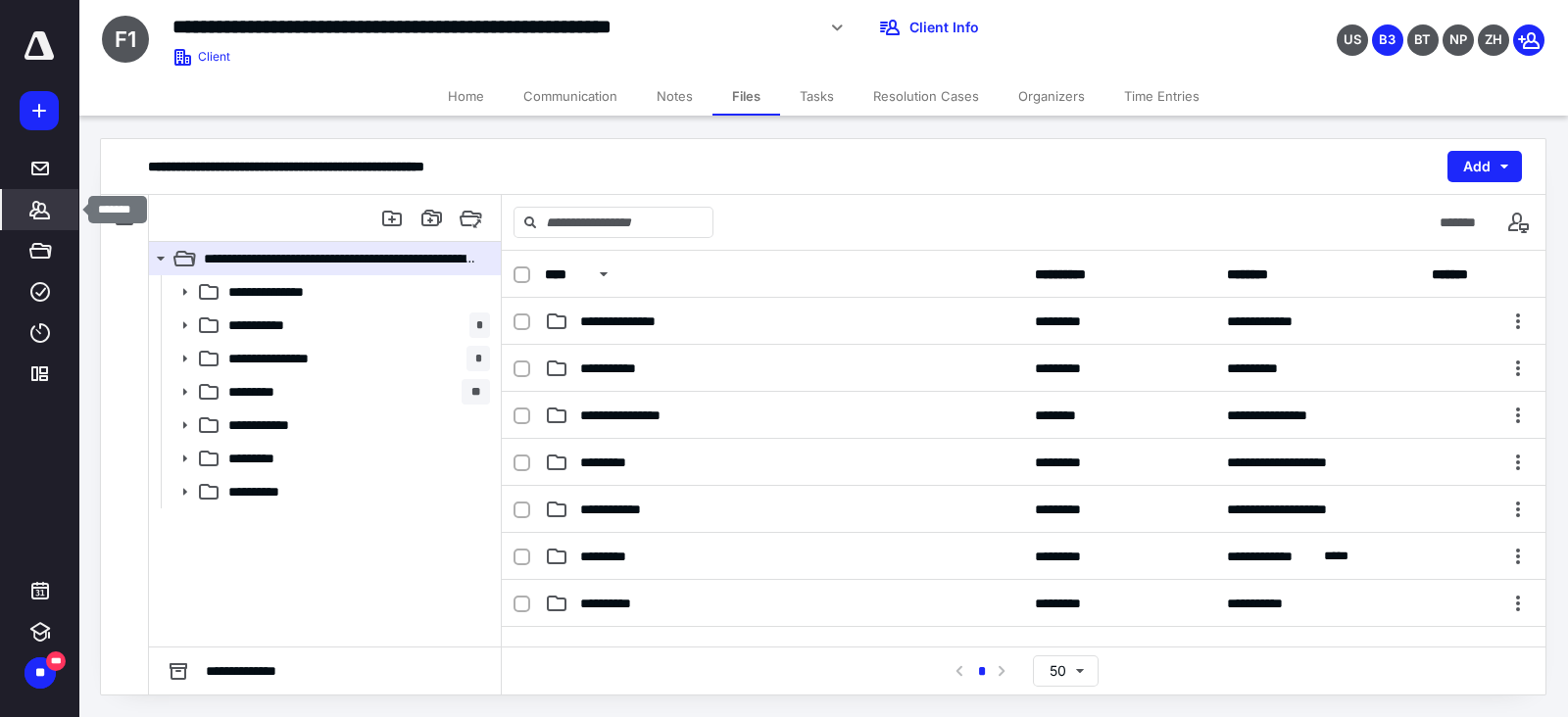 click 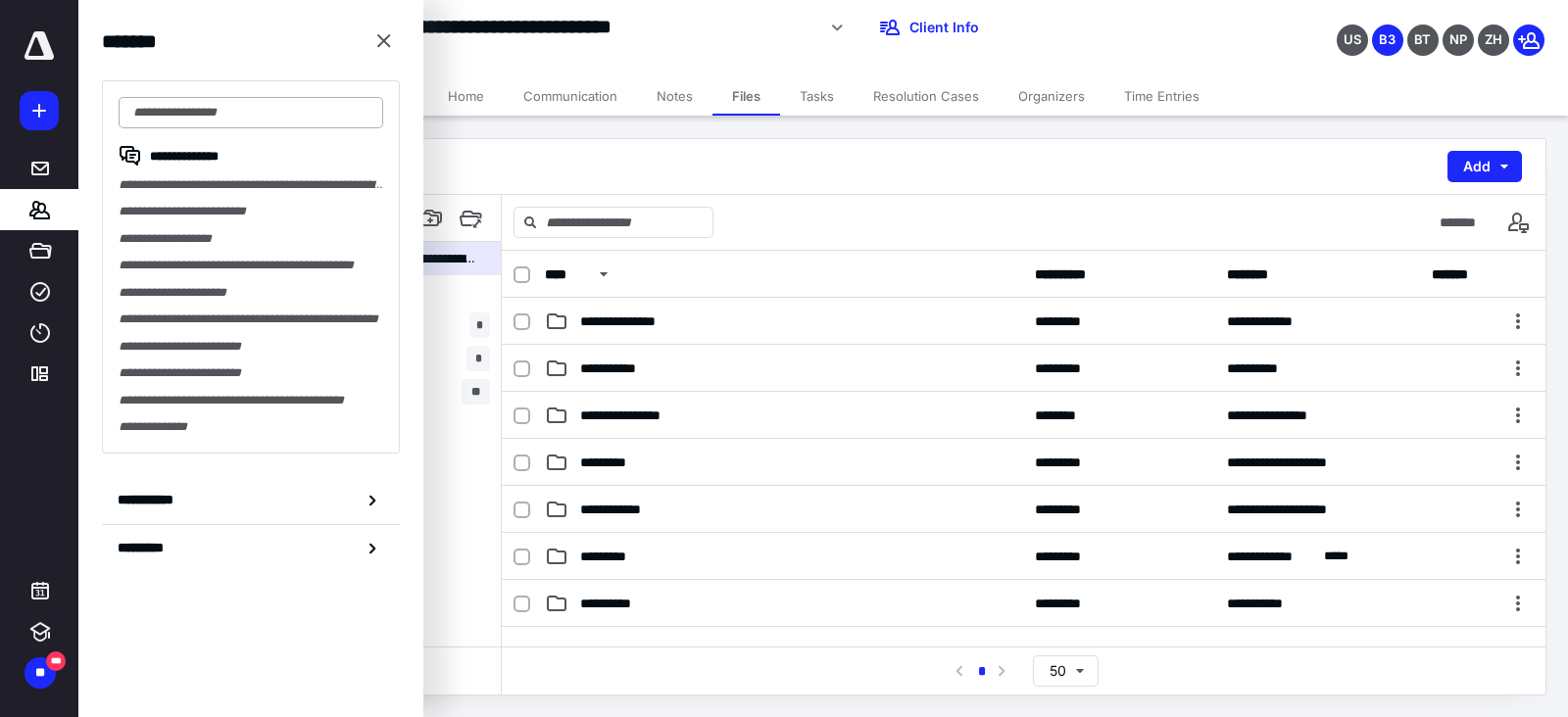 click at bounding box center (251, 113) 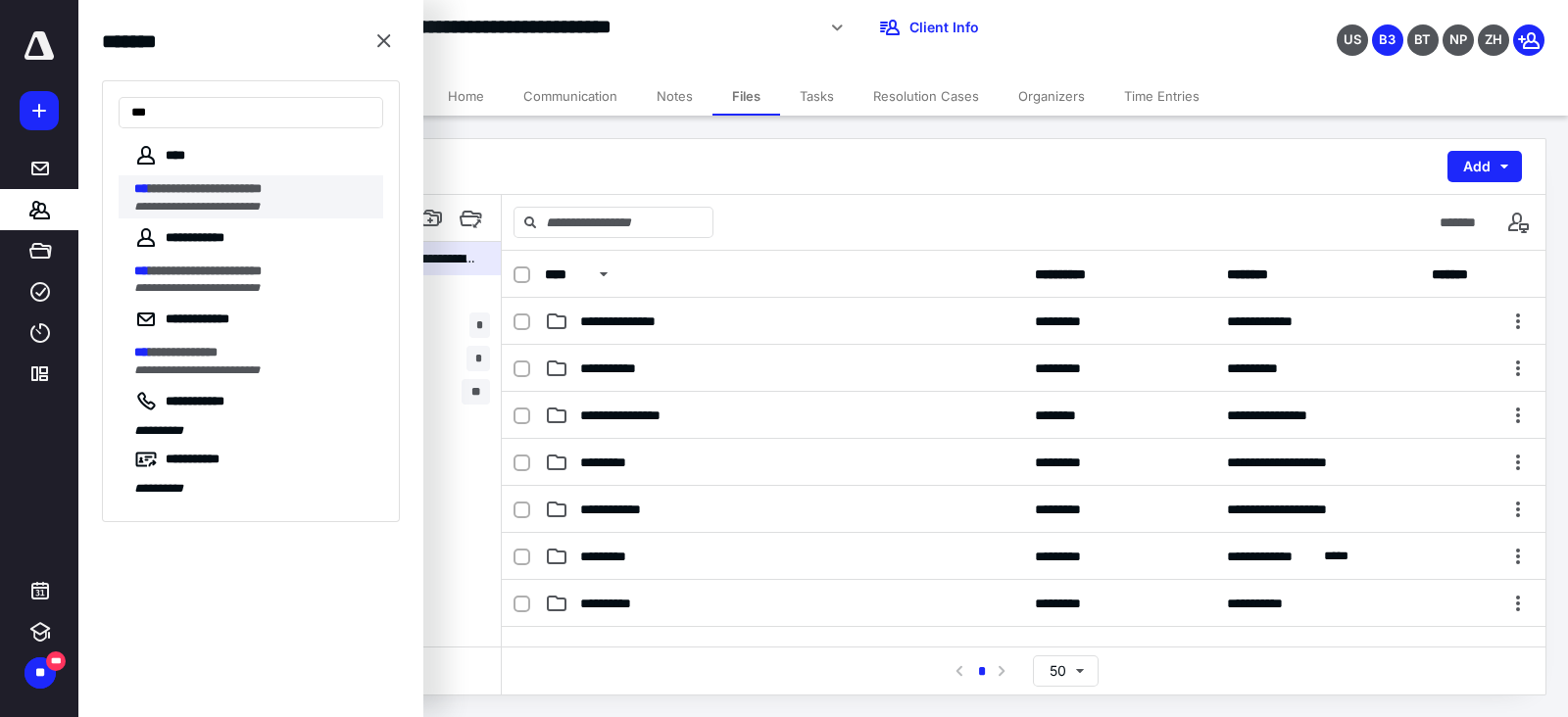 type on "***" 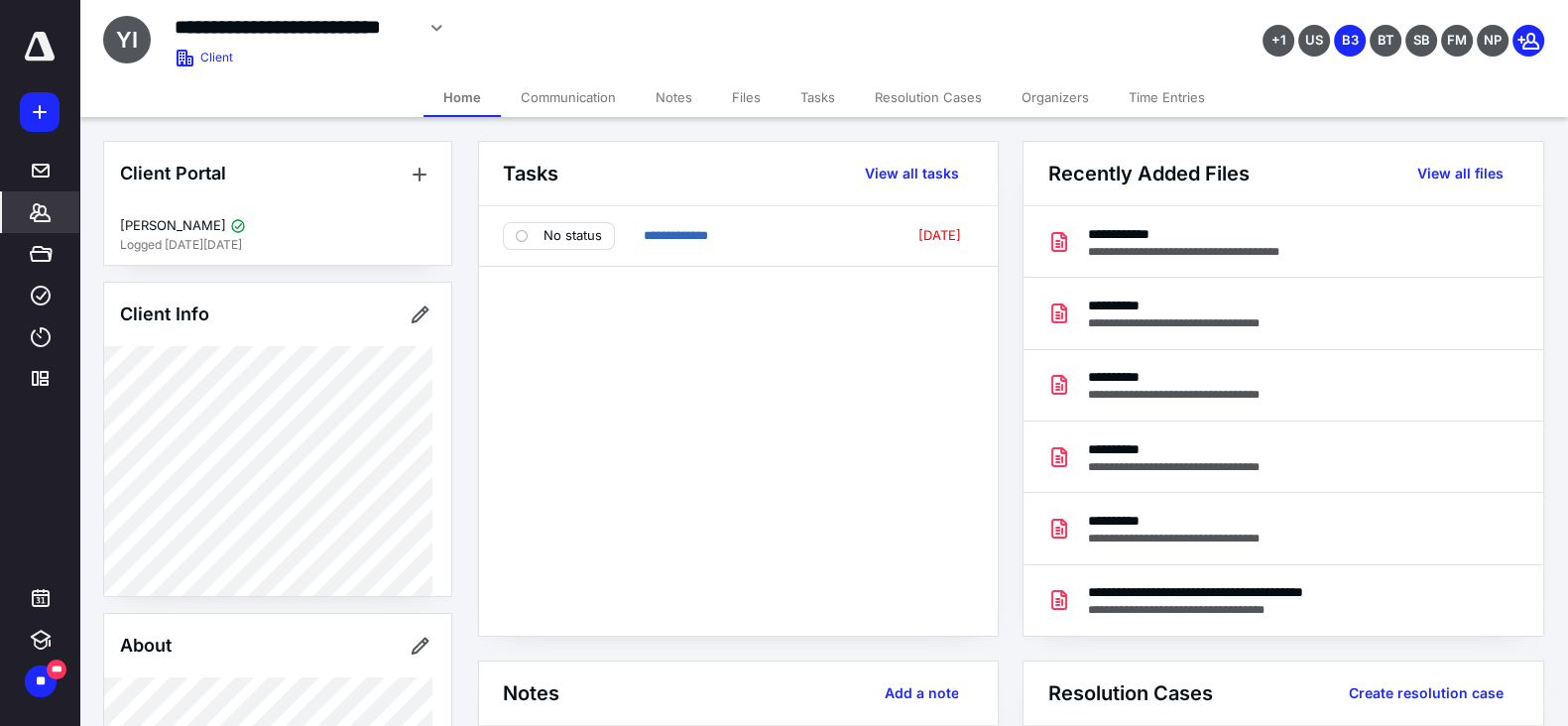 click on "**********" at bounding box center (738, 421) 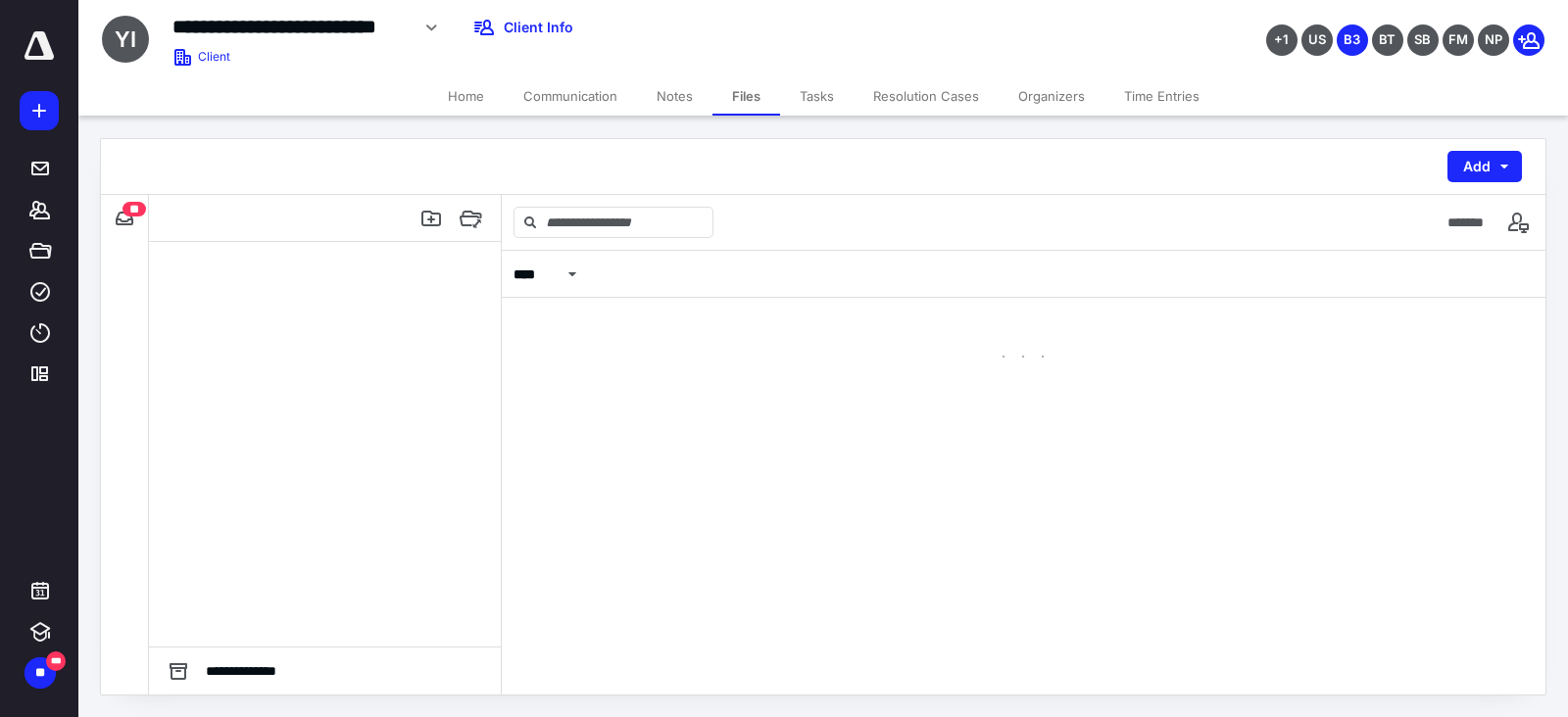 click on "****" at bounding box center [1023, 472] 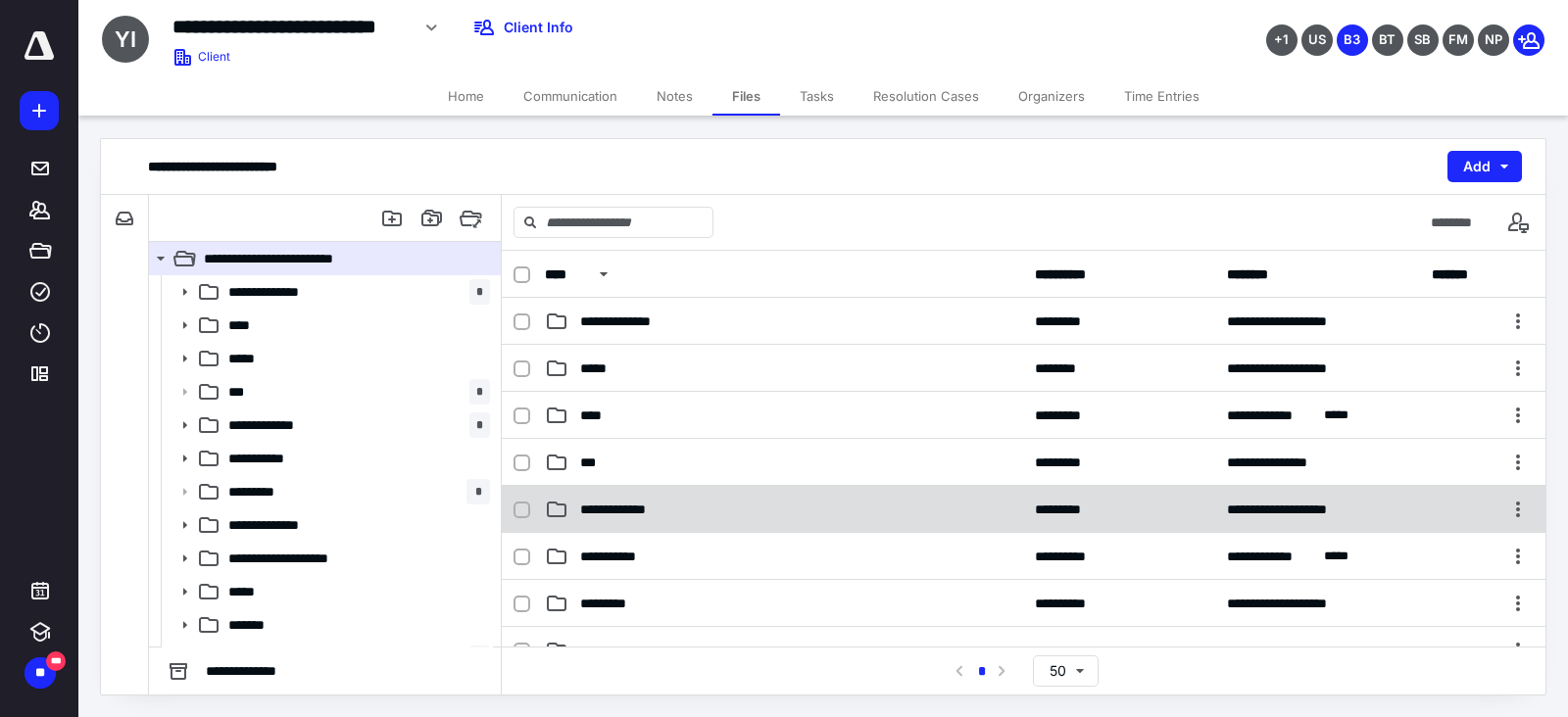 click on "**********" at bounding box center [784, 509] 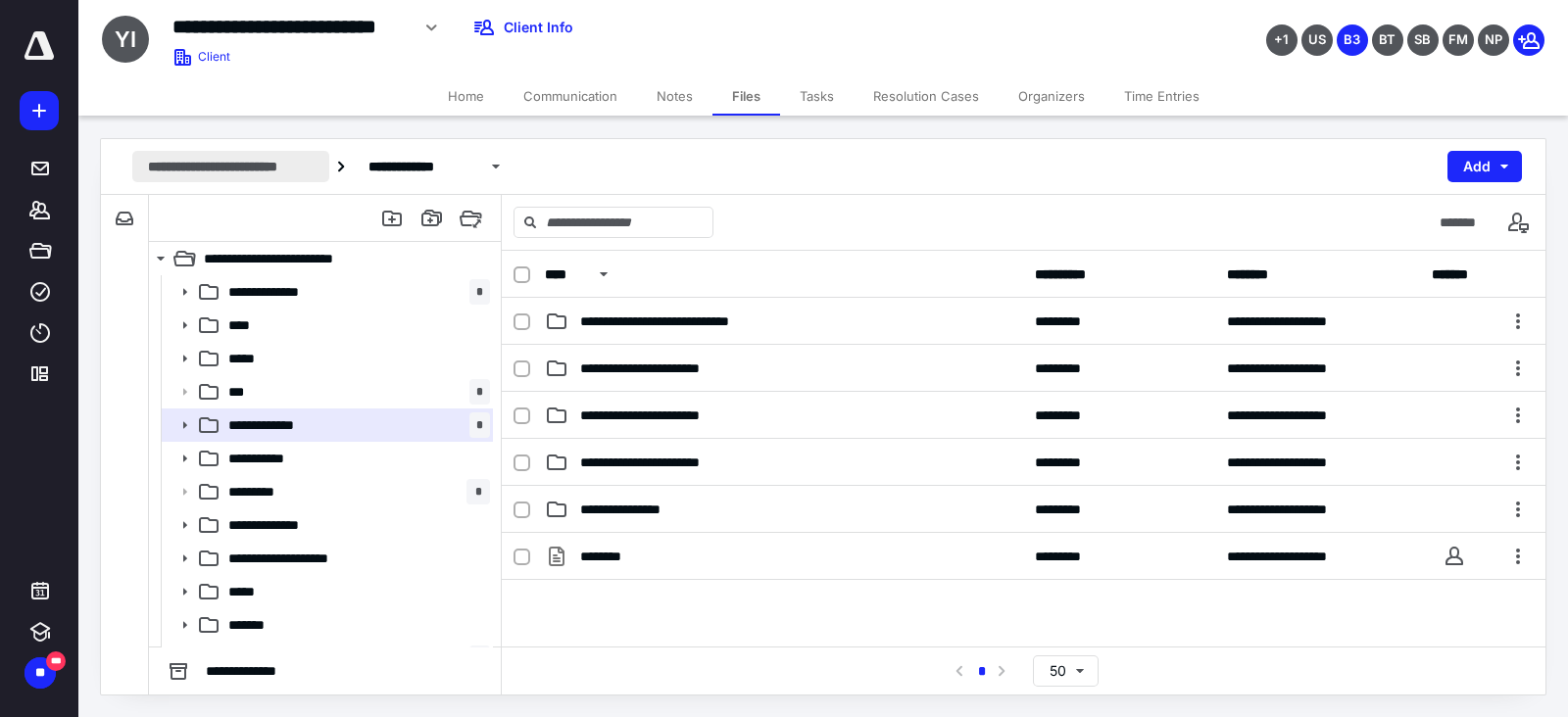 click on "**********" at bounding box center [230, 167] 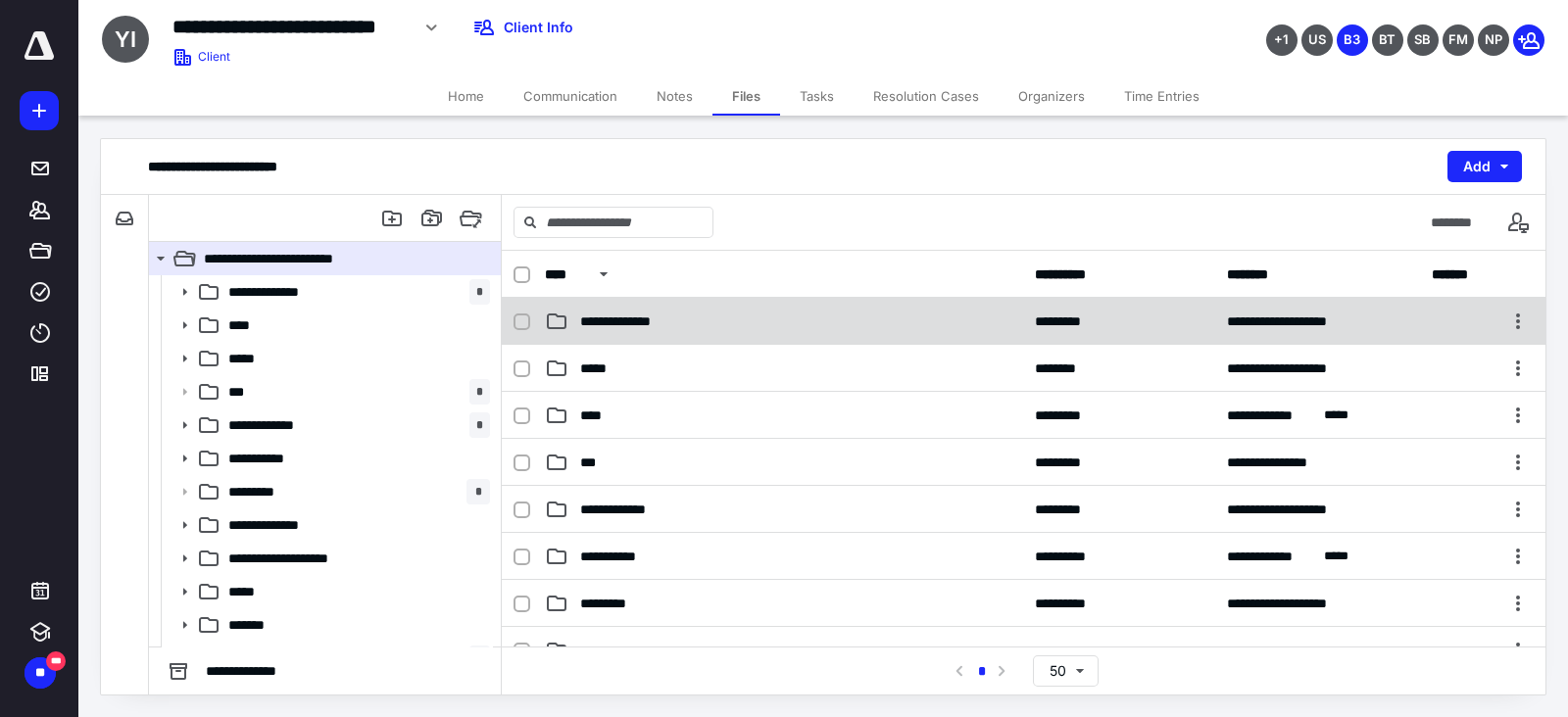 click on "**********" at bounding box center [623, 321] 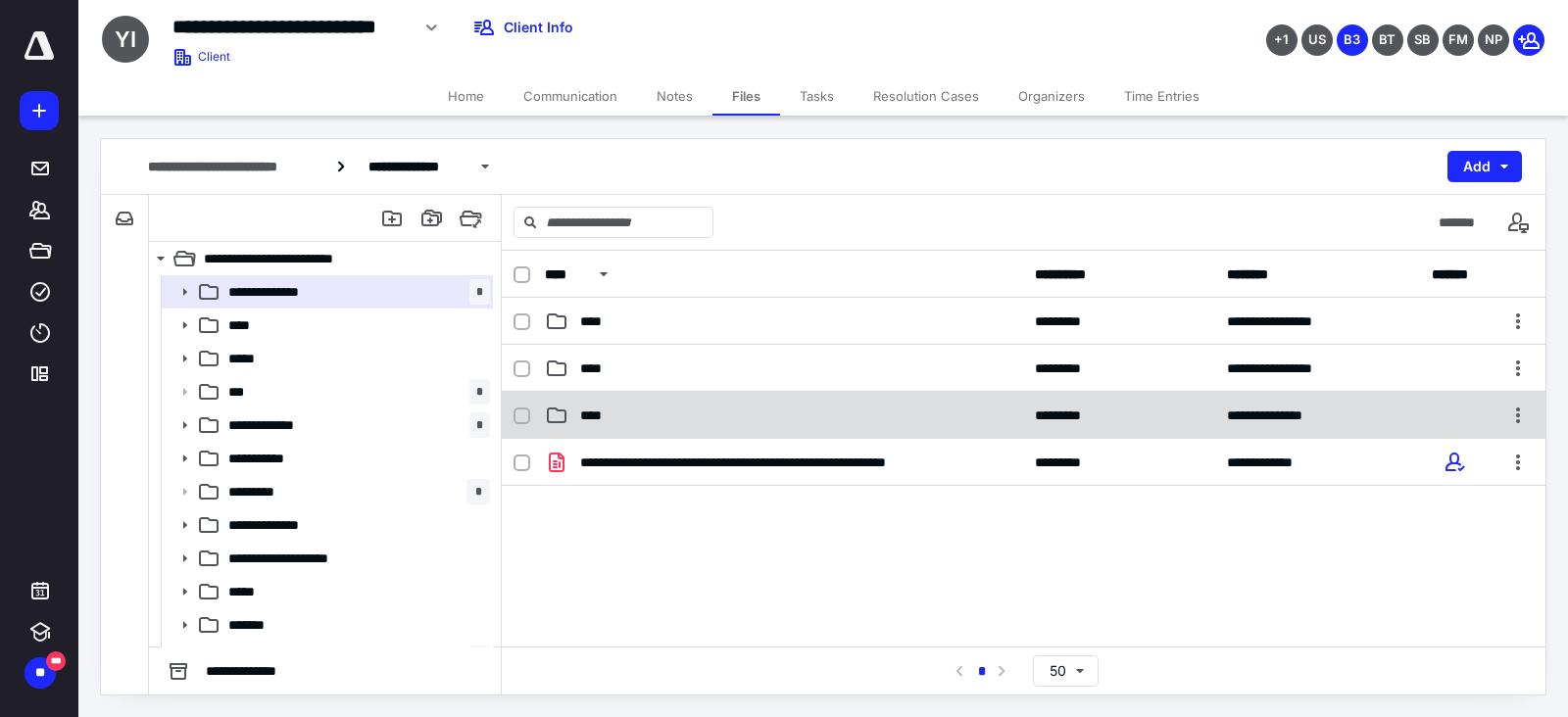 click on "****" at bounding box center [784, 415] 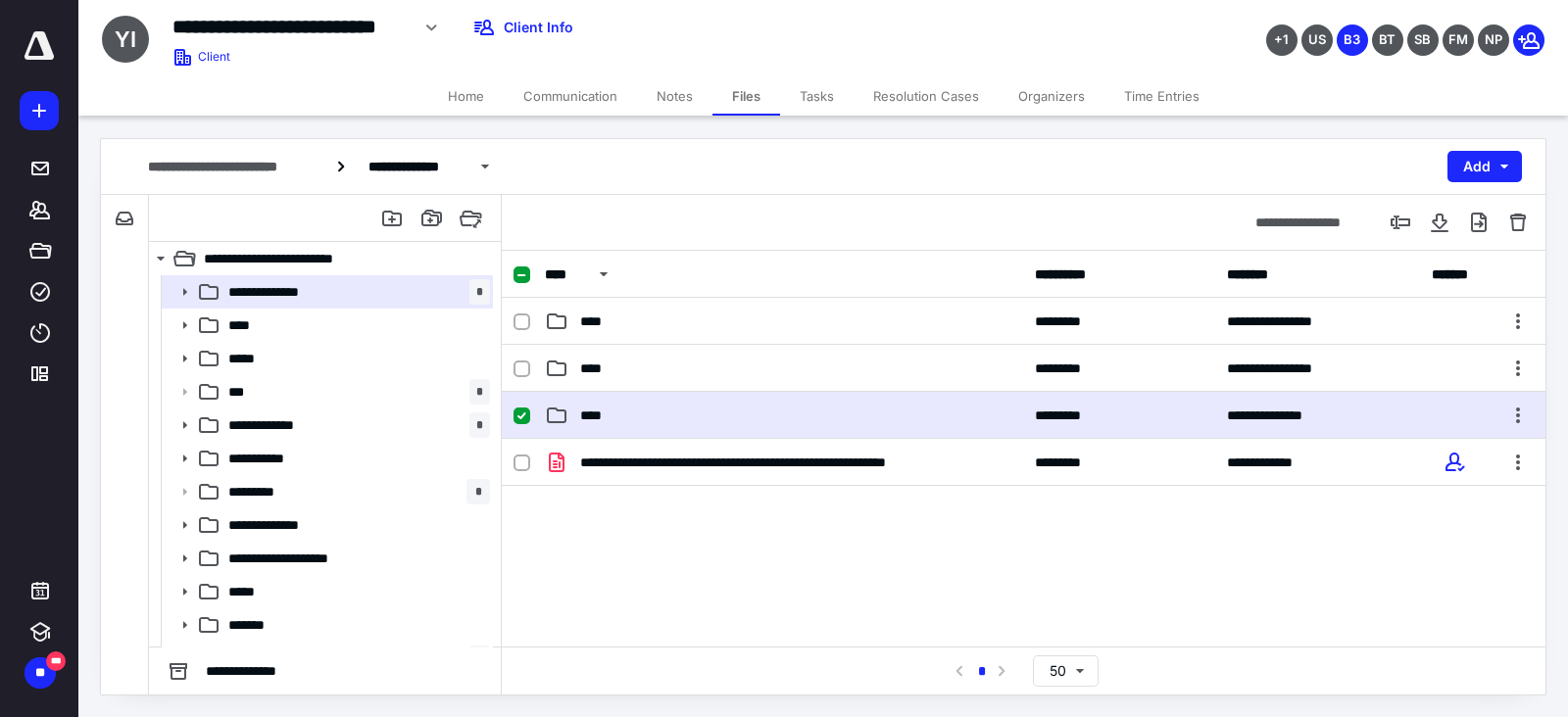 click on "****" at bounding box center (784, 415) 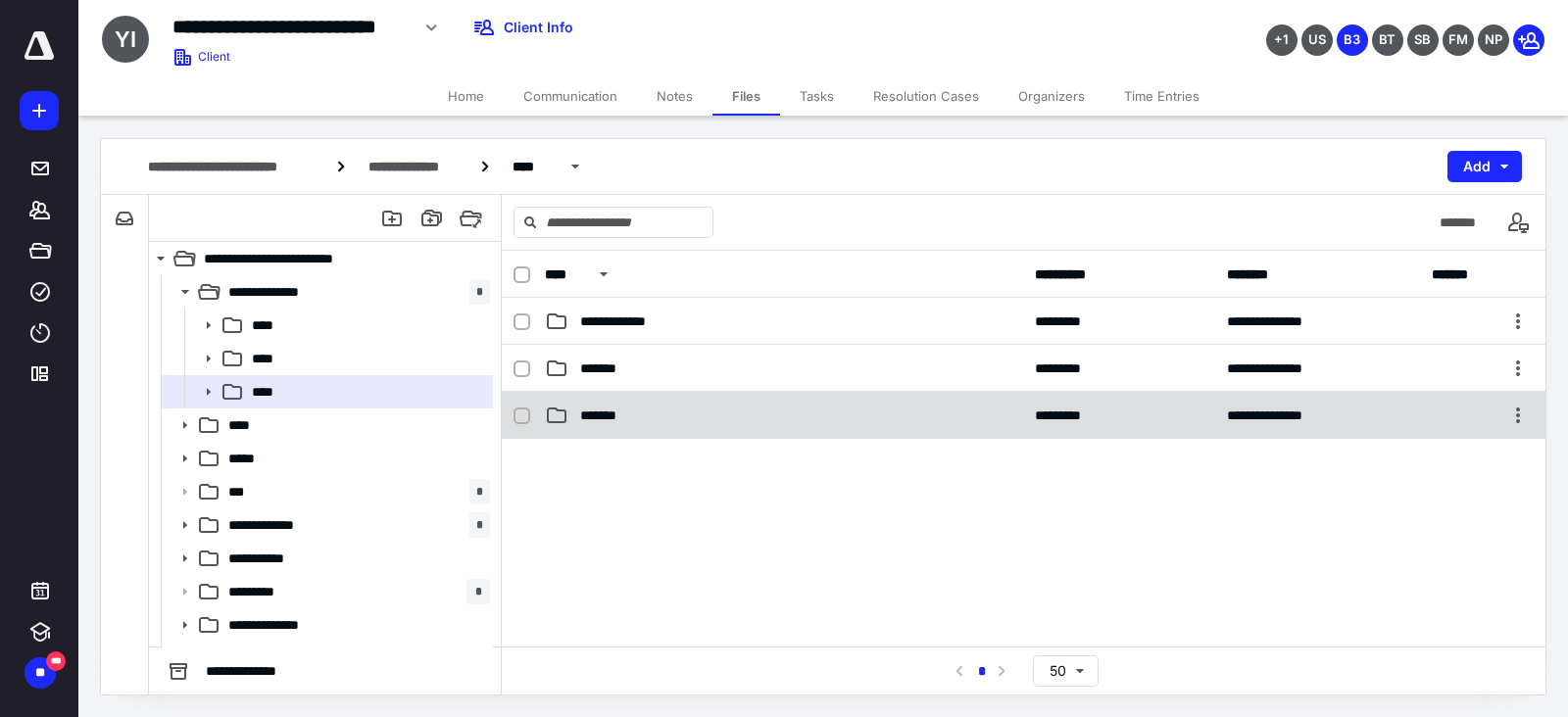 click on "**********" at bounding box center [1023, 415] 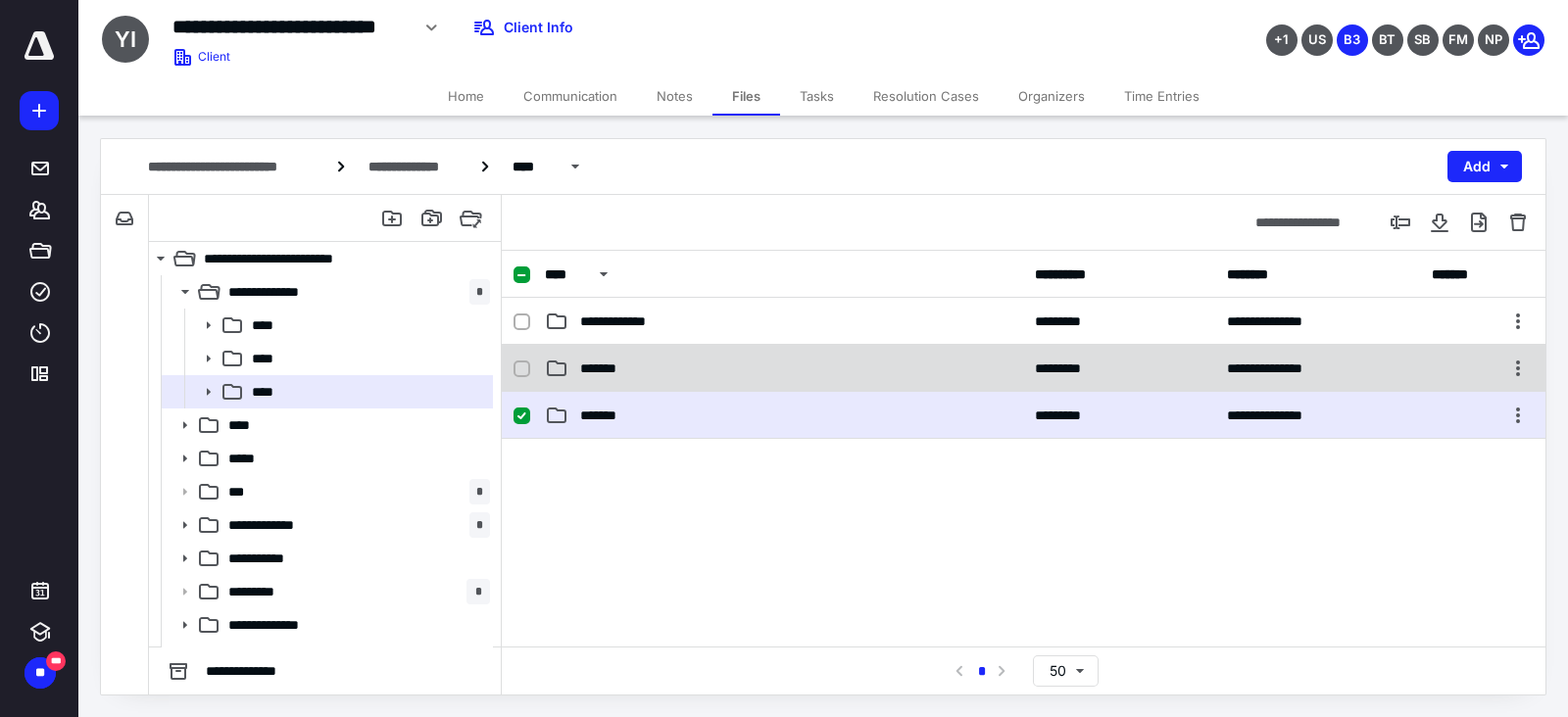 click on "**********" at bounding box center [1023, 368] 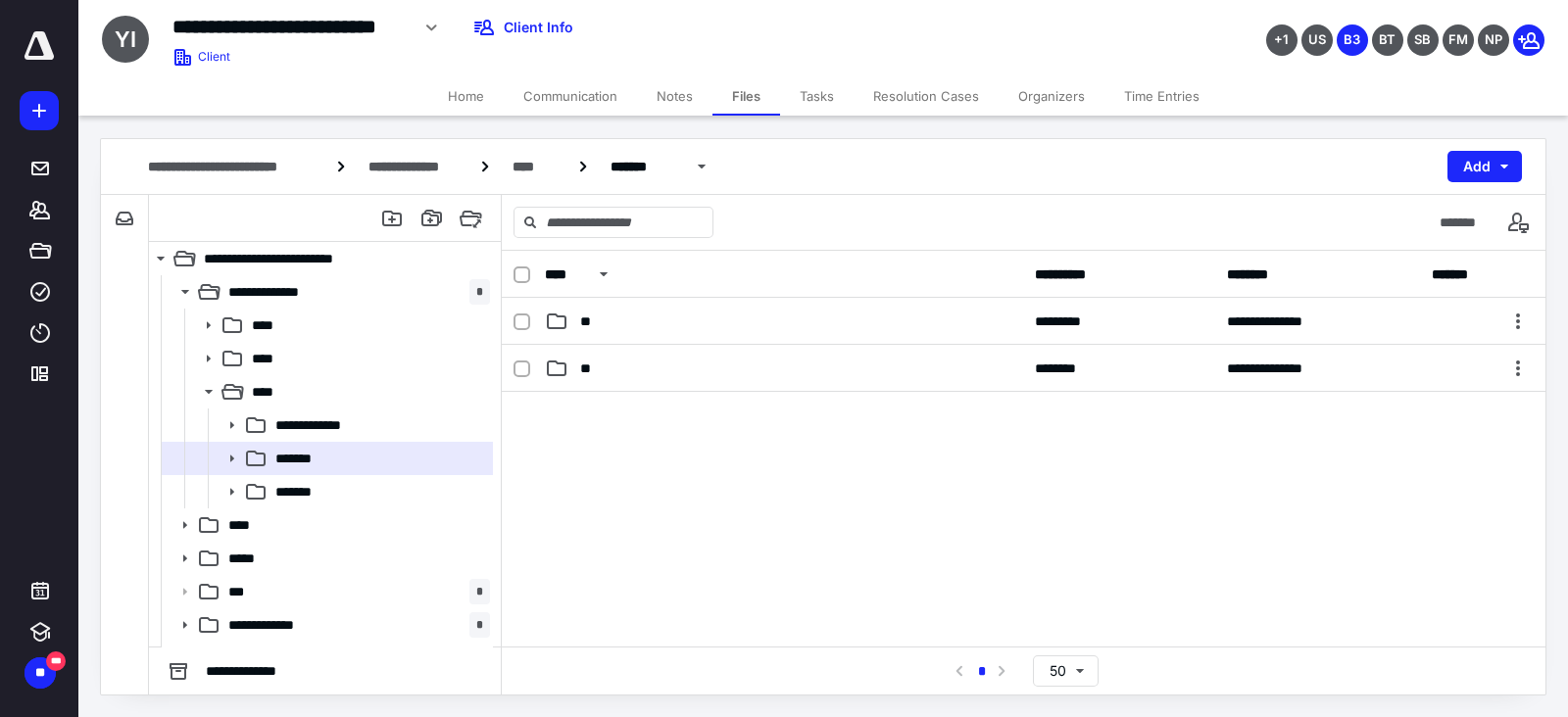 click on "**********" at bounding box center (1023, 368) 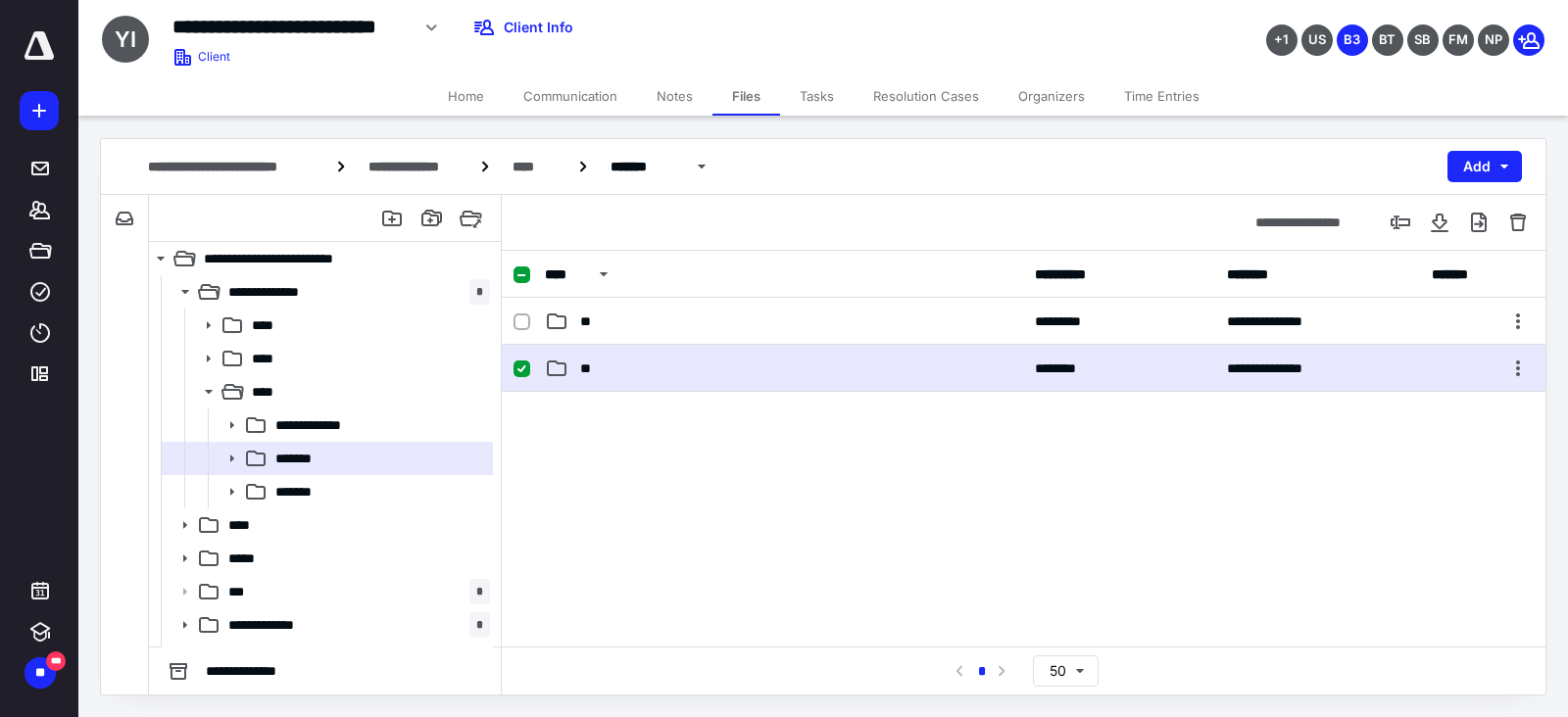 click on "**********" at bounding box center (1023, 368) 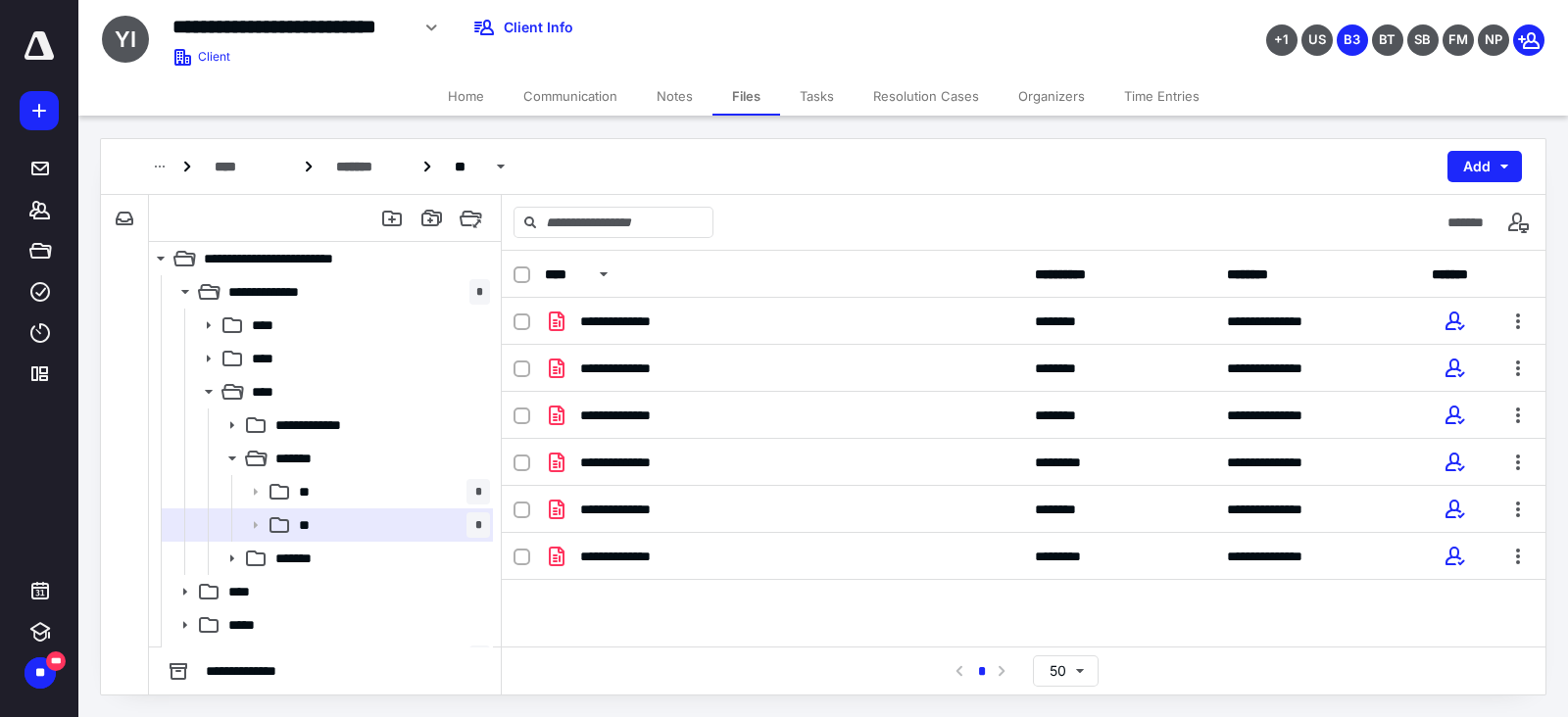 click on "**********" at bounding box center (1023, 449) 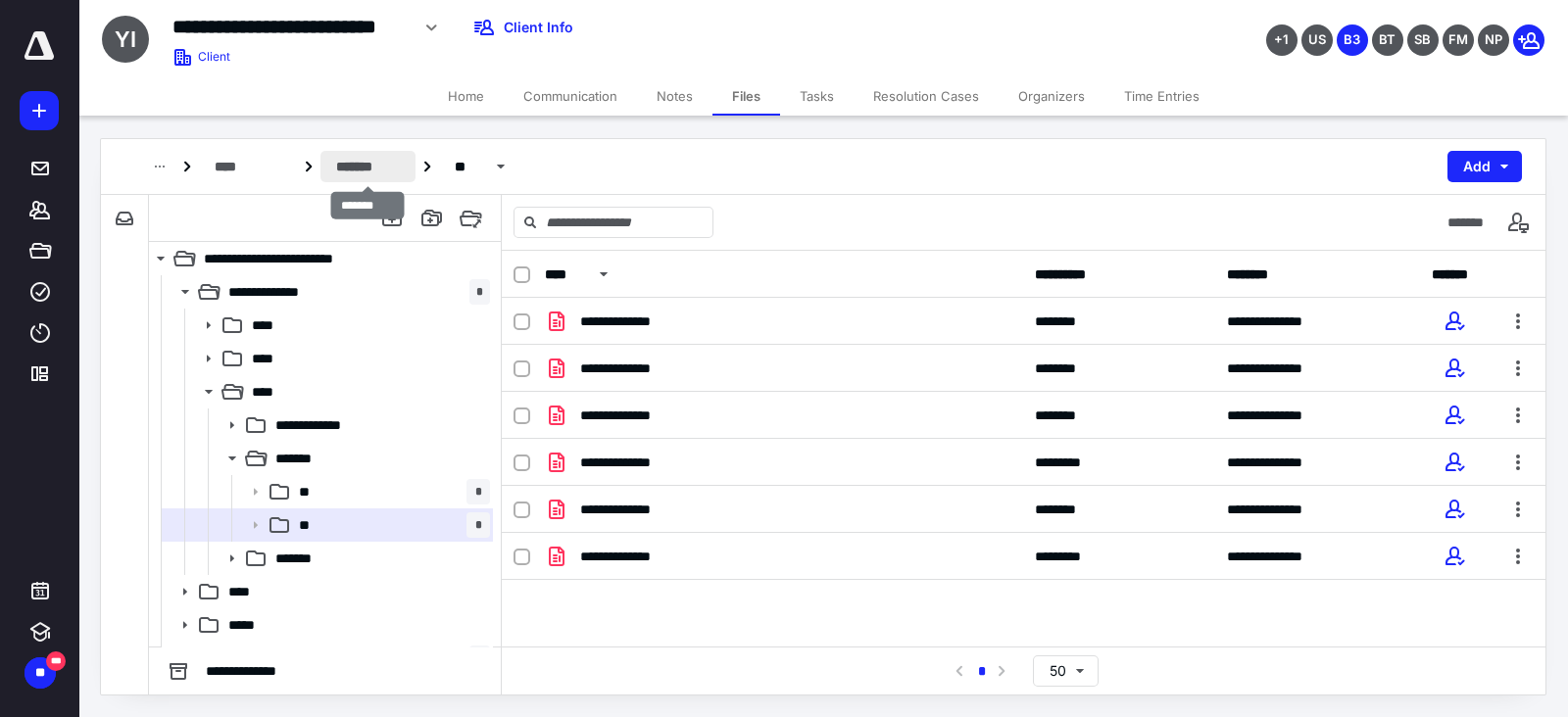 click on "*******" at bounding box center [368, 167] 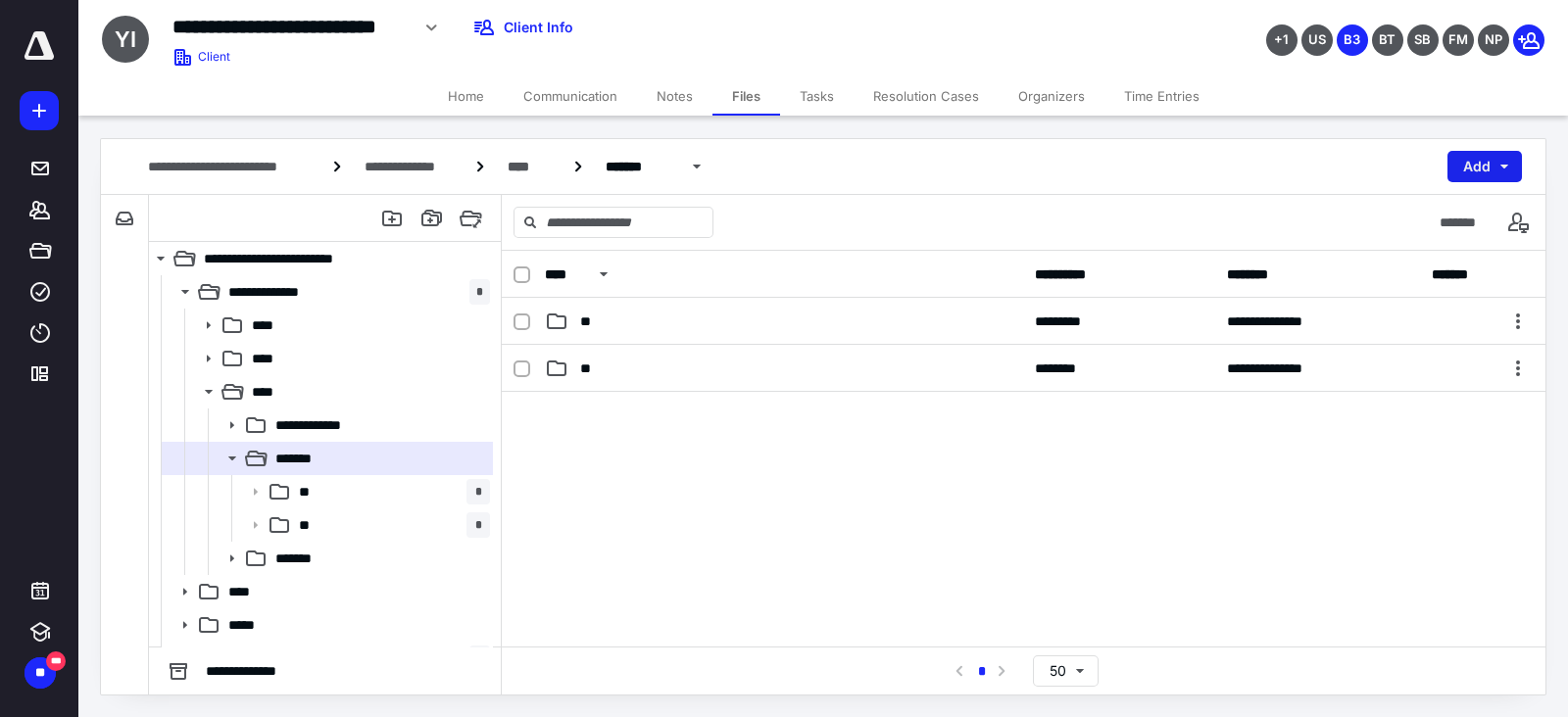 click on "Add" at bounding box center [1485, 167] 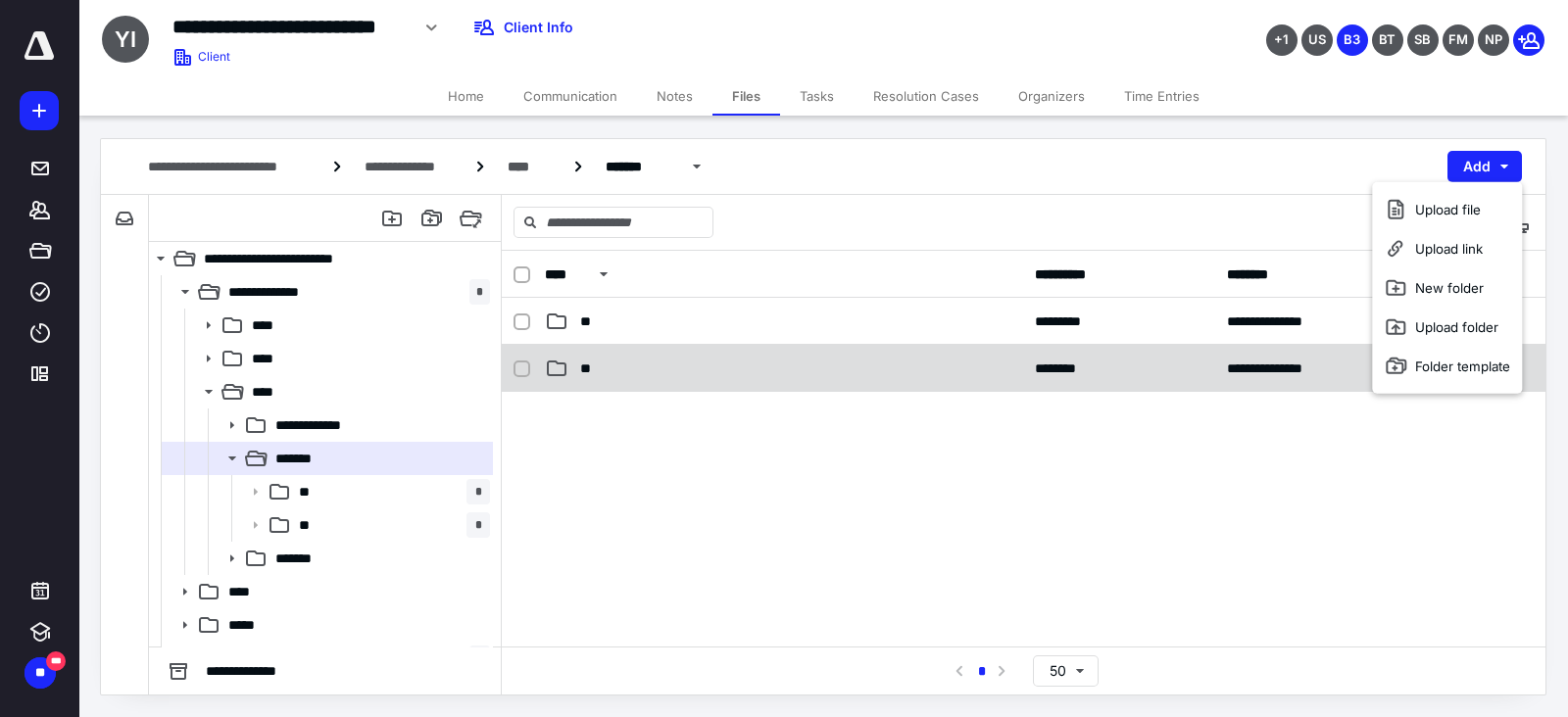 click on "**" at bounding box center [784, 368] 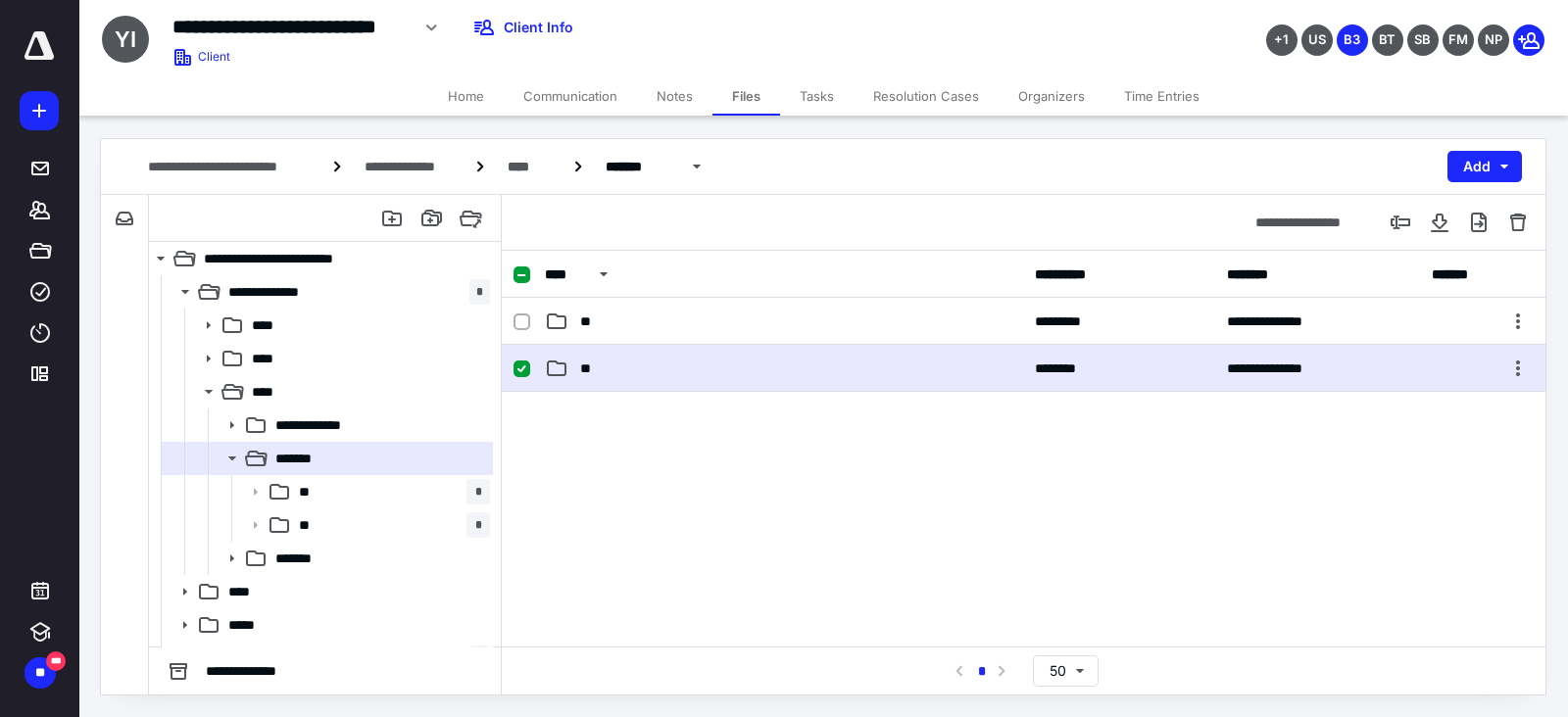 click on "**" at bounding box center [784, 368] 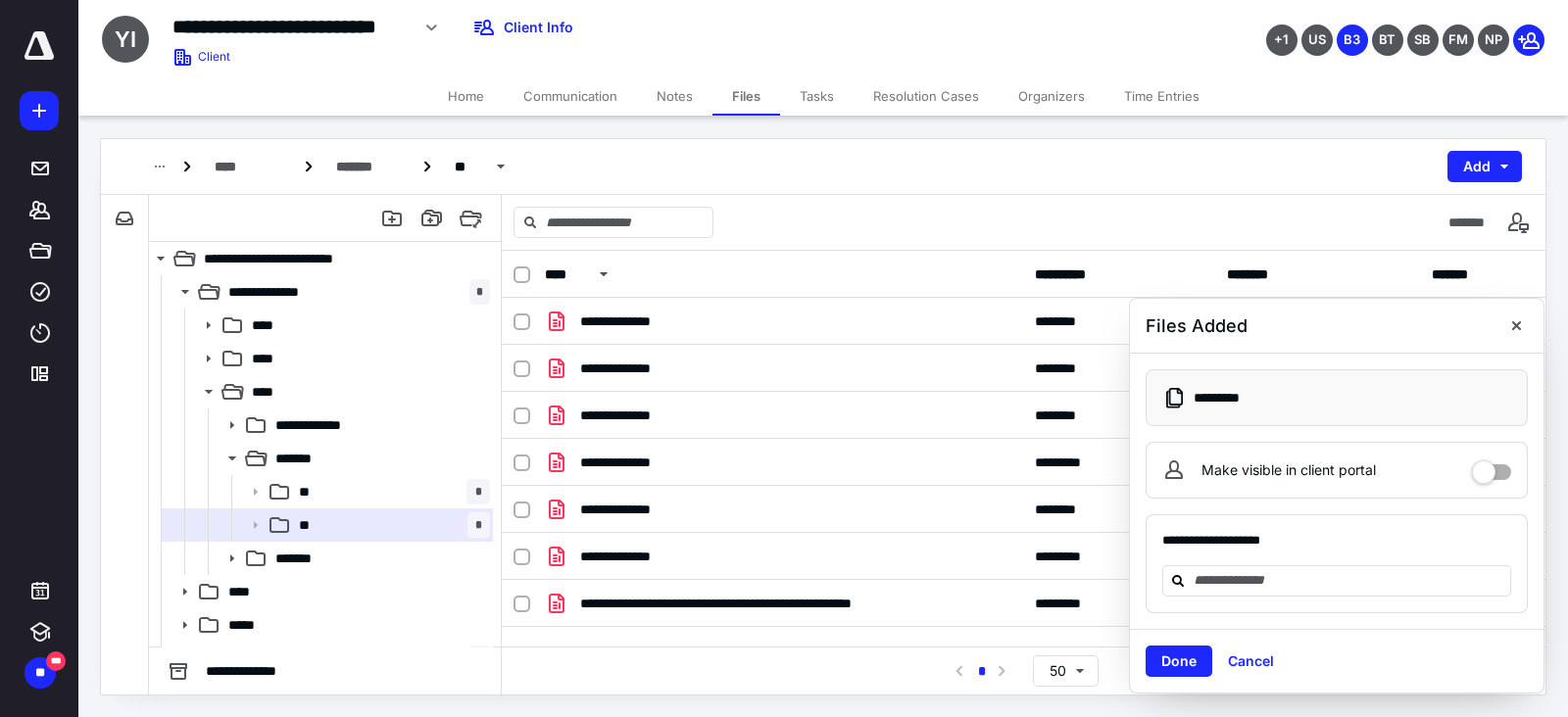 click at bounding box center [1492, 470] 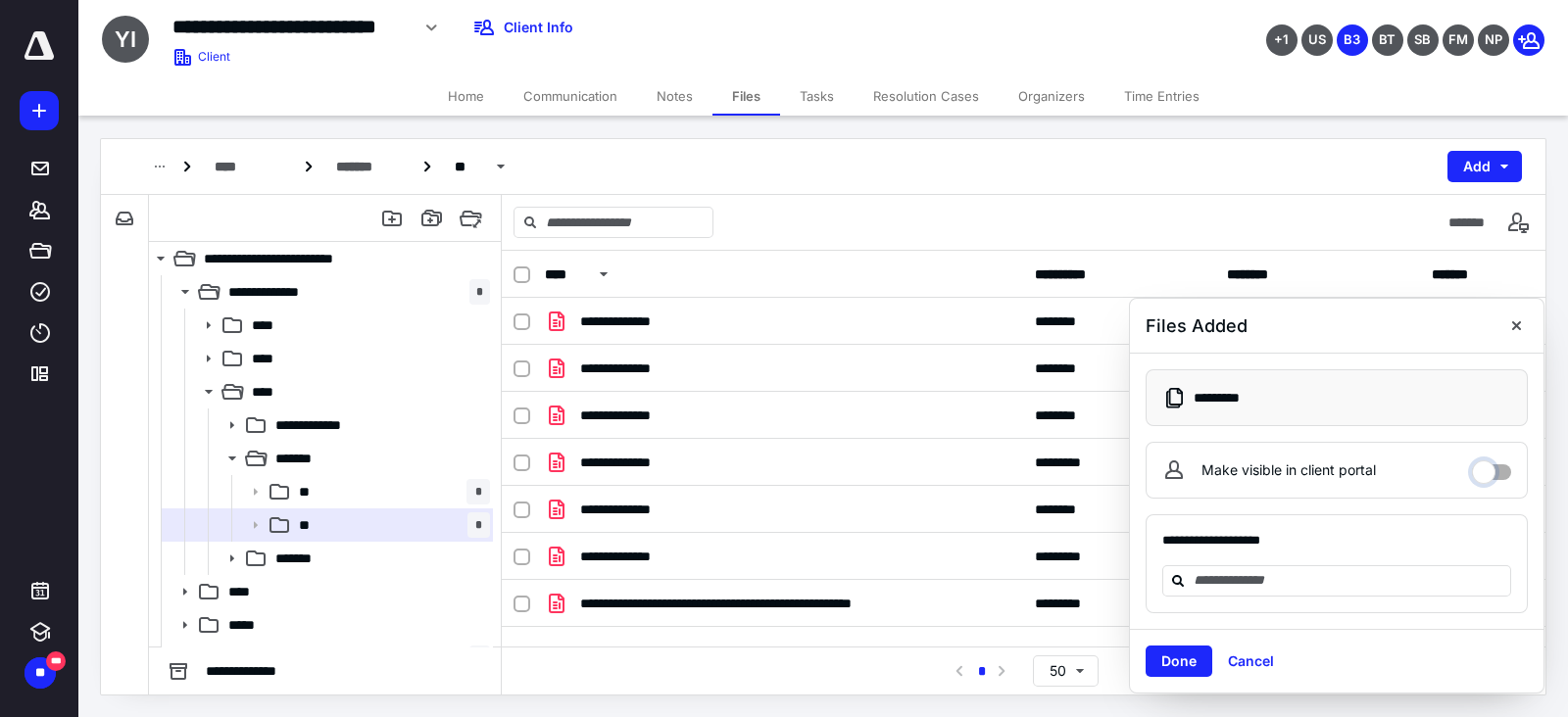 click on "Make visible in client portal" at bounding box center (1492, 467) 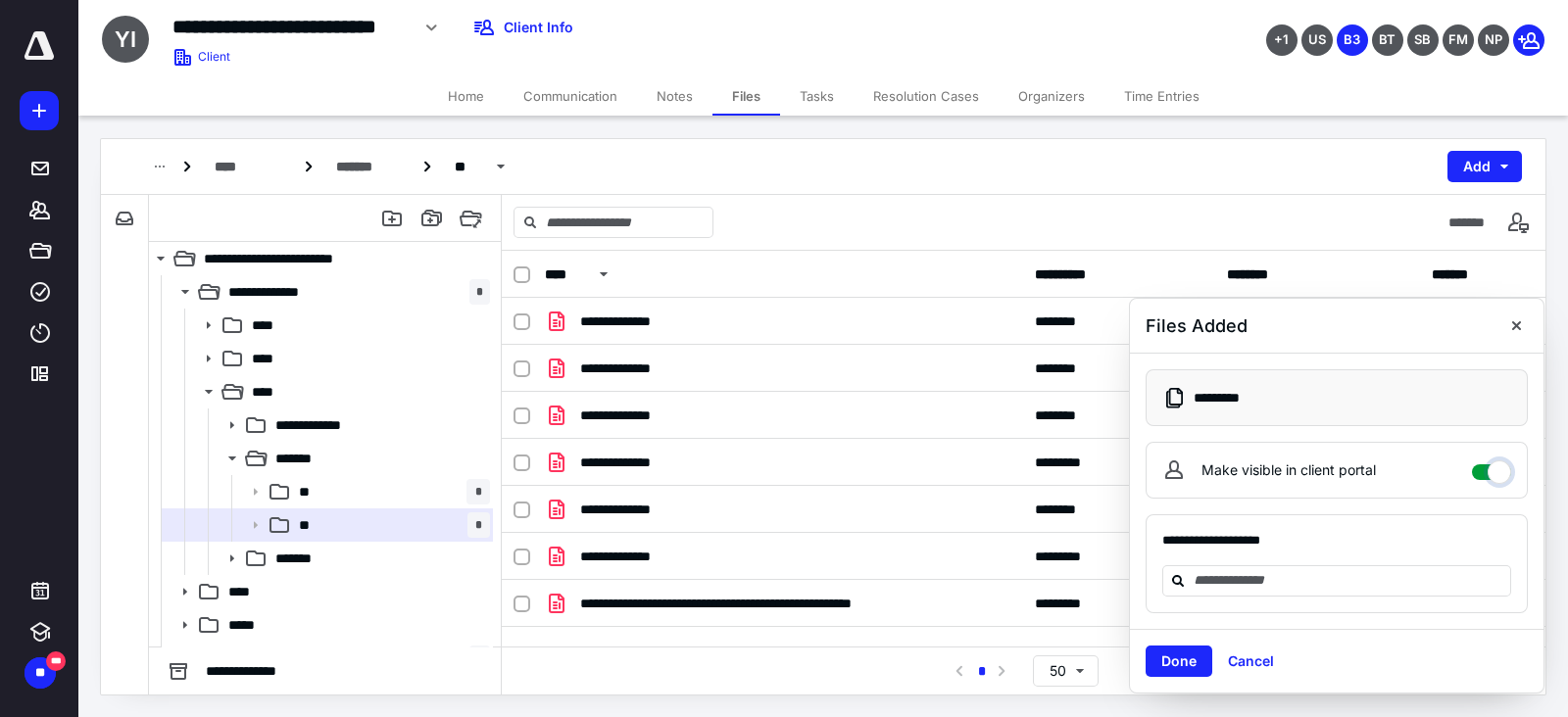 checkbox on "****" 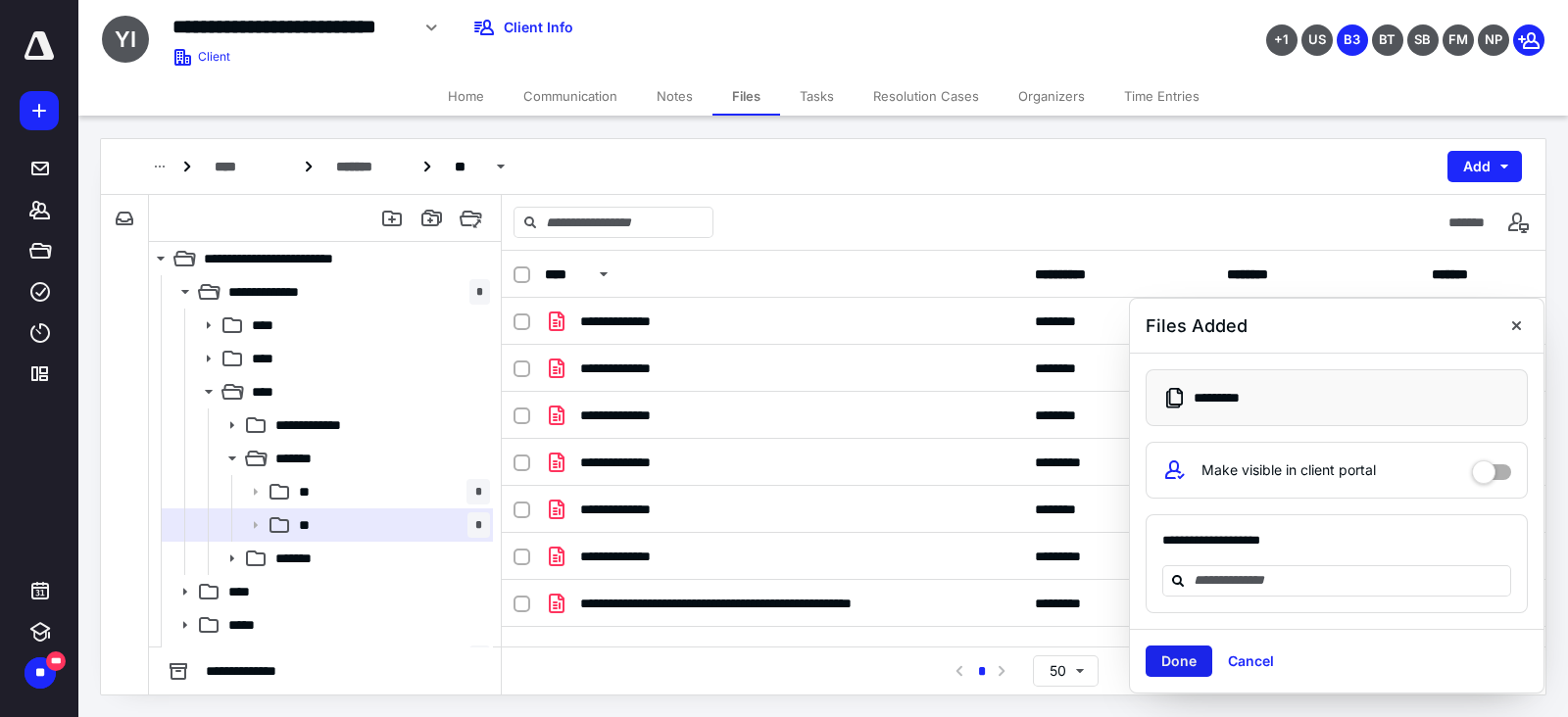 click on "Done" at bounding box center (1179, 661) 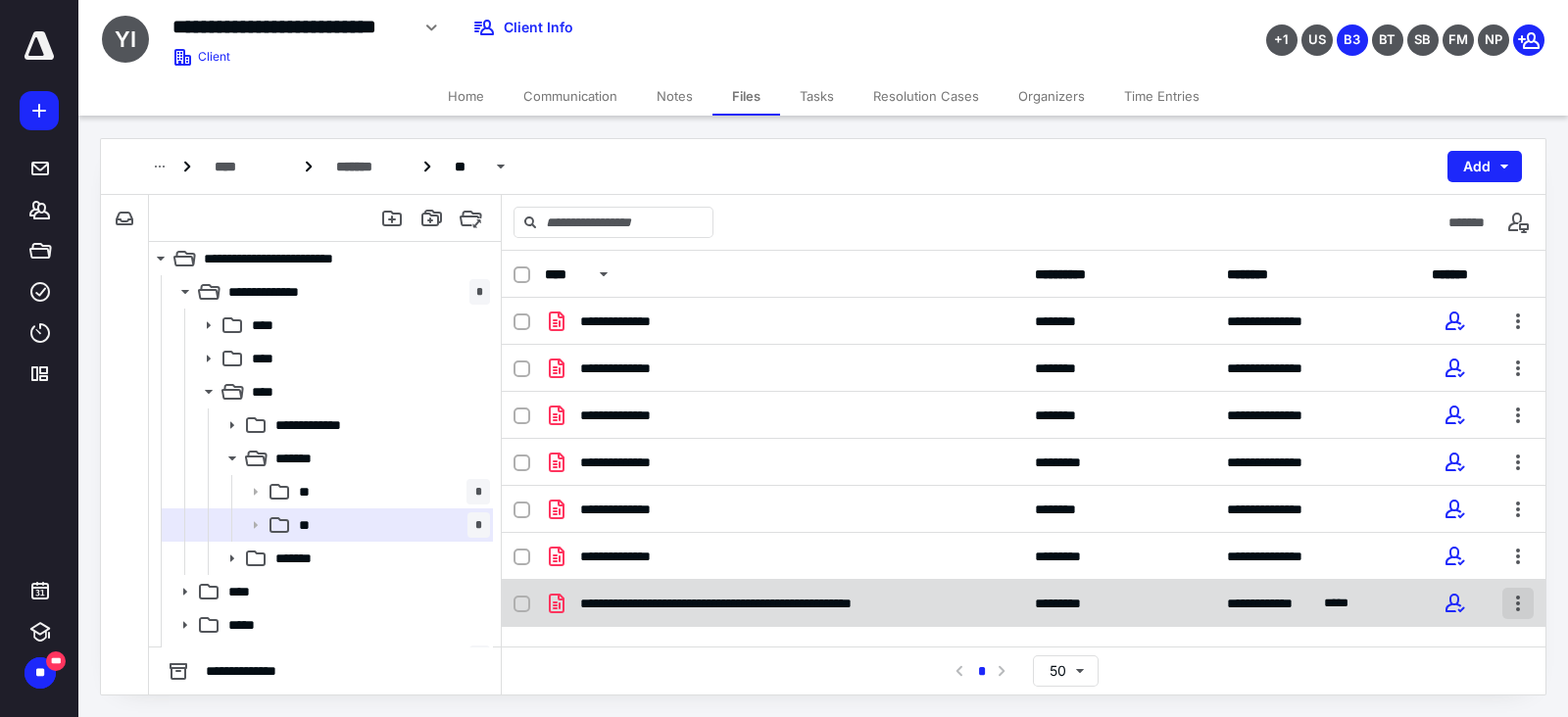 click at bounding box center [1518, 603] 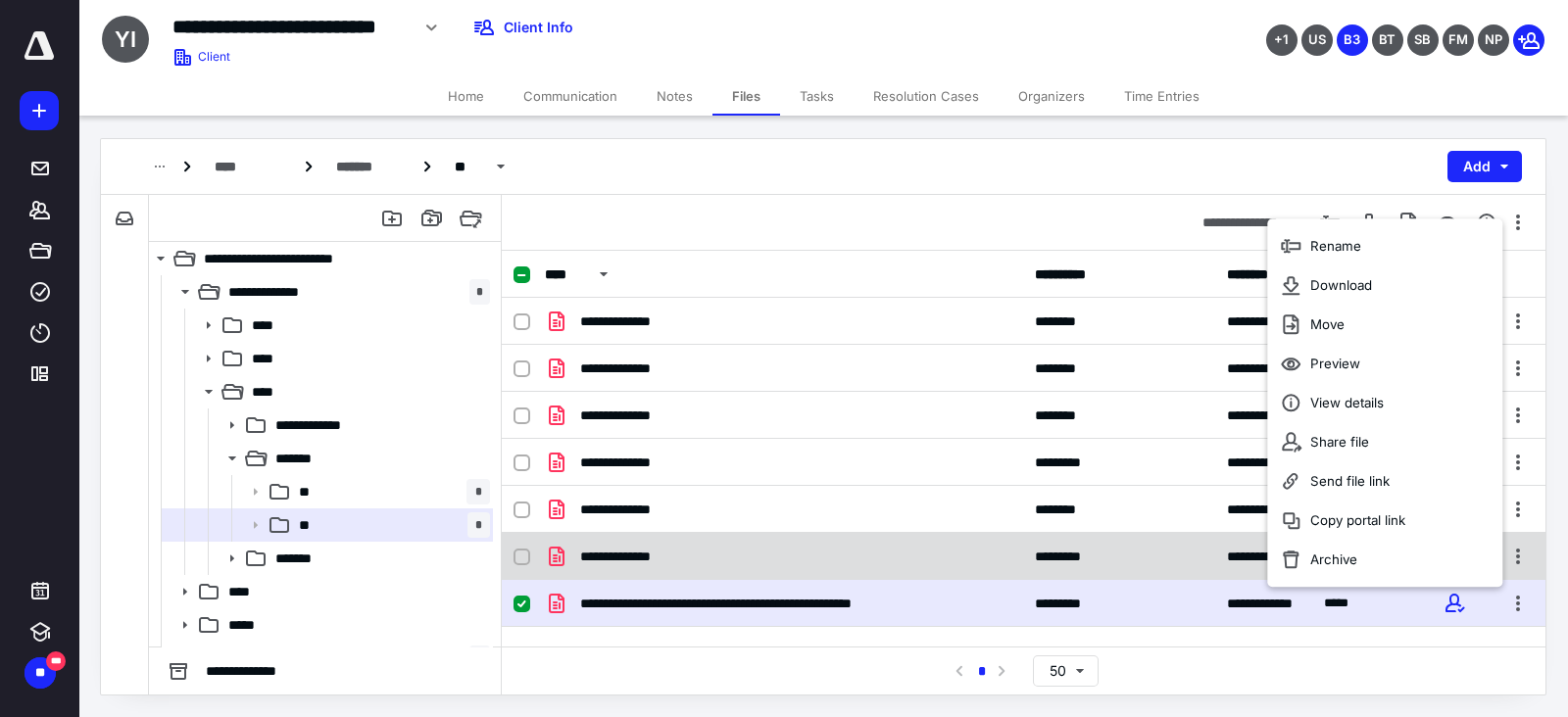 click on "**********" at bounding box center [784, 556] 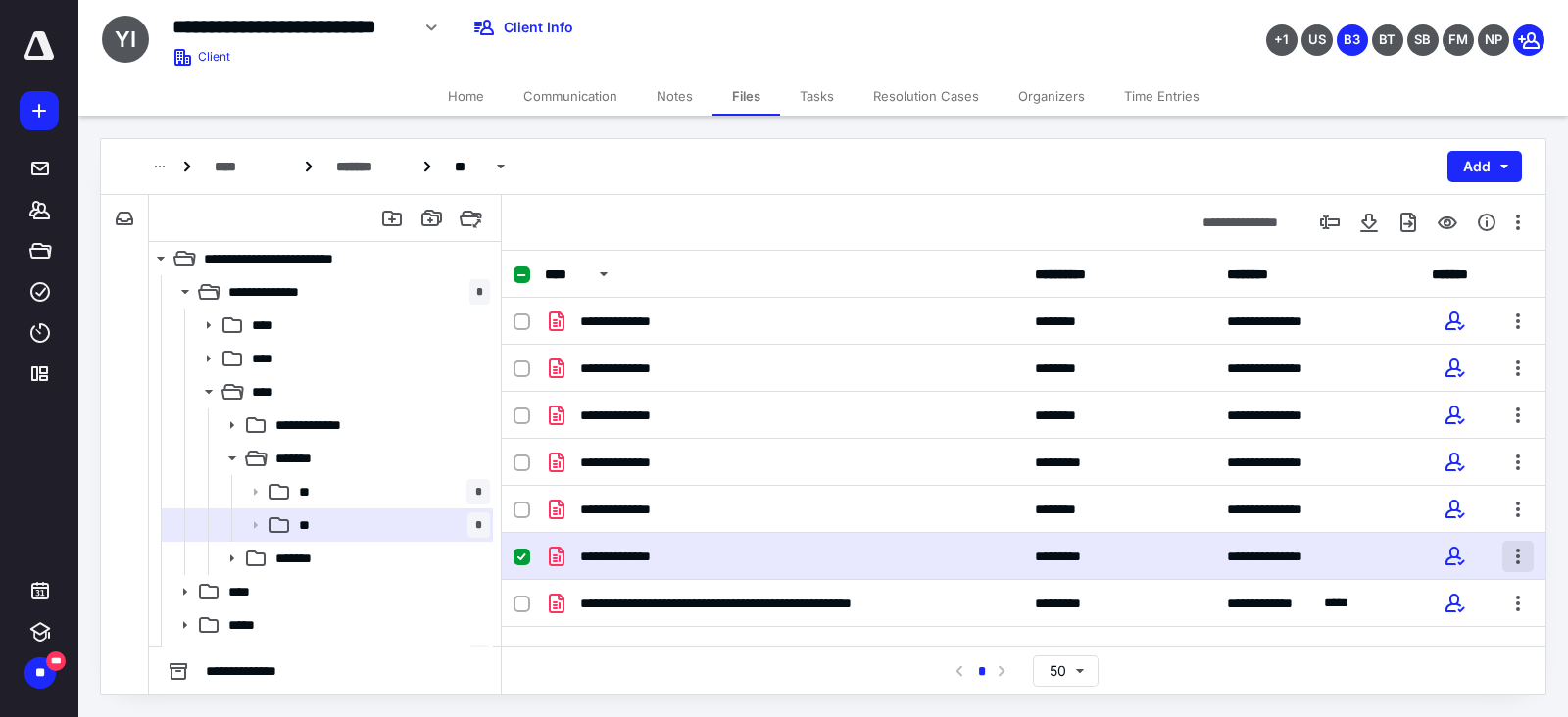 click at bounding box center (1518, 556) 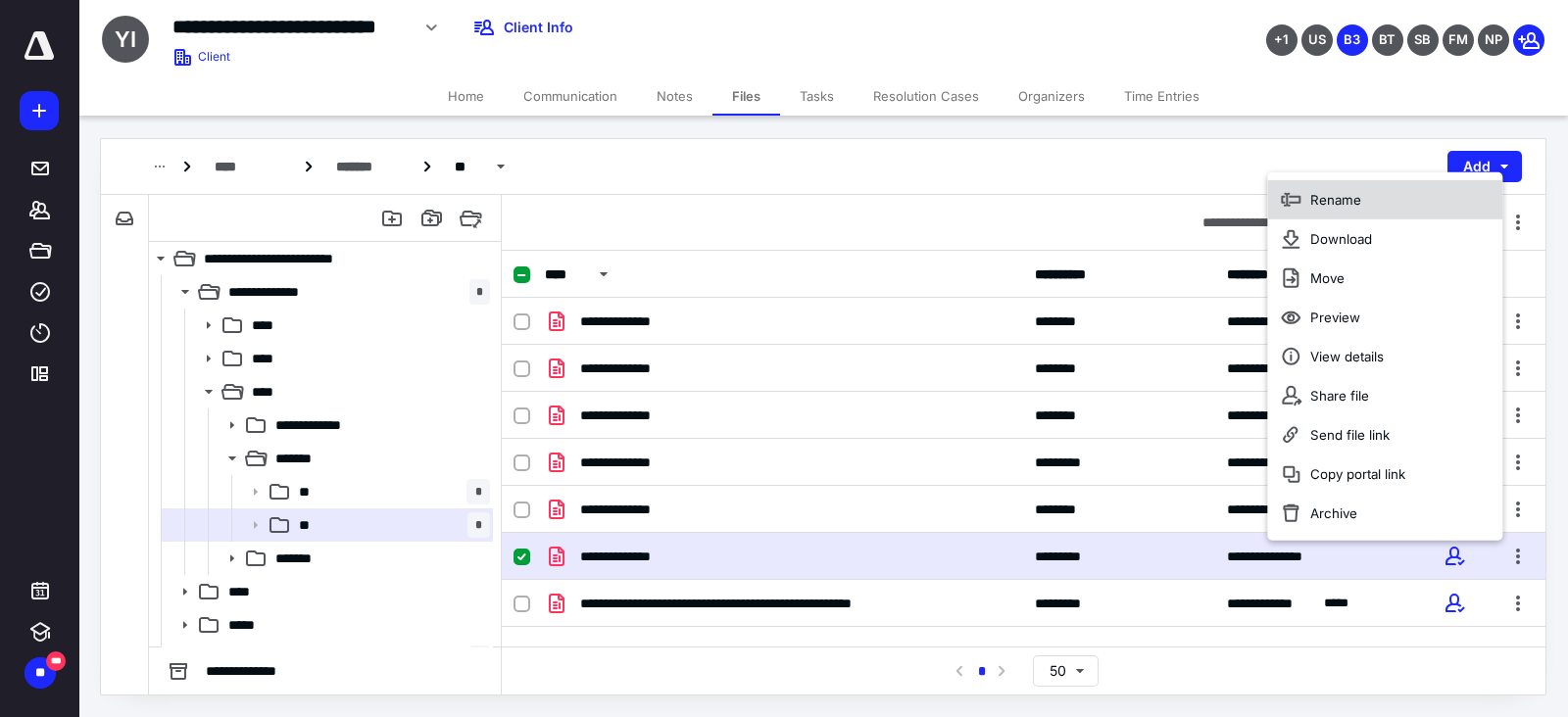 click on "Rename" at bounding box center (1385, 199) 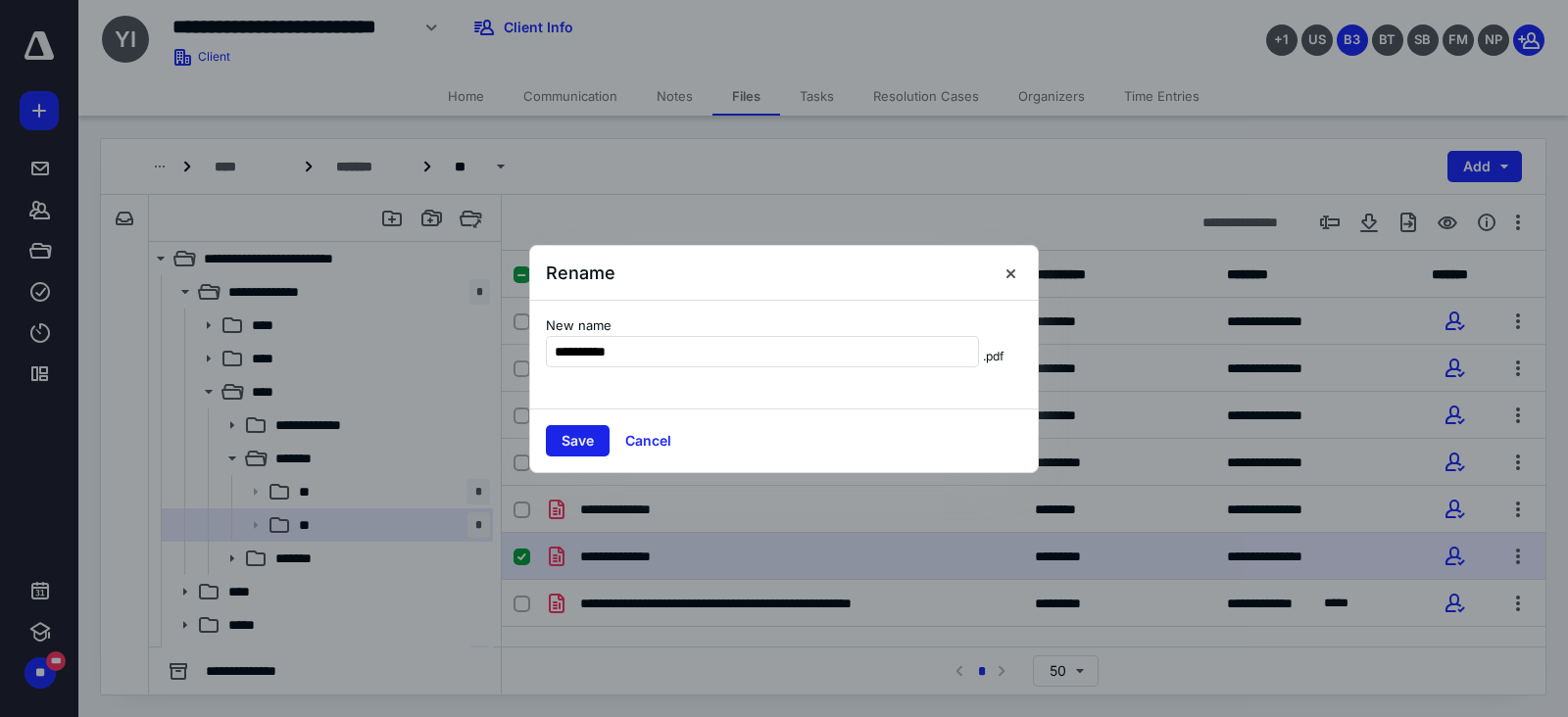 click on "Save" at bounding box center (577, 441) 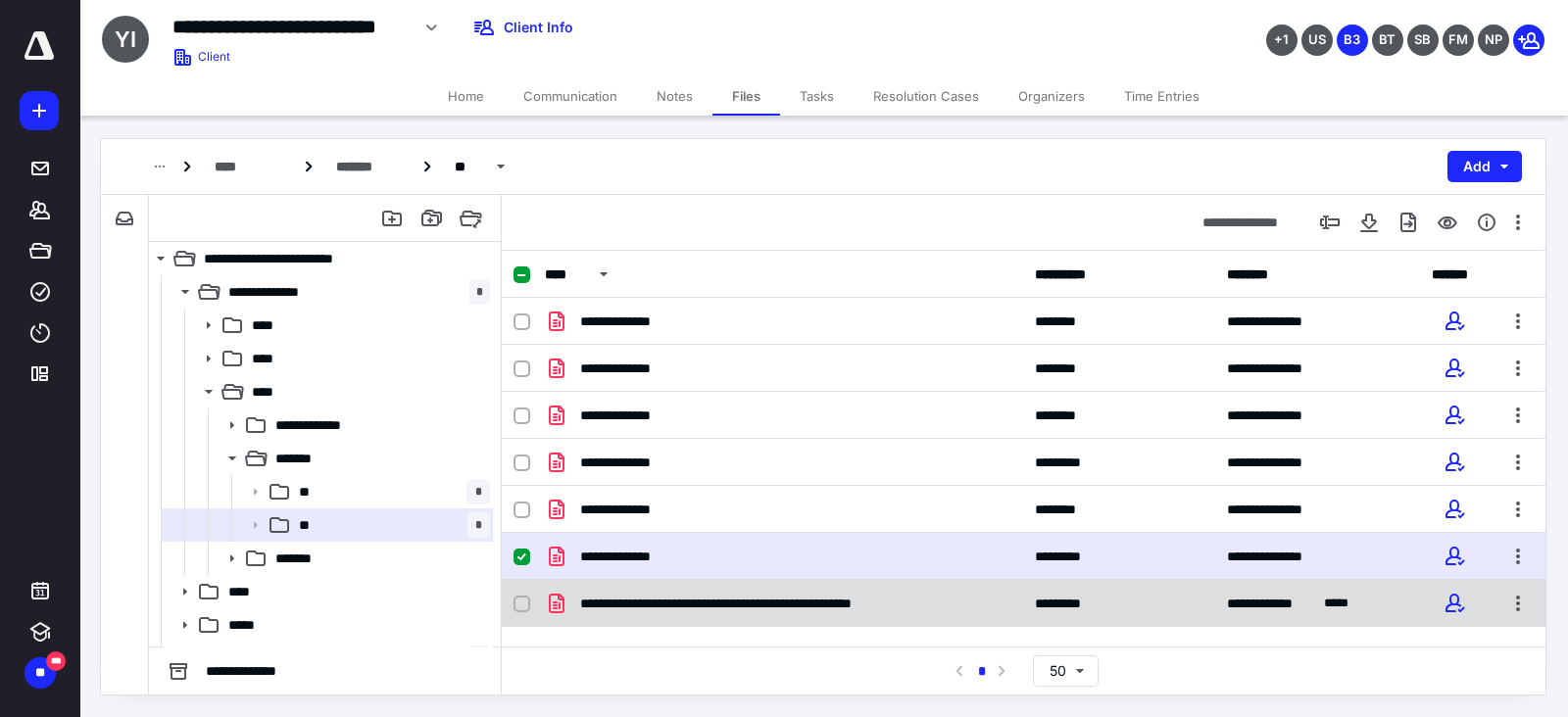 click on "**********" at bounding box center [784, 603] 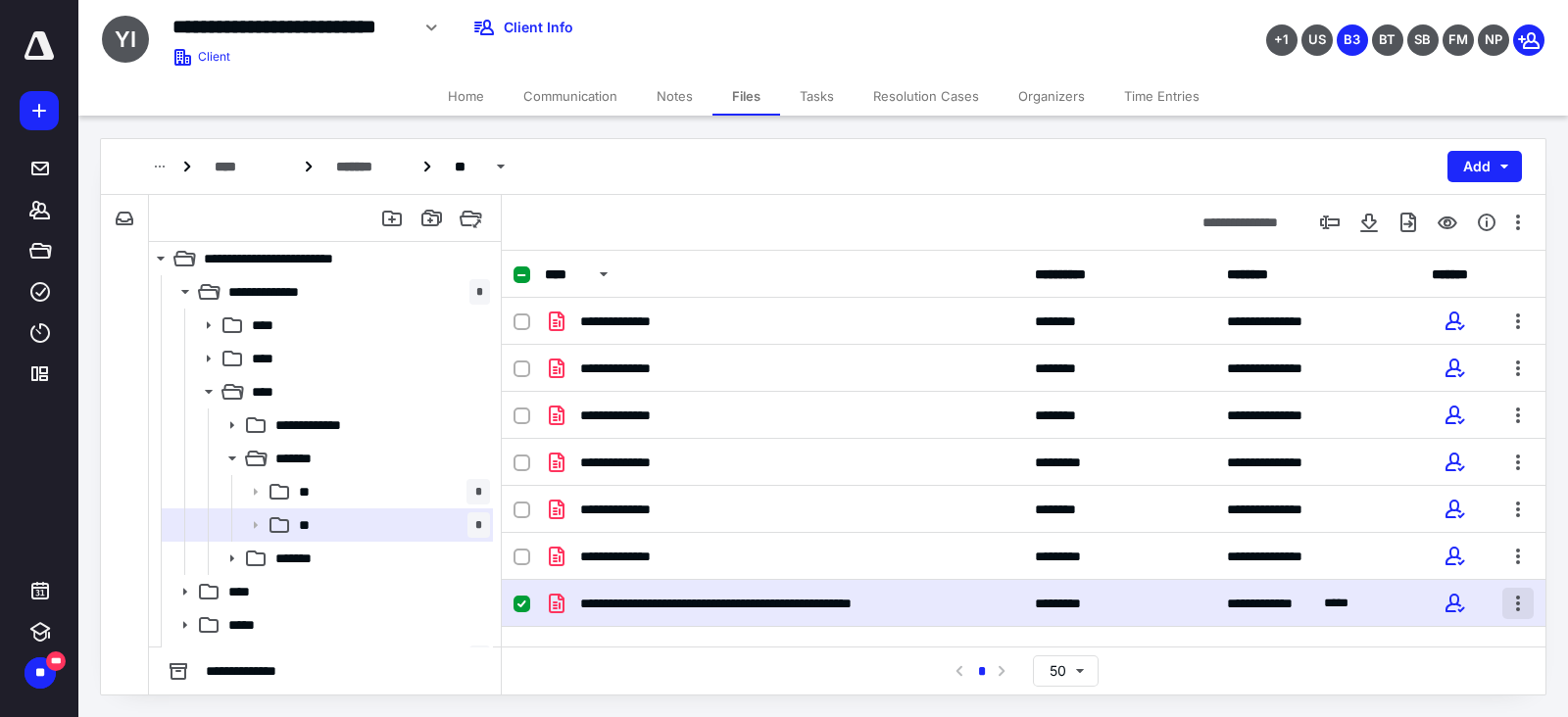 click at bounding box center [1518, 603] 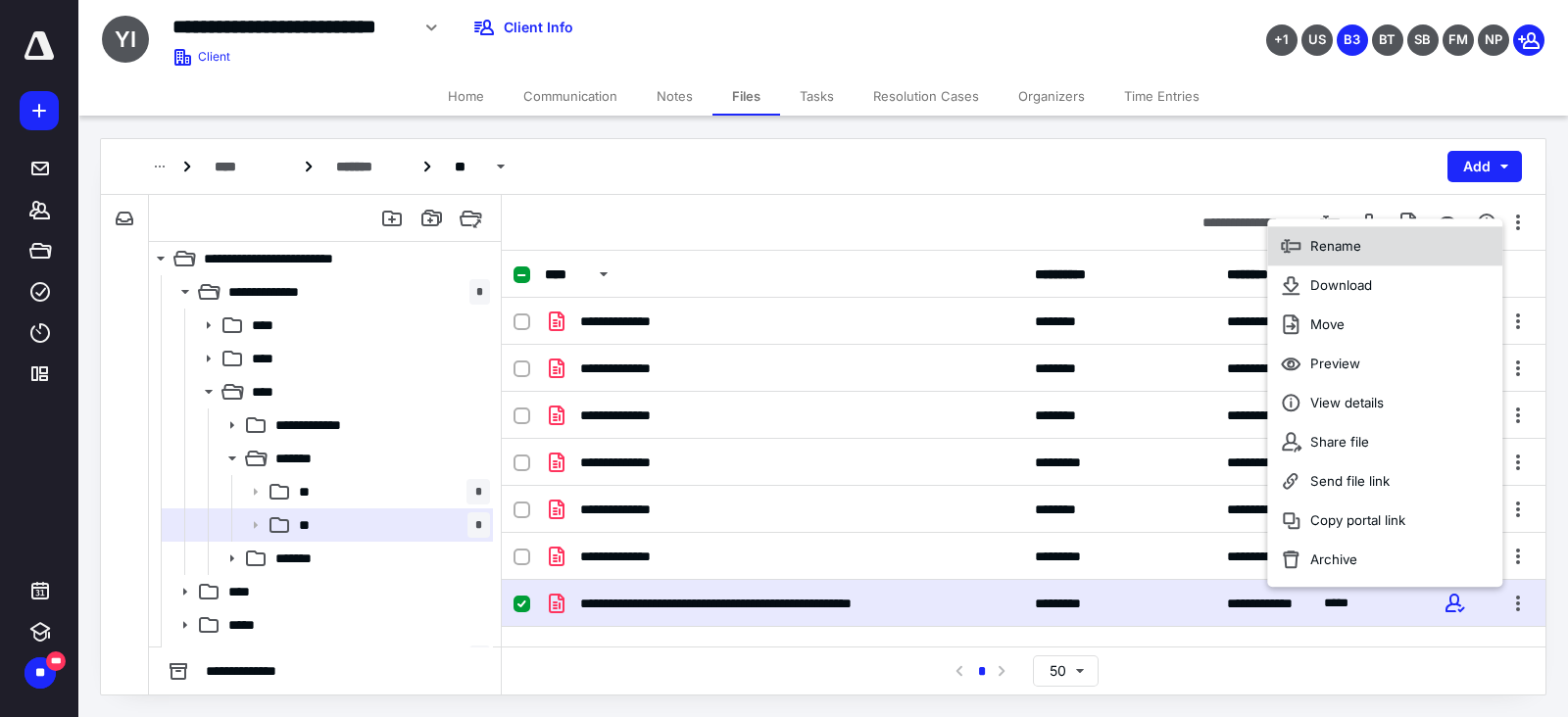 click on "Rename" at bounding box center [1385, 246] 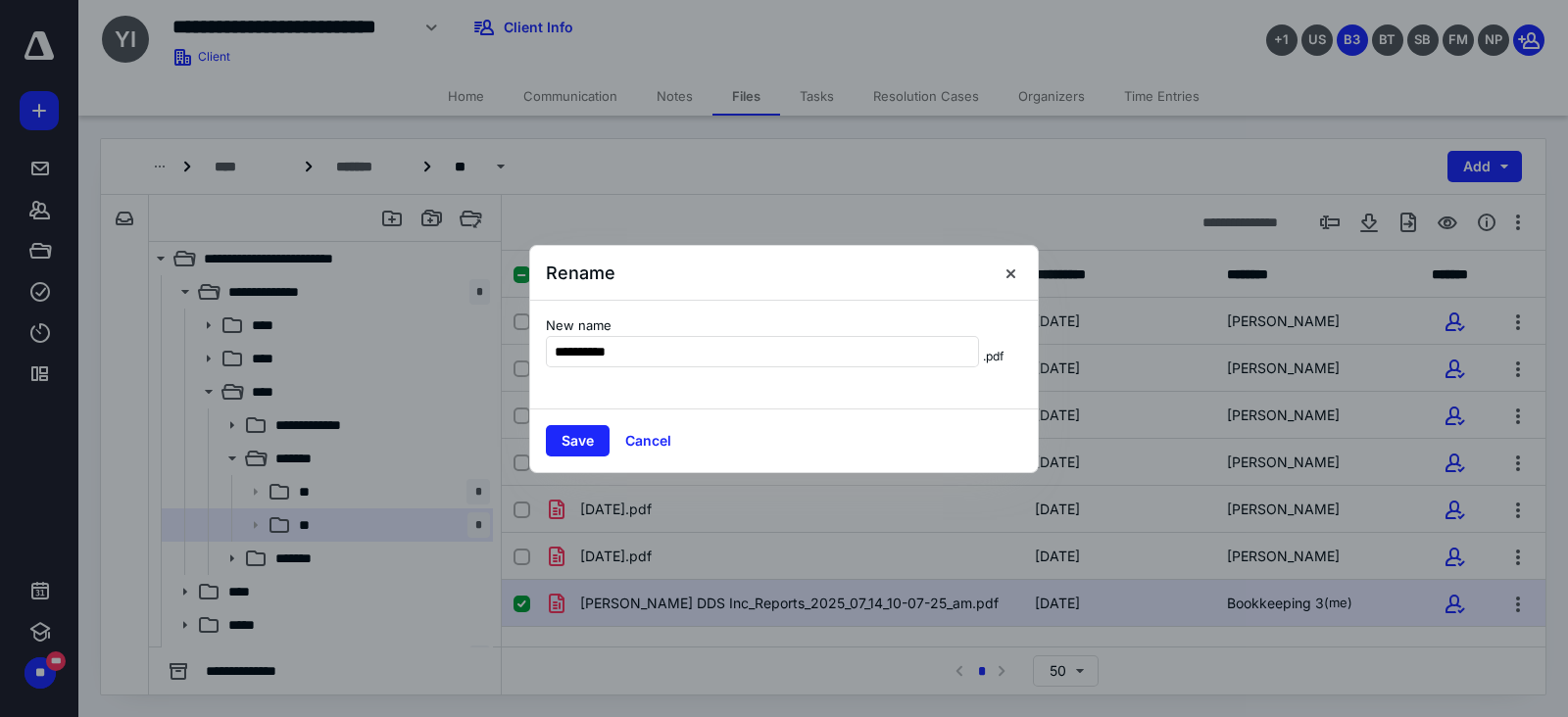 type on "**********" 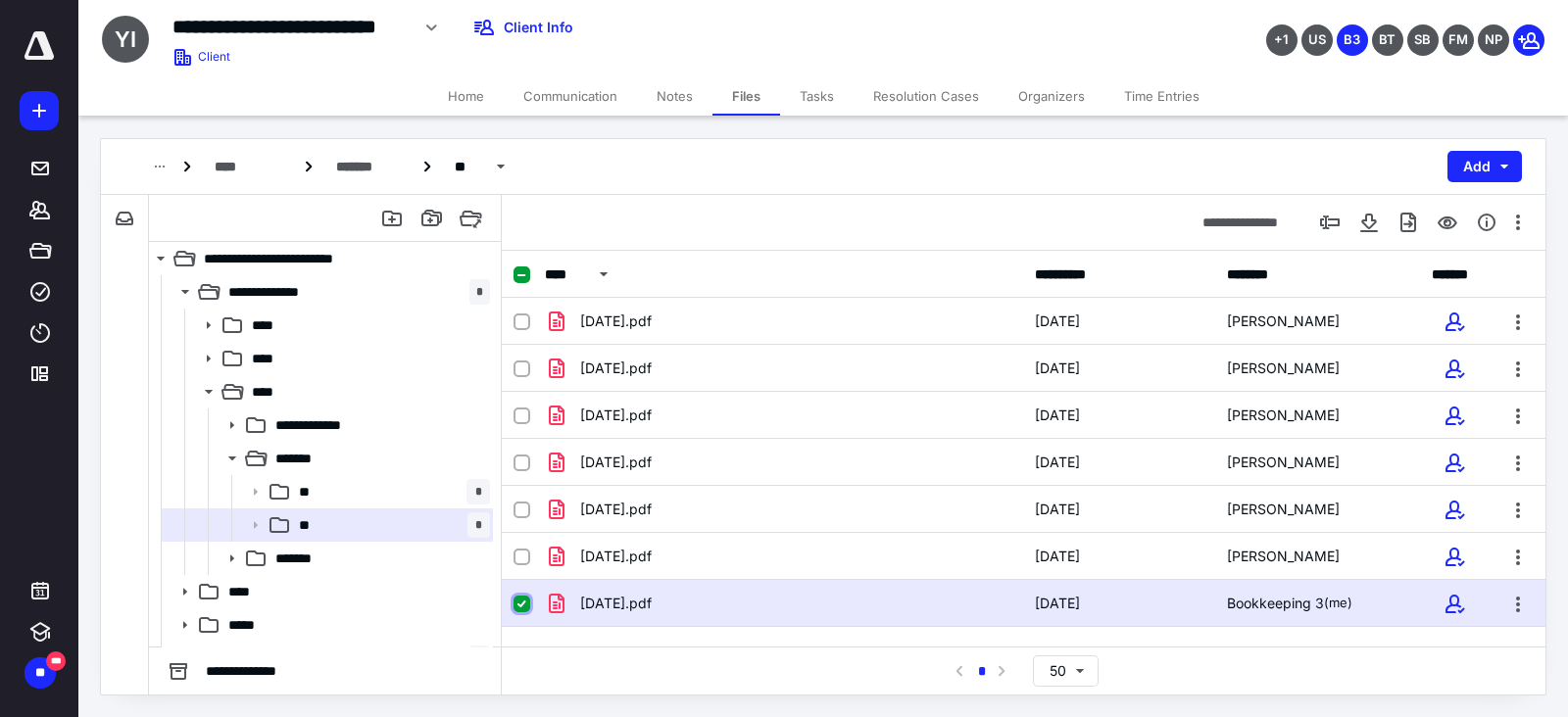 click at bounding box center (521, 604) 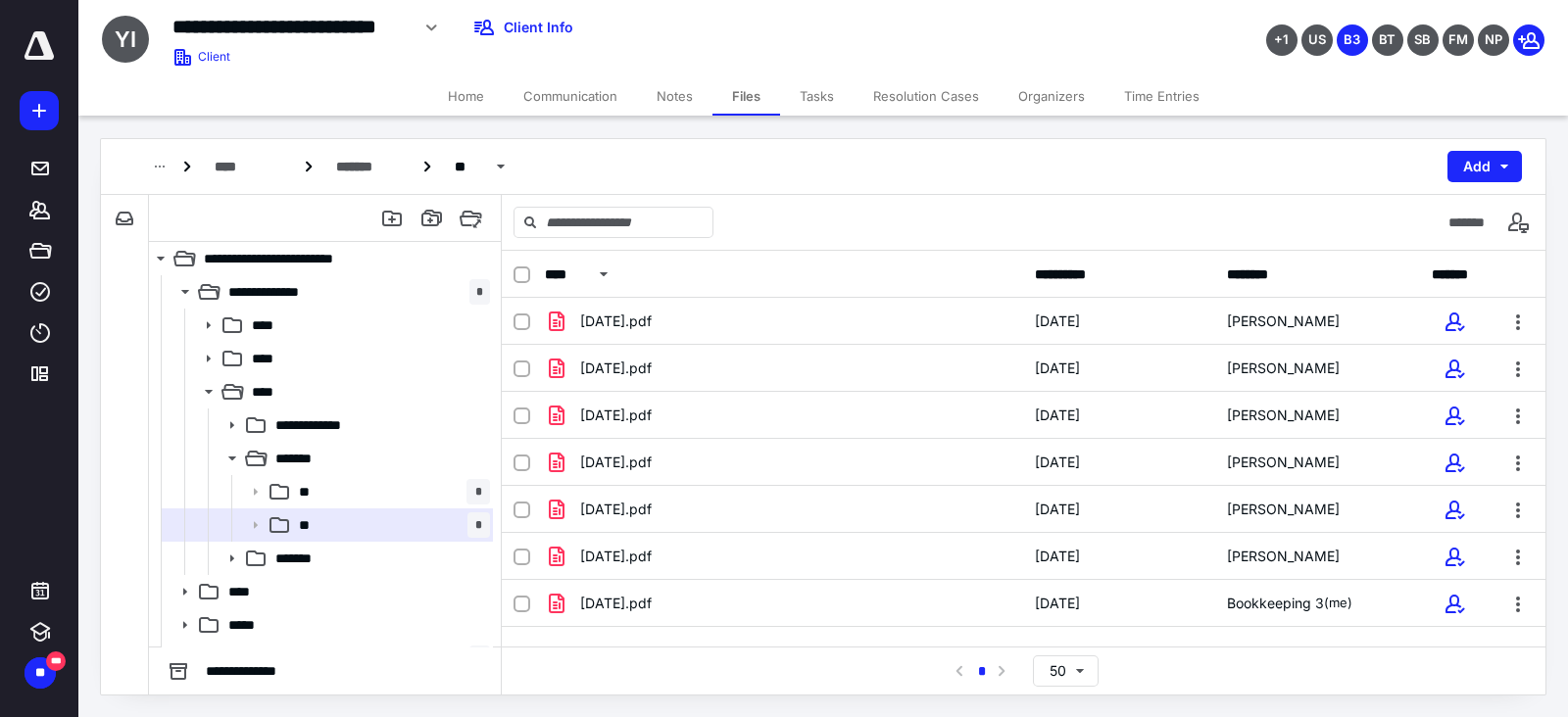 click on "**********" at bounding box center [1023, 449] 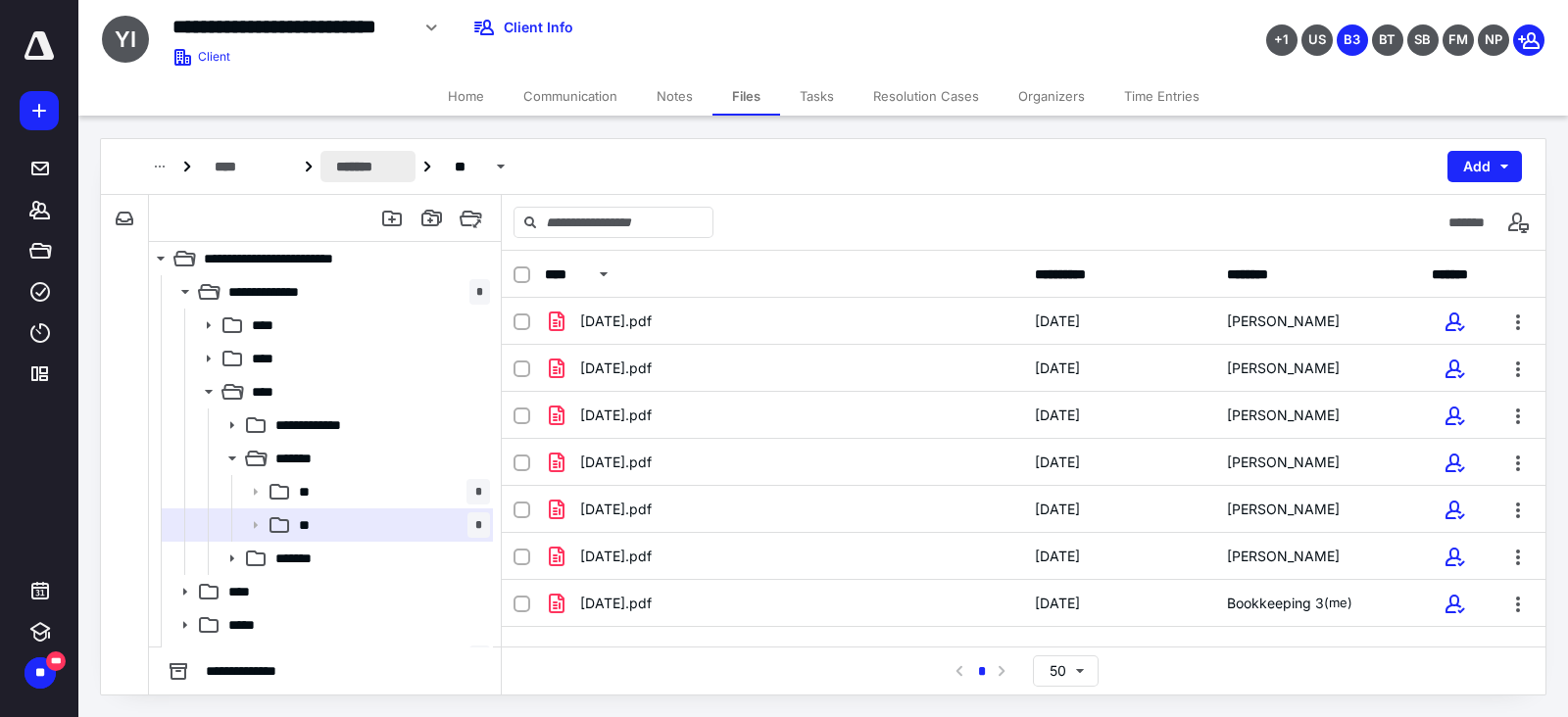 click on "*******" at bounding box center [368, 167] 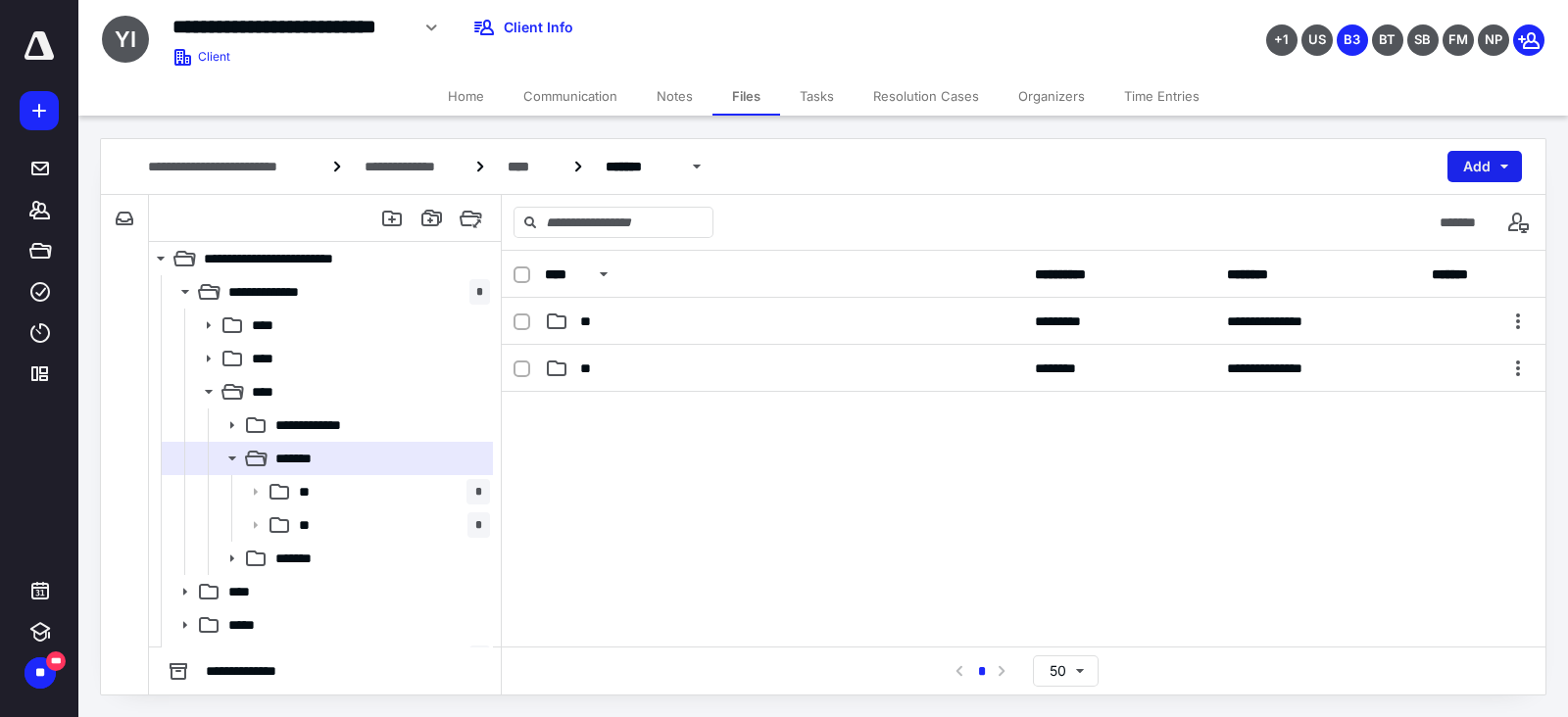 click on "Add" at bounding box center [1485, 167] 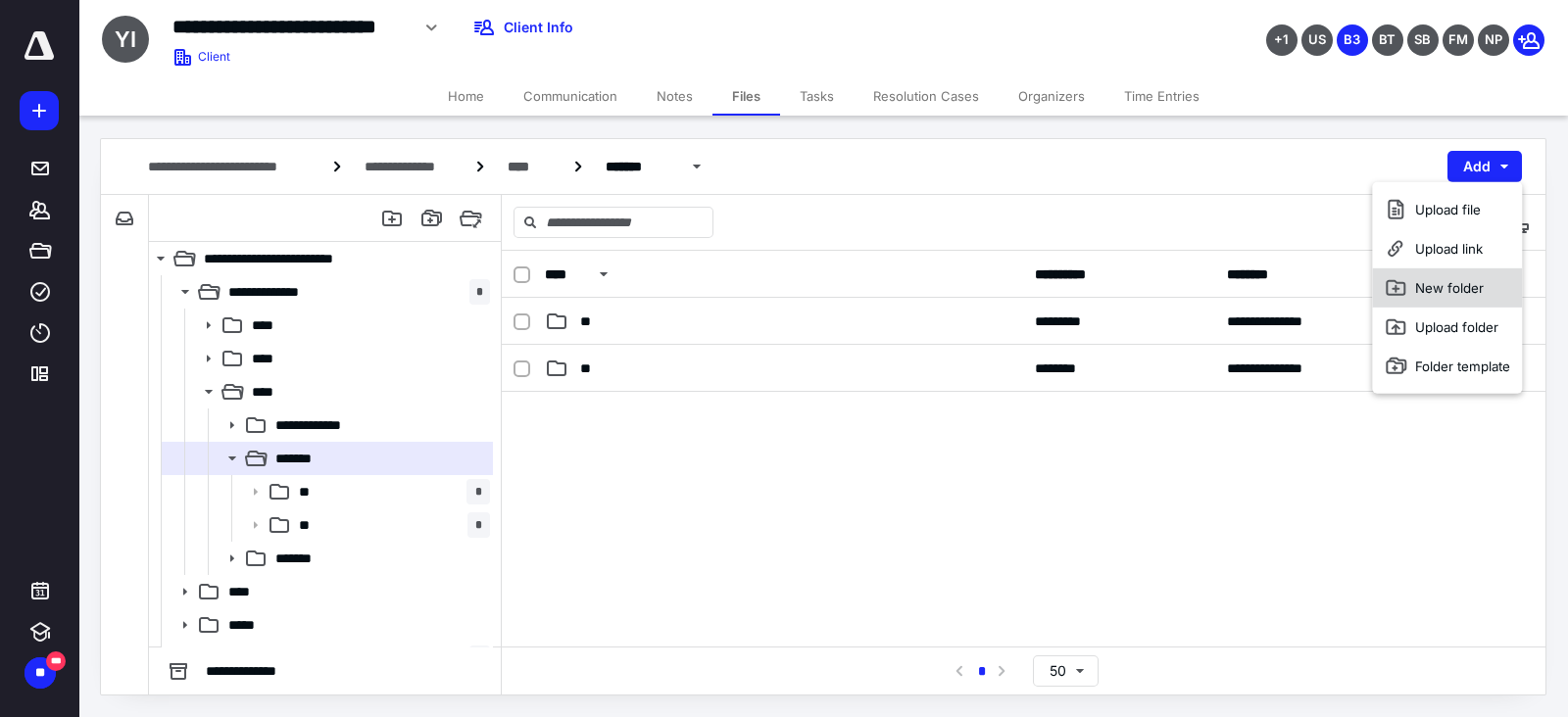 click on "New folder" at bounding box center [1446, 288] 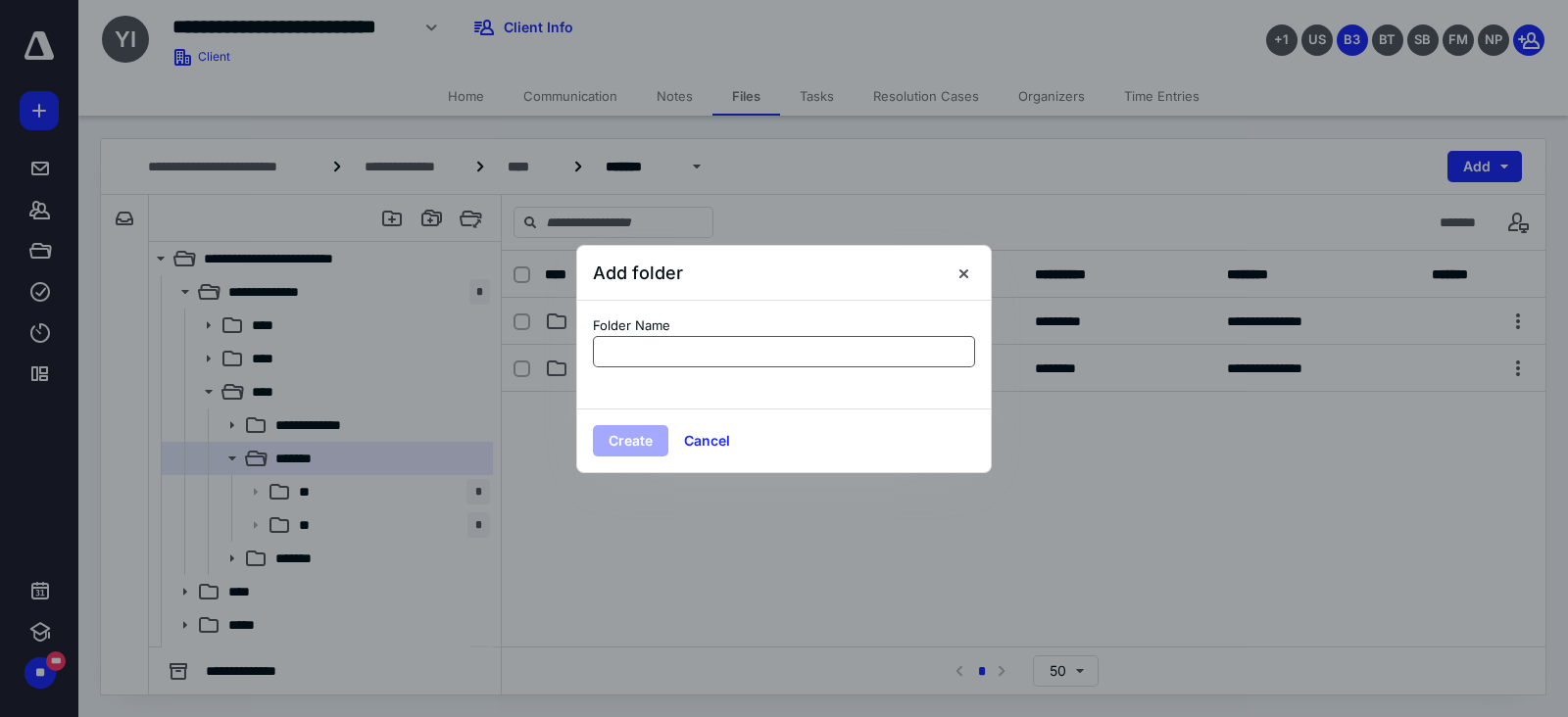 click at bounding box center [784, 352] 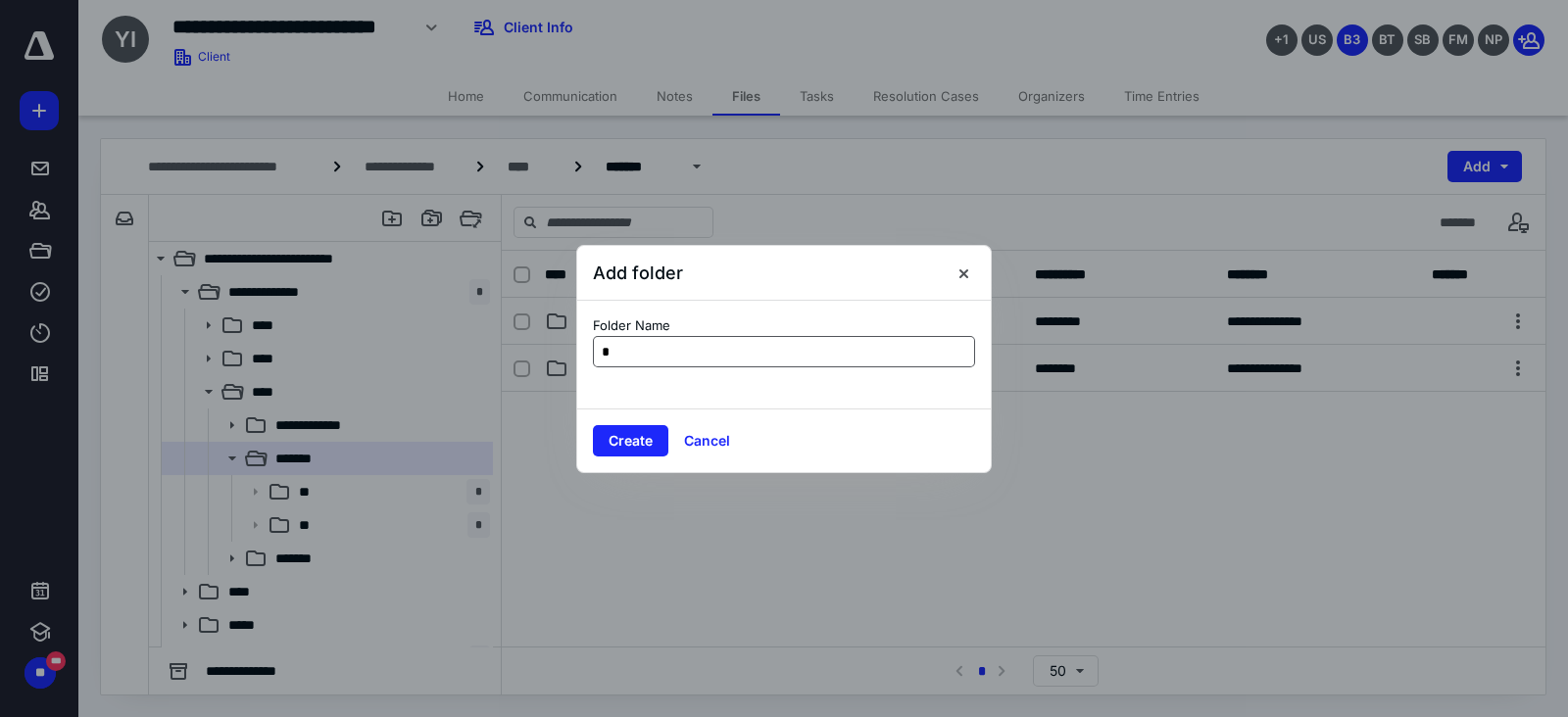 type on "**" 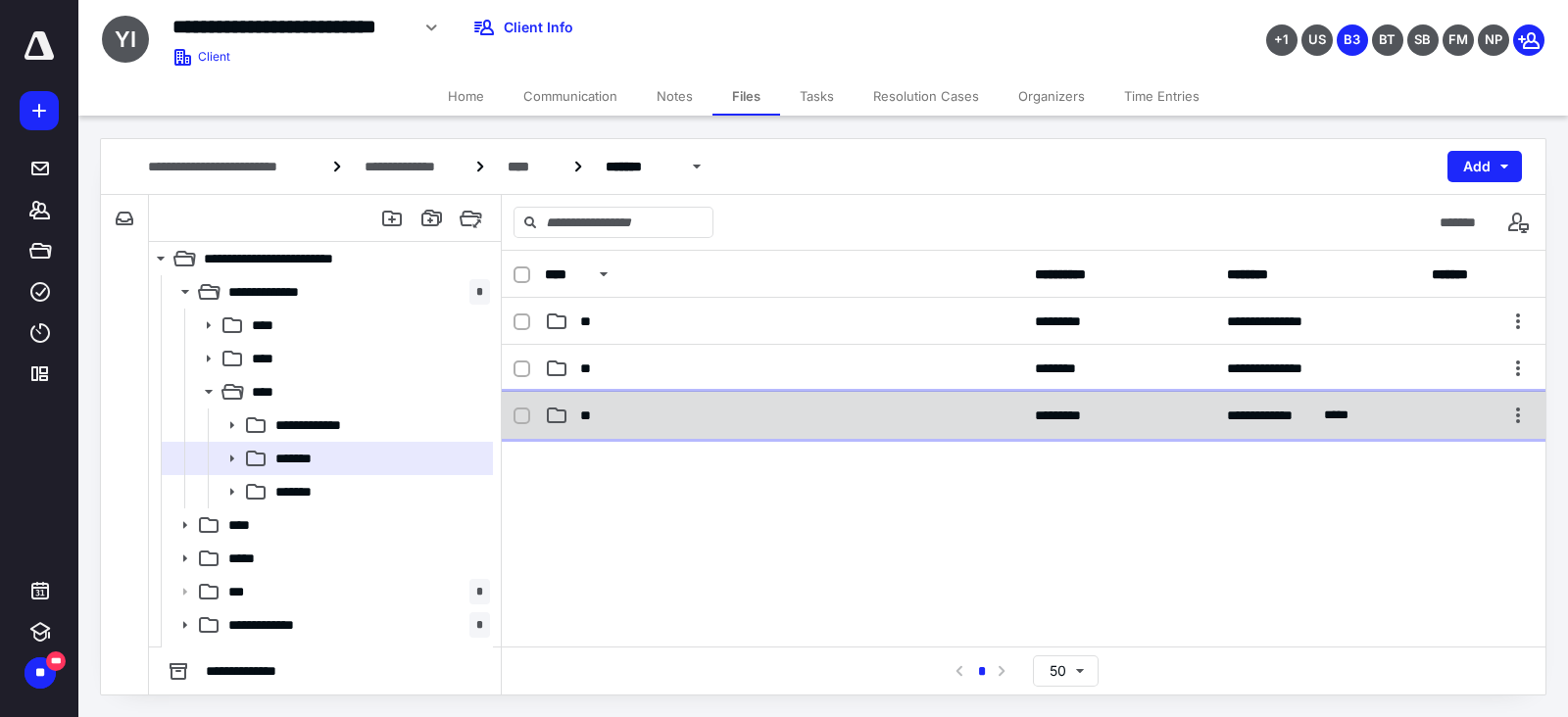 click on "**" at bounding box center (784, 415) 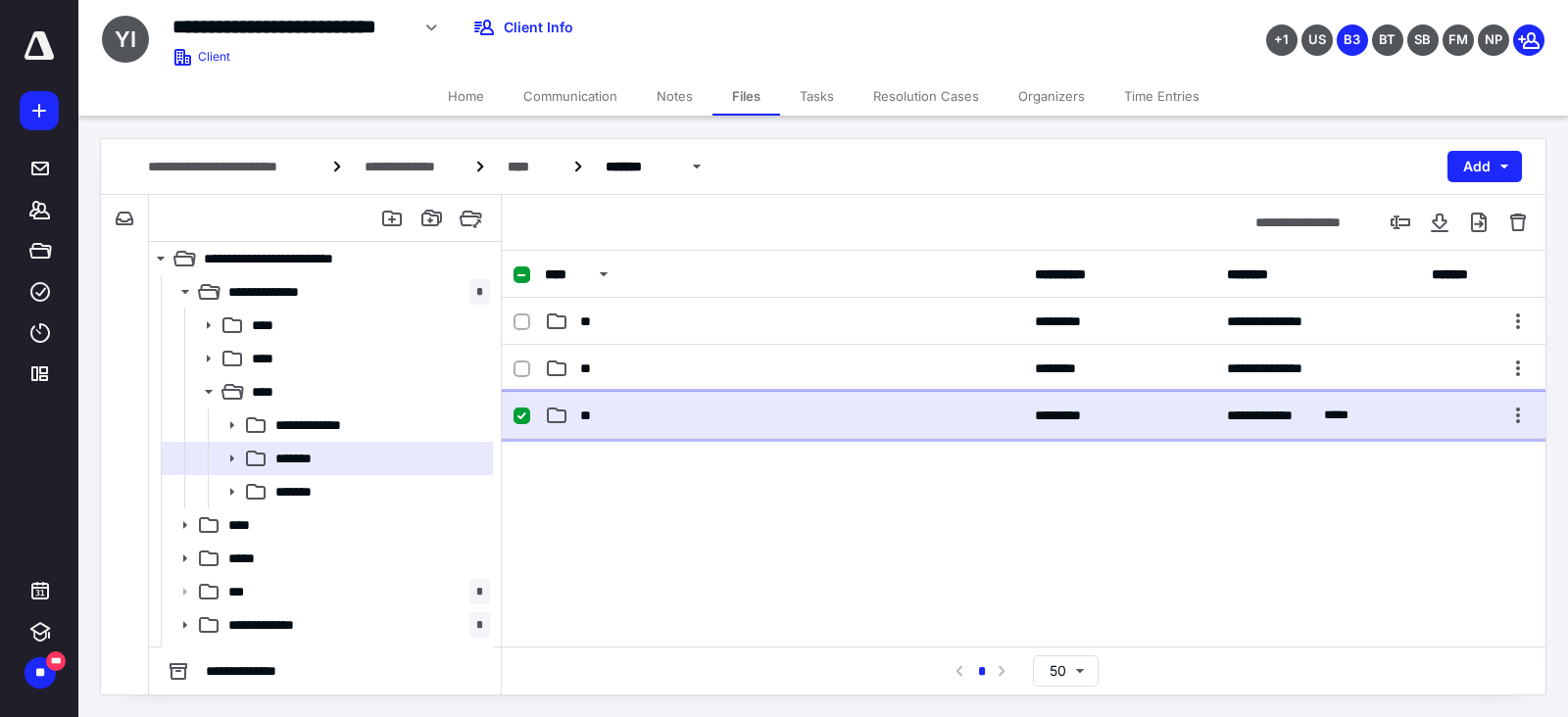 click on "**" at bounding box center [784, 415] 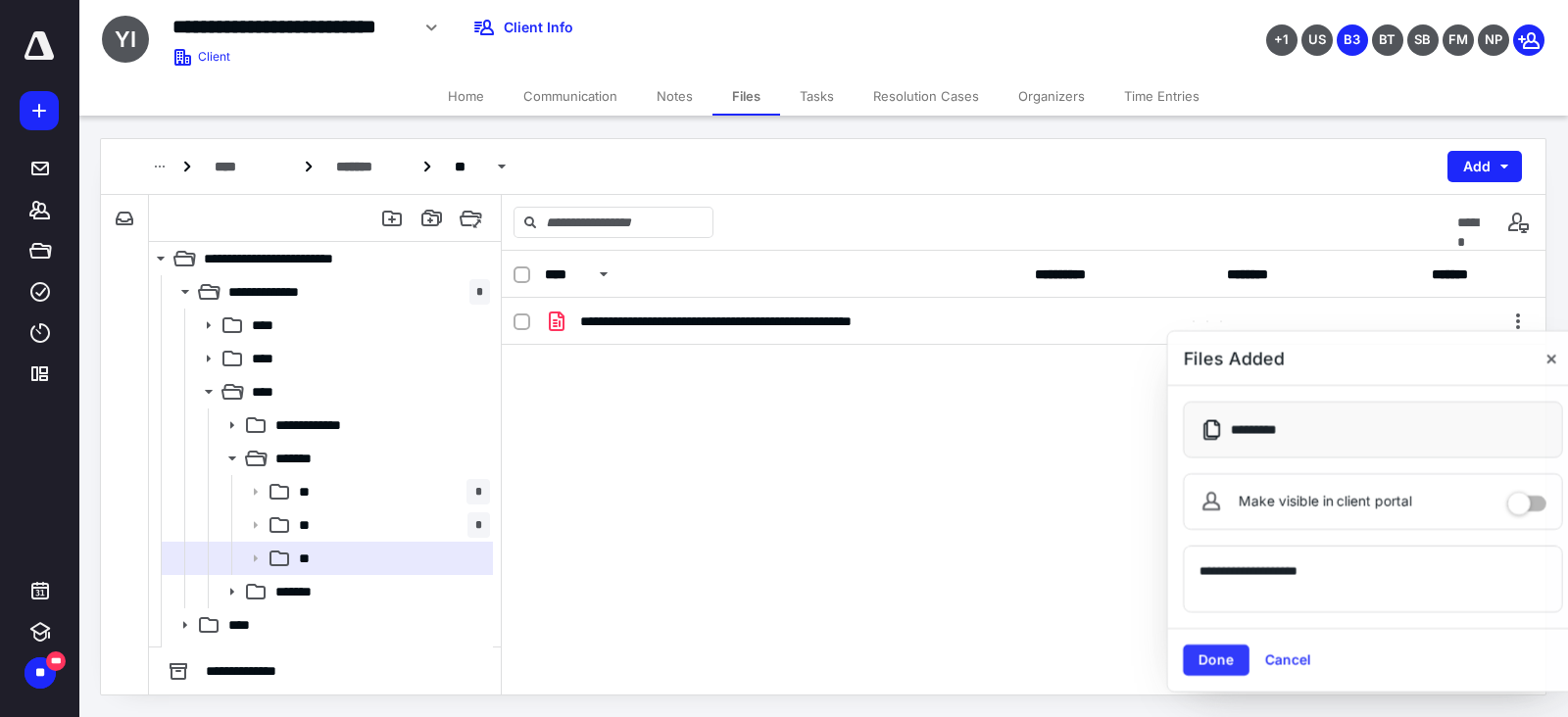 click on "**********" at bounding box center [1372, 578] 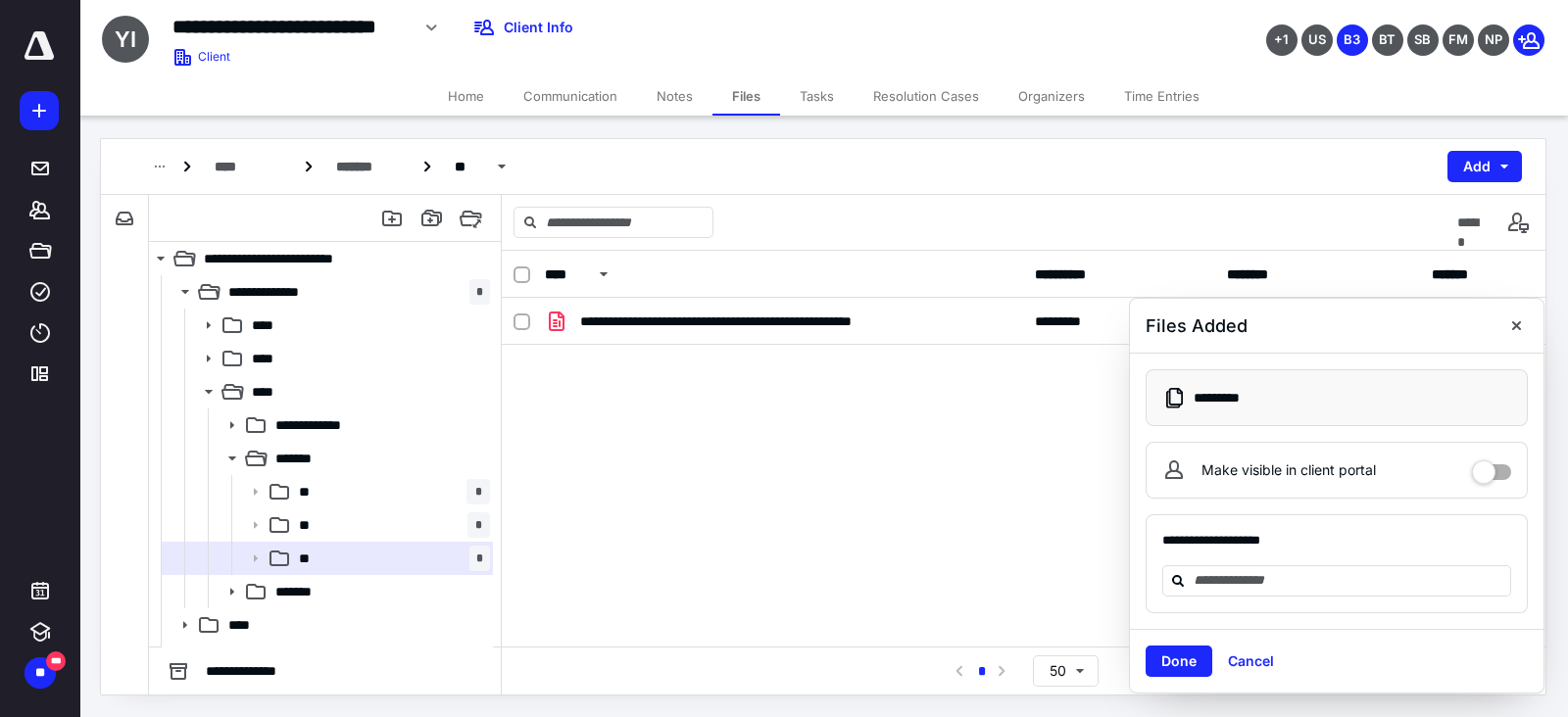 click on "**********" at bounding box center (1337, 491) 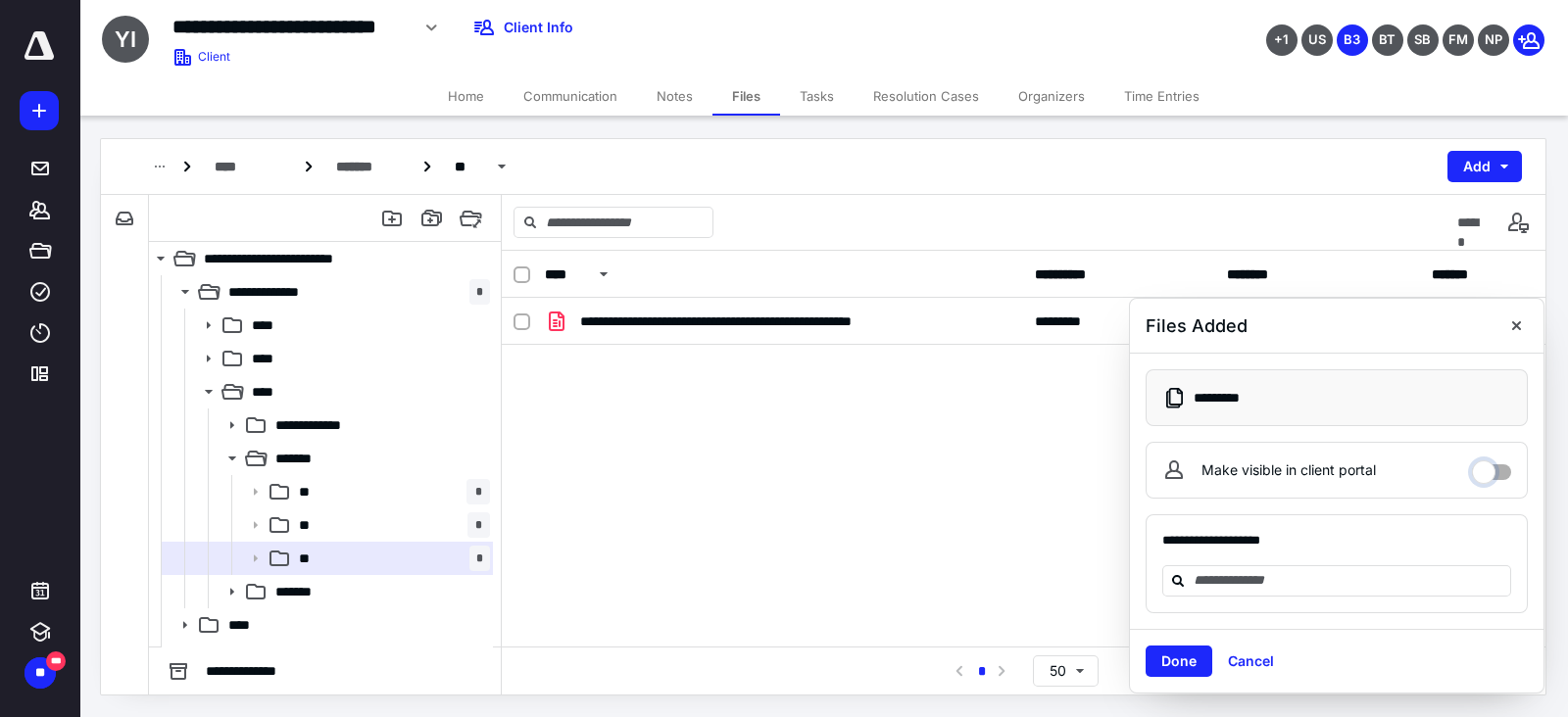 click on "Make visible in client portal" at bounding box center [1492, 467] 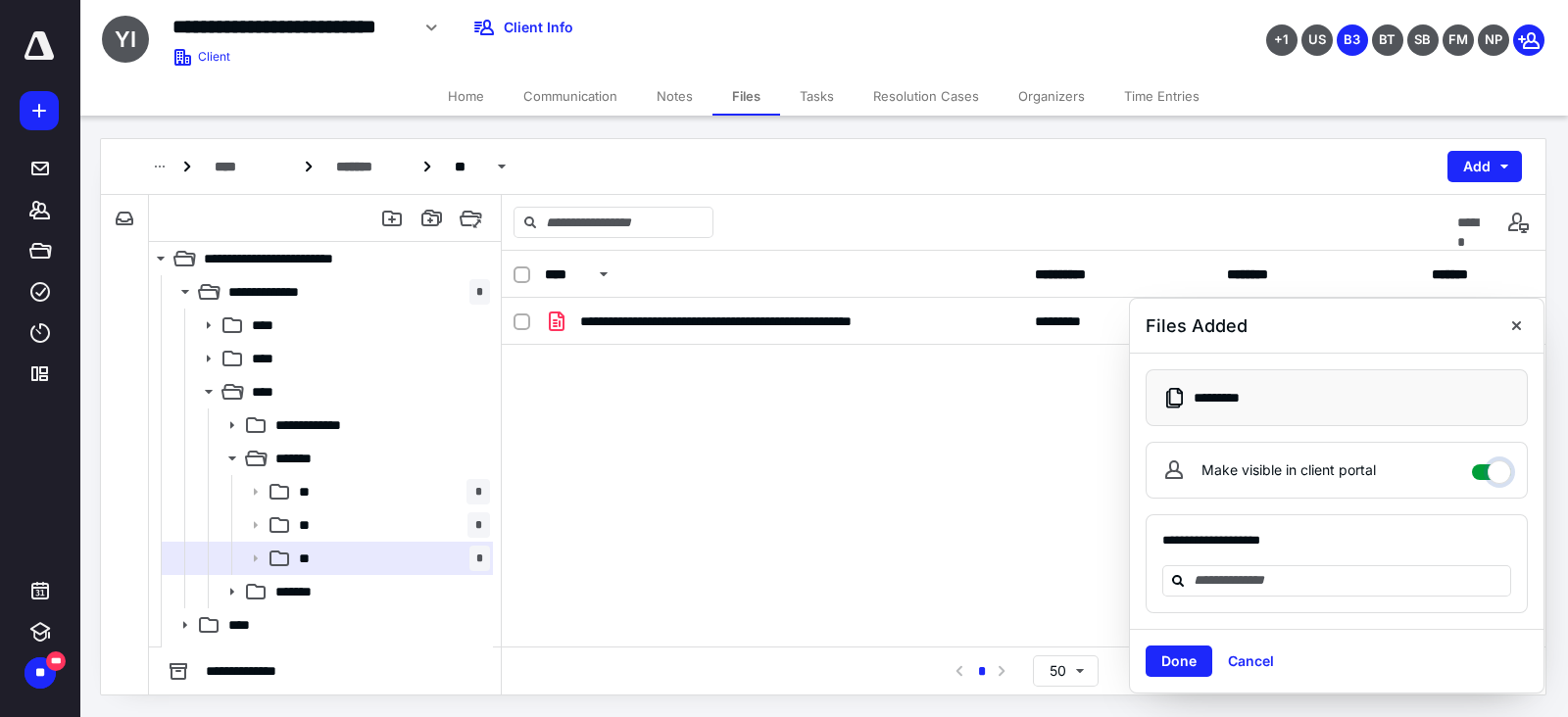 checkbox on "****" 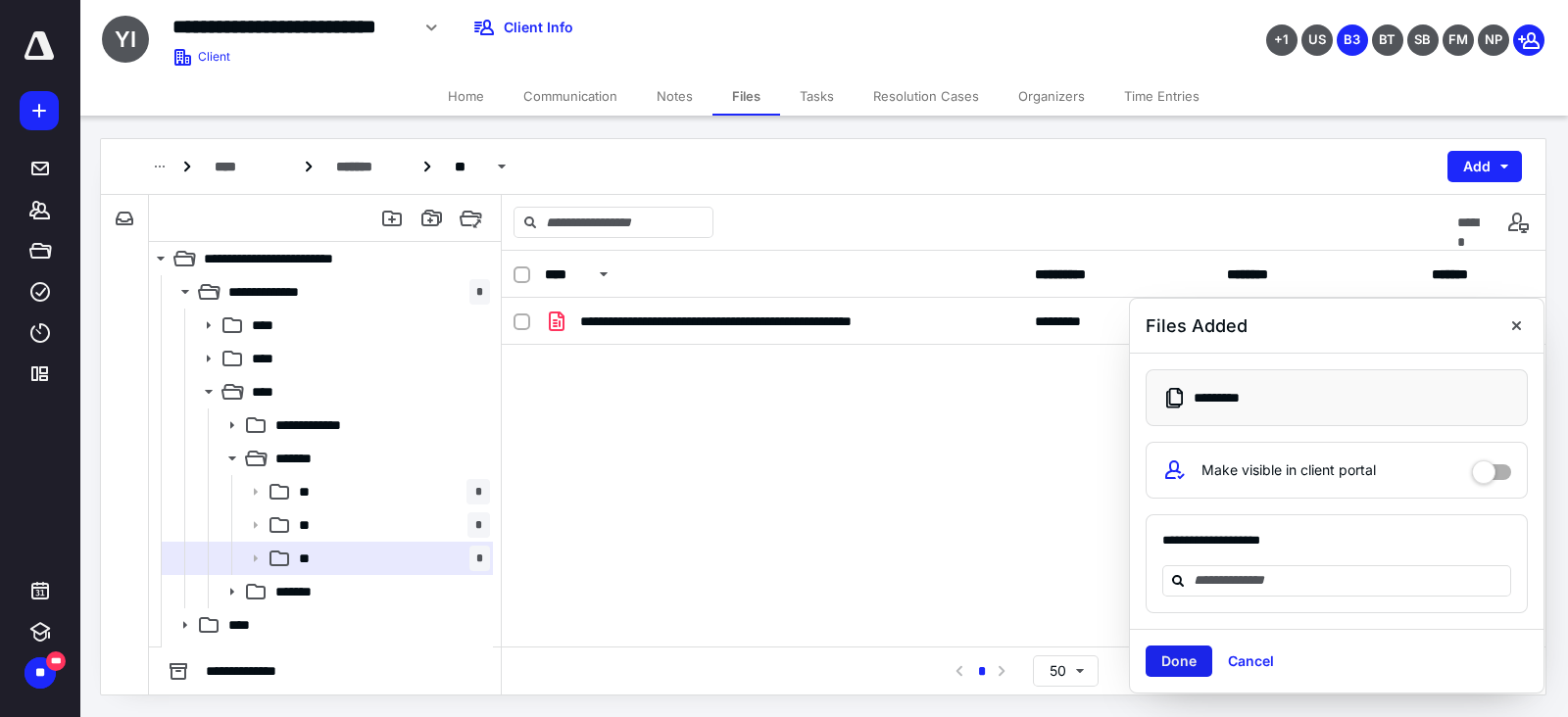 click on "Done" at bounding box center [1179, 661] 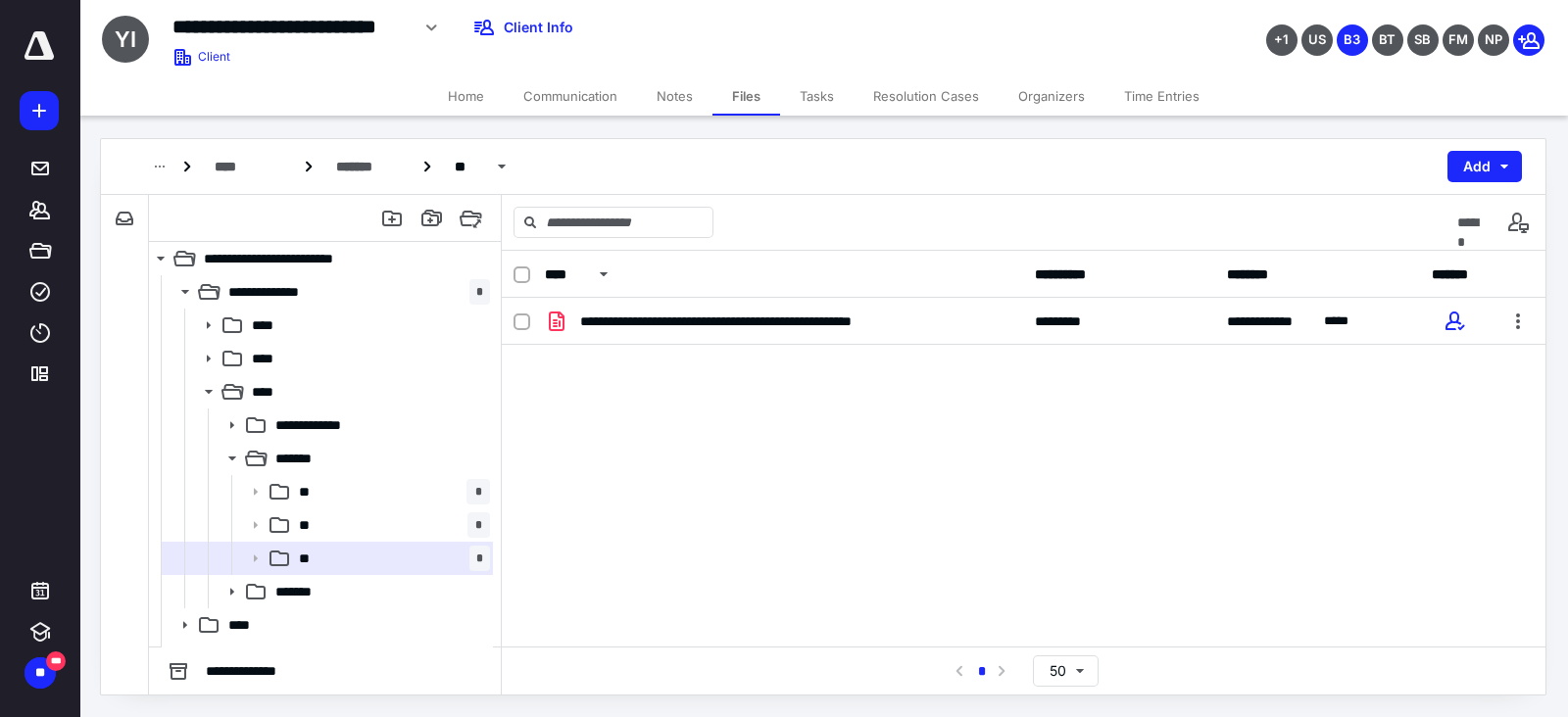 click on "**********" at bounding box center (1023, 445) 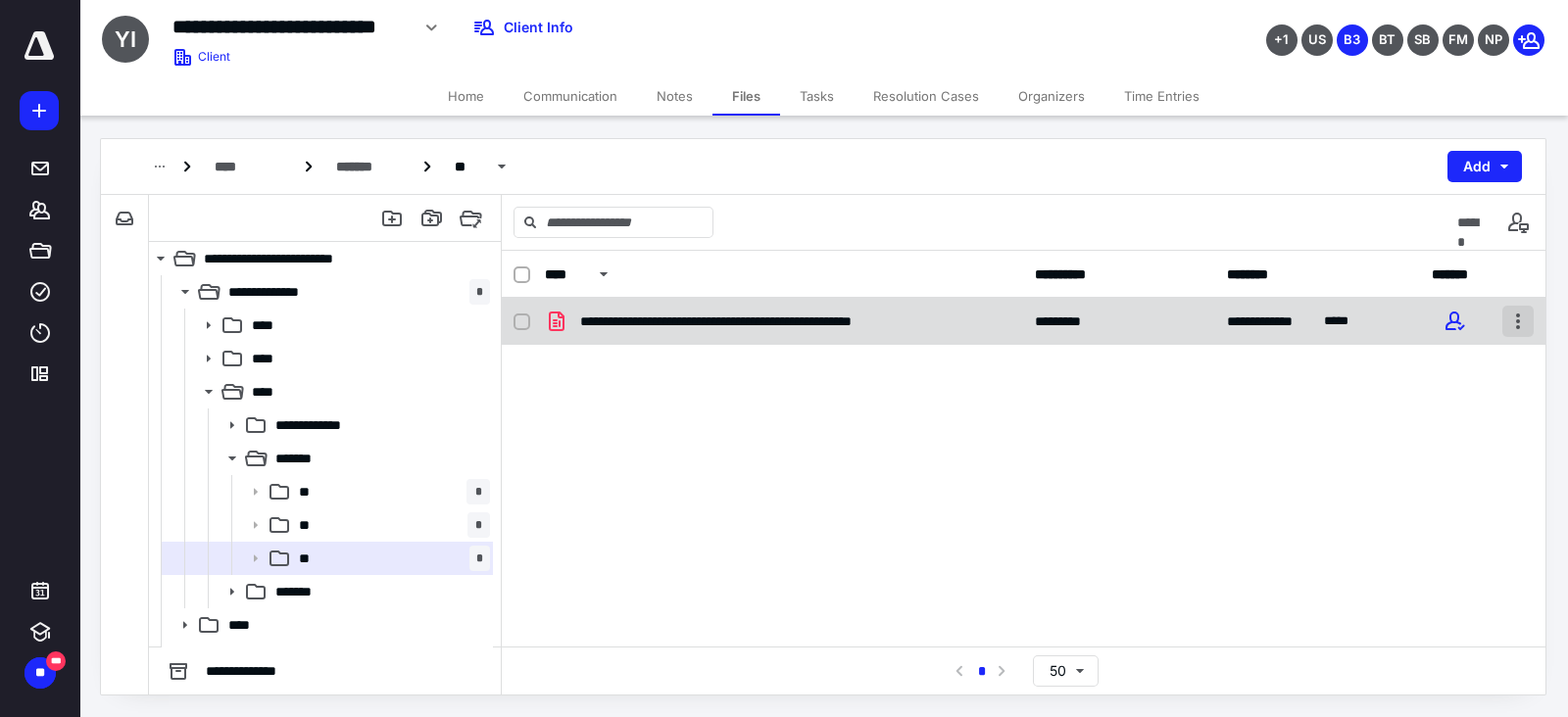 click at bounding box center [1518, 321] 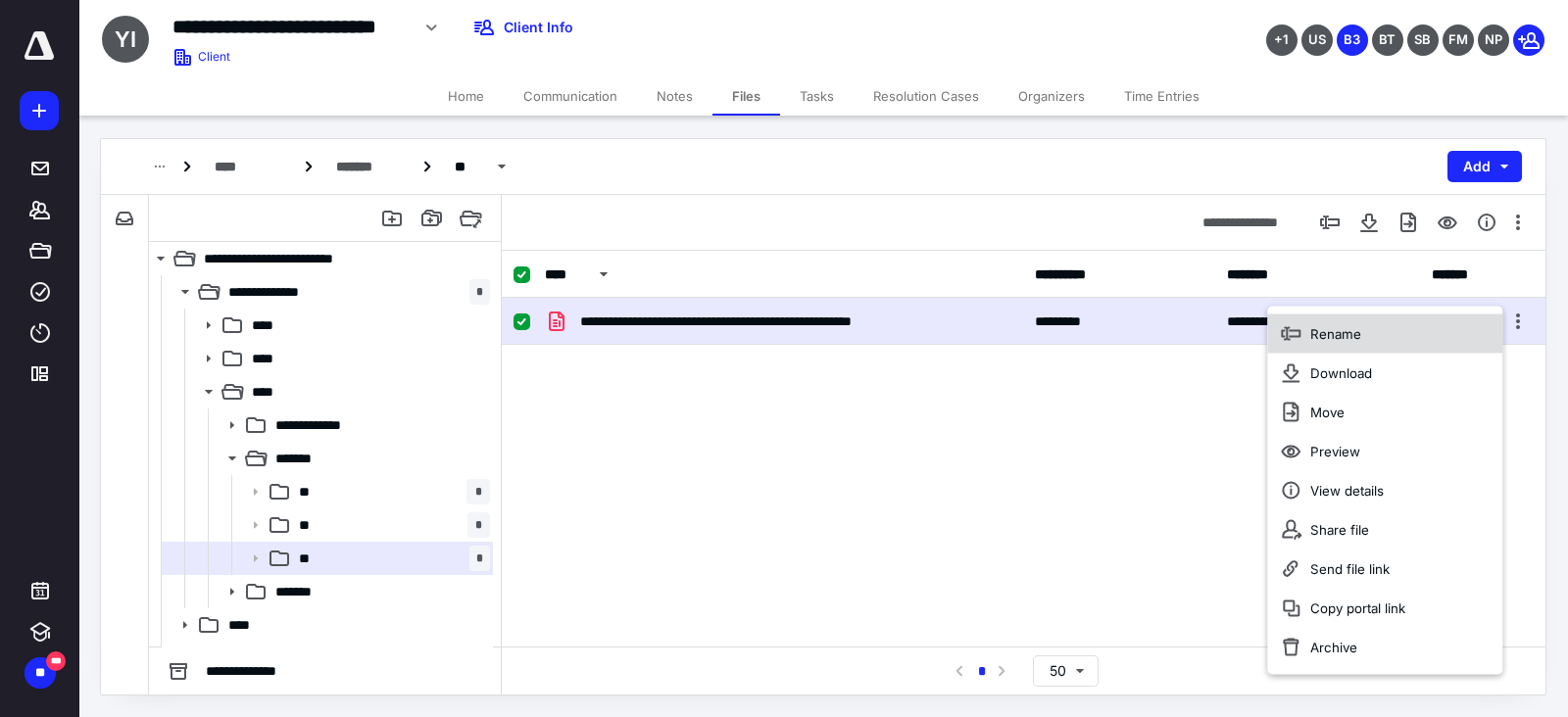 click on "Rename" at bounding box center [1336, 334] 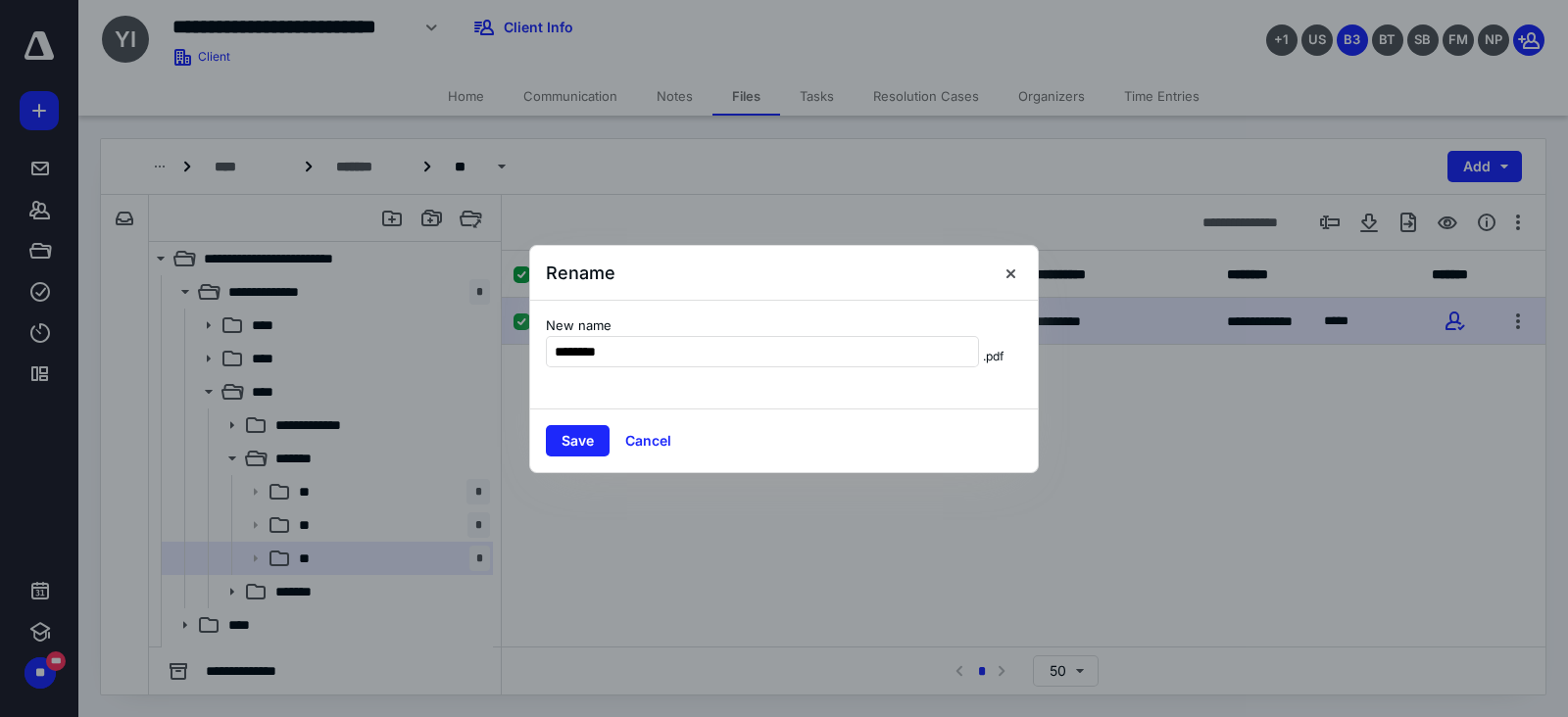 type on "********" 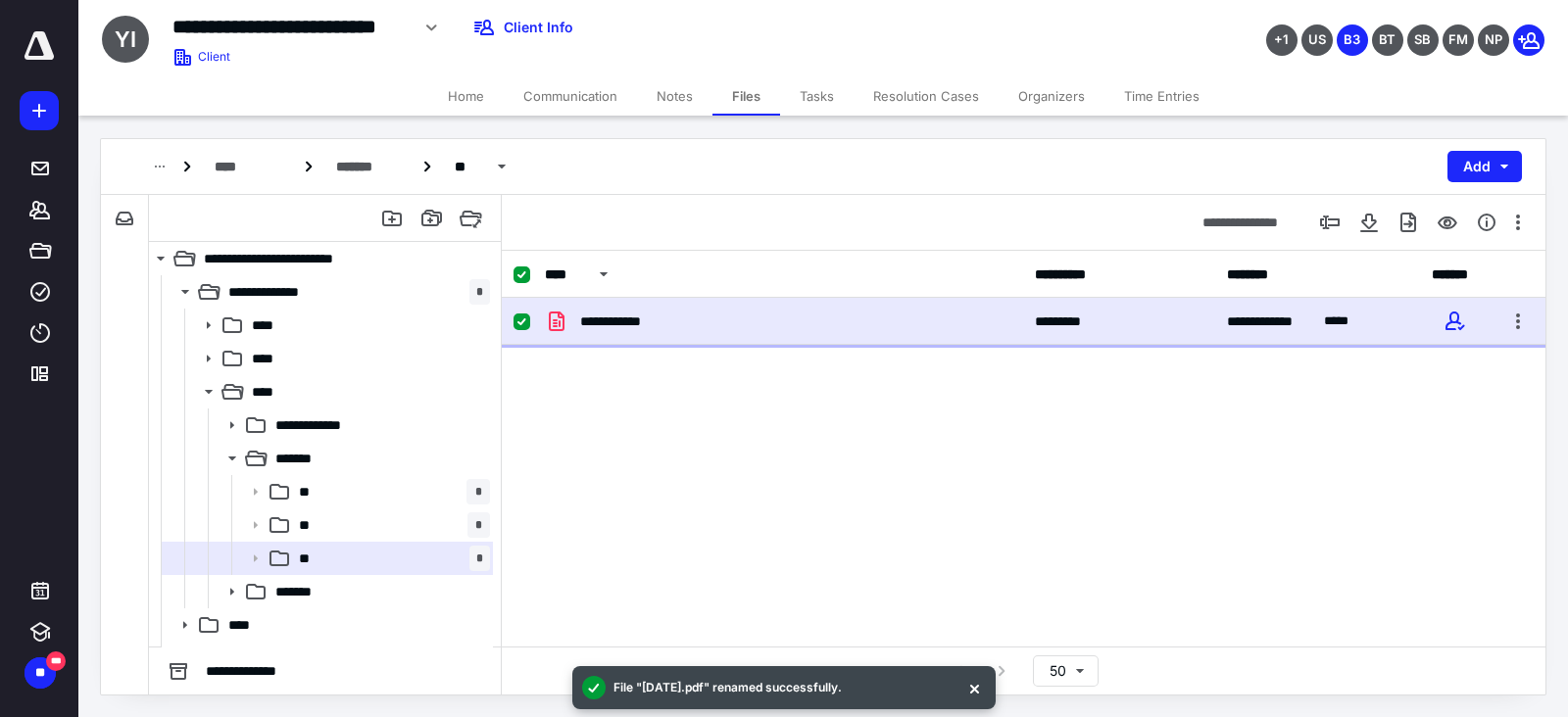 click 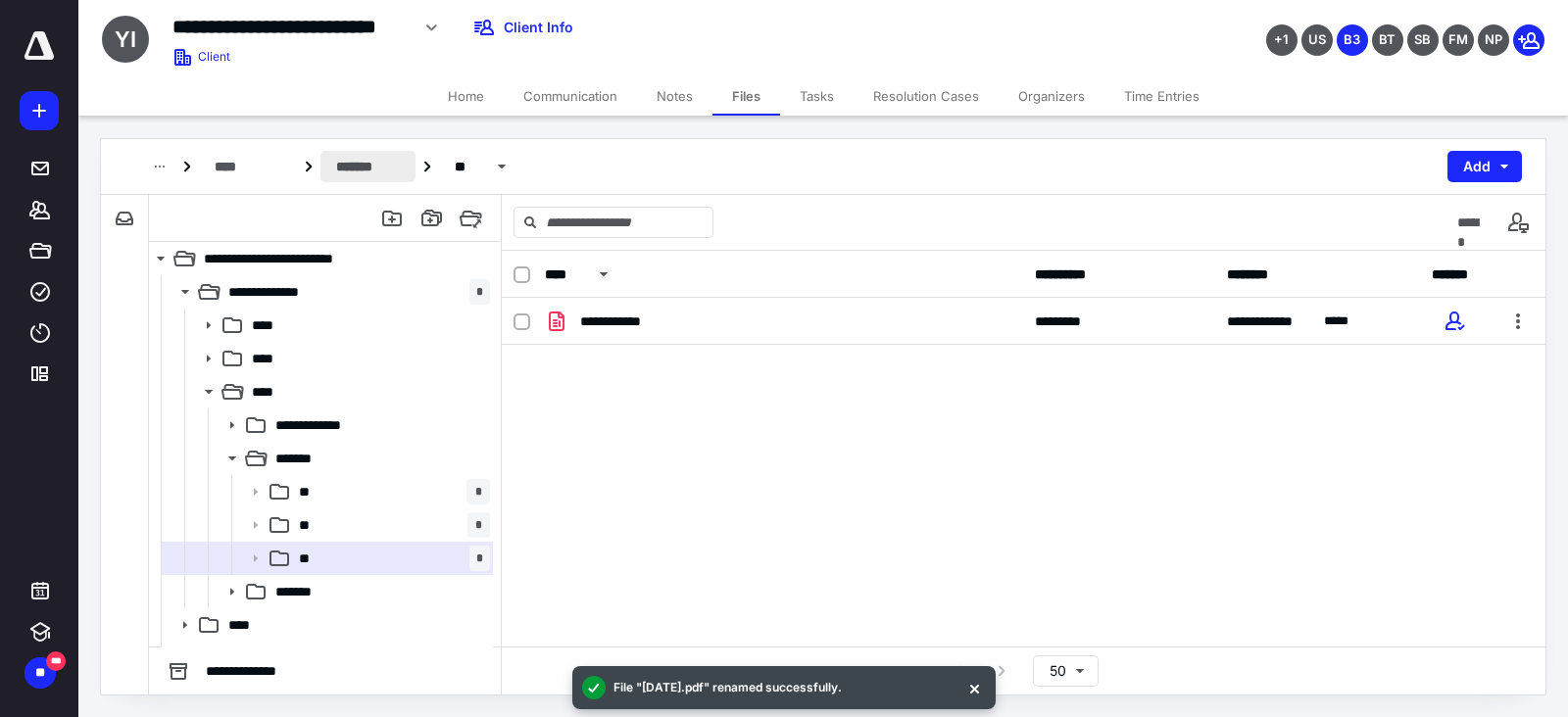 click on "*******" at bounding box center (368, 167) 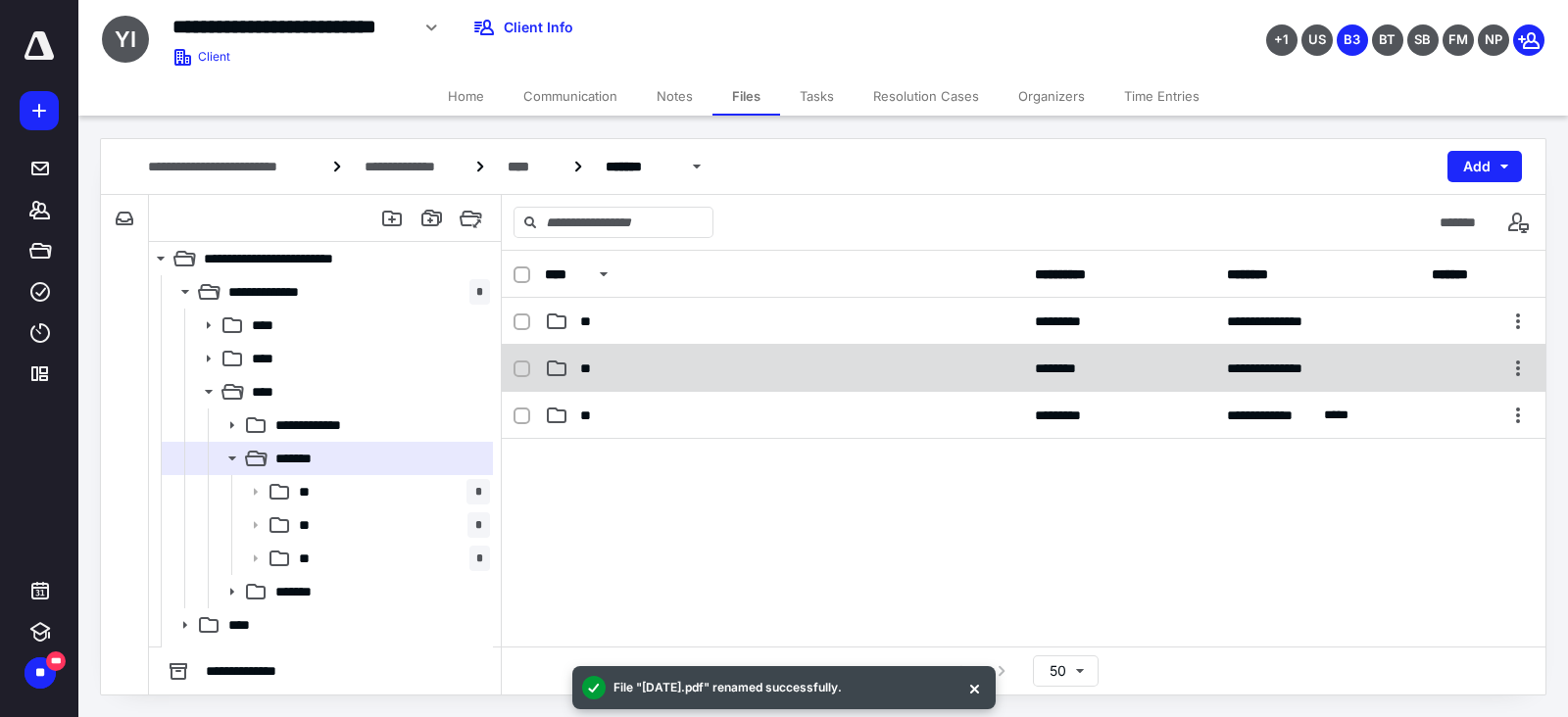 click on "**" at bounding box center (784, 368) 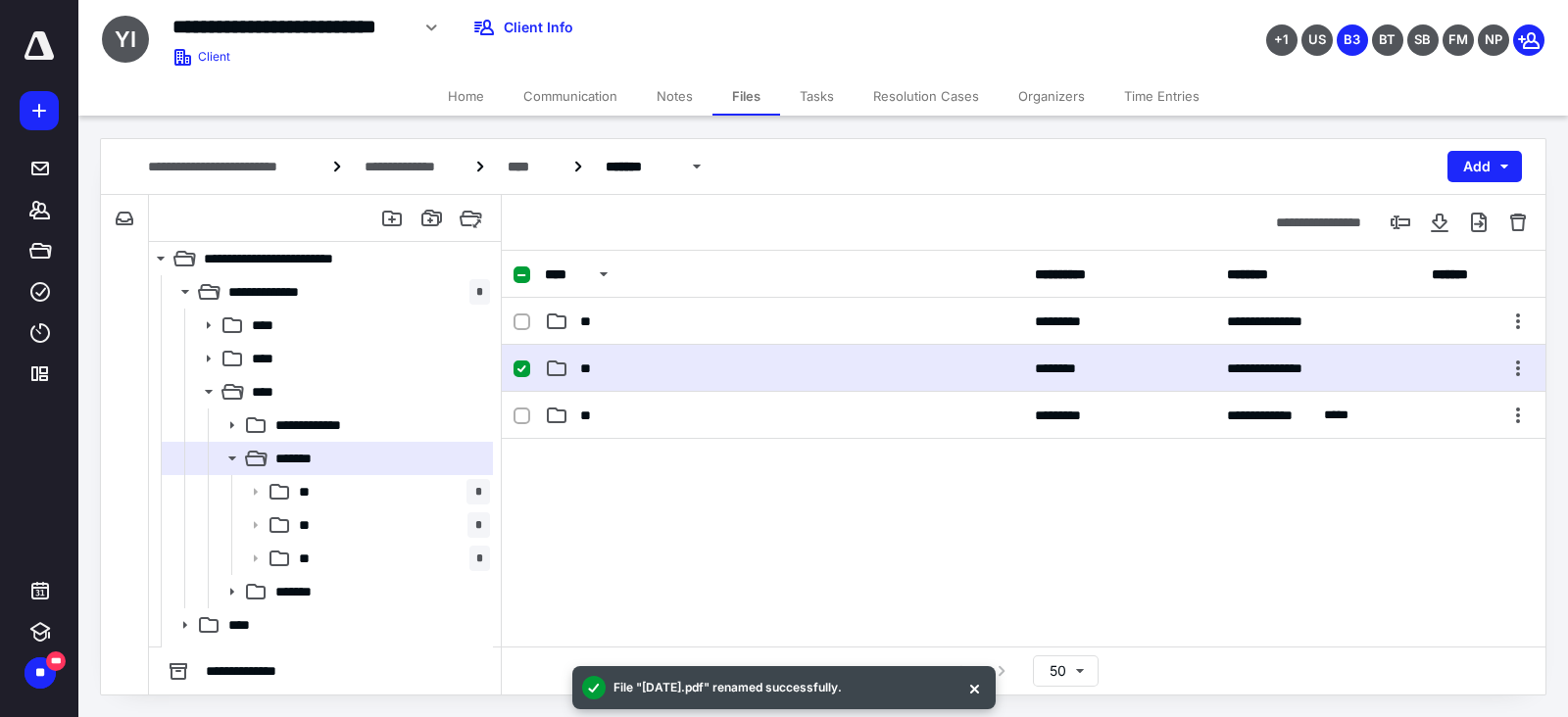 click on "**" at bounding box center (784, 368) 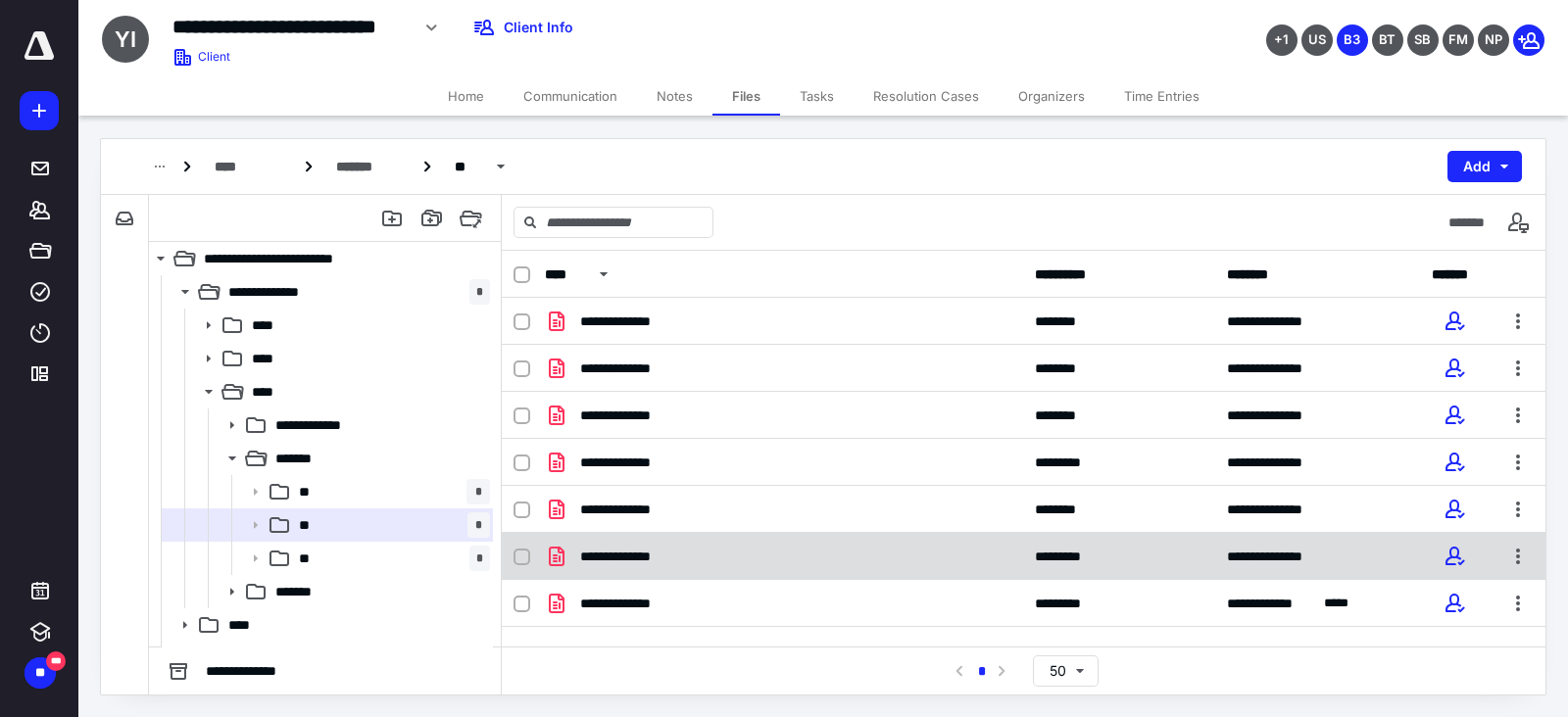 click on "**********" at bounding box center (1023, 556) 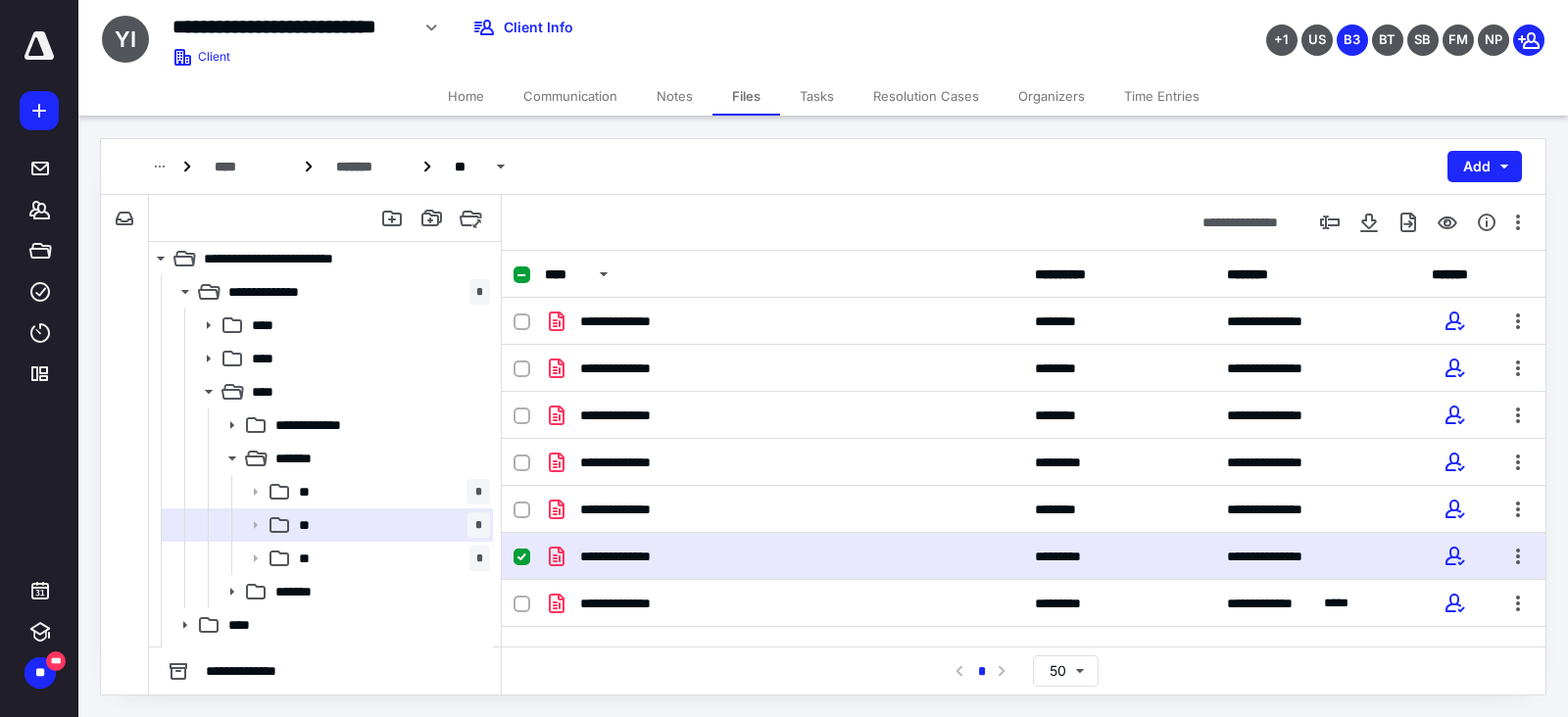click on "**********" at bounding box center (1023, 556) 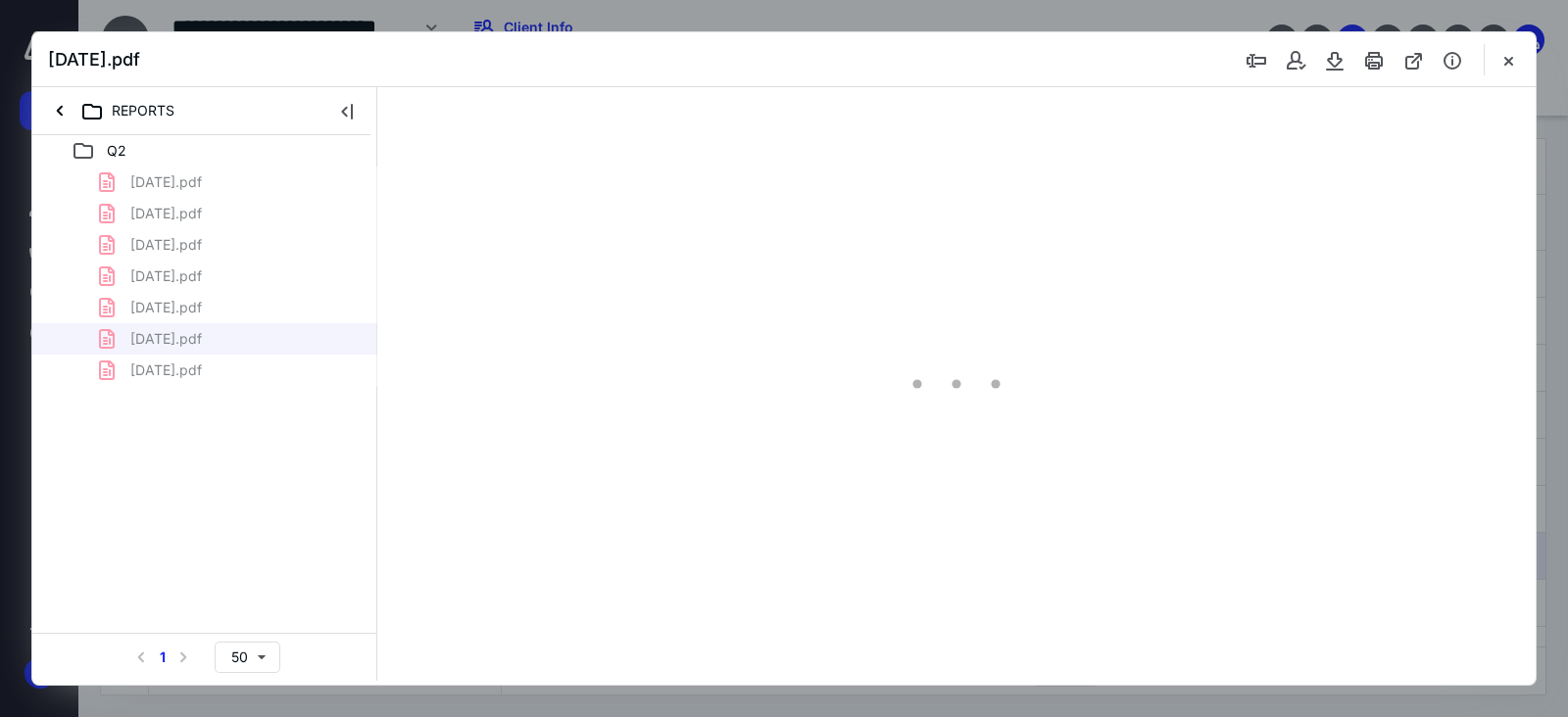 scroll, scrollTop: 0, scrollLeft: 0, axis: both 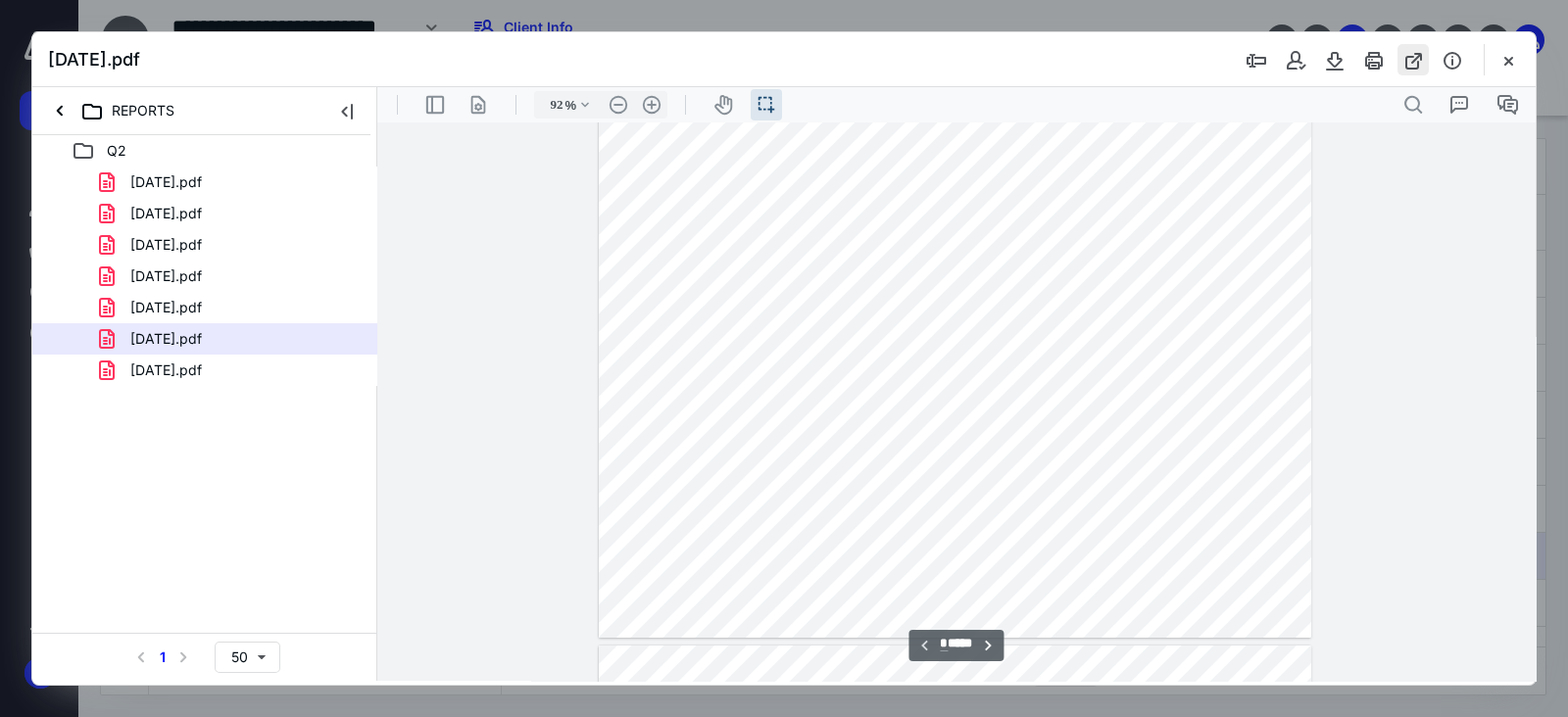 click at bounding box center [1413, 60] 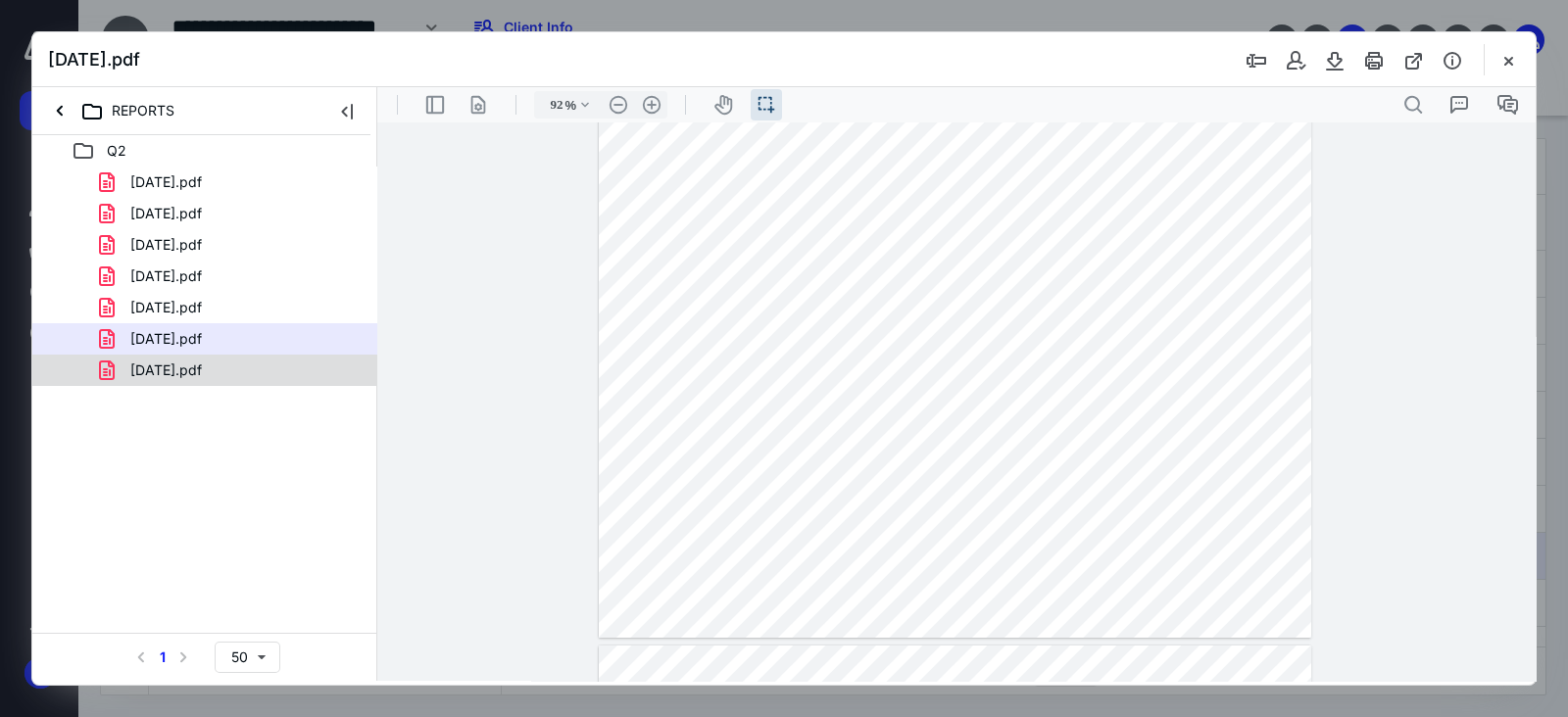 click on "06.26.2025.pdf" at bounding box center (232, 370) 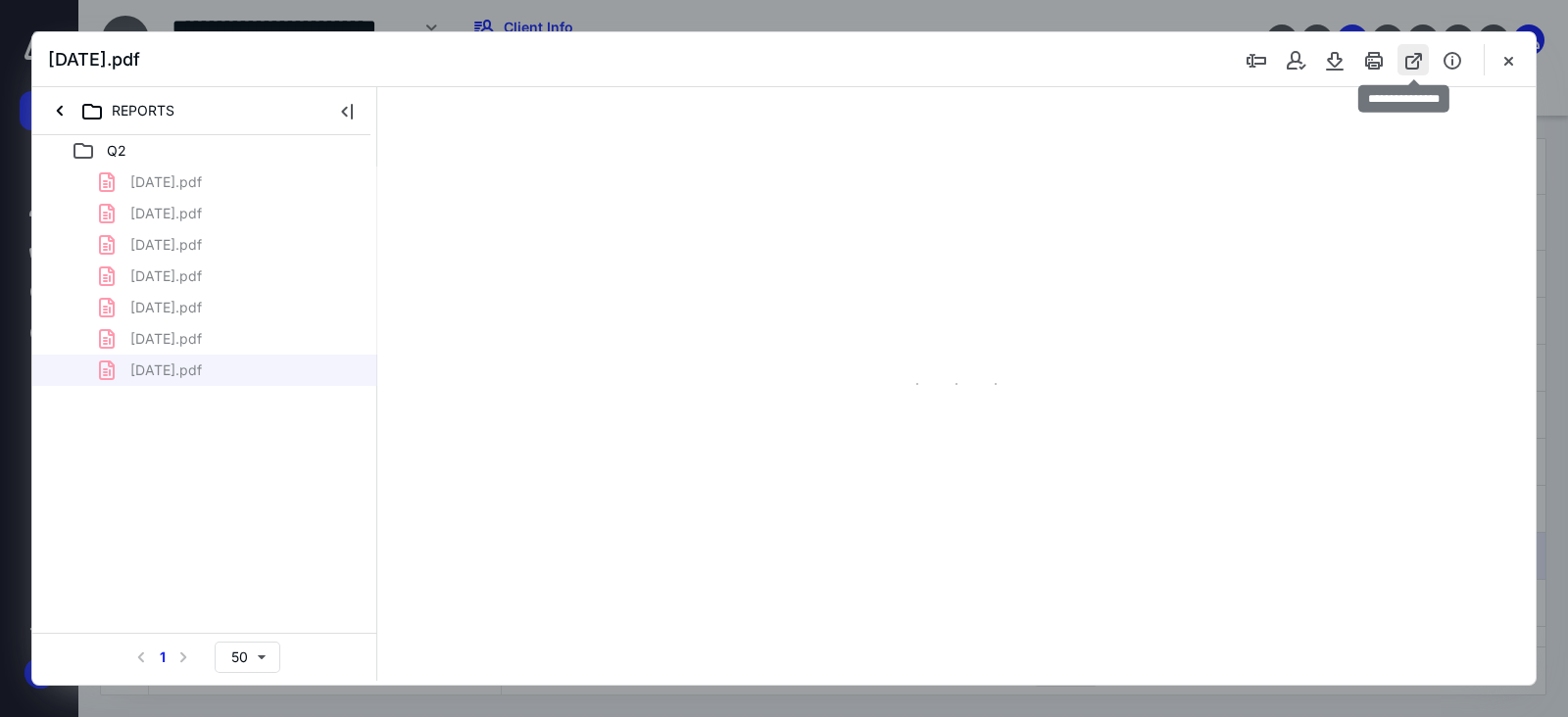 click at bounding box center (1413, 60) 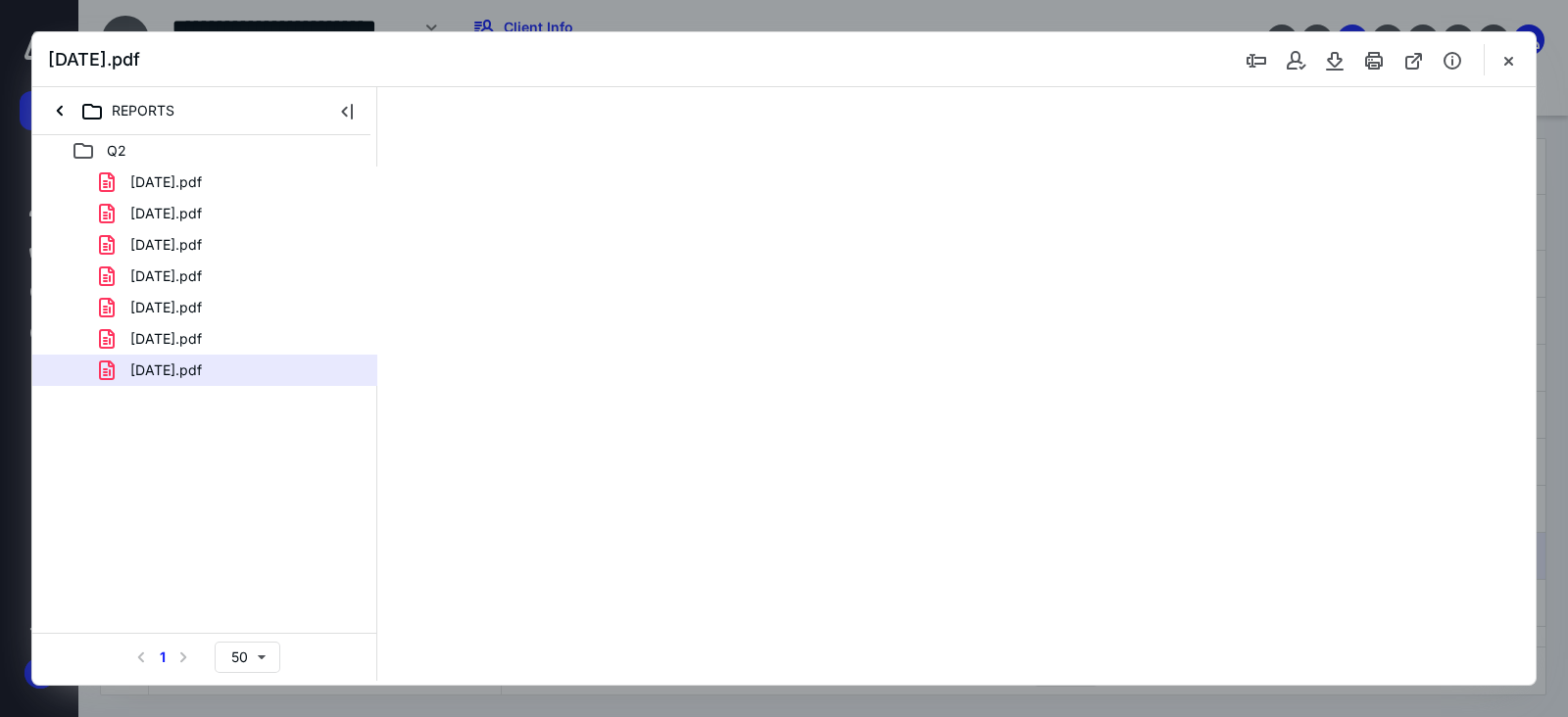 type on "92" 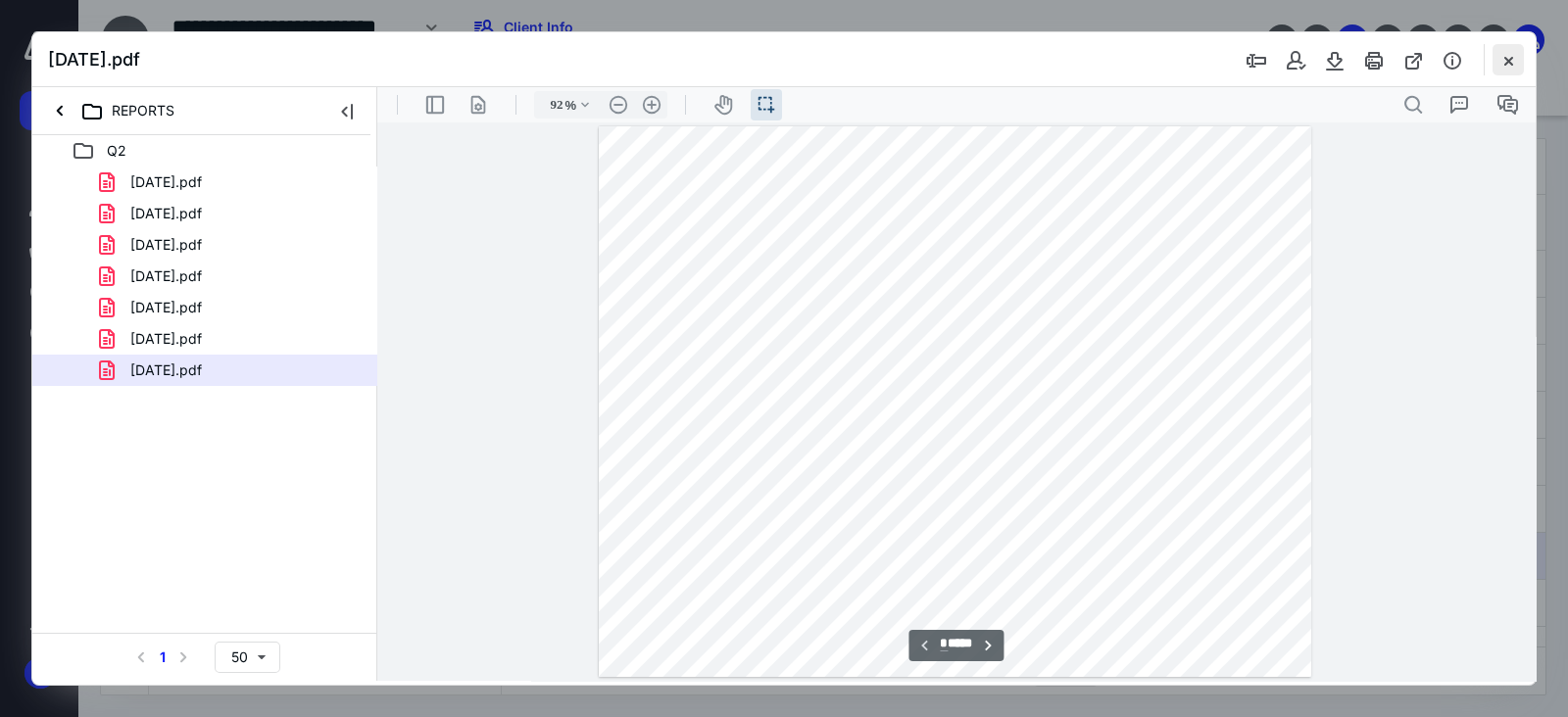 click at bounding box center [1508, 60] 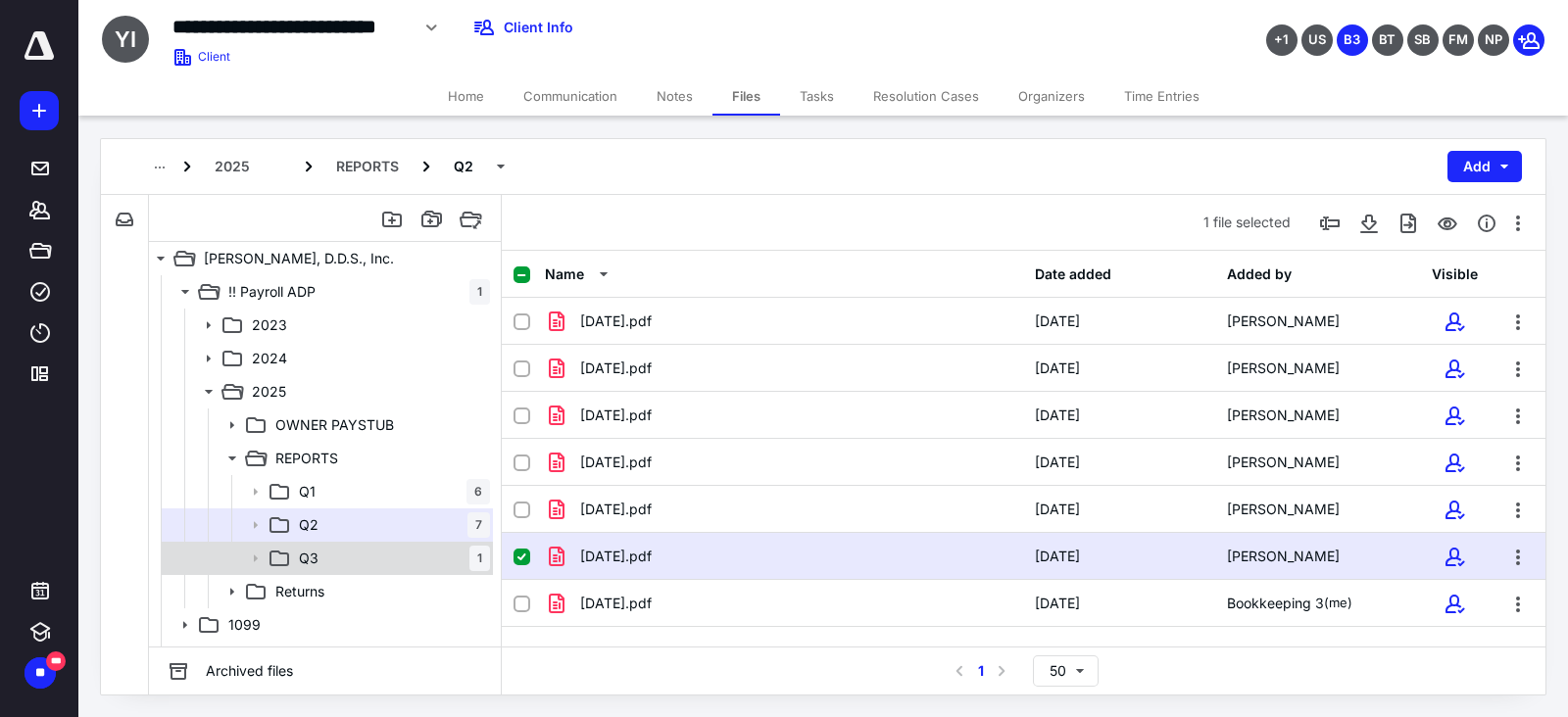 click on "Q3 1" at bounding box center [390, 558] 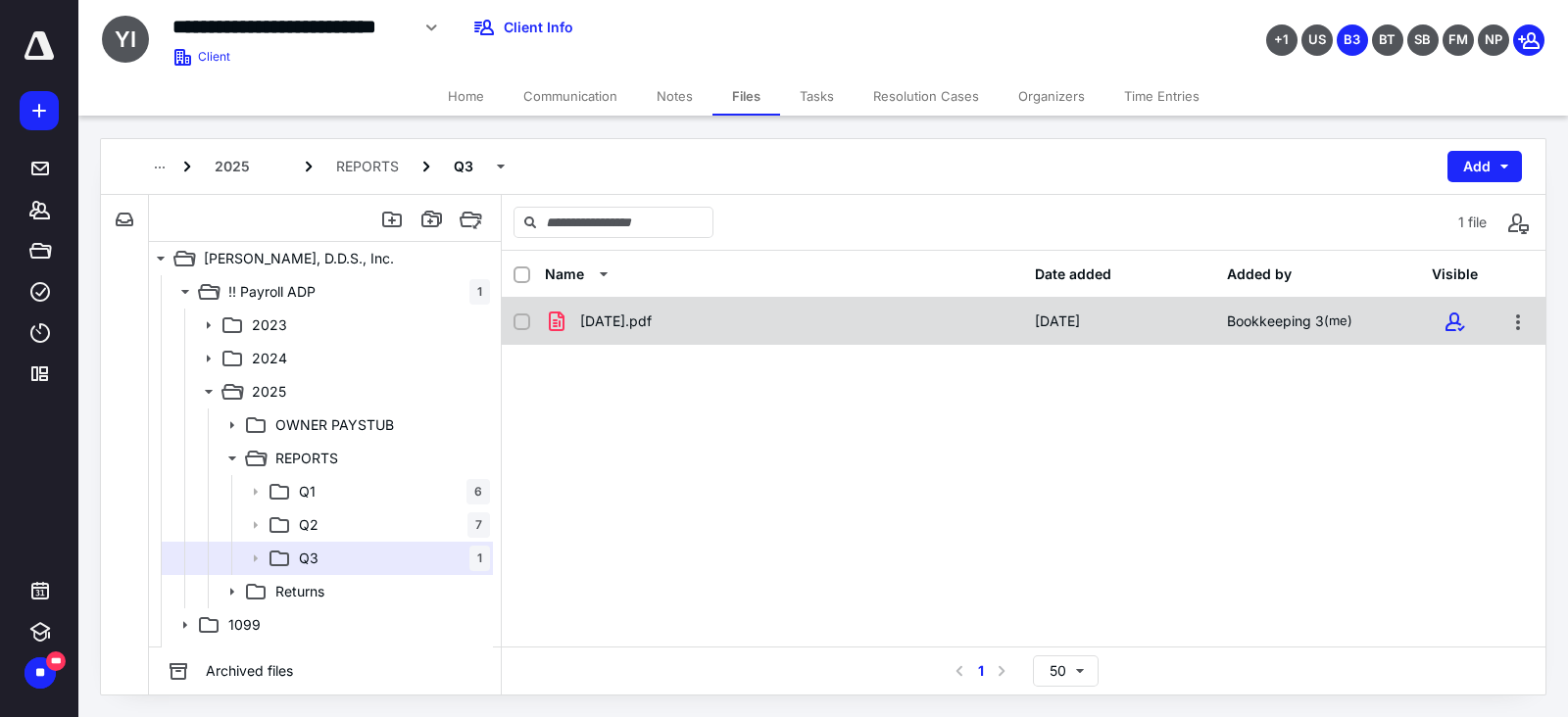 click on "07.10.25.pdf" at bounding box center (784, 321) 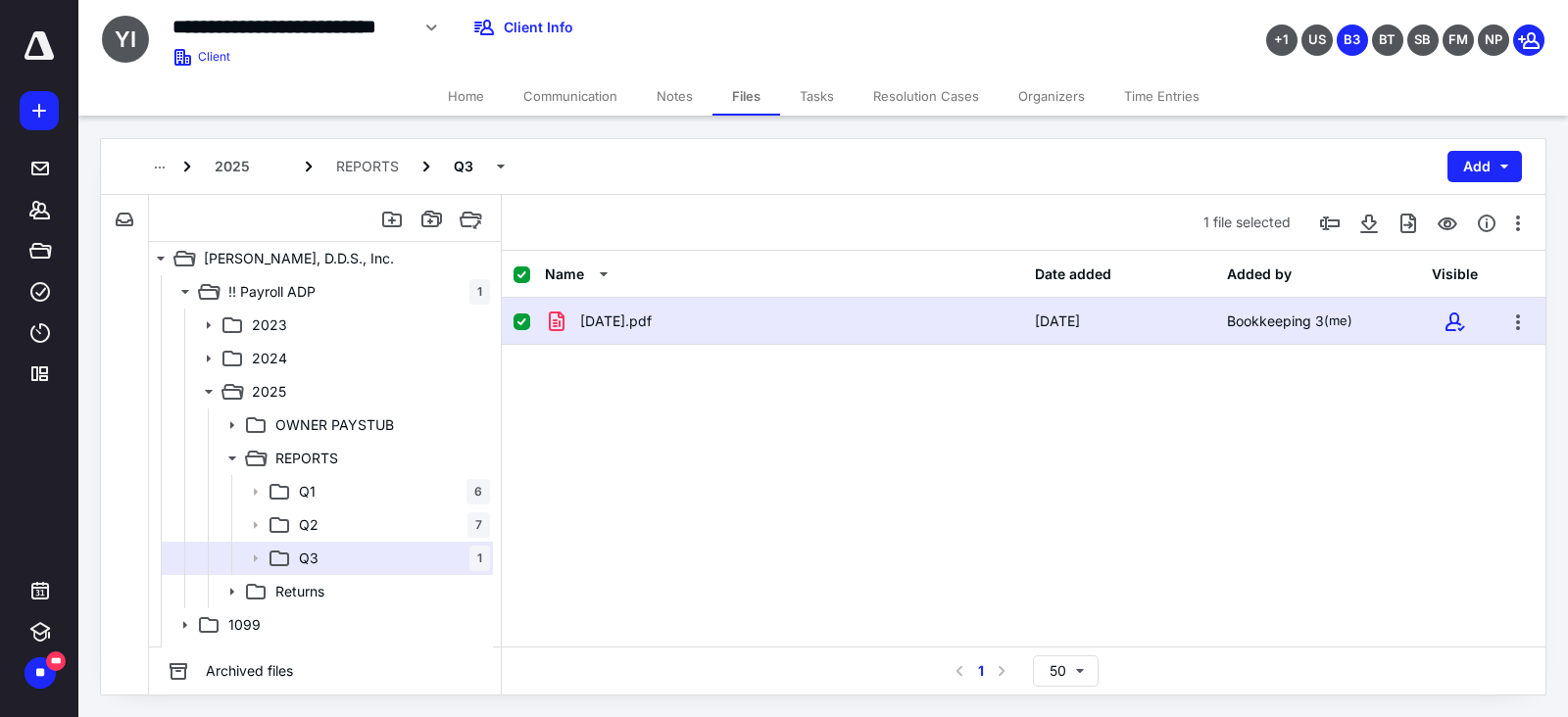 click on "07.10.25.pdf" at bounding box center [784, 321] 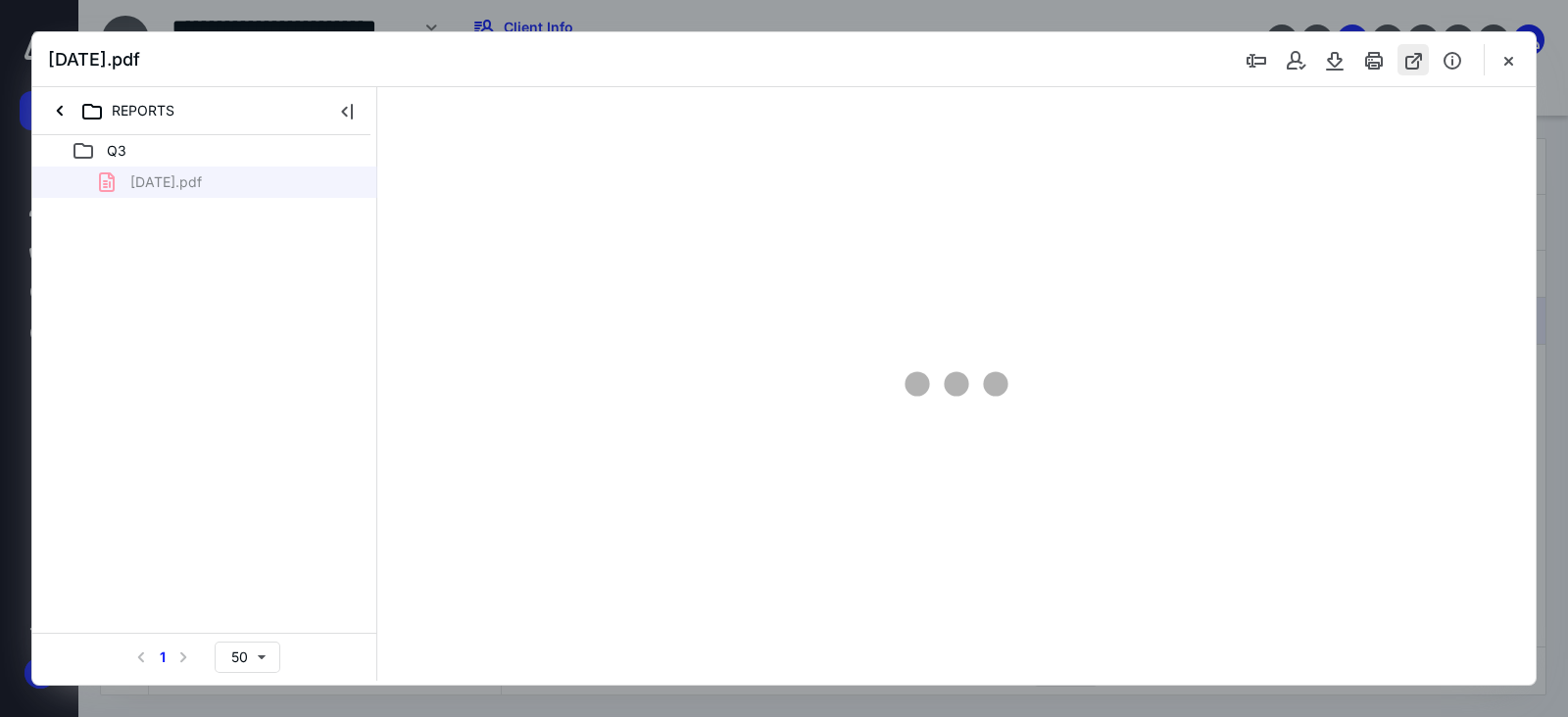click at bounding box center [1413, 60] 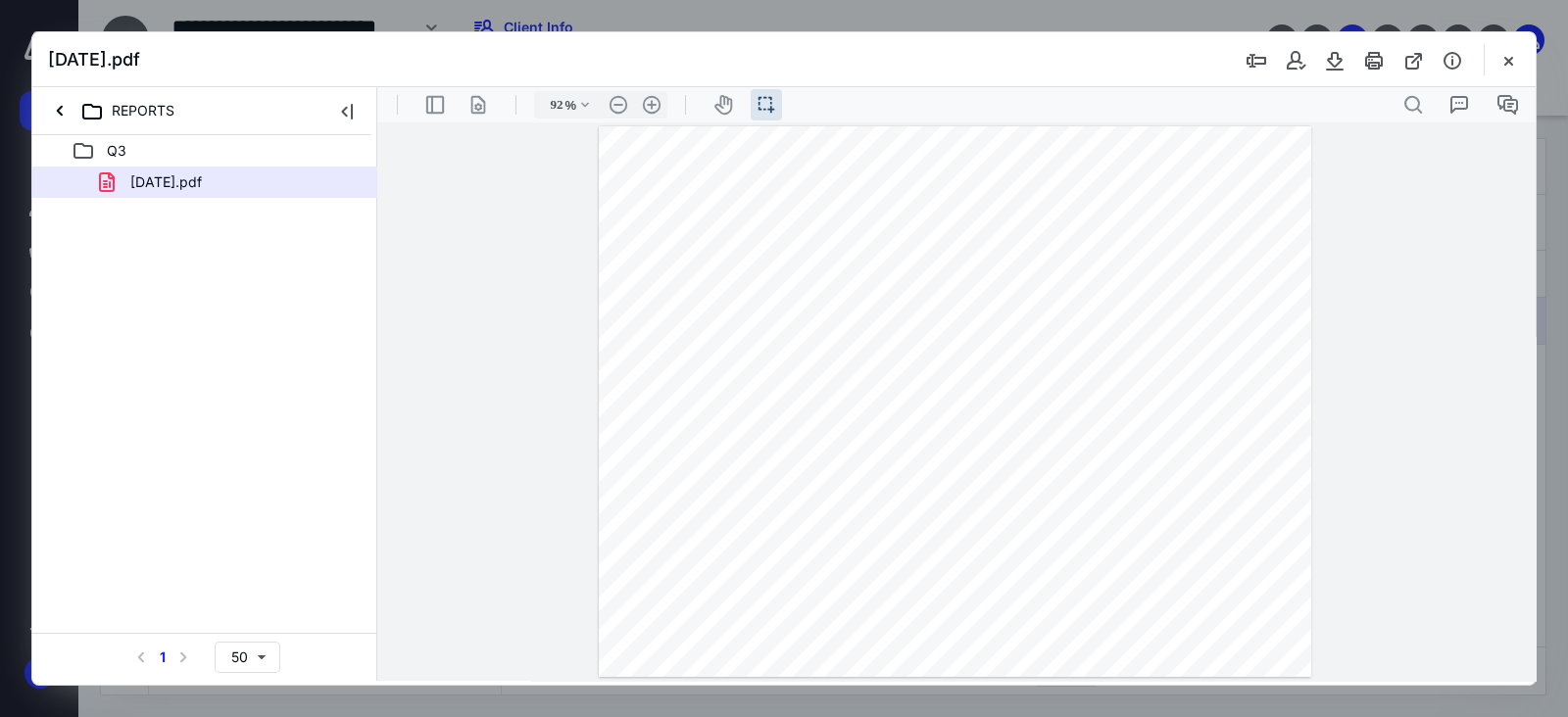 scroll, scrollTop: 0, scrollLeft: 0, axis: both 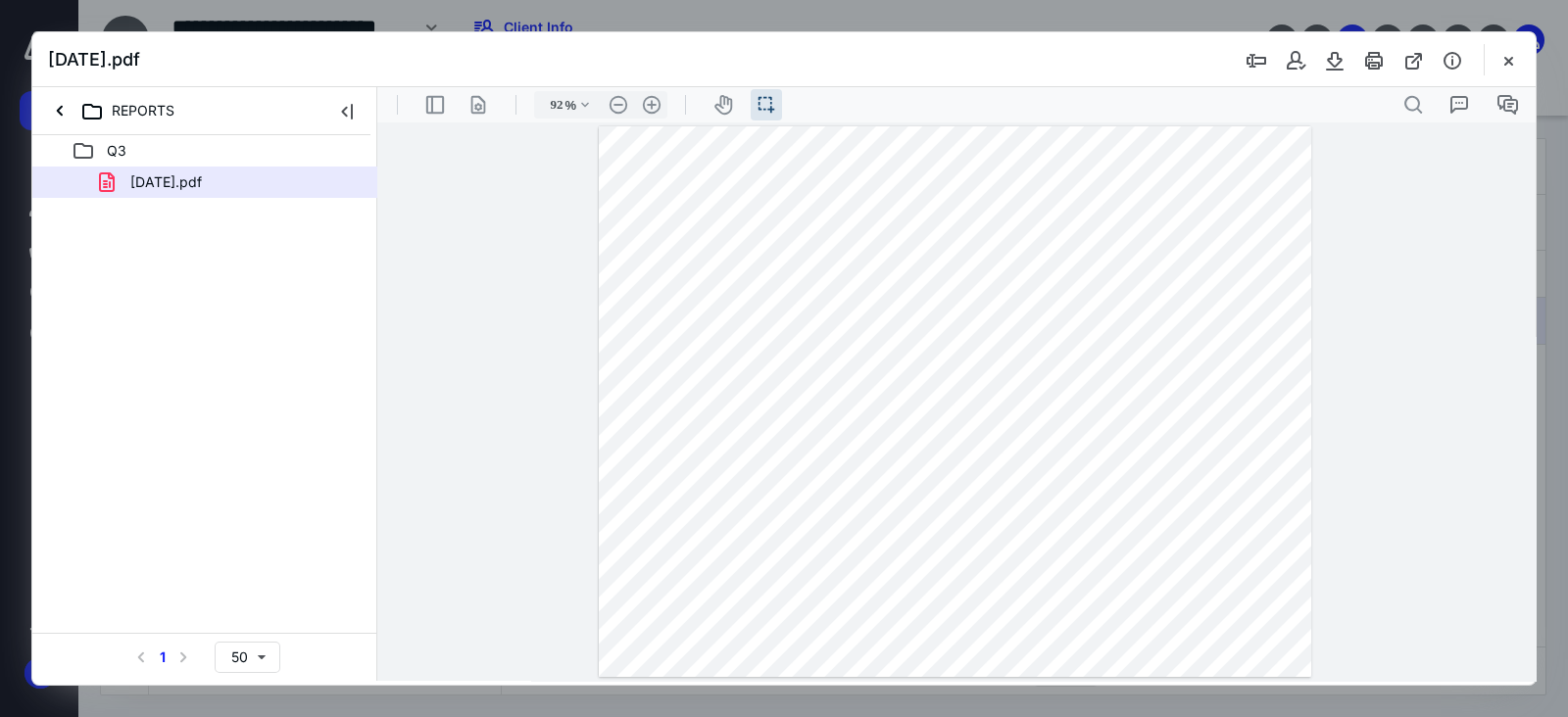 click at bounding box center [1508, 60] 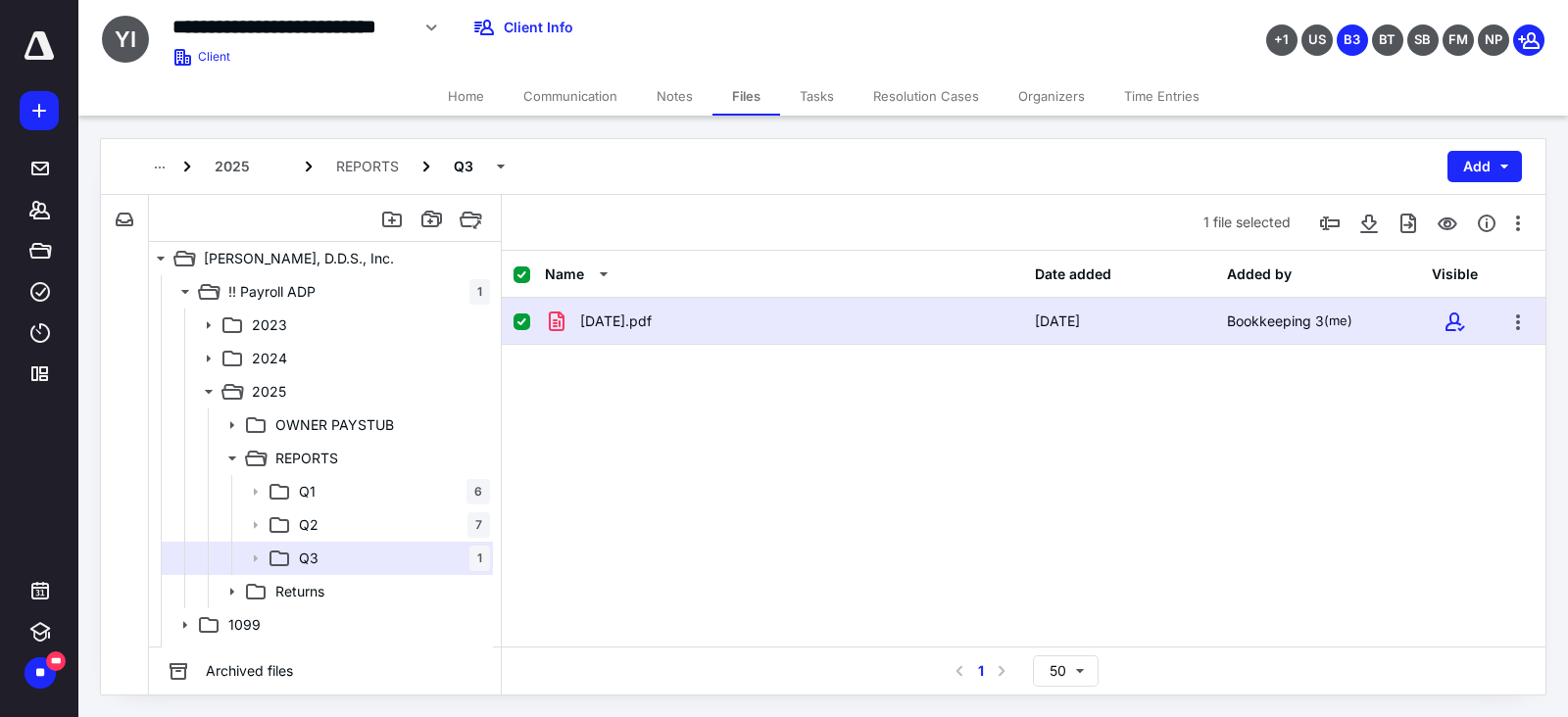 click on "Tasks" at bounding box center (816, 96) 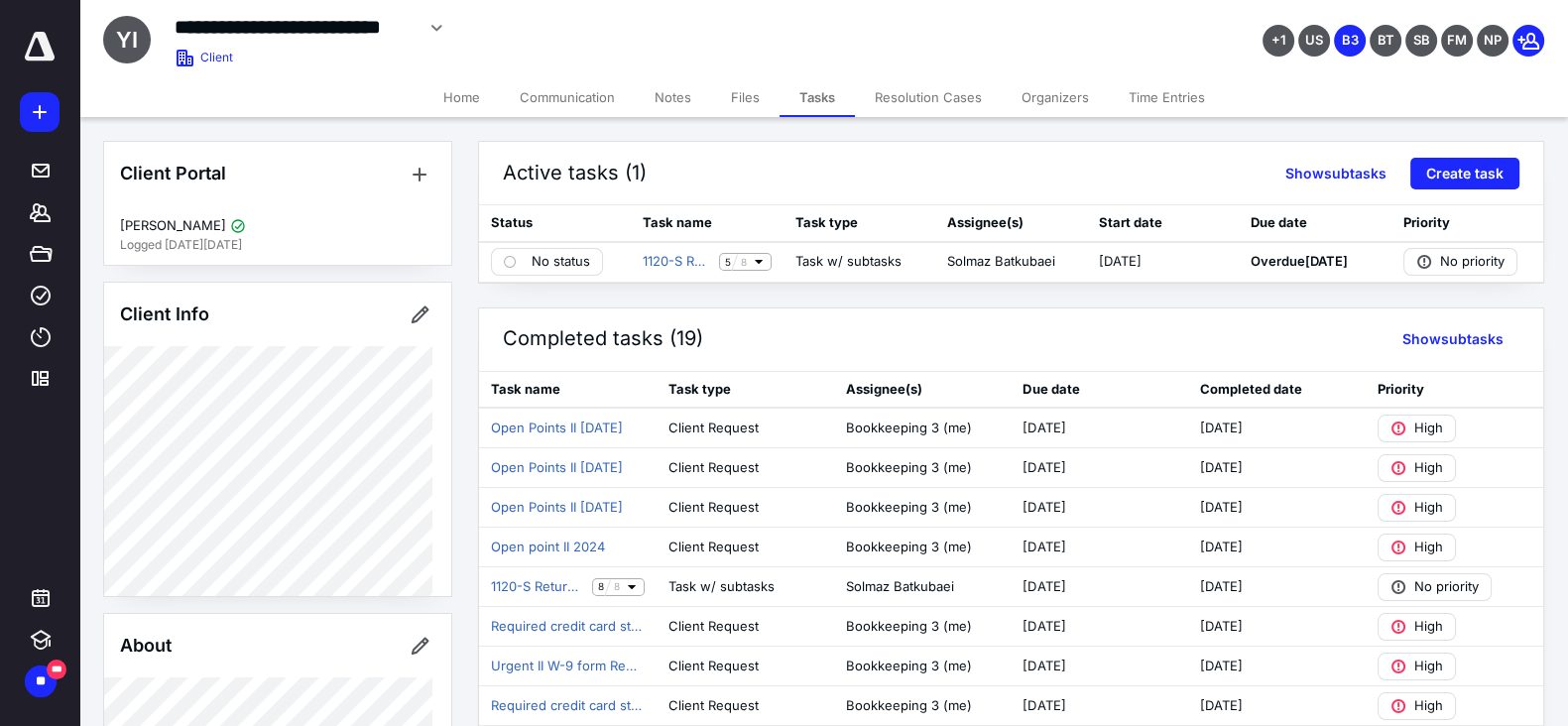 click on "Files" at bounding box center (745, 97) 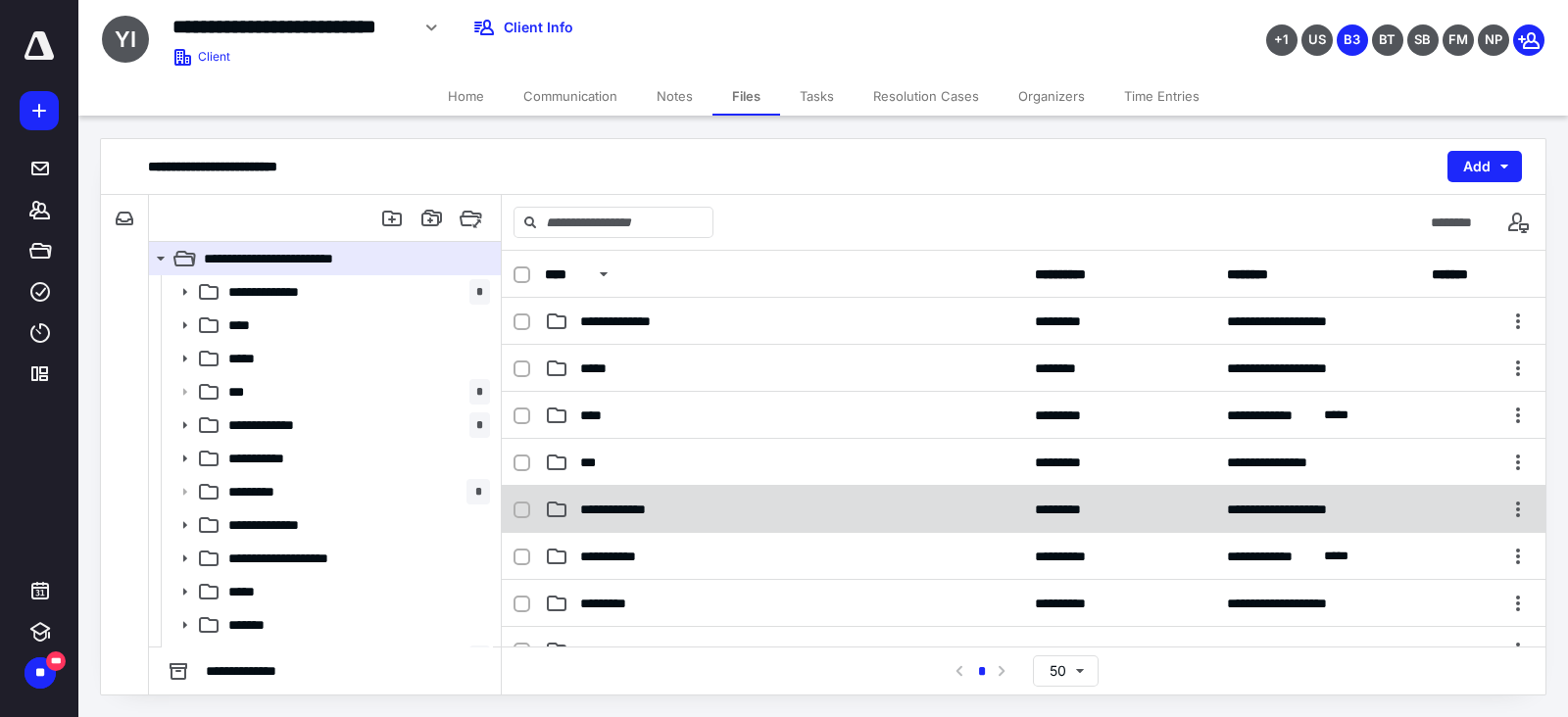 click on "**********" at bounding box center (784, 509) 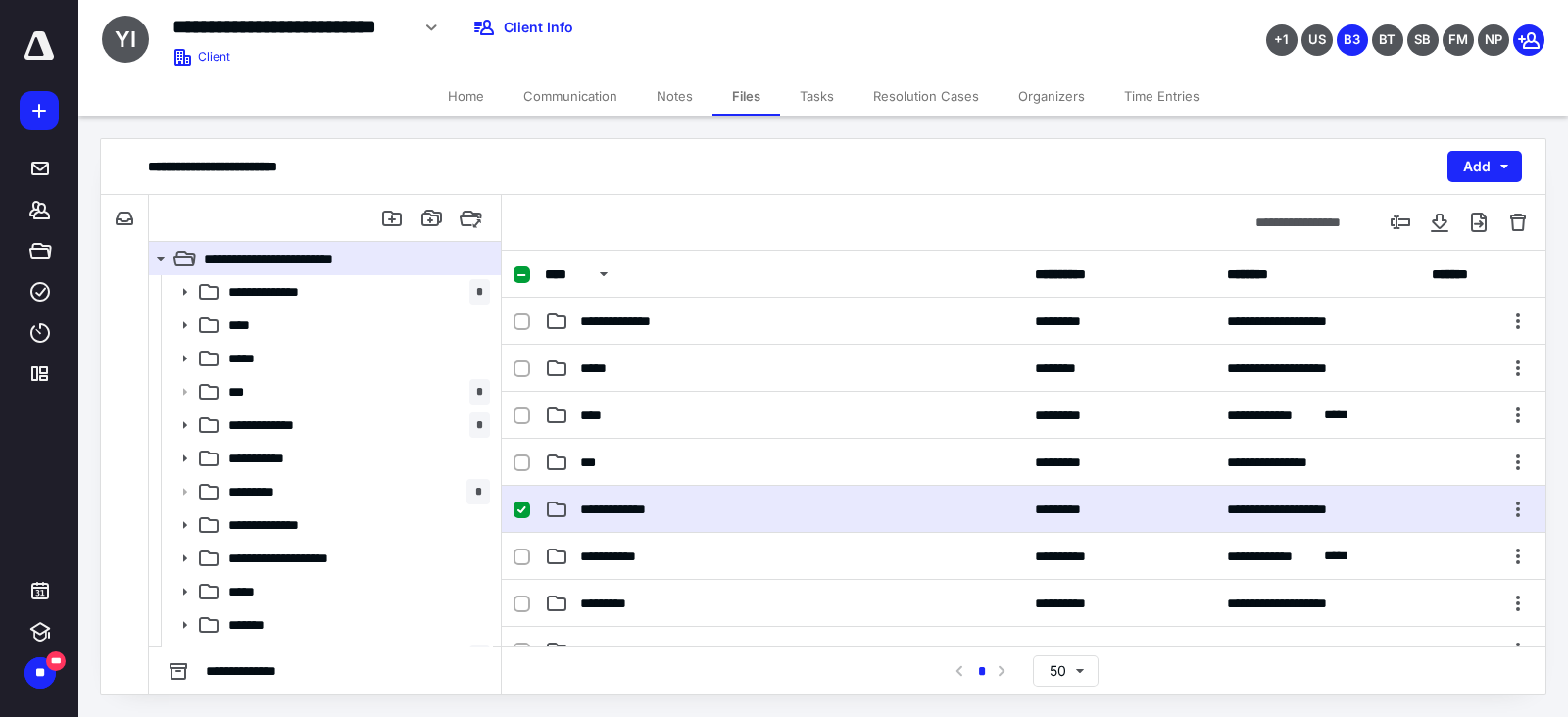 click on "**********" at bounding box center [784, 509] 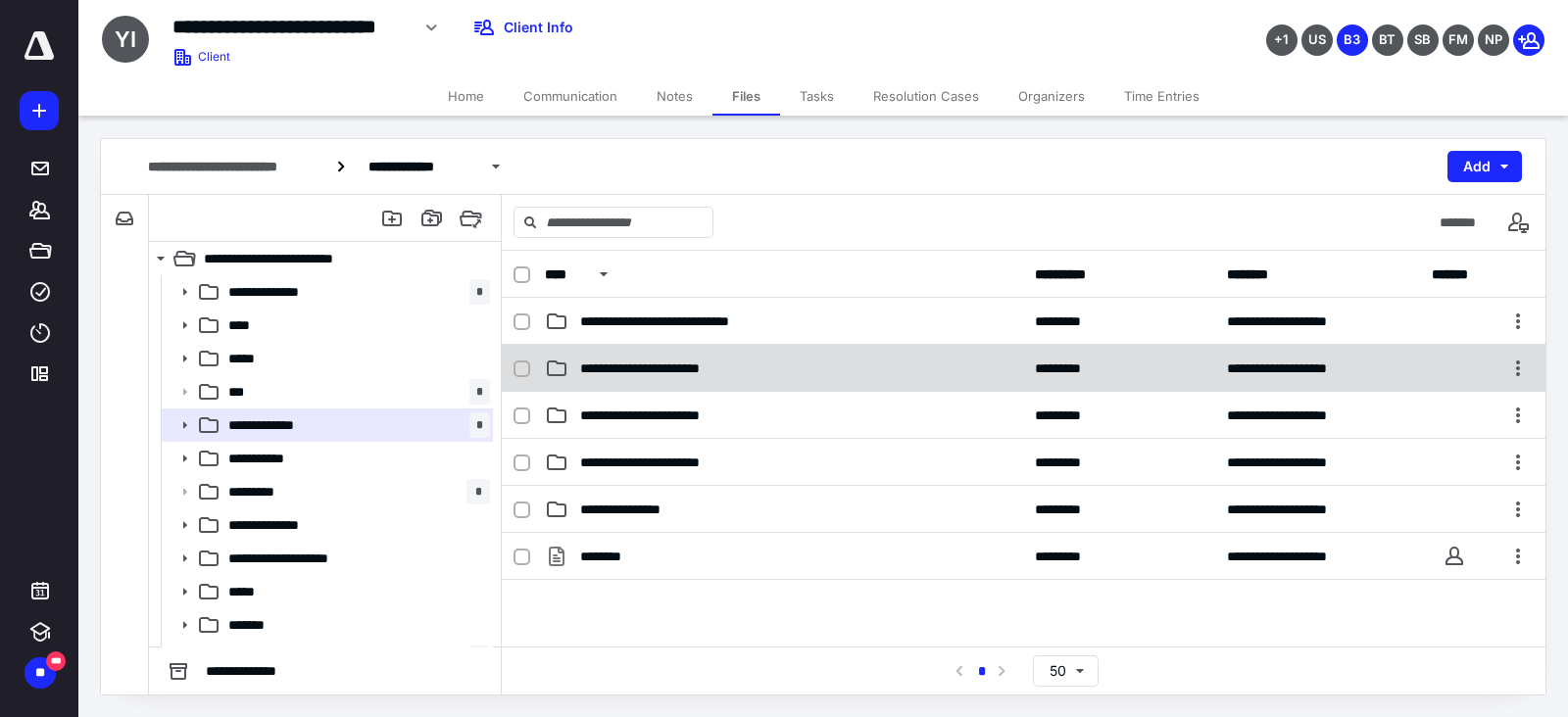click on "**********" at bounding box center [784, 368] 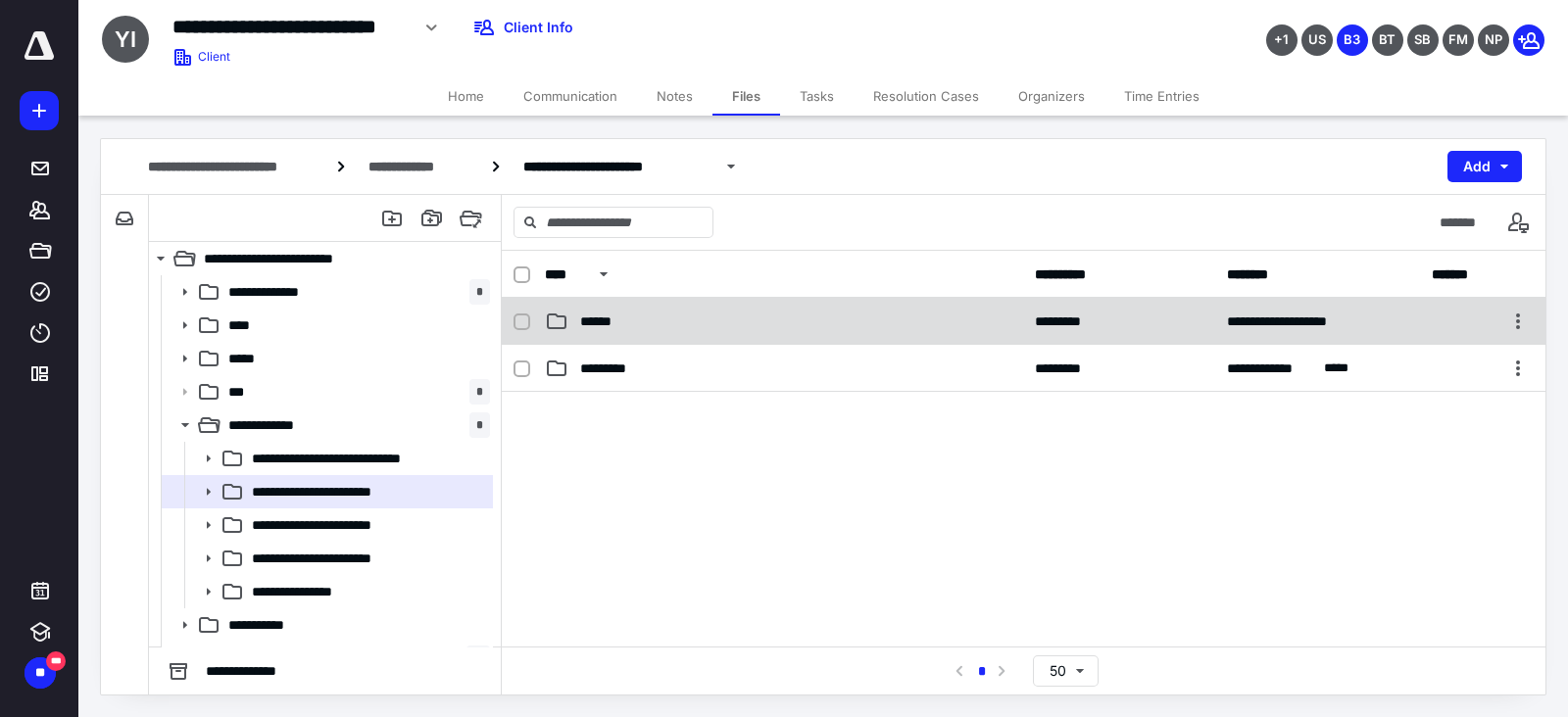 click on "******" at bounding box center (784, 321) 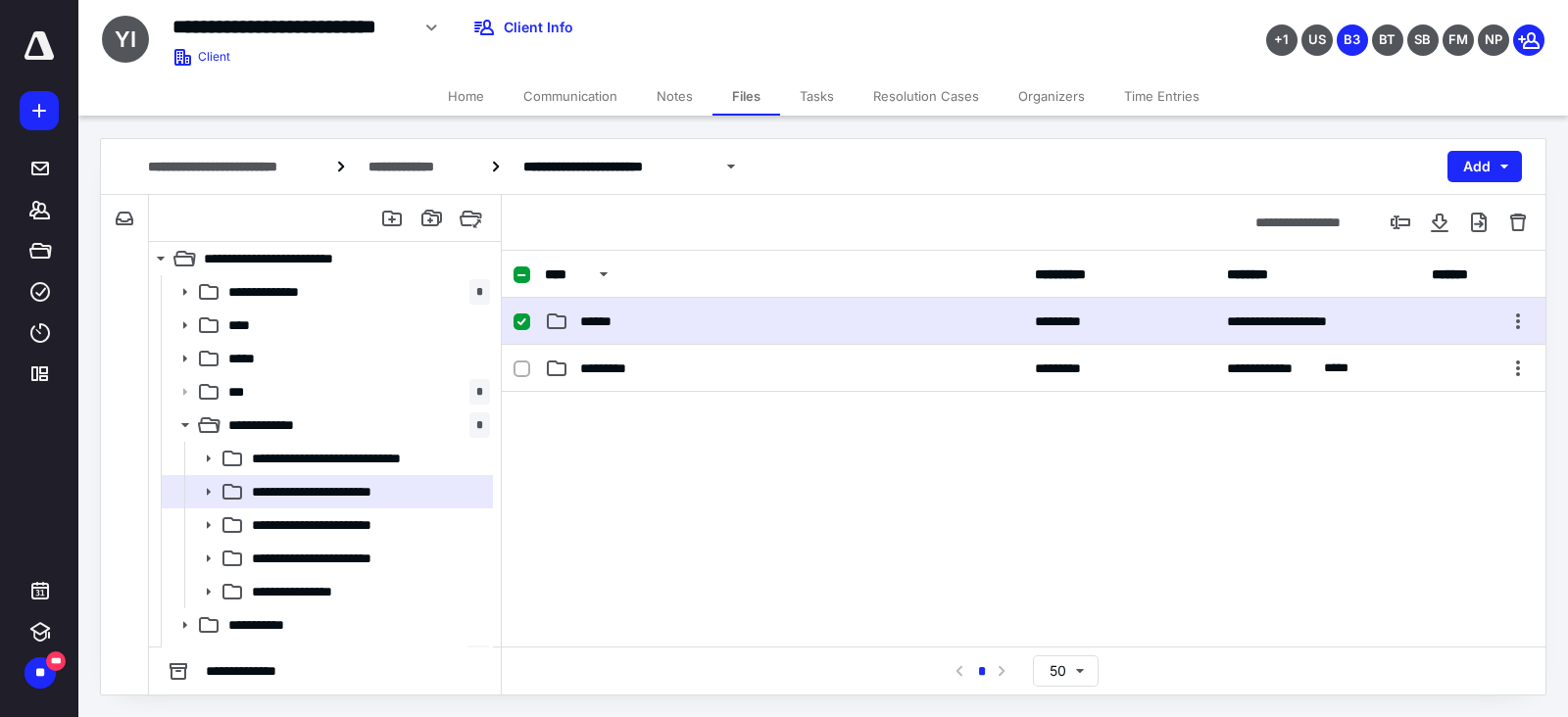 click on "******" at bounding box center (784, 321) 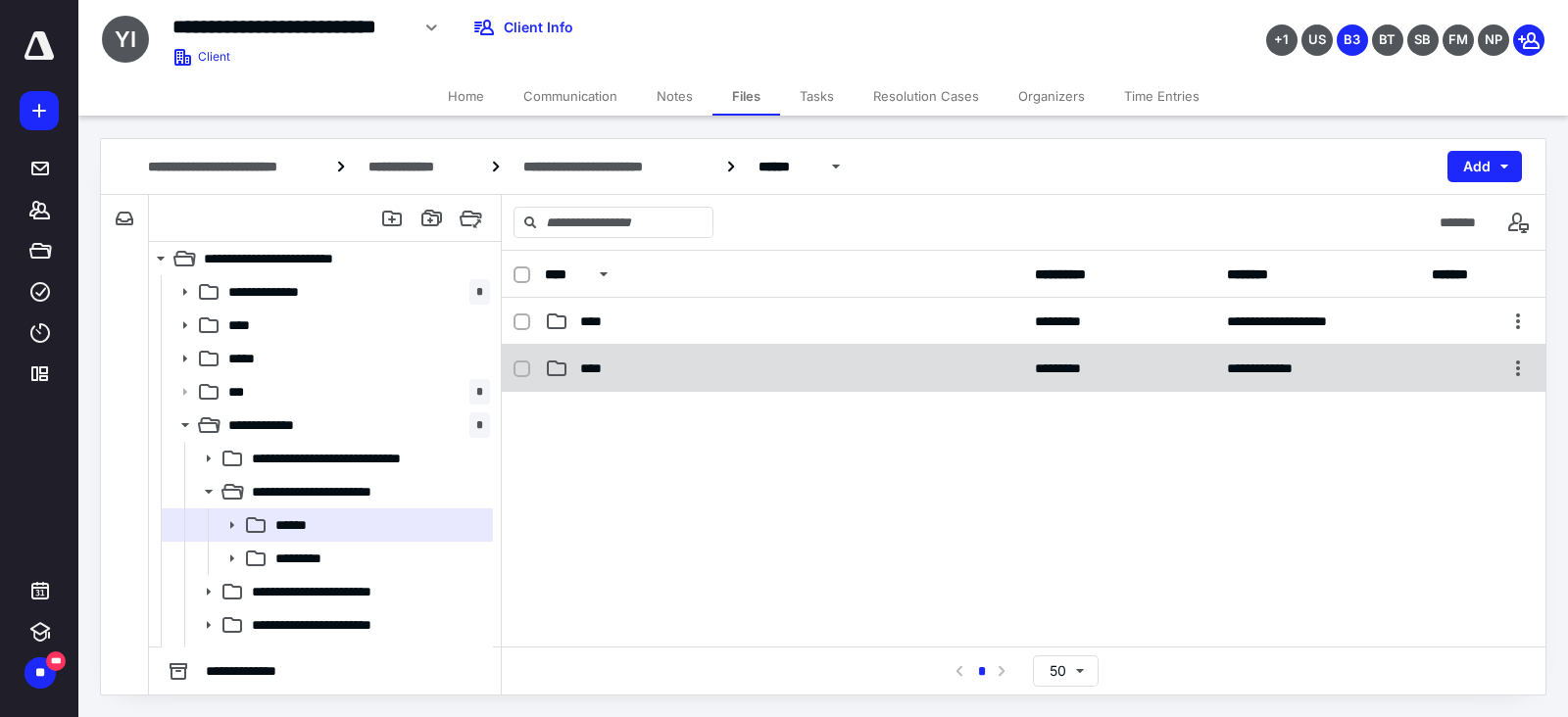 click on "****" at bounding box center (784, 368) 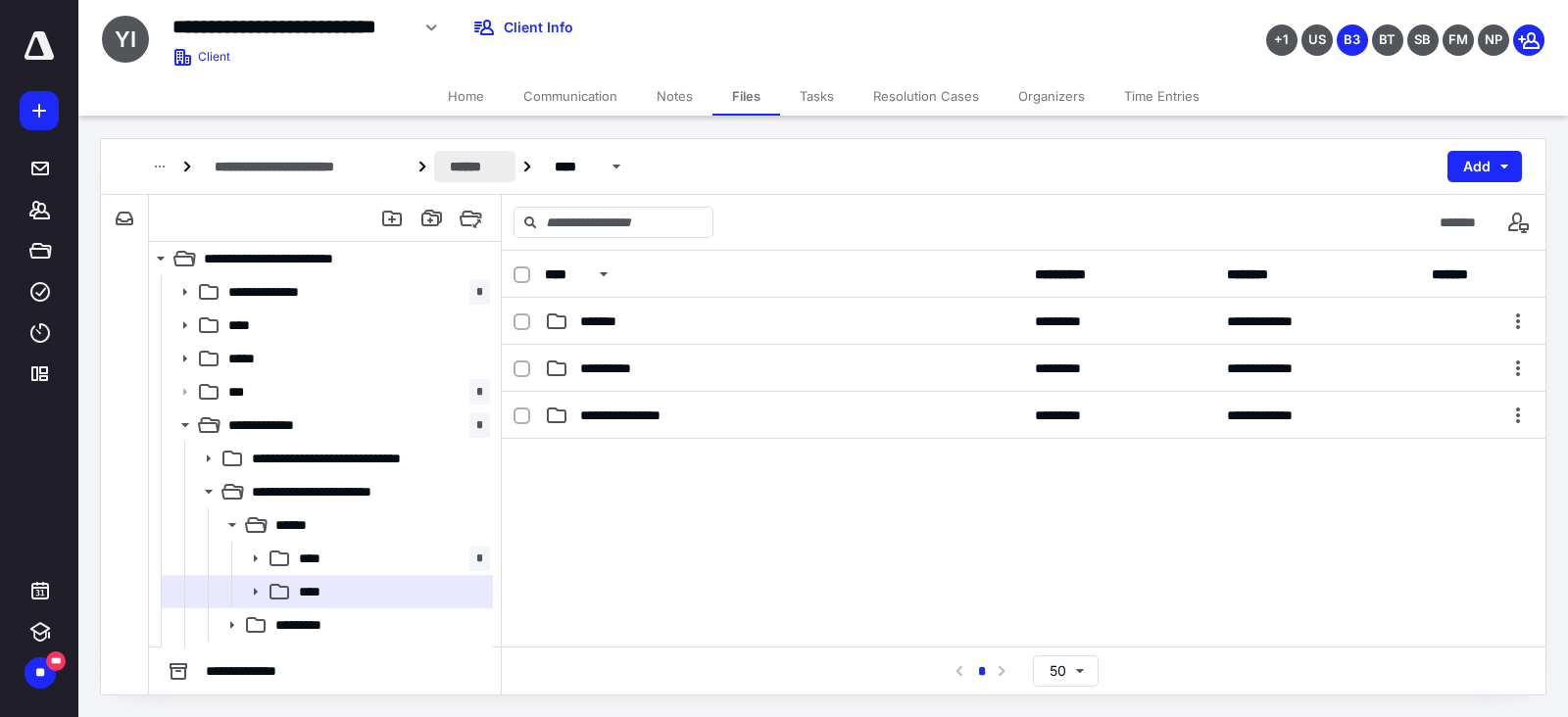 click on "******" at bounding box center [474, 167] 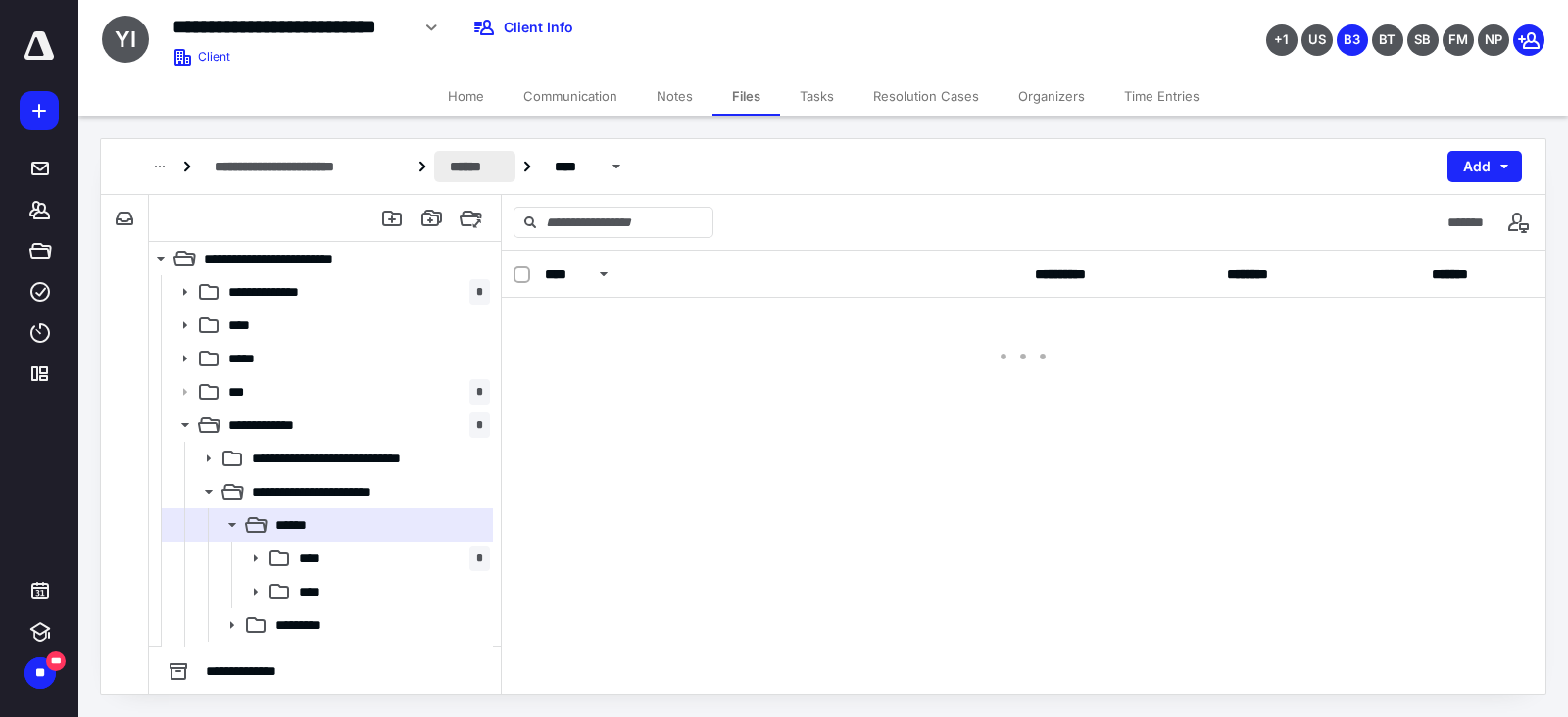 click on "******" at bounding box center [474, 167] 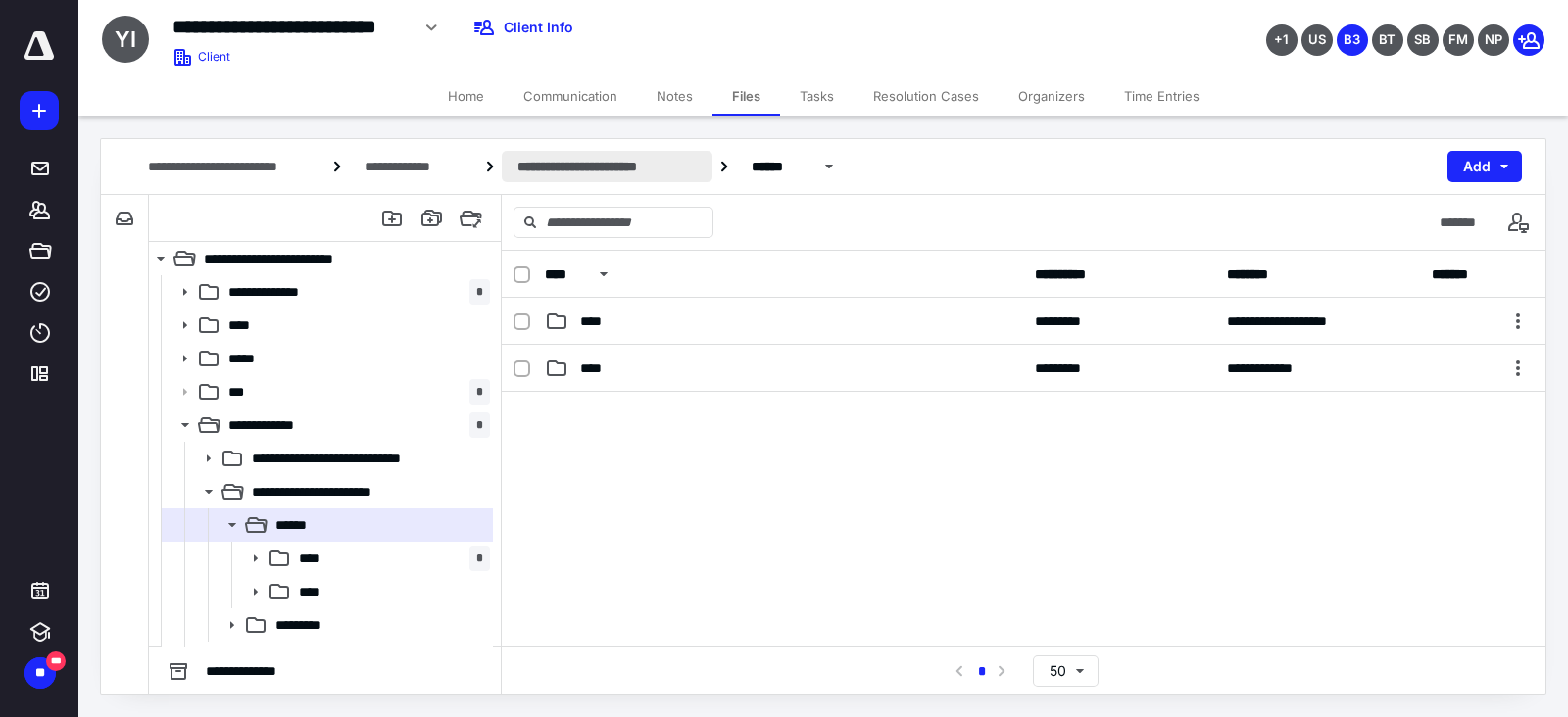 click on "**********" at bounding box center (608, 167) 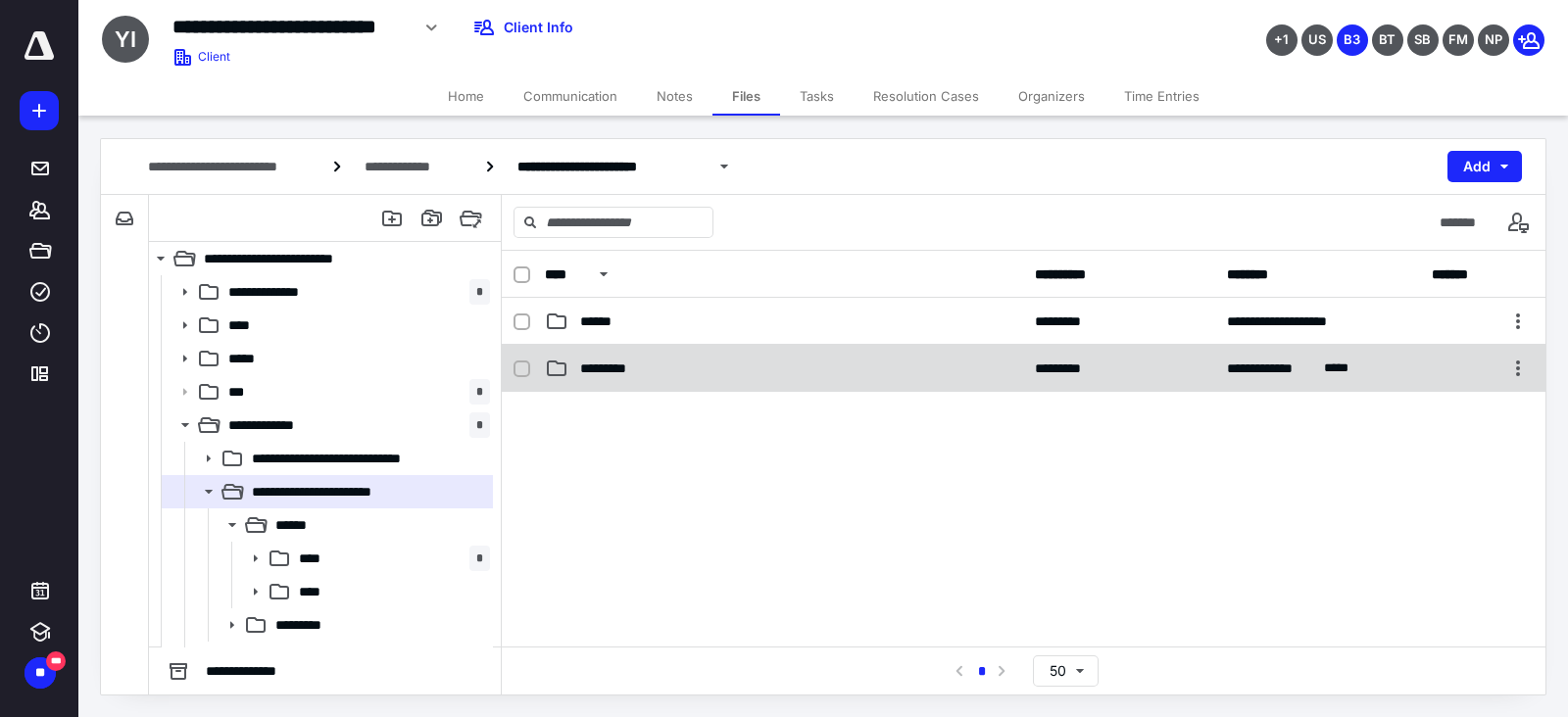 click on "*********" at bounding box center (784, 368) 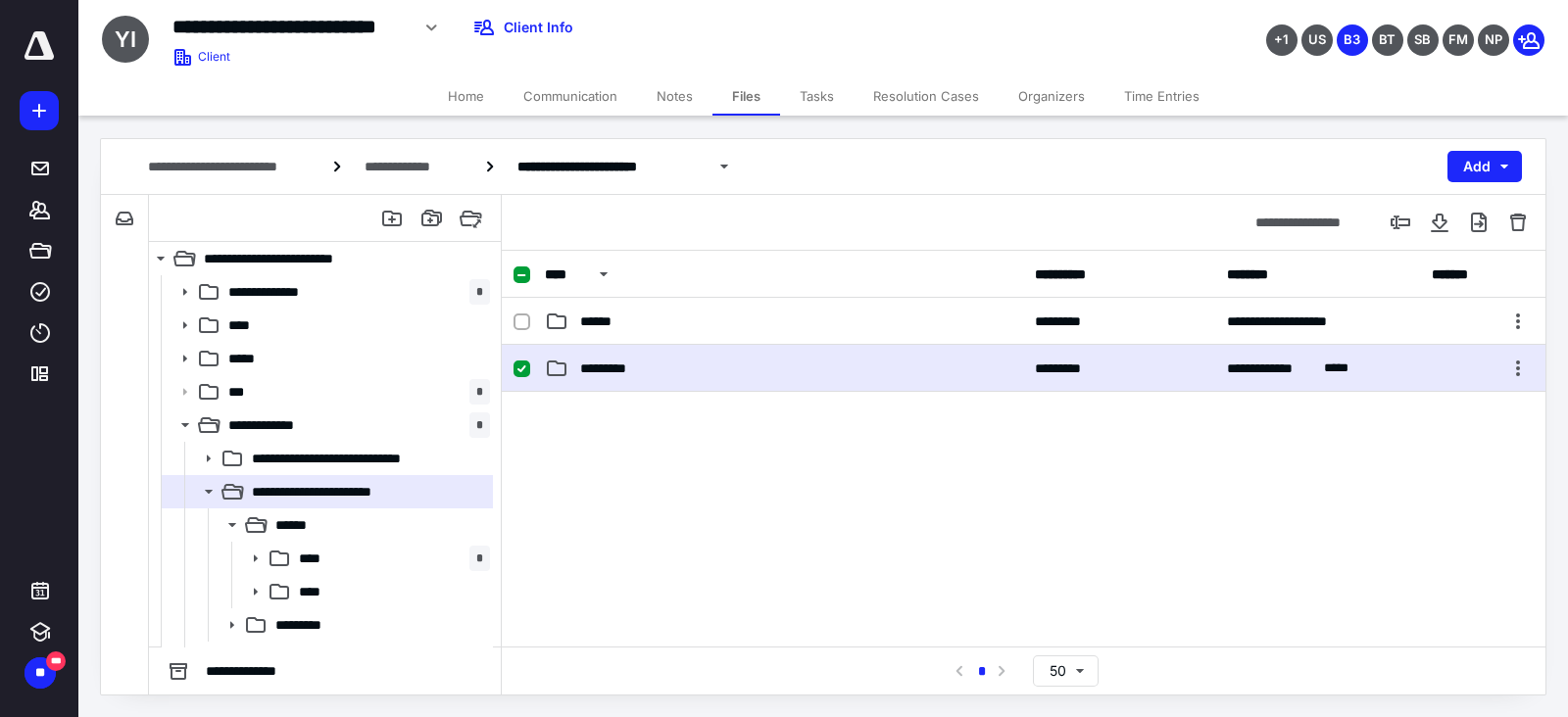 click on "*********" at bounding box center (784, 368) 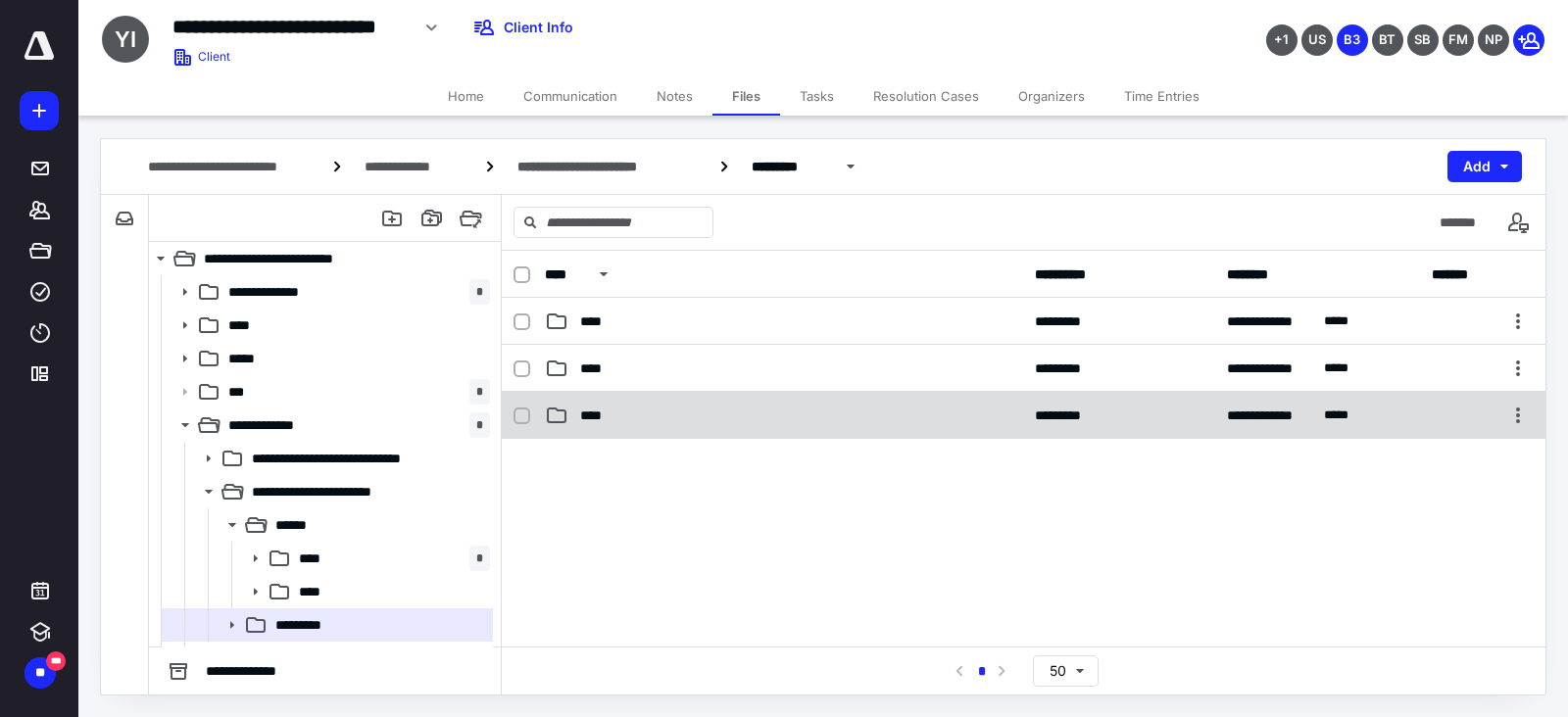 click on "****" at bounding box center [784, 415] 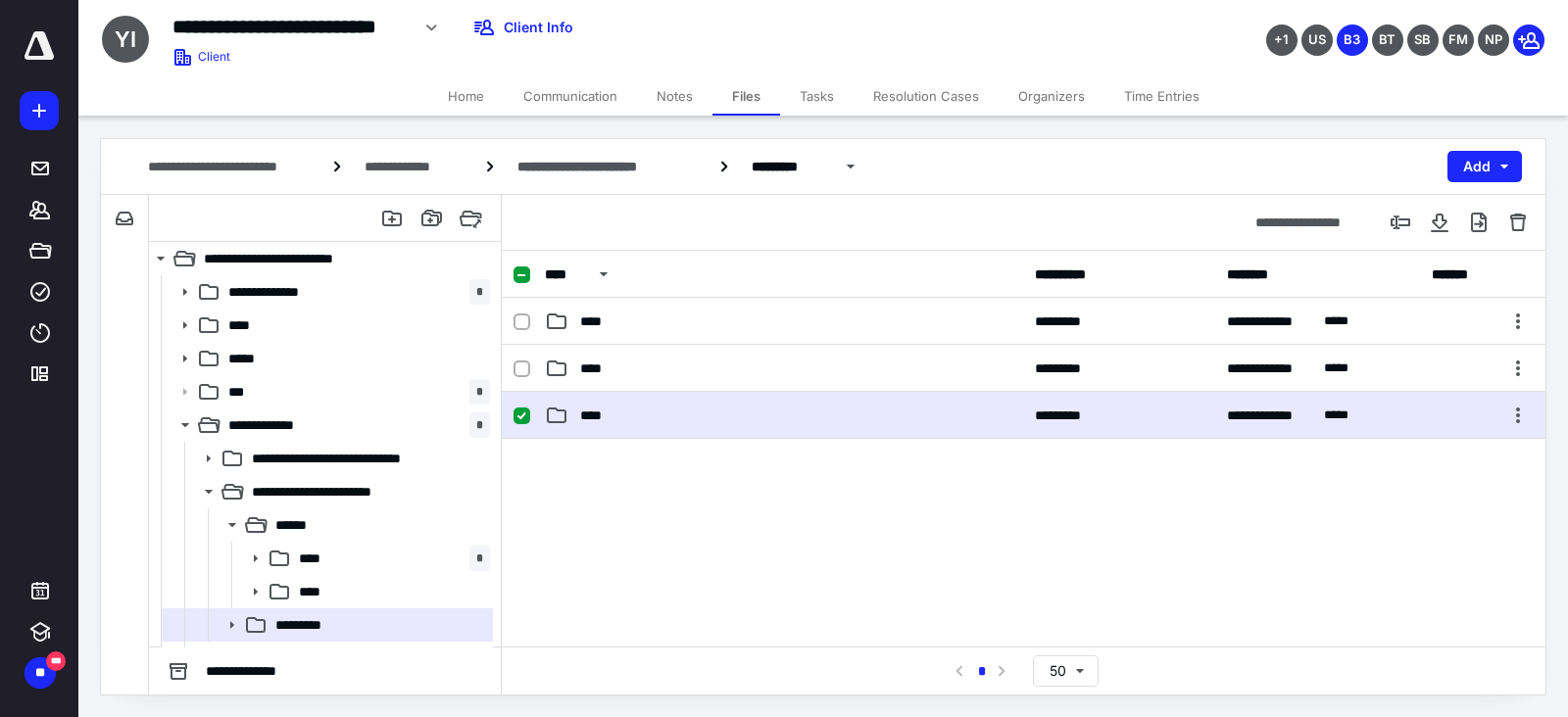 click on "****" at bounding box center (784, 415) 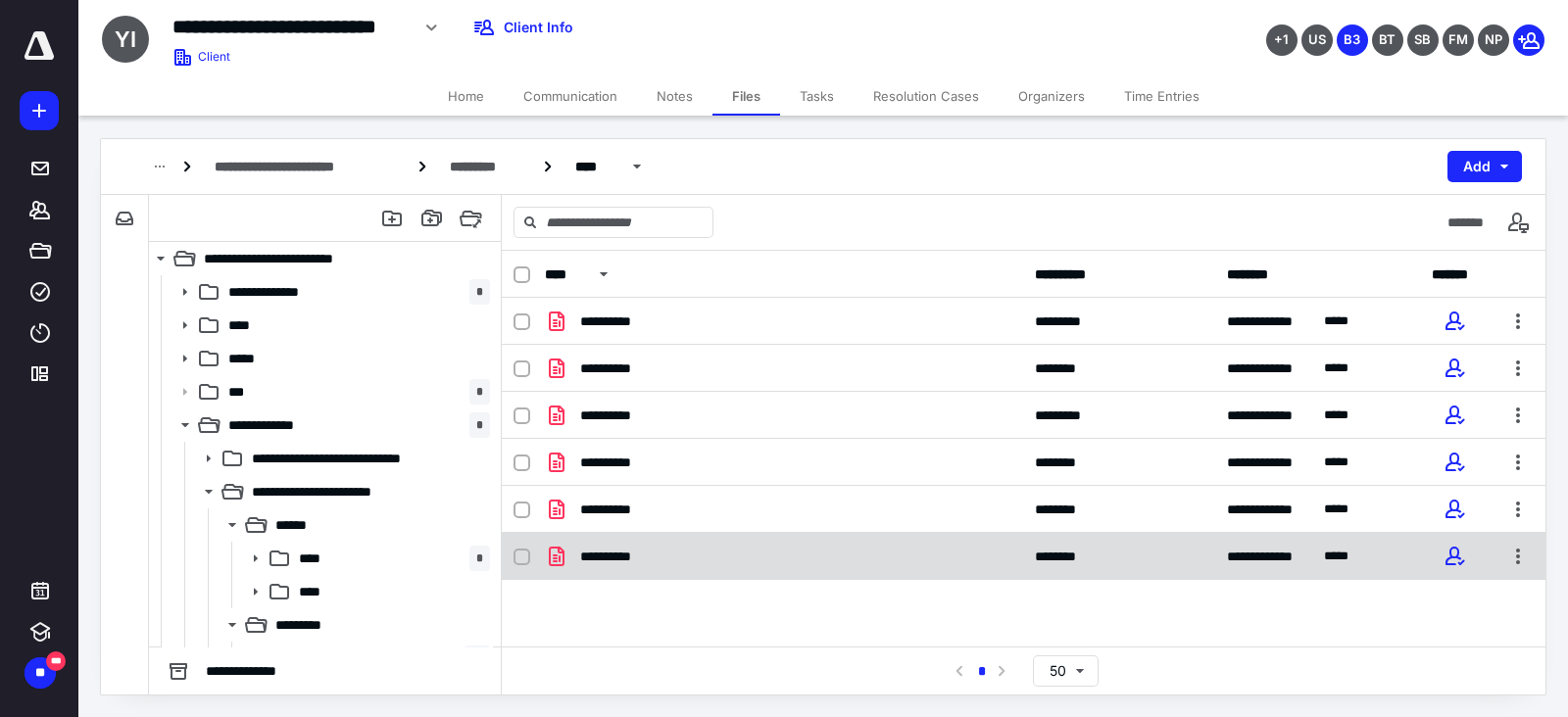 click on "**********" at bounding box center [784, 556] 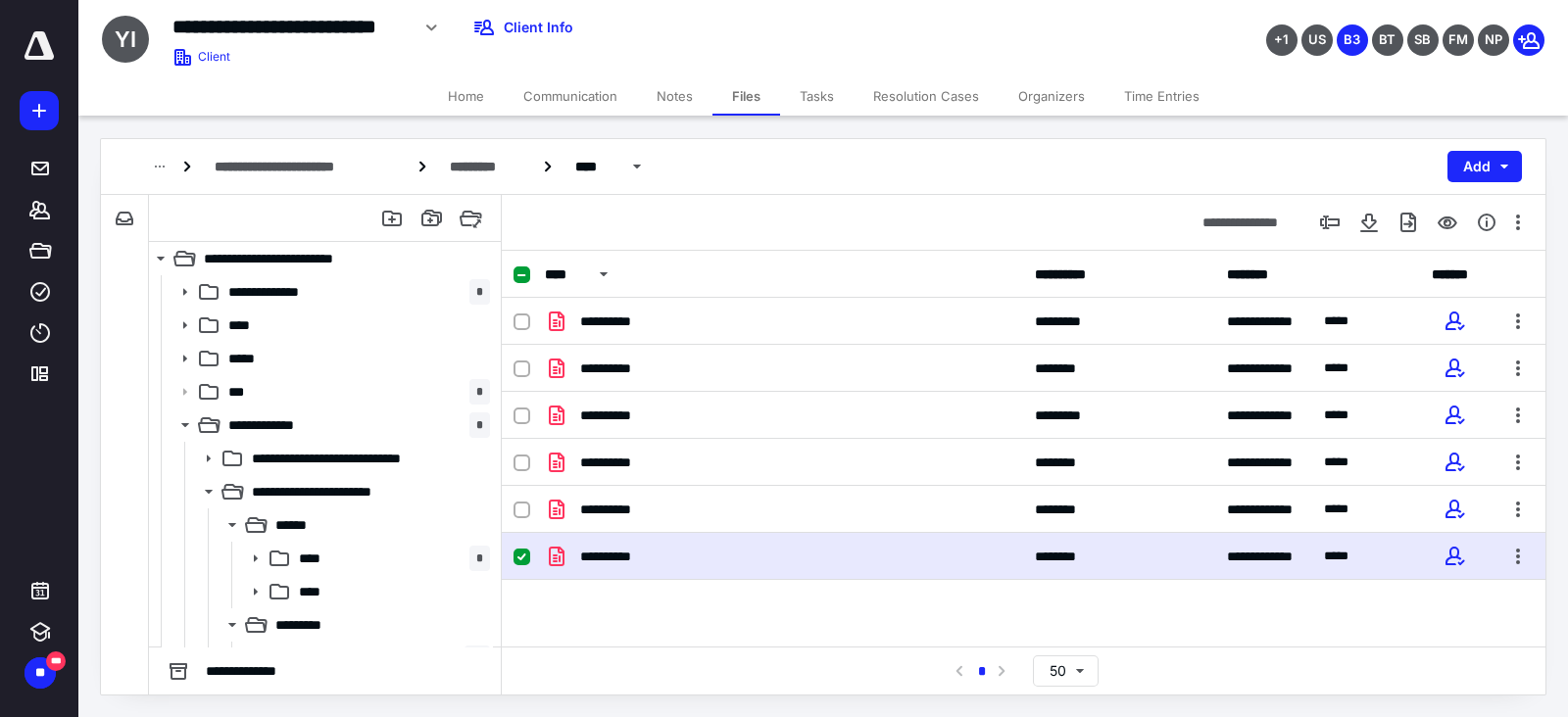 click on "**********" at bounding box center (784, 556) 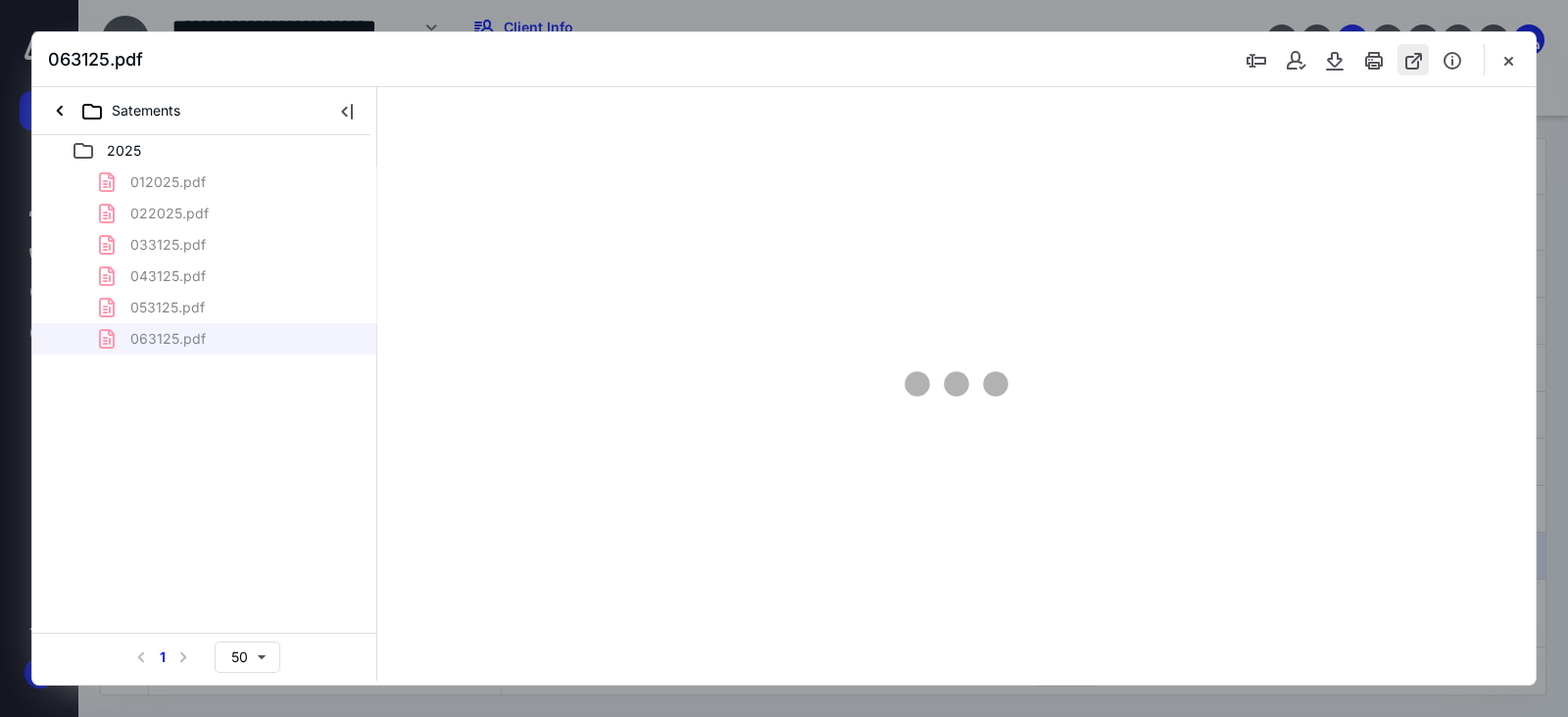 click at bounding box center (1413, 60) 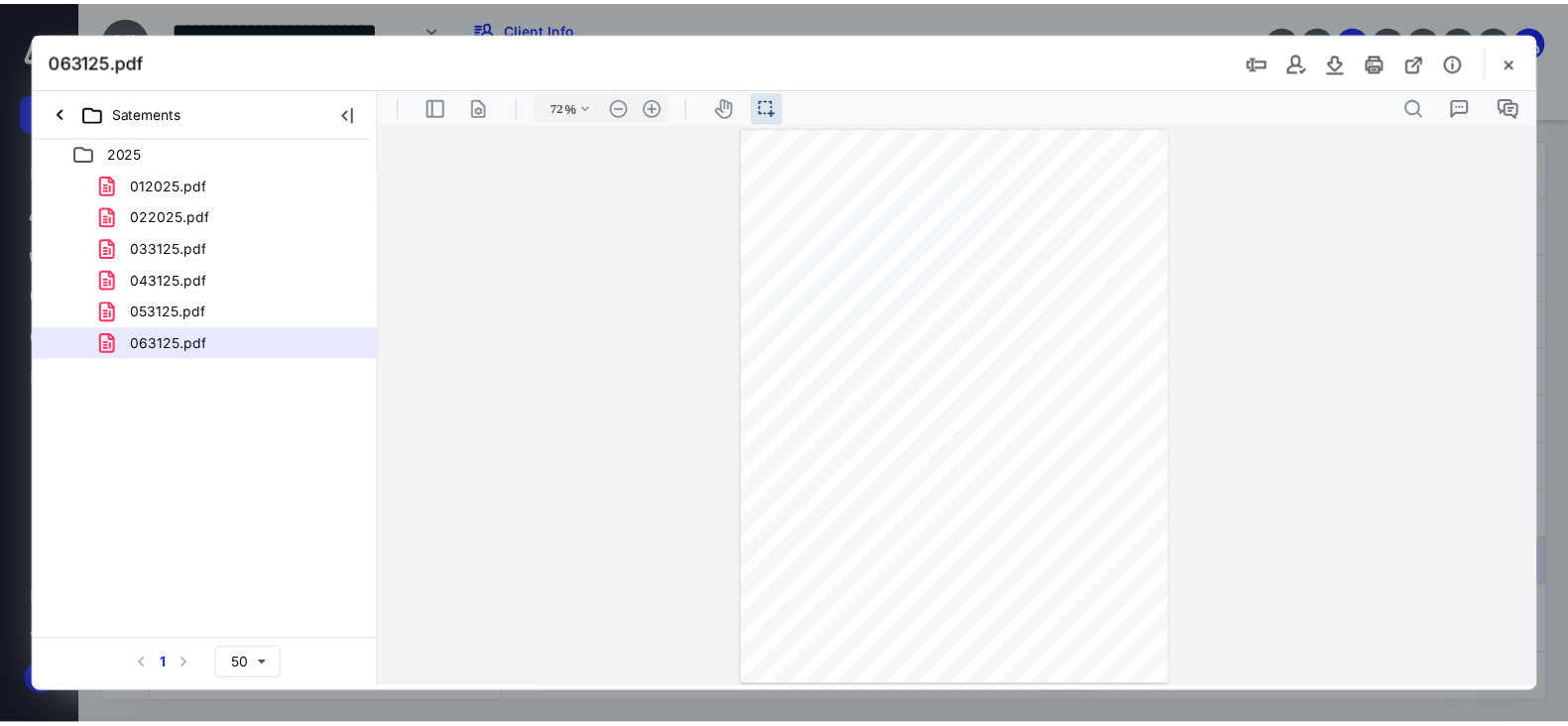 scroll, scrollTop: 0, scrollLeft: 0, axis: both 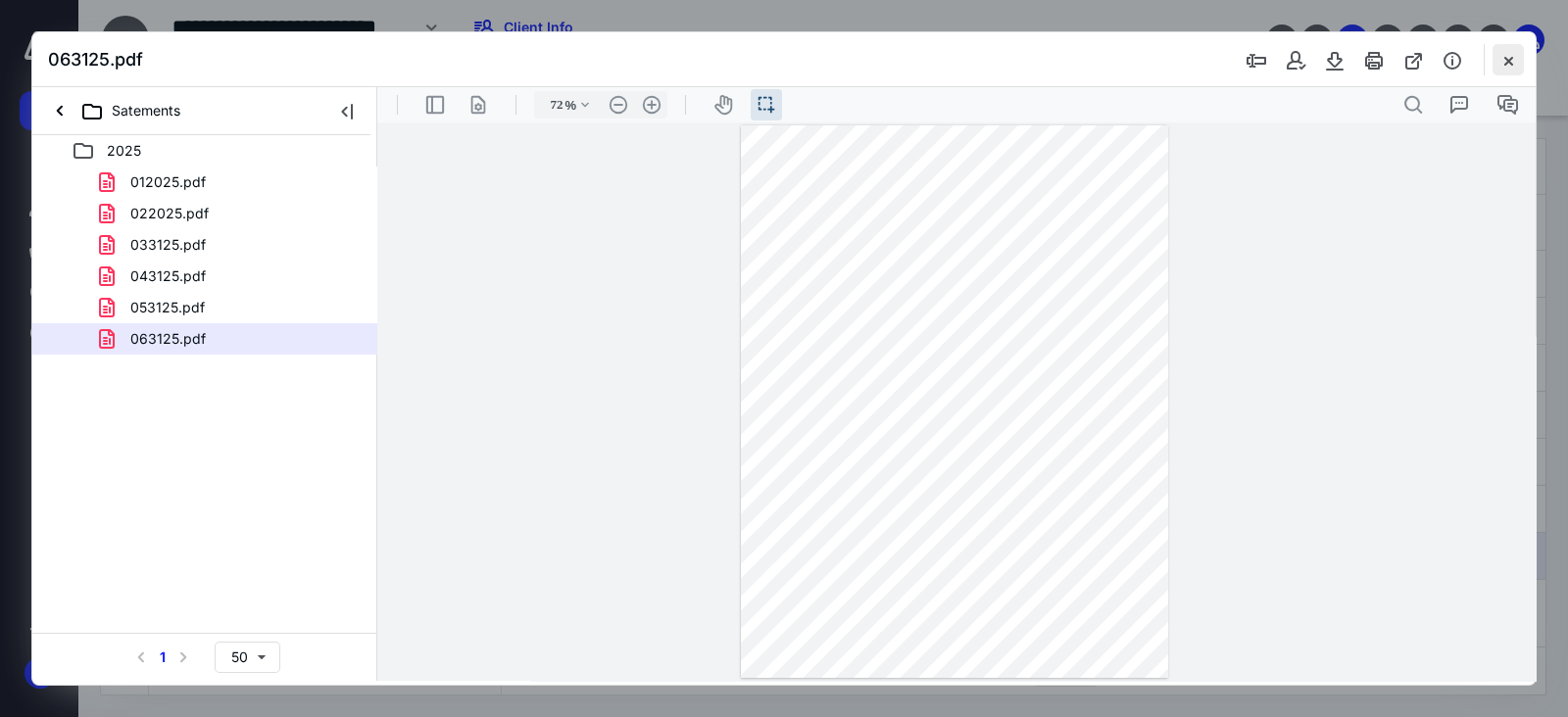 click at bounding box center [1508, 60] 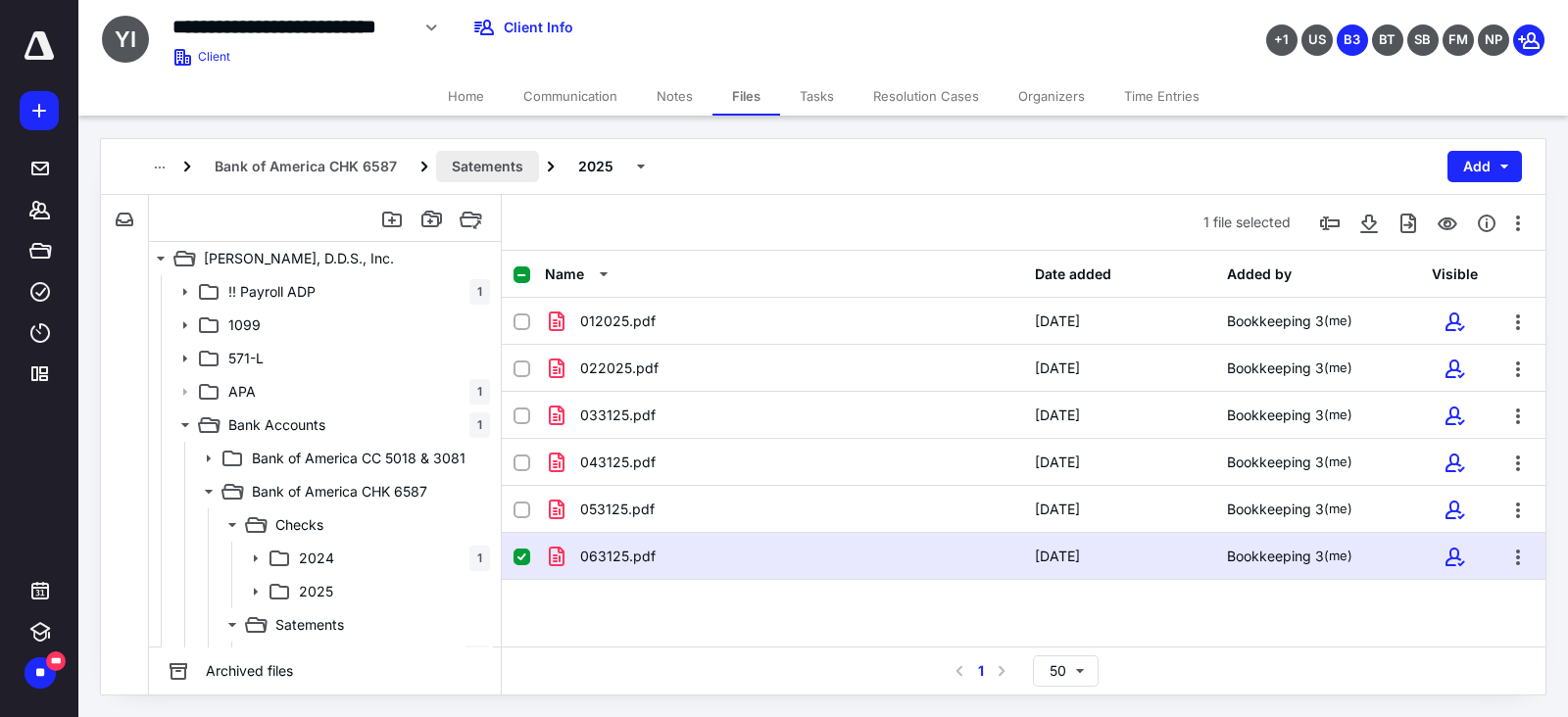 click on "Satements" at bounding box center (487, 167) 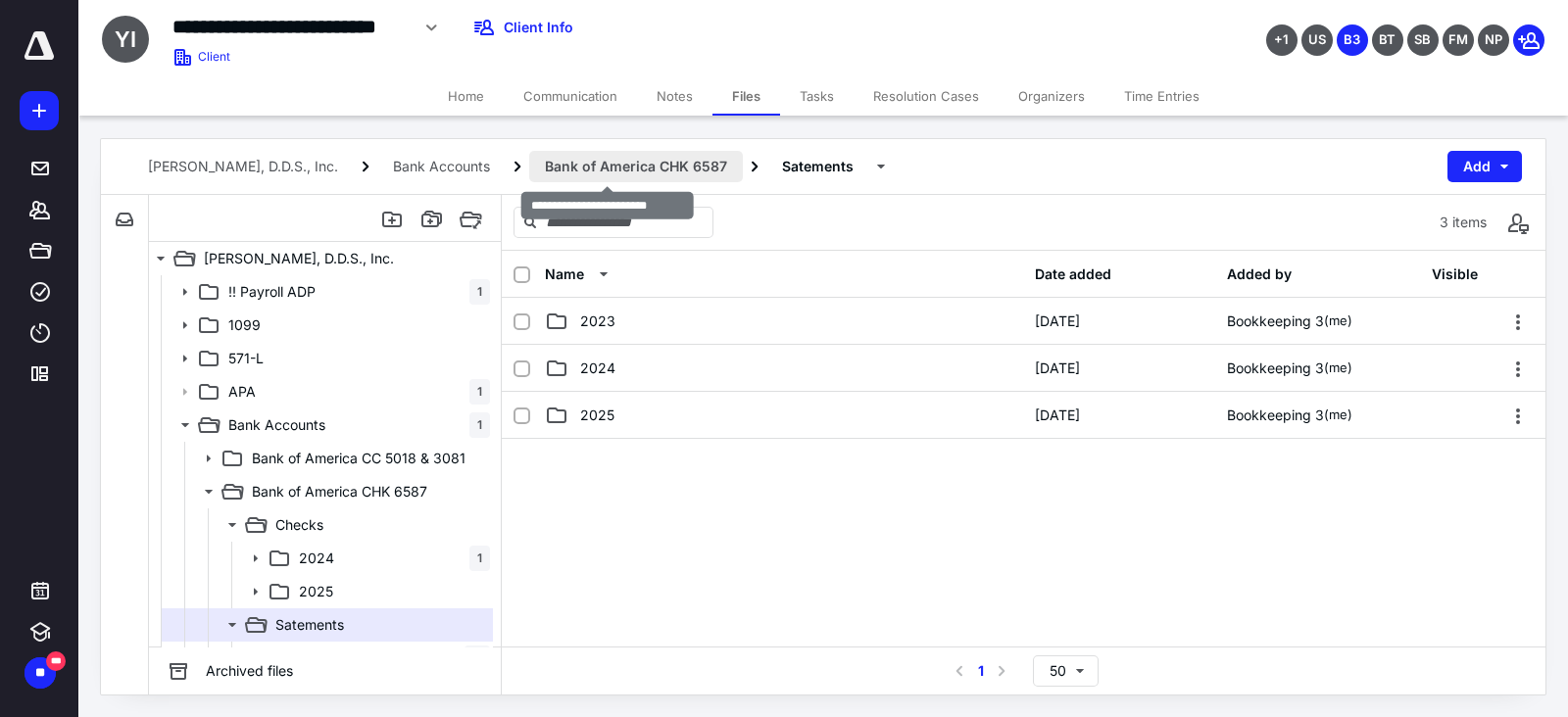 click on "Bank of America CHK 6587" at bounding box center (636, 167) 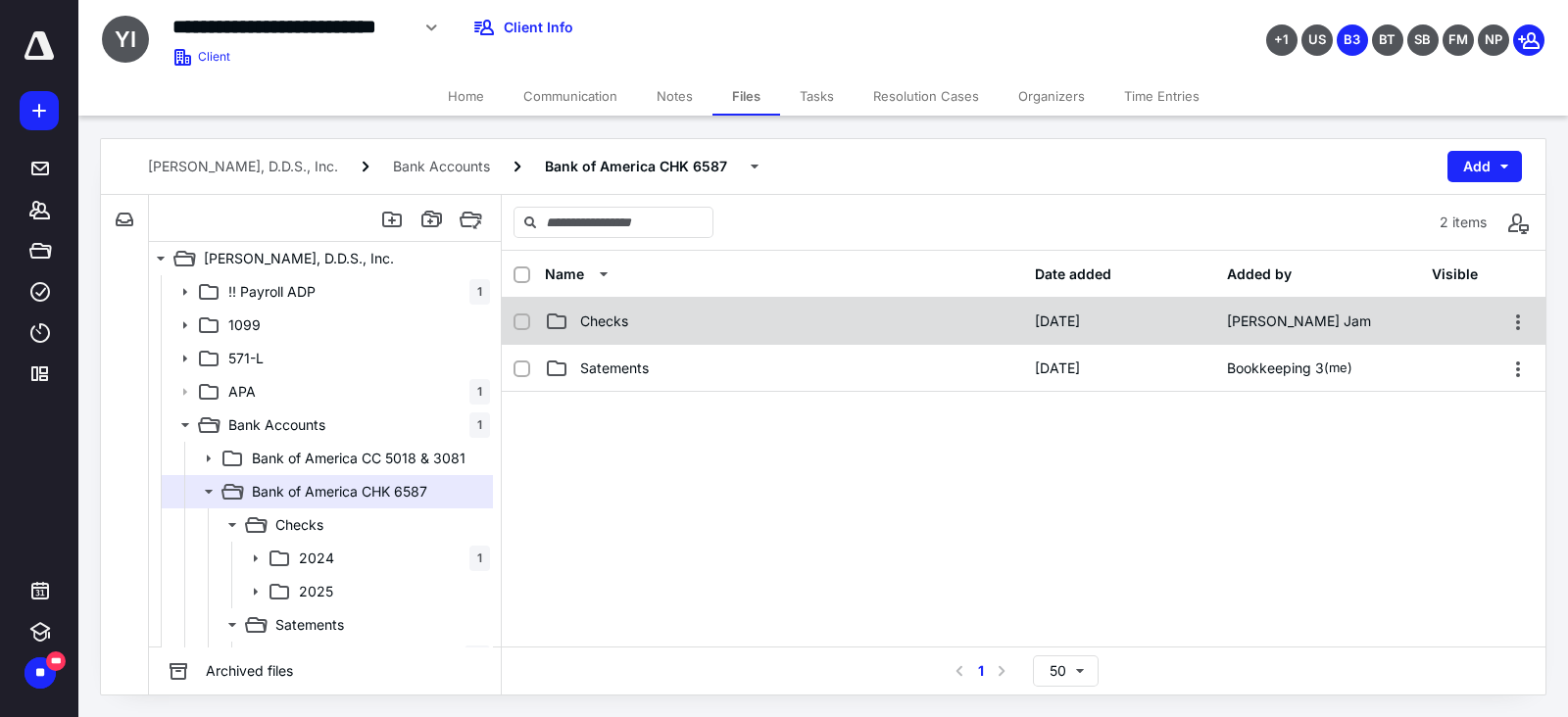 click on "Checks" at bounding box center (784, 321) 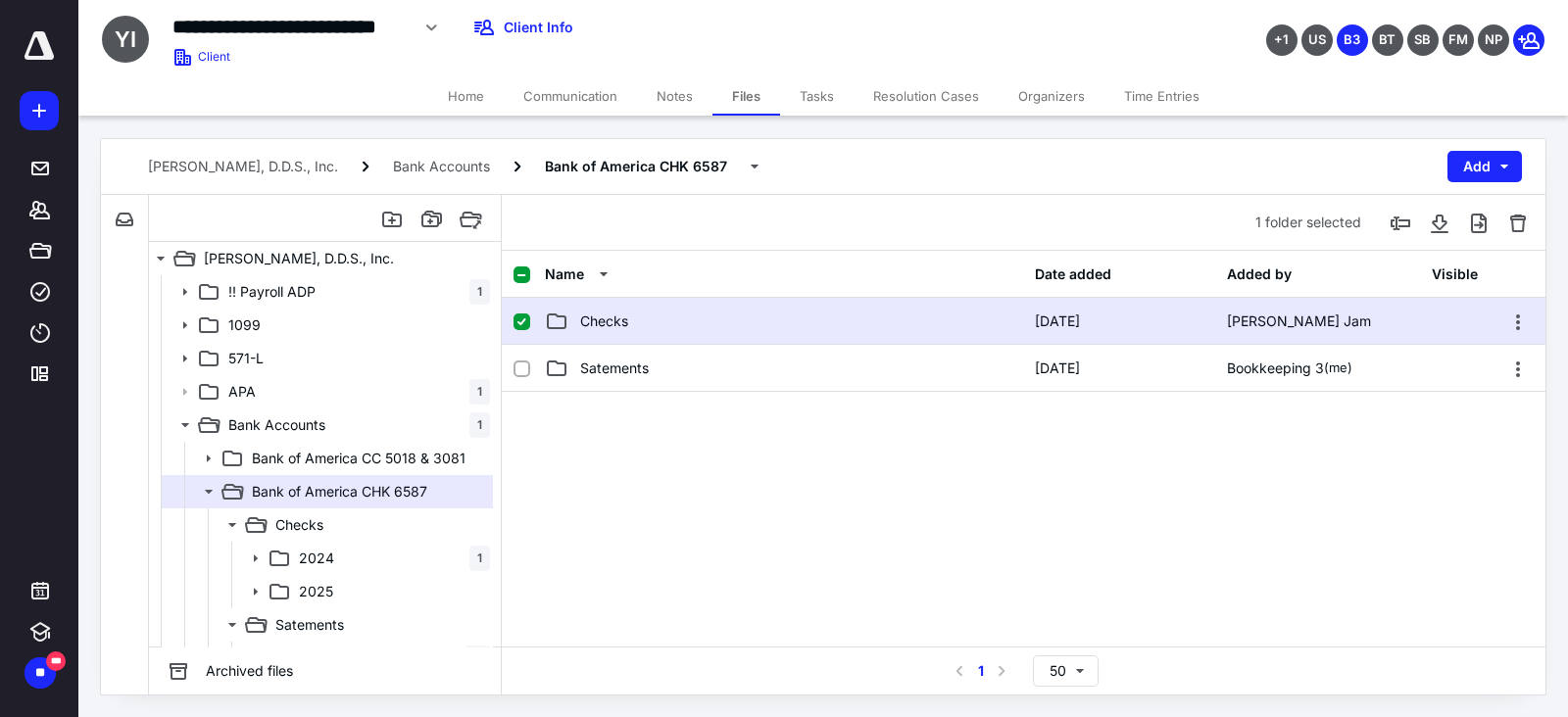 click on "Checks" at bounding box center [784, 321] 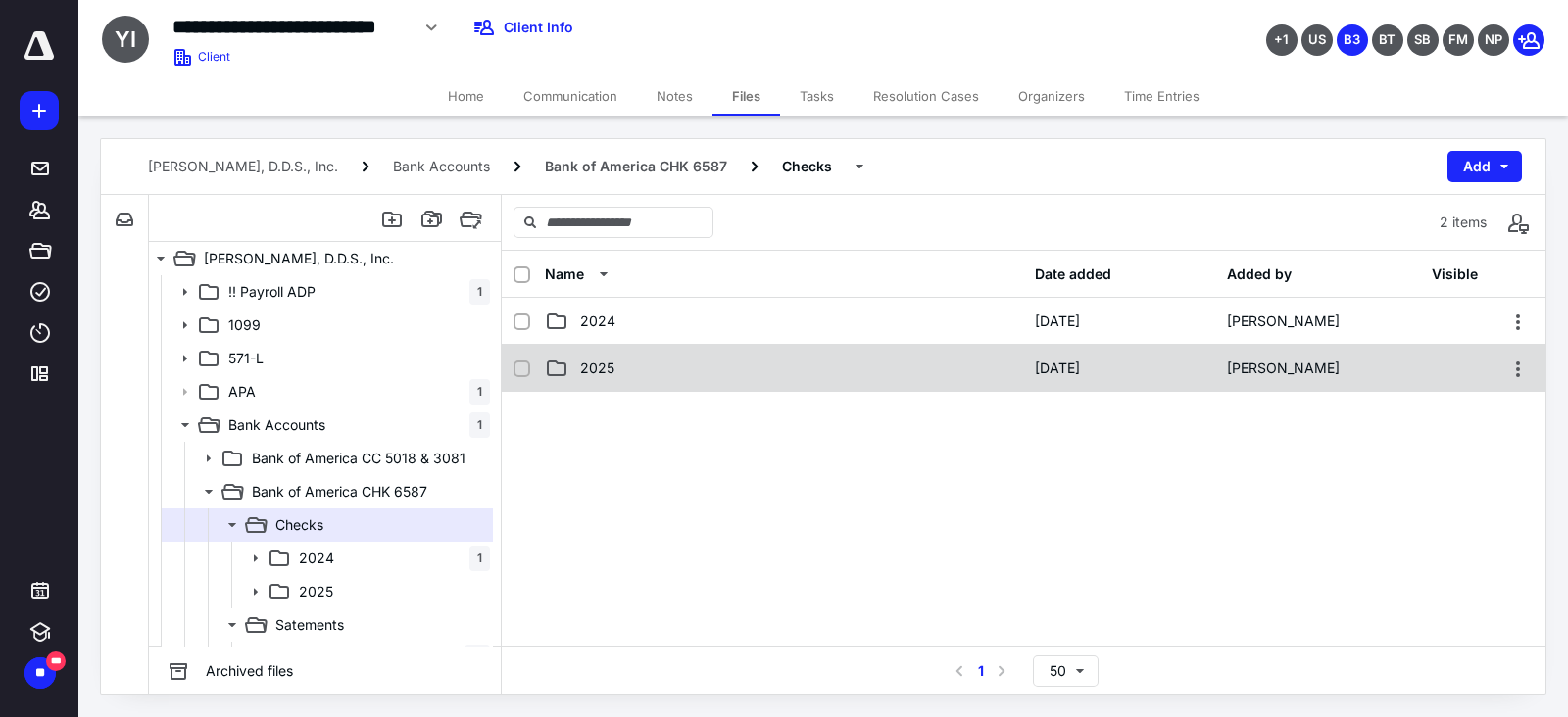 click on "2025" at bounding box center [784, 368] 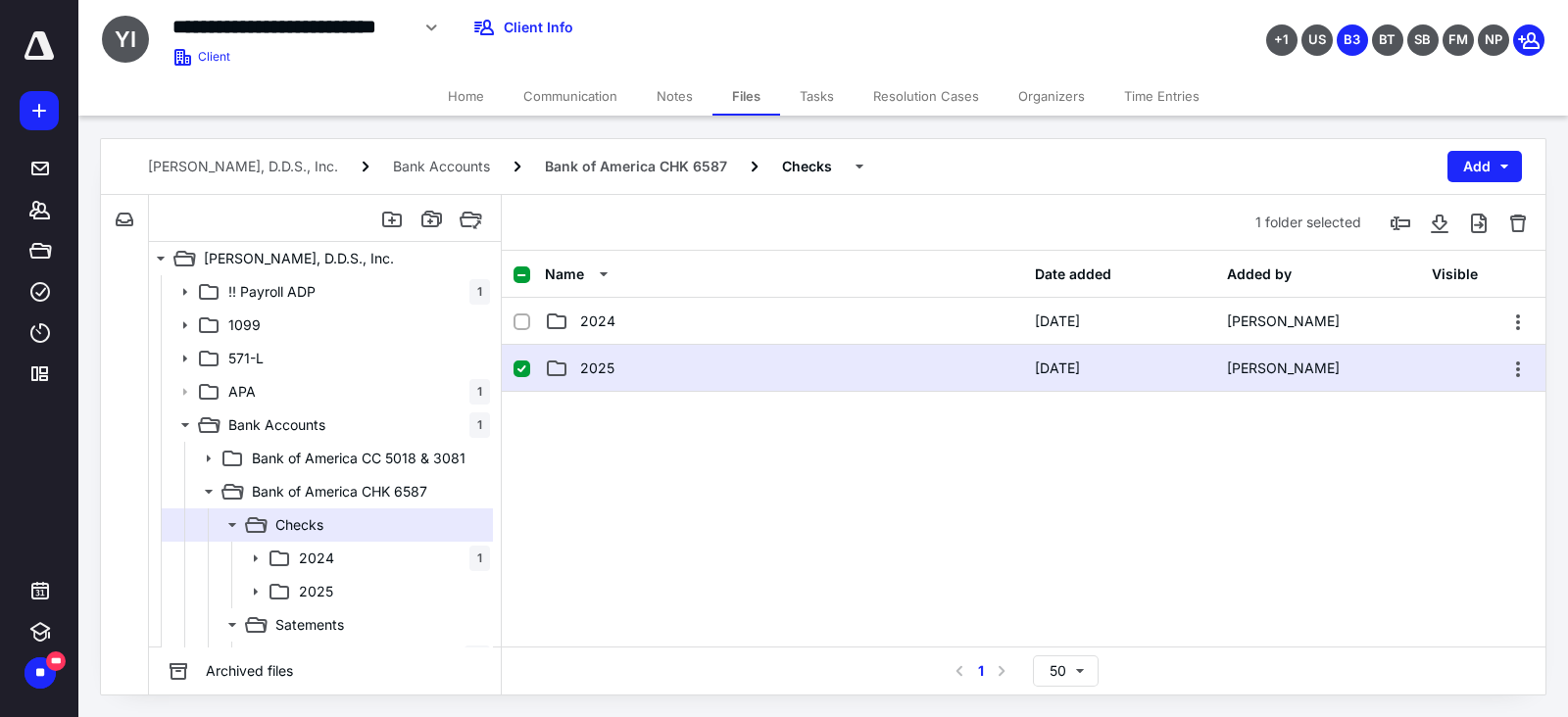 click on "2025" at bounding box center (784, 368) 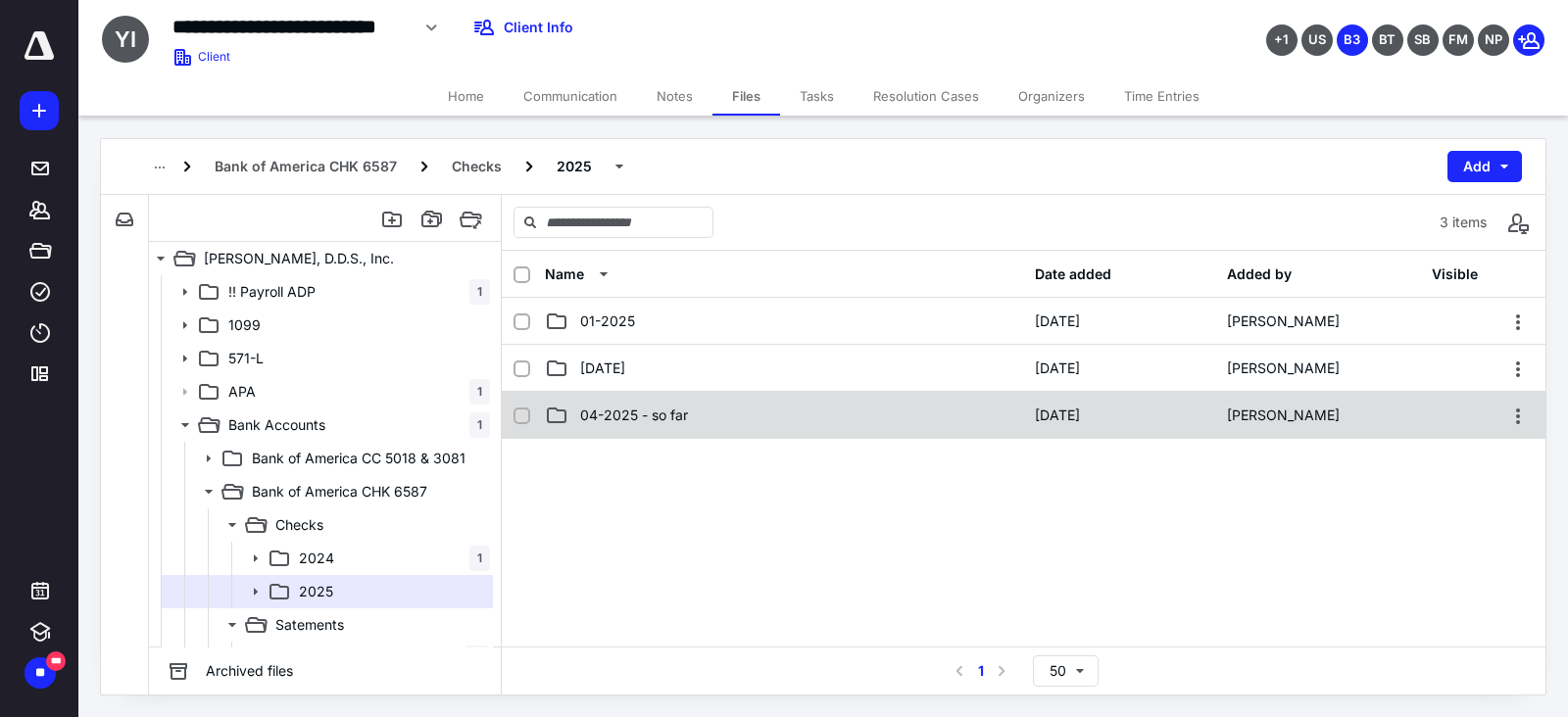 click on "04-2025 - so far" at bounding box center (784, 415) 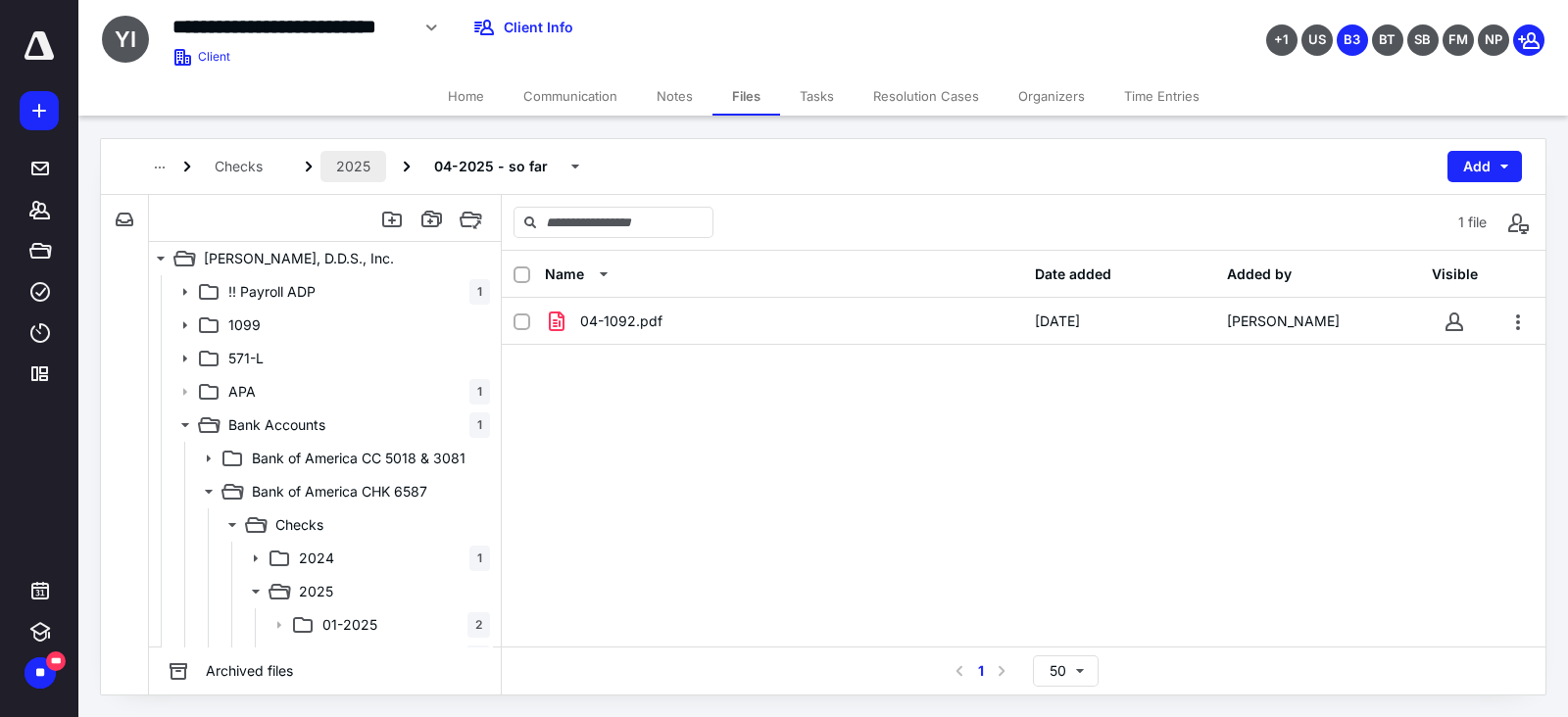 click on "2025" at bounding box center [353, 167] 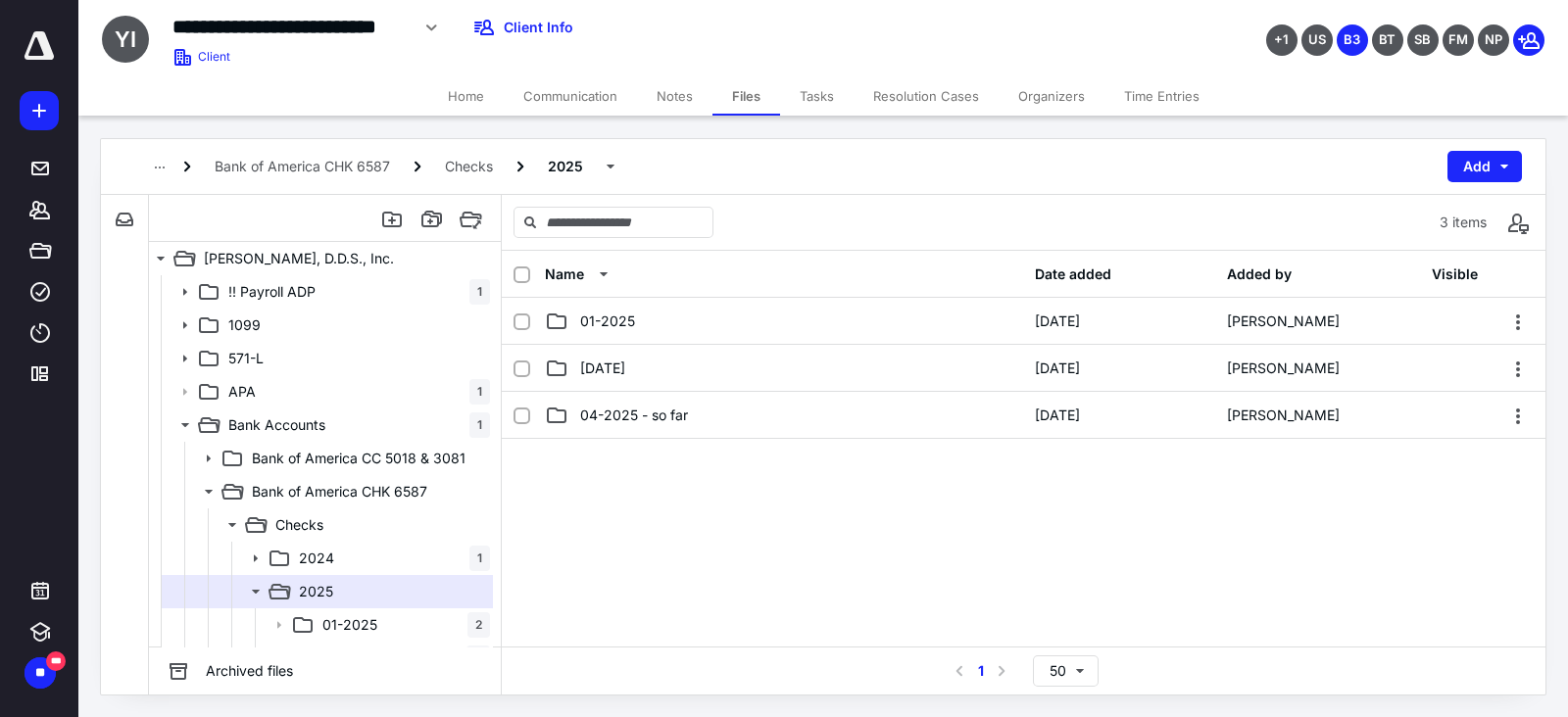 click on "Tasks" at bounding box center [816, 96] 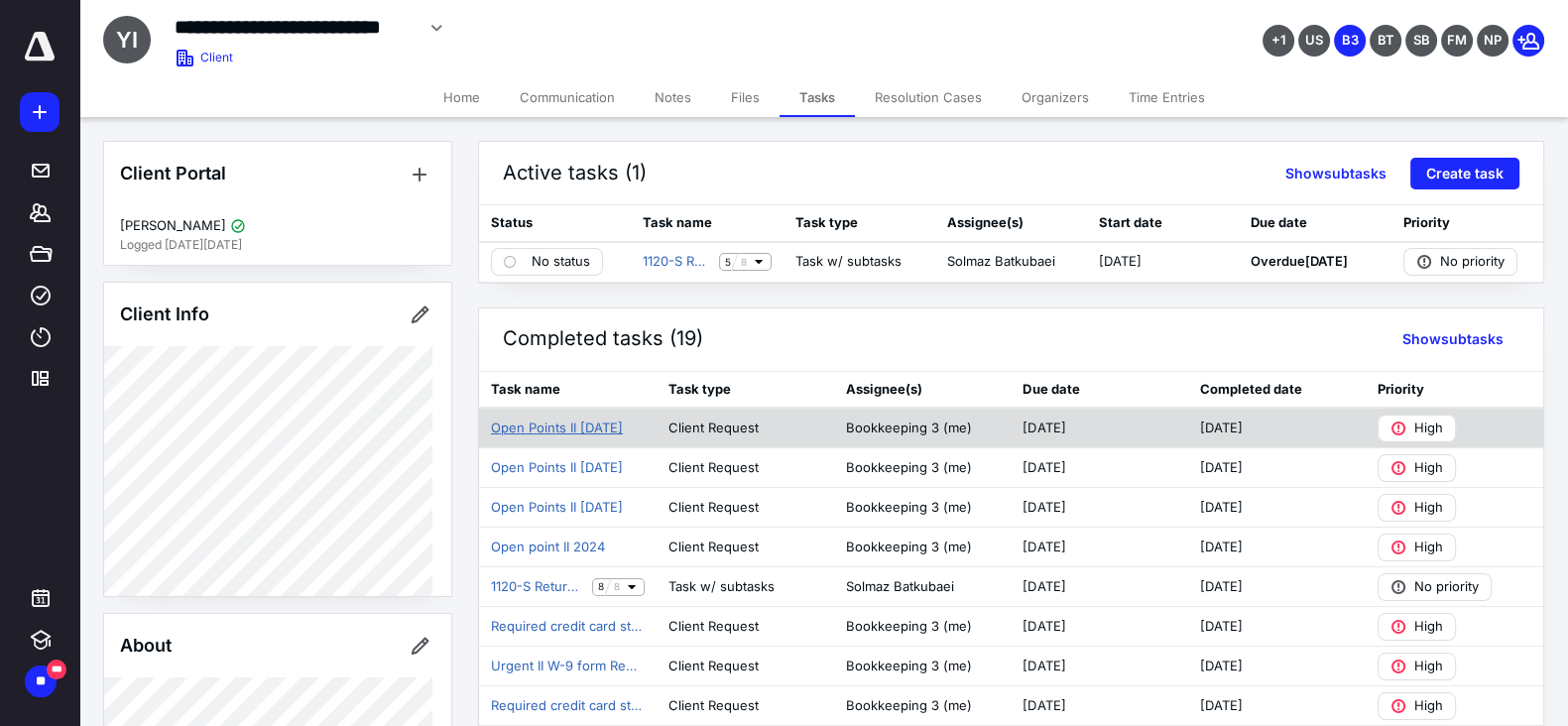 click on "Open Points II [DATE]" at bounding box center (556, 428) 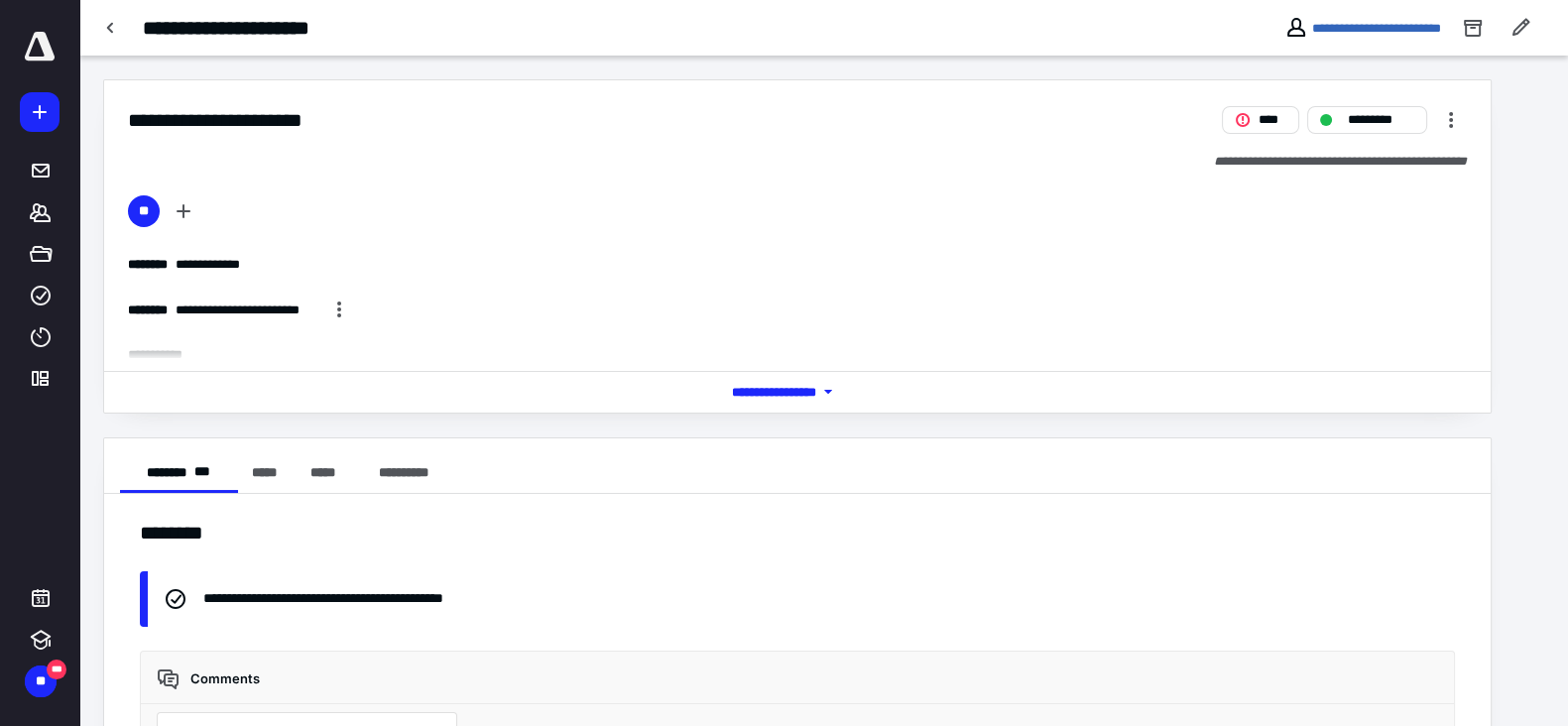 click on "*** **** *******" at bounding box center (797, 392) 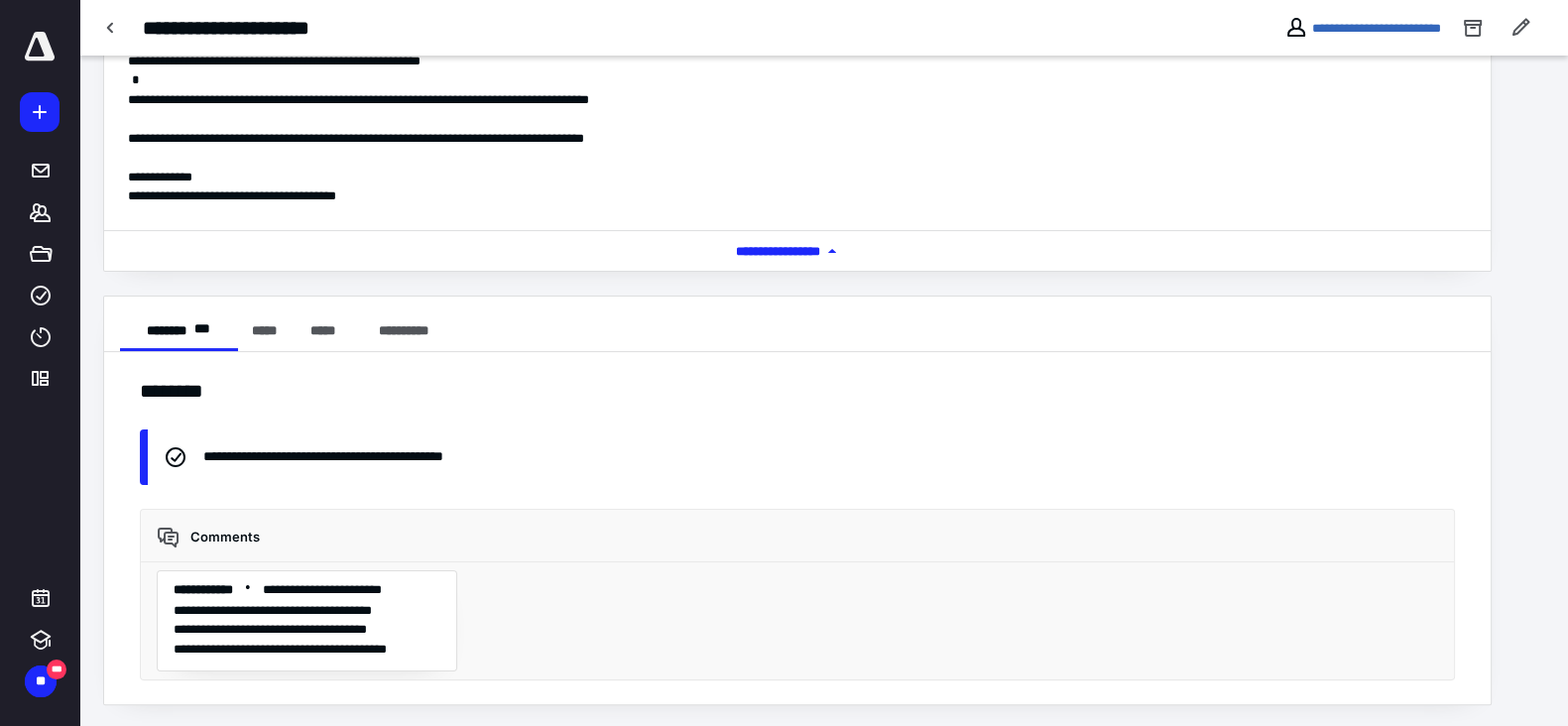 scroll, scrollTop: 0, scrollLeft: 0, axis: both 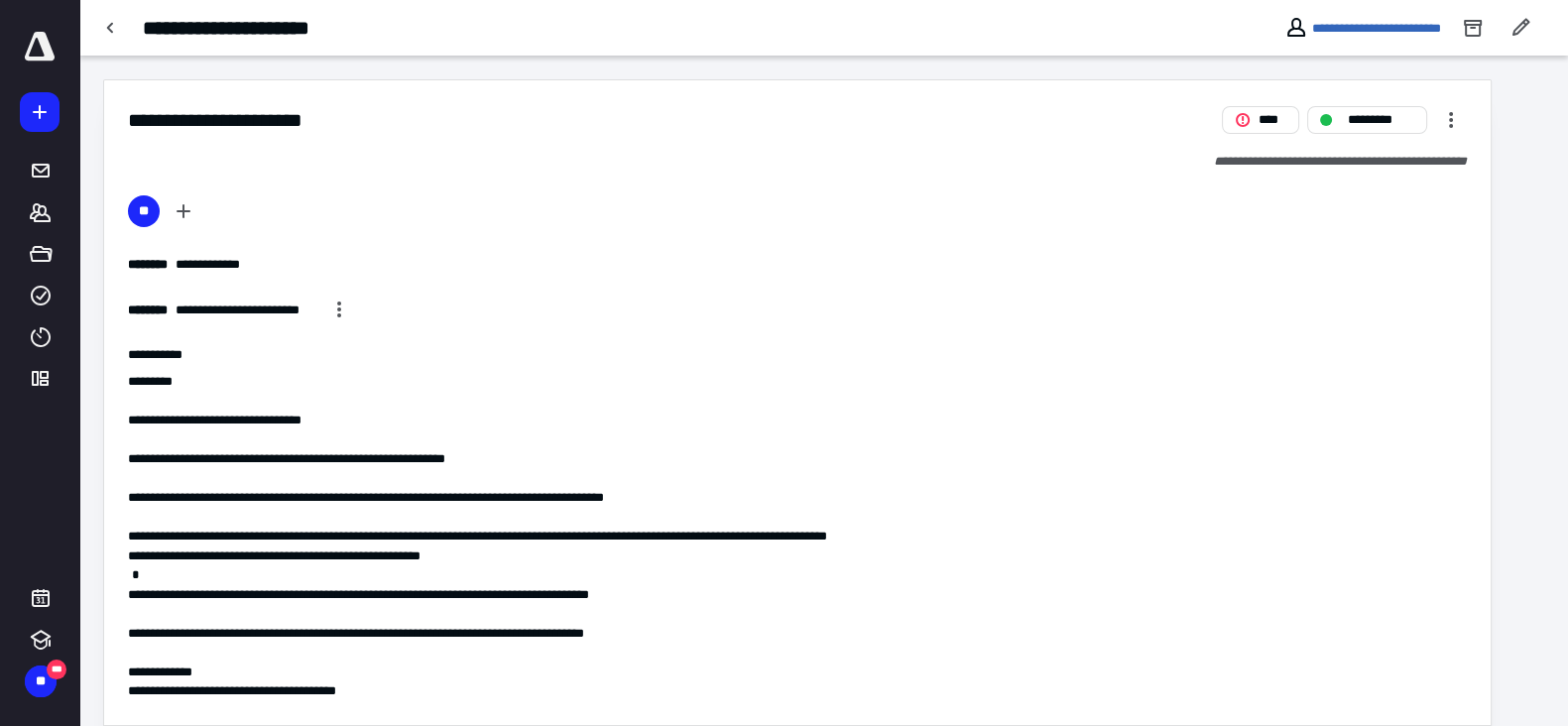 click on "**********" at bounding box center (247, 28) 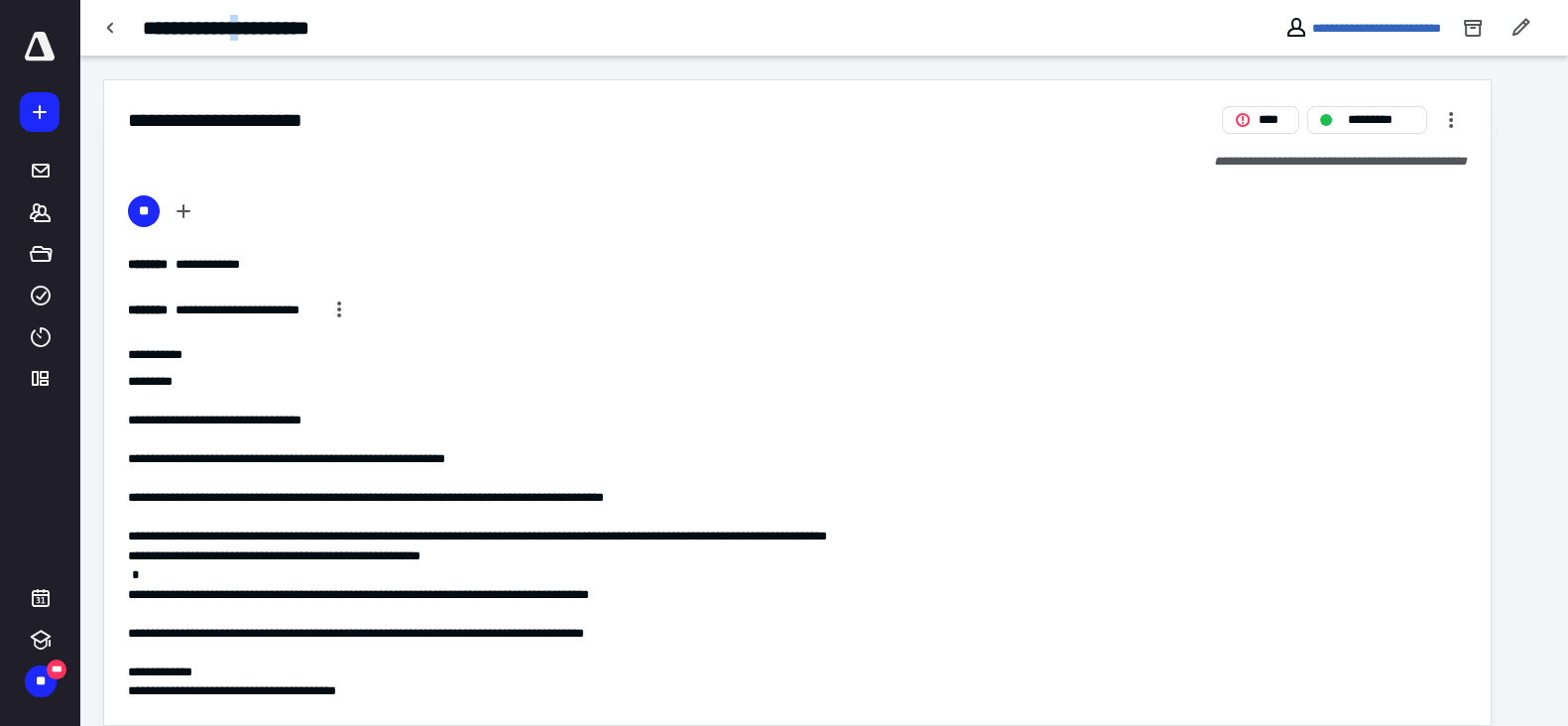click on "**********" at bounding box center (247, 28) 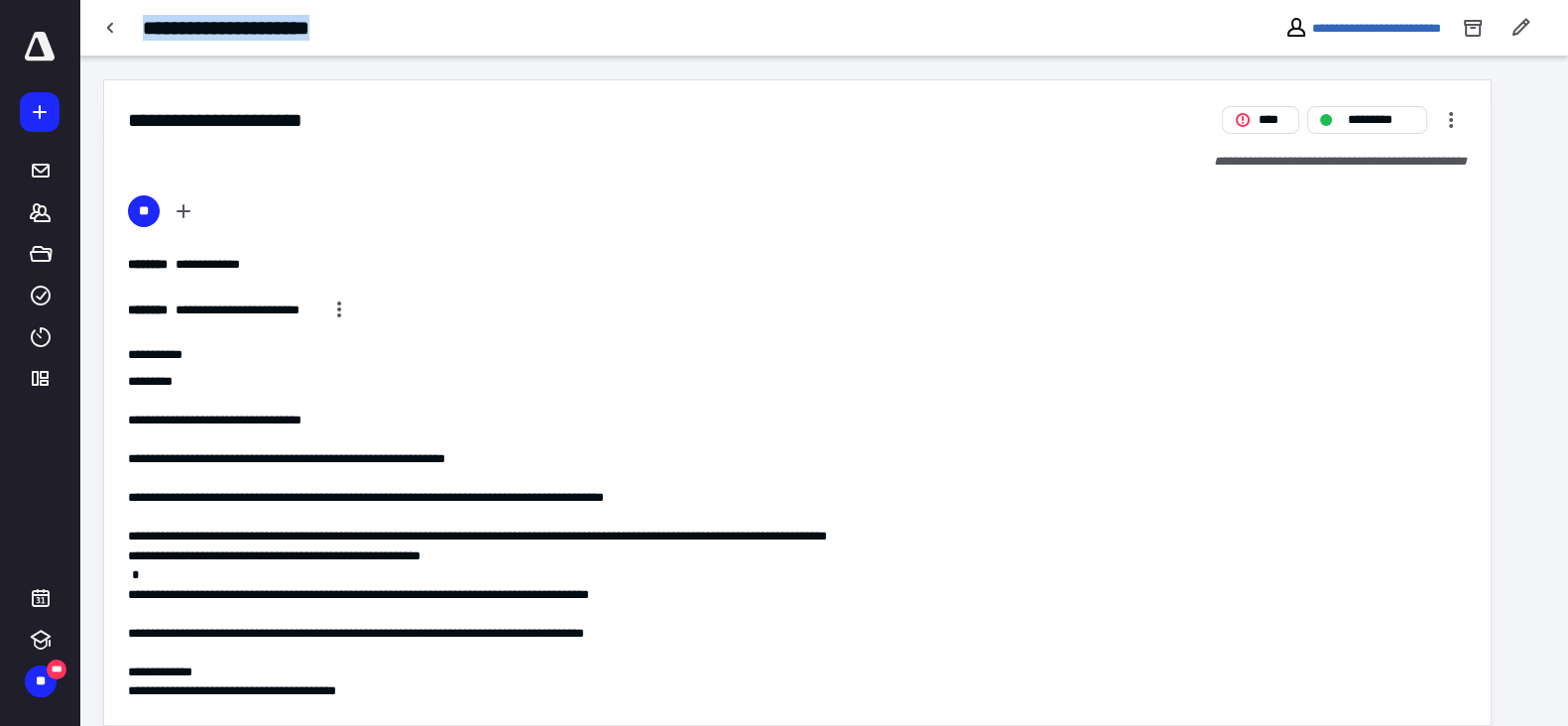 click on "**********" at bounding box center [247, 28] 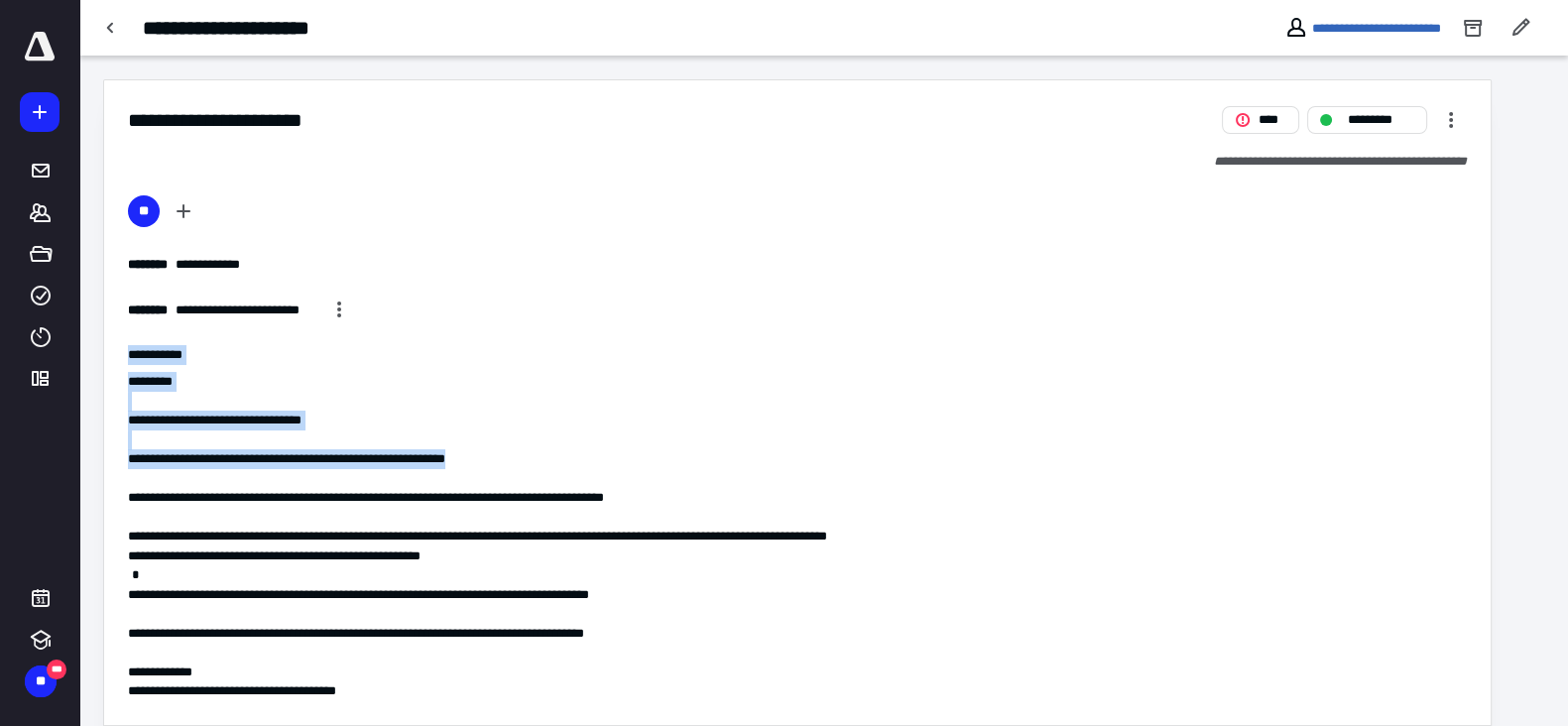 drag, startPoint x: 119, startPoint y: 356, endPoint x: 550, endPoint y: 449, distance: 440.91949 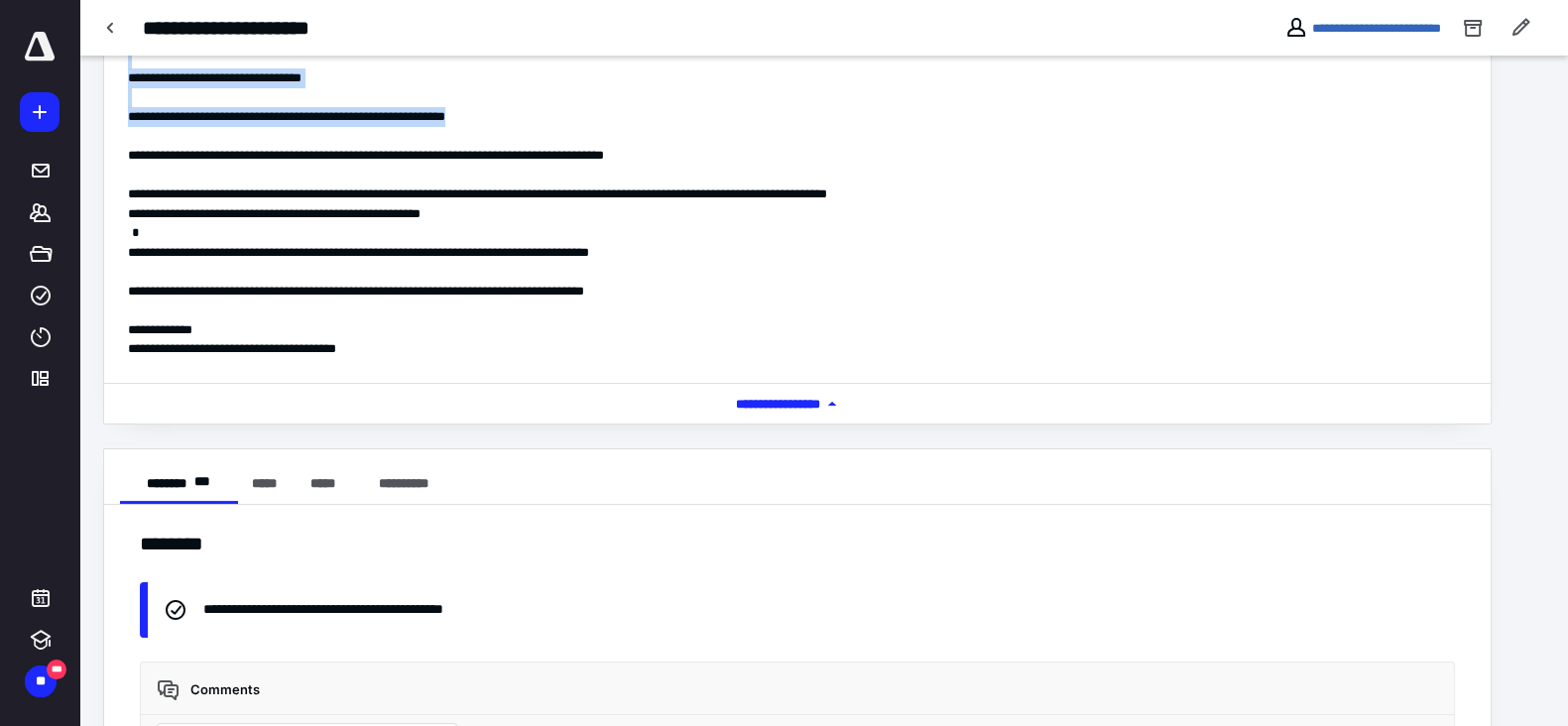 scroll, scrollTop: 372, scrollLeft: 0, axis: vertical 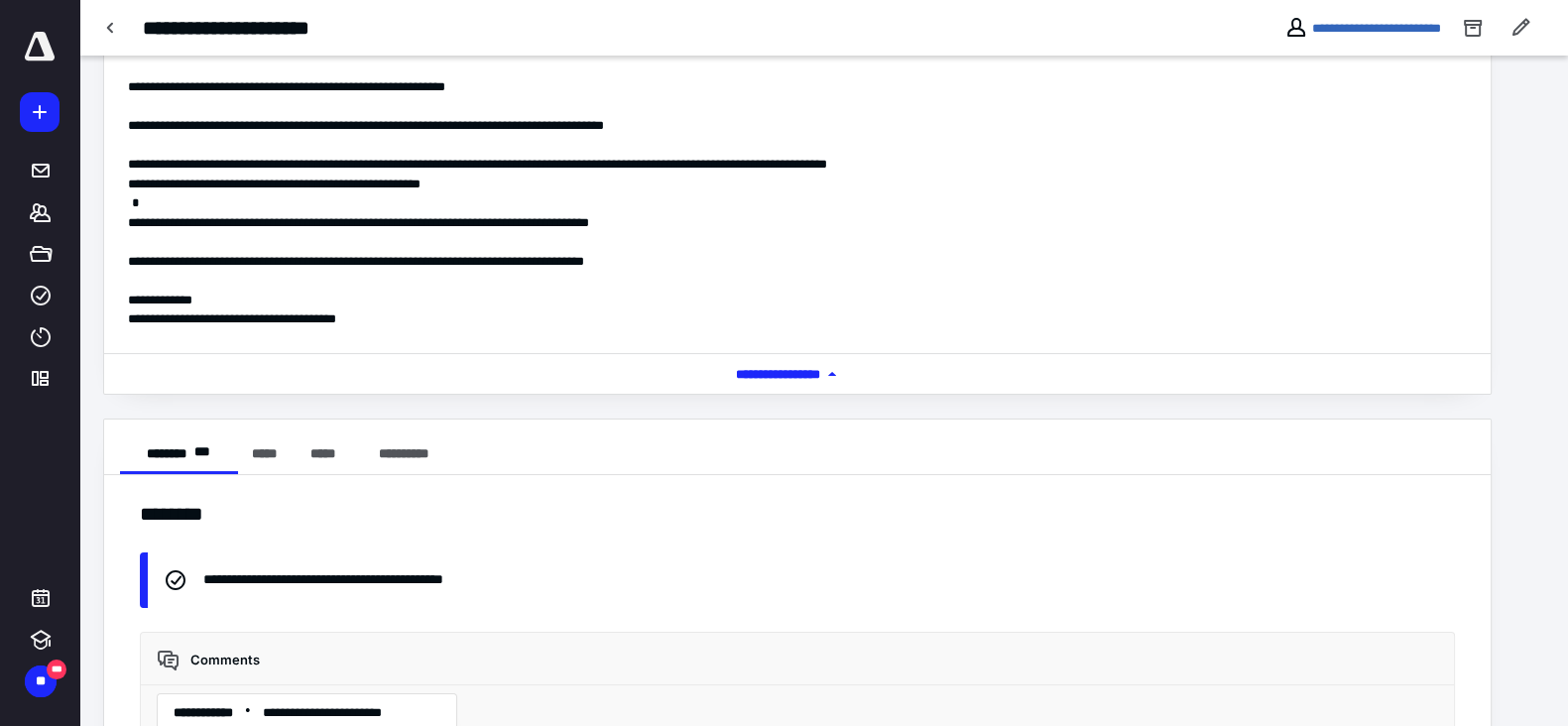 click at bounding box center [797, 242] 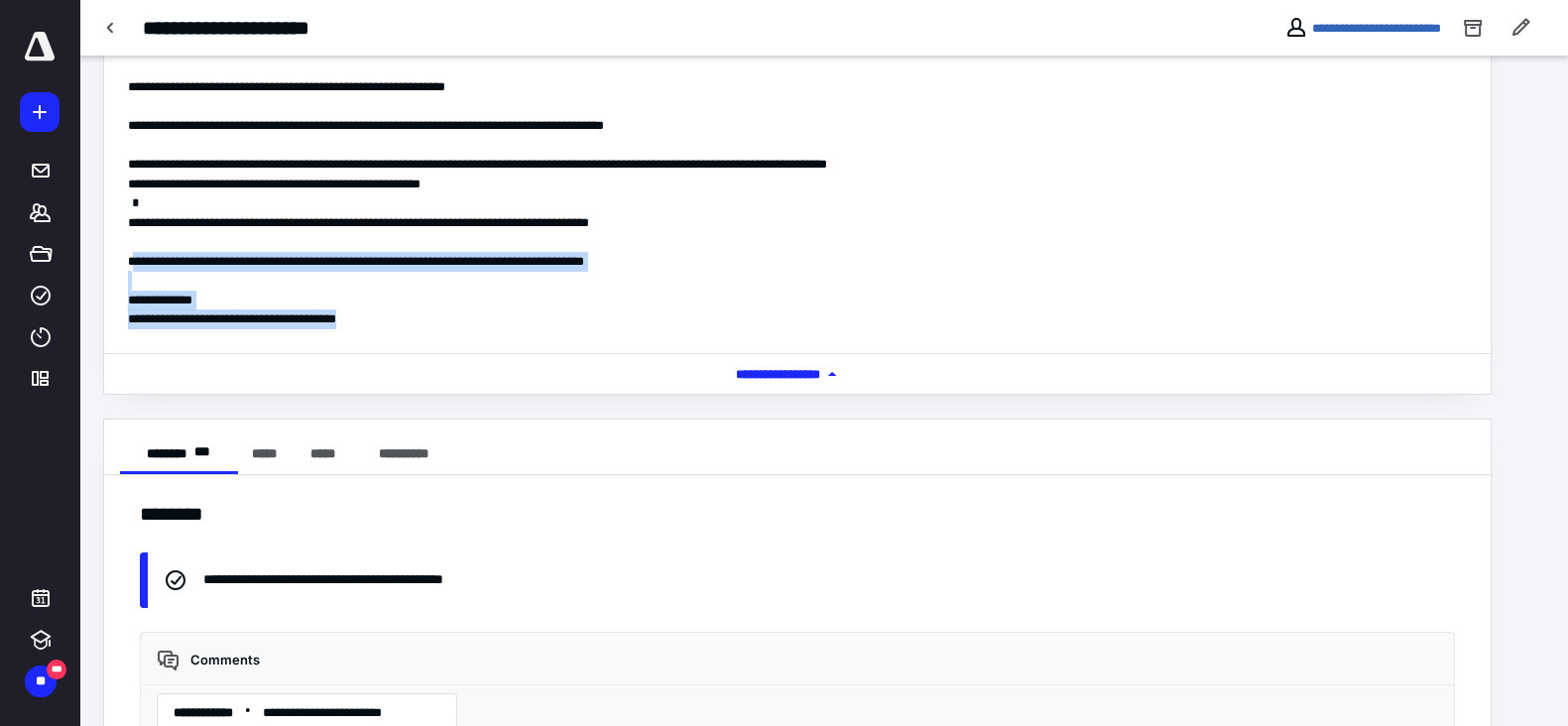 drag, startPoint x: 134, startPoint y: 263, endPoint x: 434, endPoint y: 319, distance: 305.1819 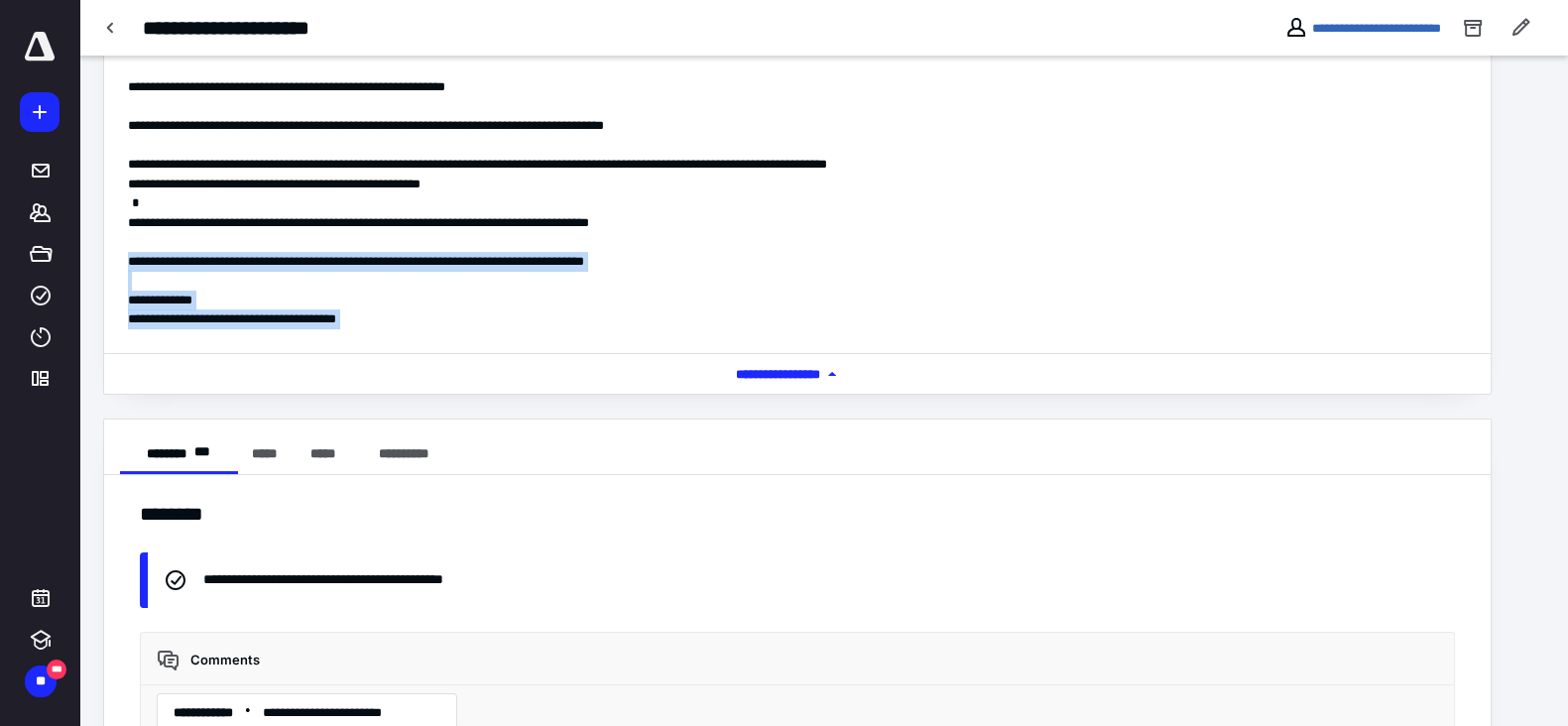 drag, startPoint x: 127, startPoint y: 261, endPoint x: 412, endPoint y: 331, distance: 293.47061 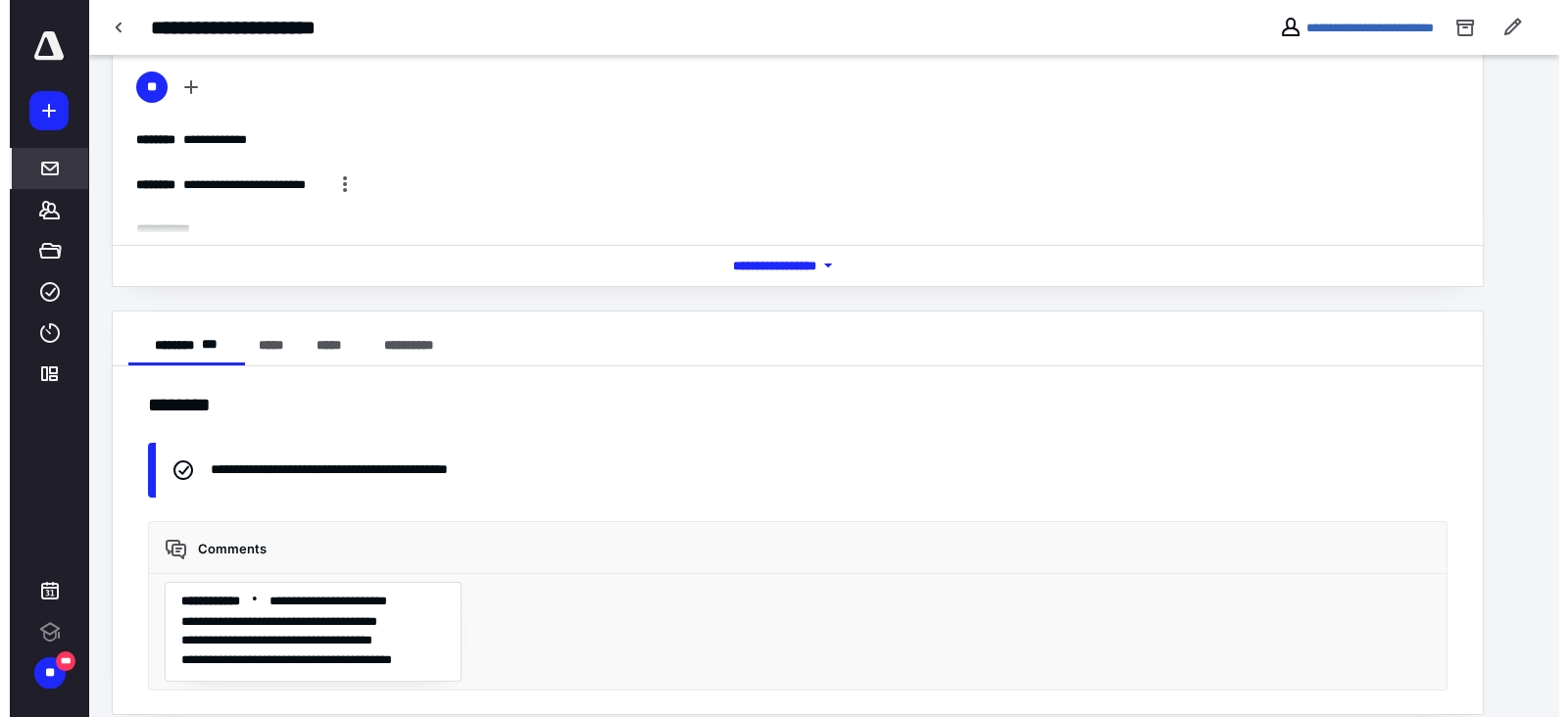 scroll, scrollTop: 0, scrollLeft: 0, axis: both 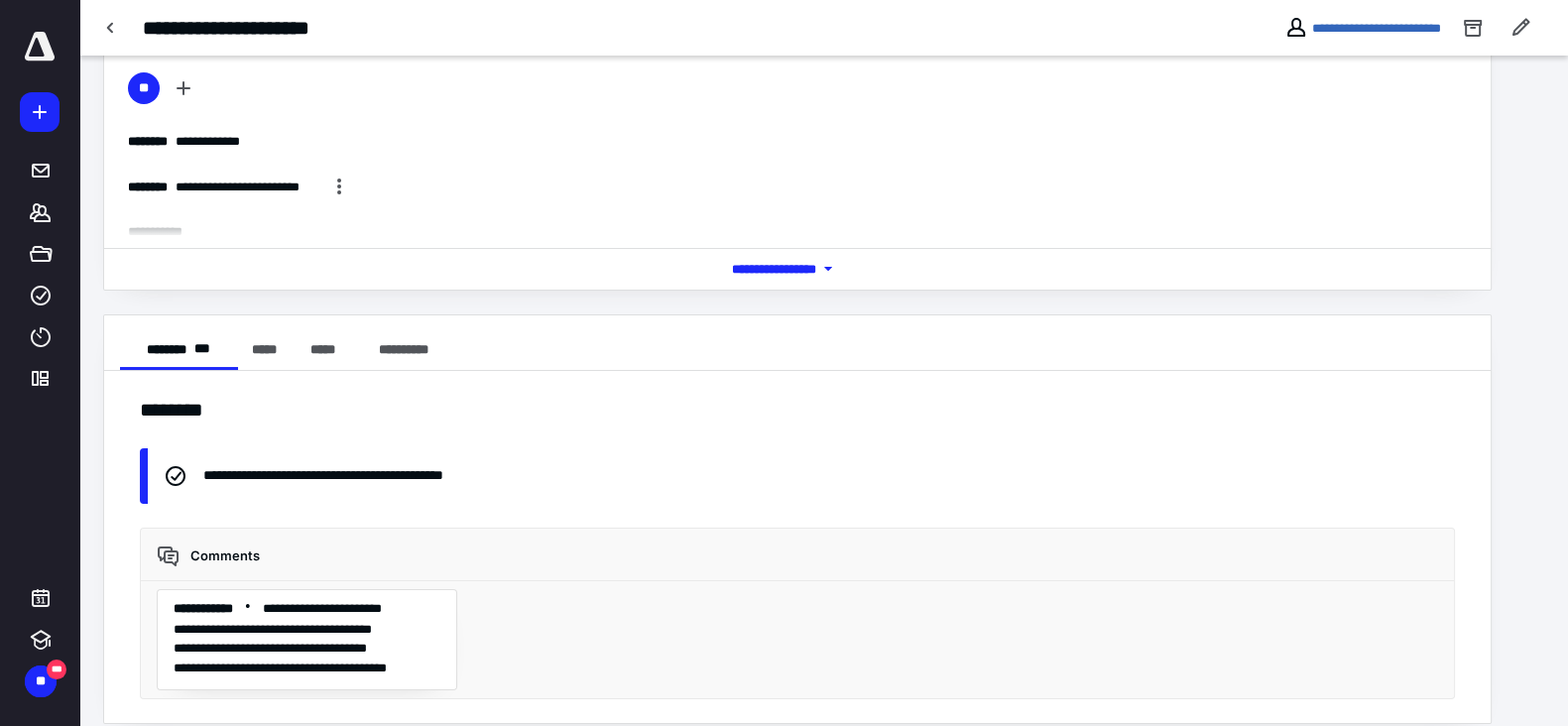 click at bounding box center (40, 112) 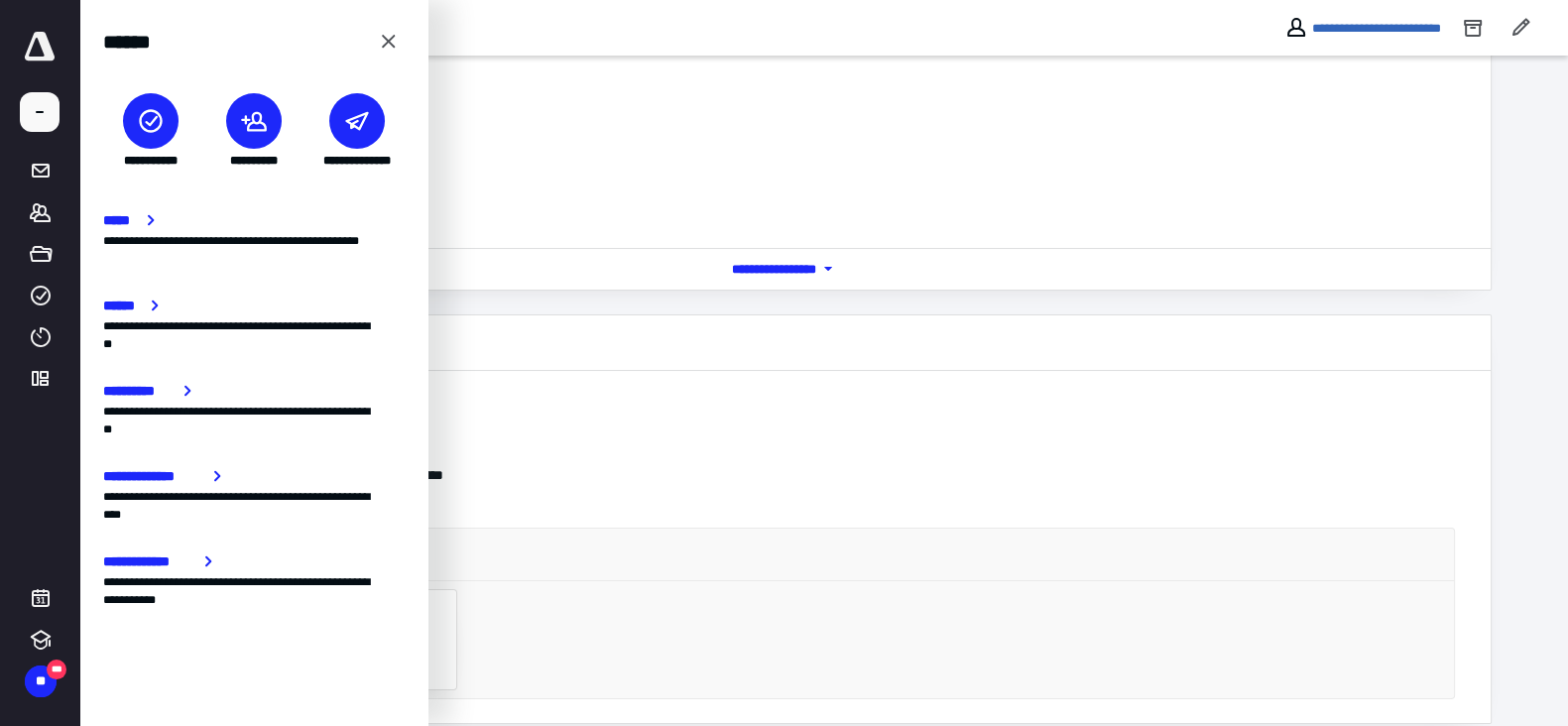 click on "**********" at bounding box center (357, 131) 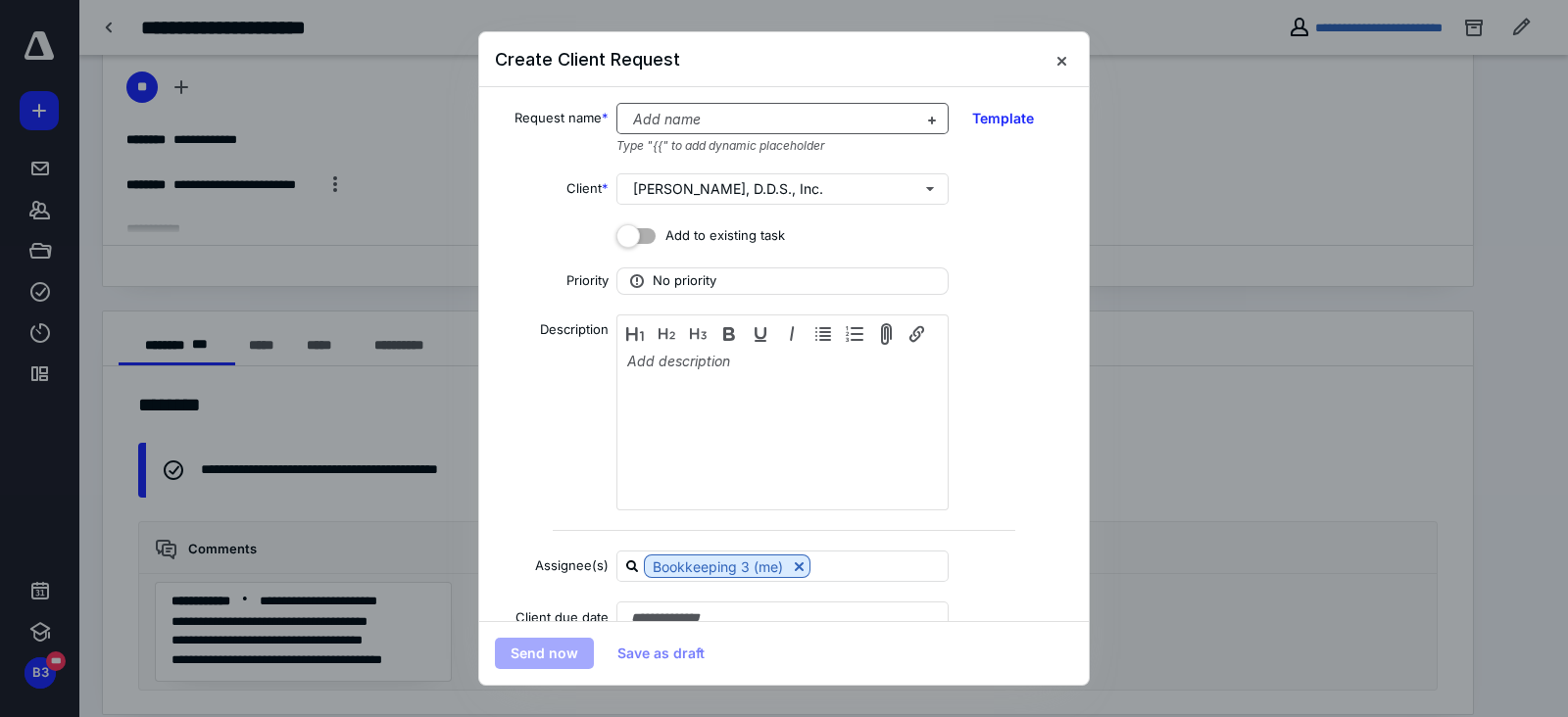 click at bounding box center [770, 120] 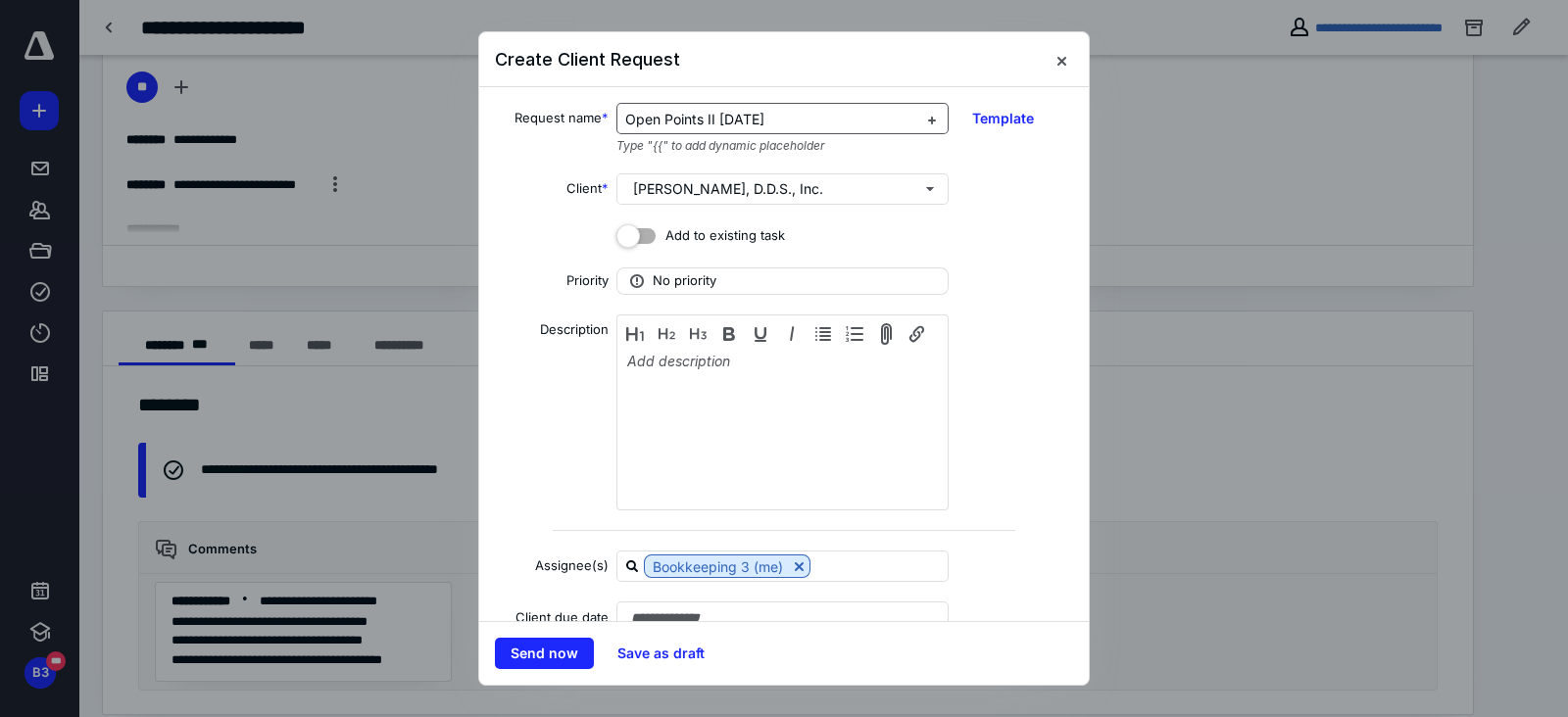 click on "Open Points II [DATE]" at bounding box center [695, 119] 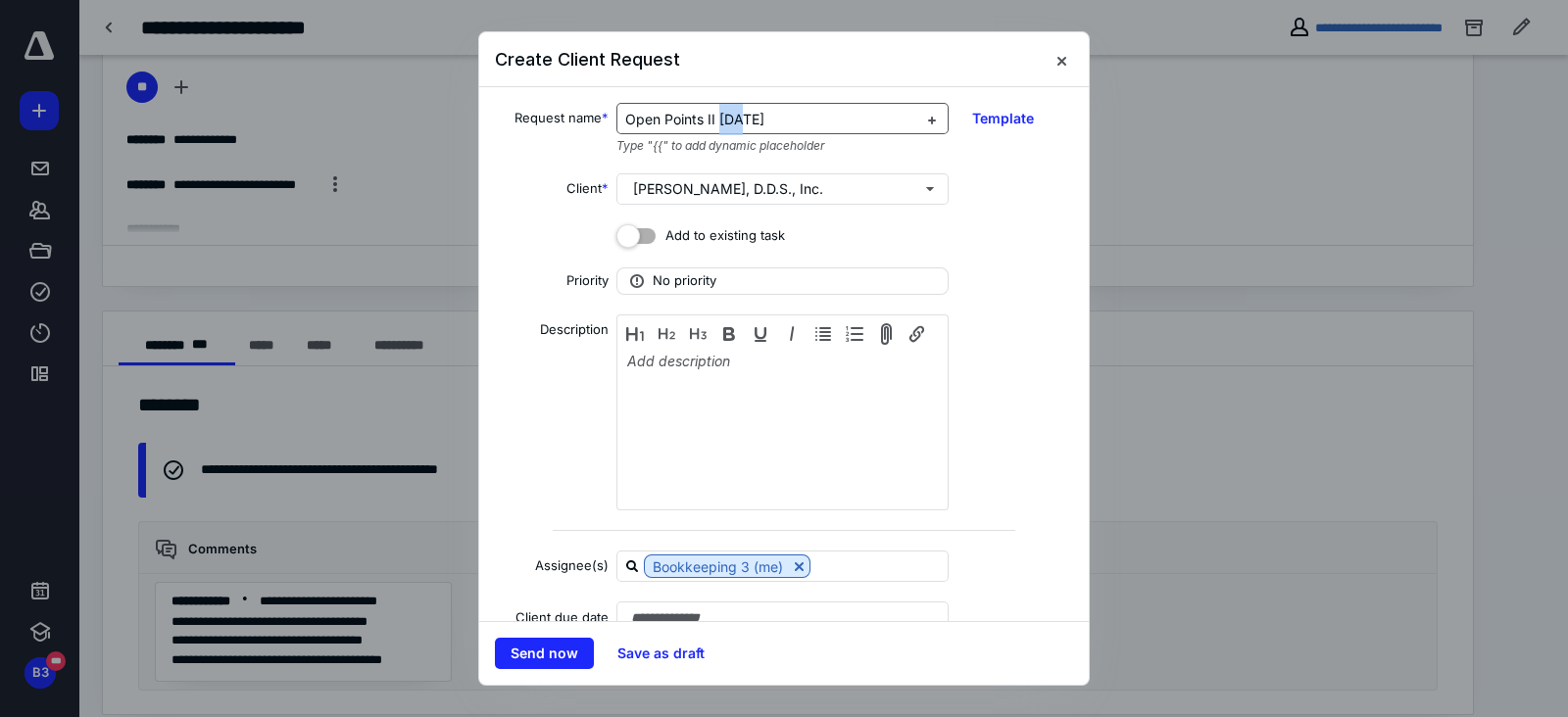 click on "Open Points II [DATE]" at bounding box center [695, 119] 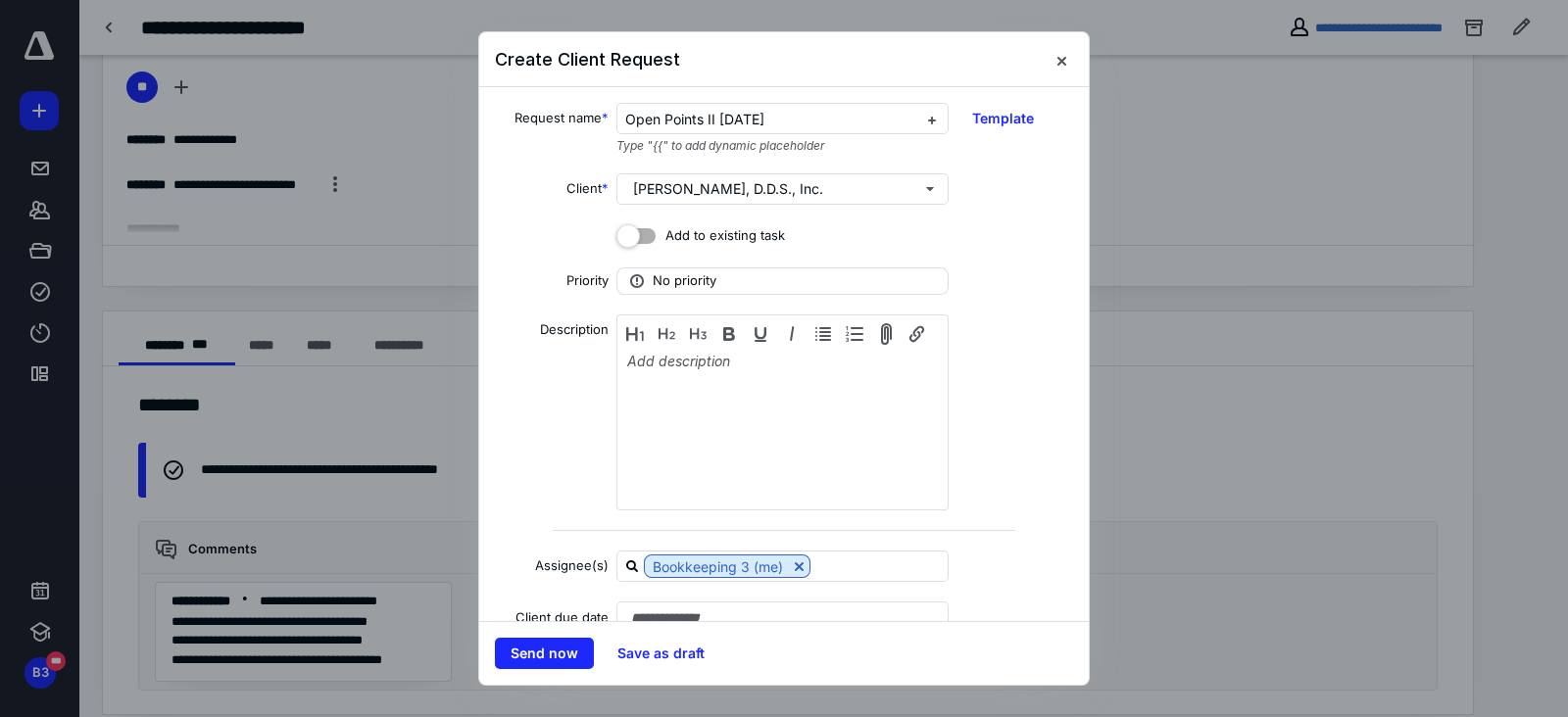 type 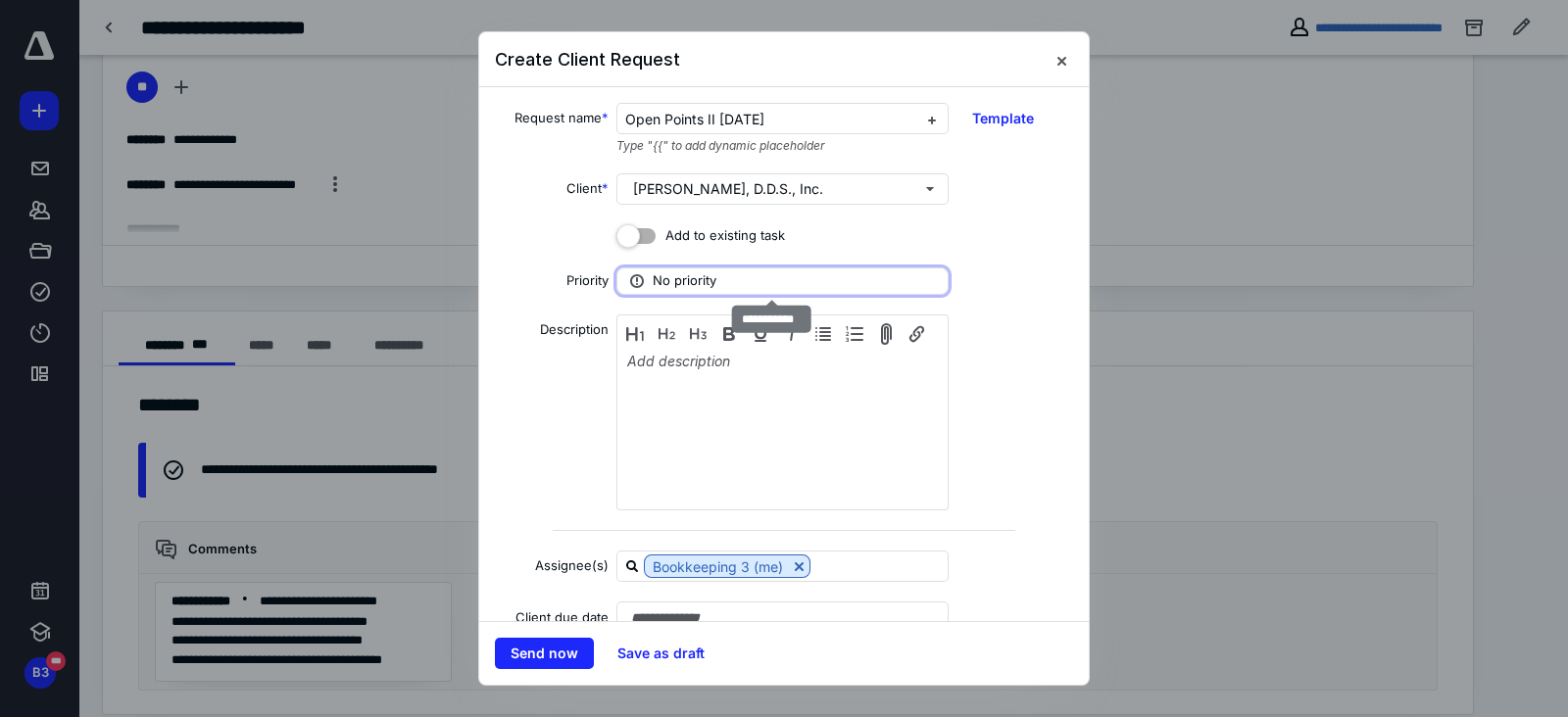 click on "No priority" at bounding box center (782, 281) 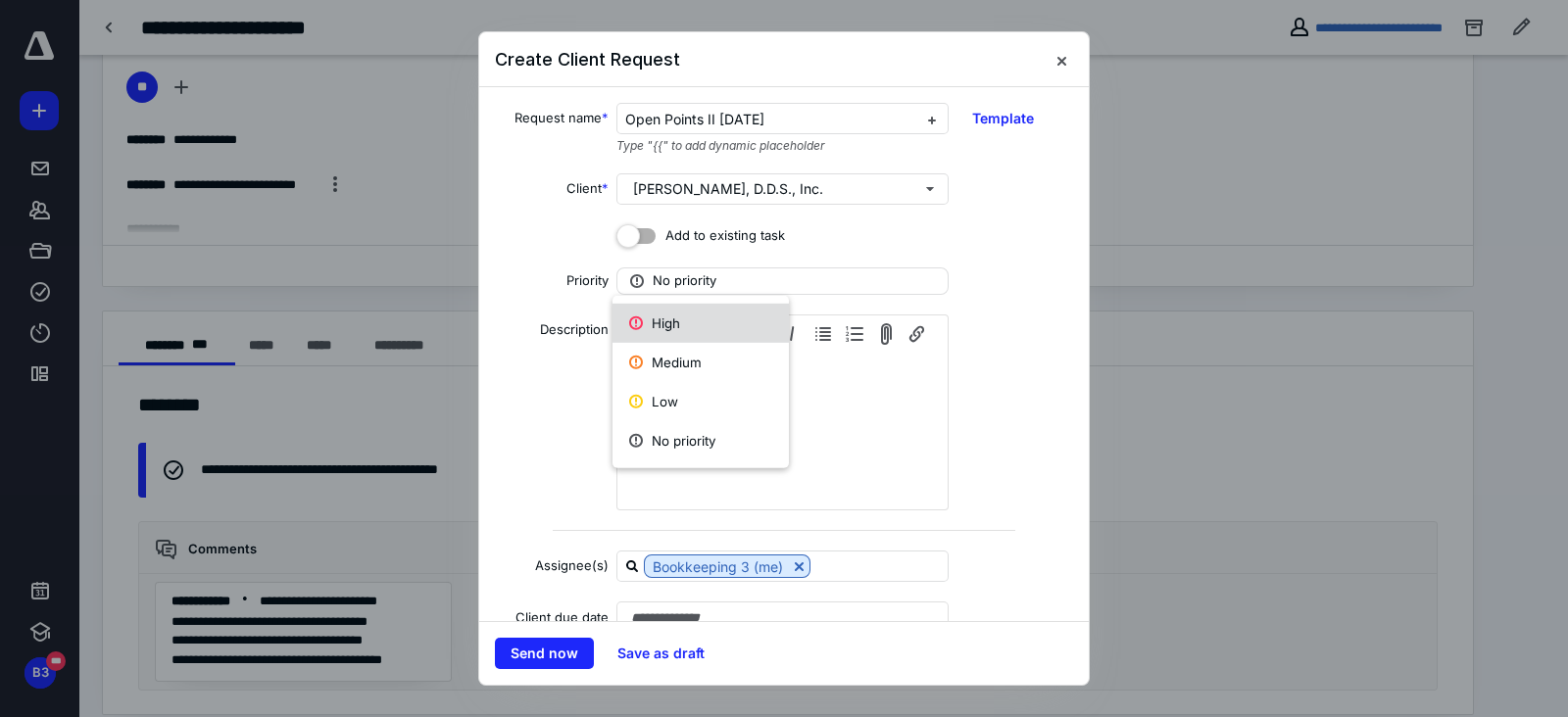 click on "High" at bounding box center (701, 323) 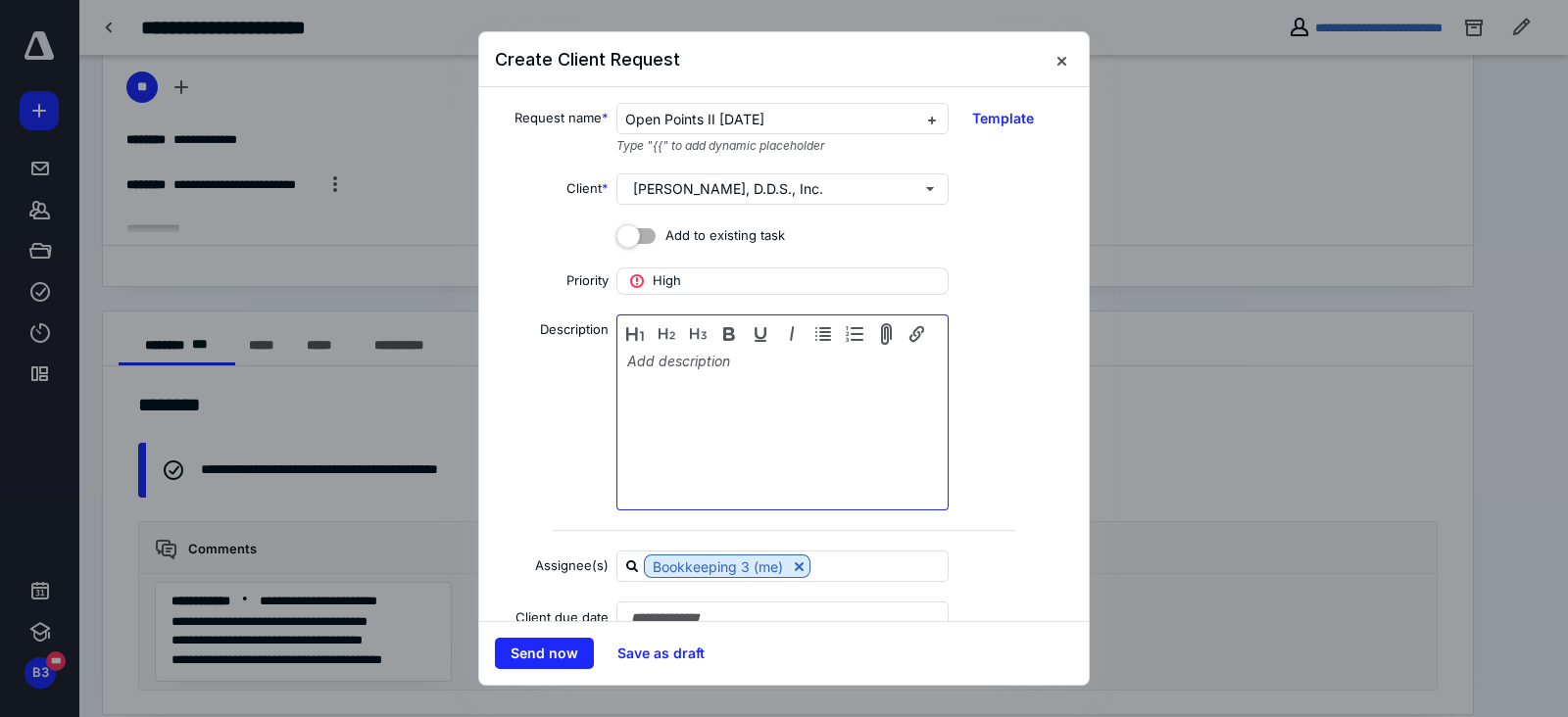click at bounding box center [782, 414] 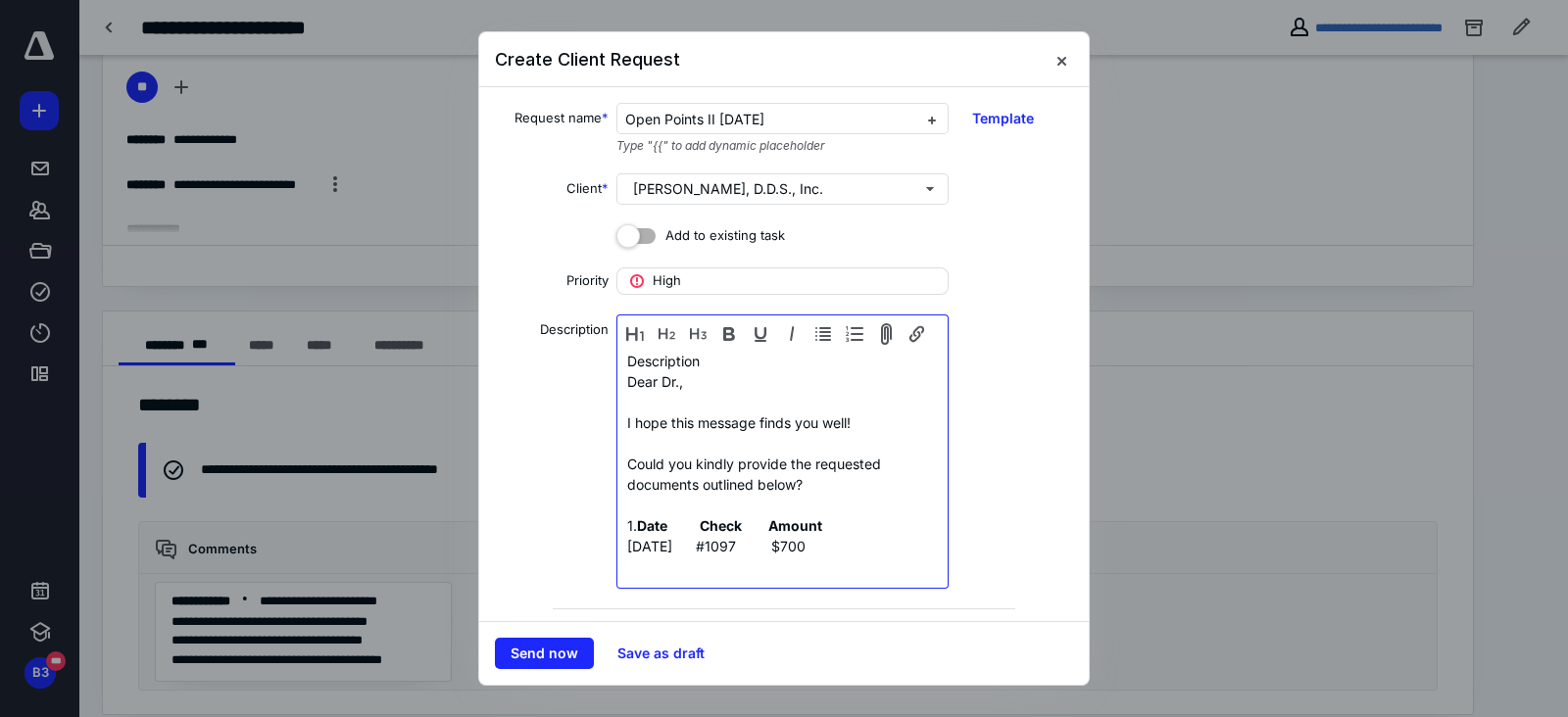 click on "Description Dear Dr., I hope this message finds you well! Could you kindly provide the requested documents outlined below? 1. Date           Check         Amount 06/12/25      #1097         $700" at bounding box center (782, 452) 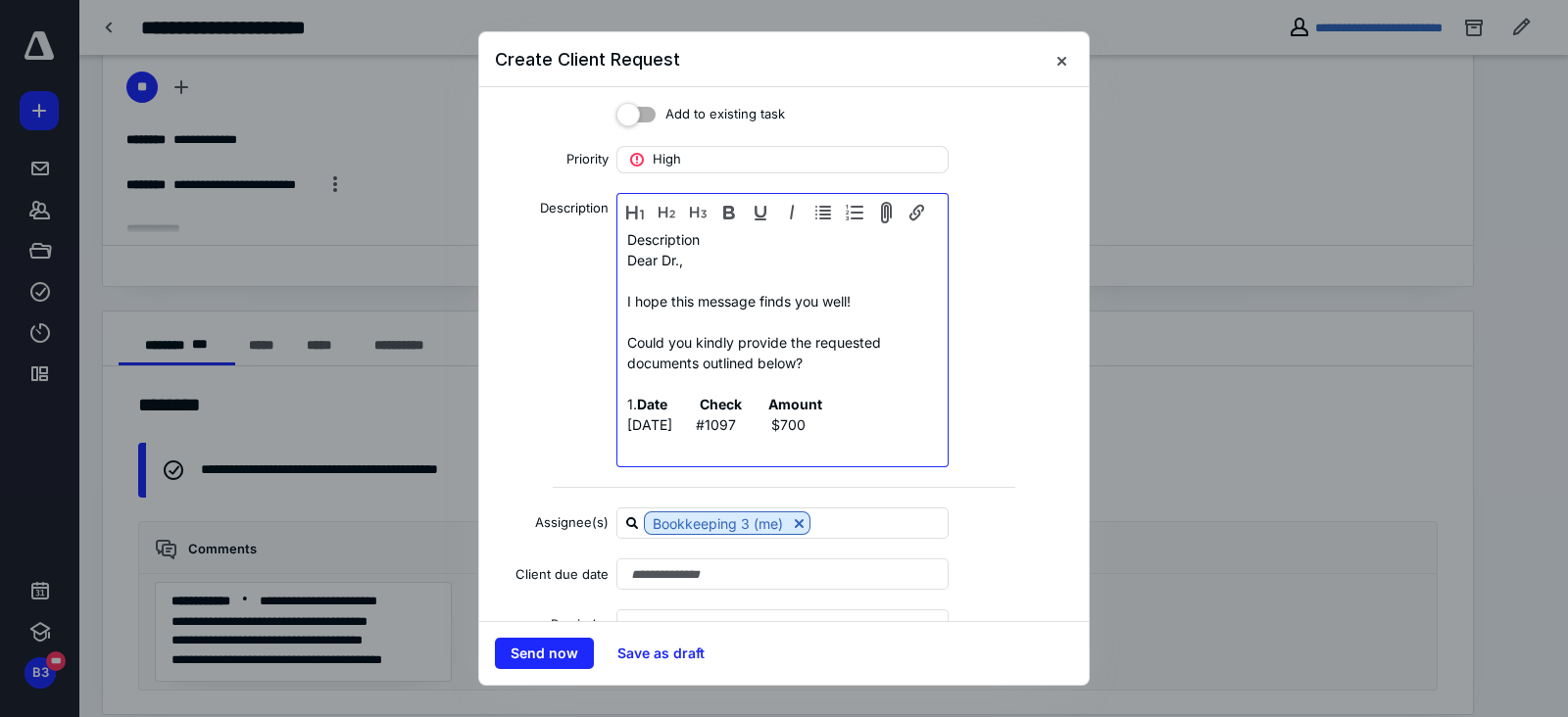click on "[DATE]      #1097         $700" at bounding box center [782, 424] 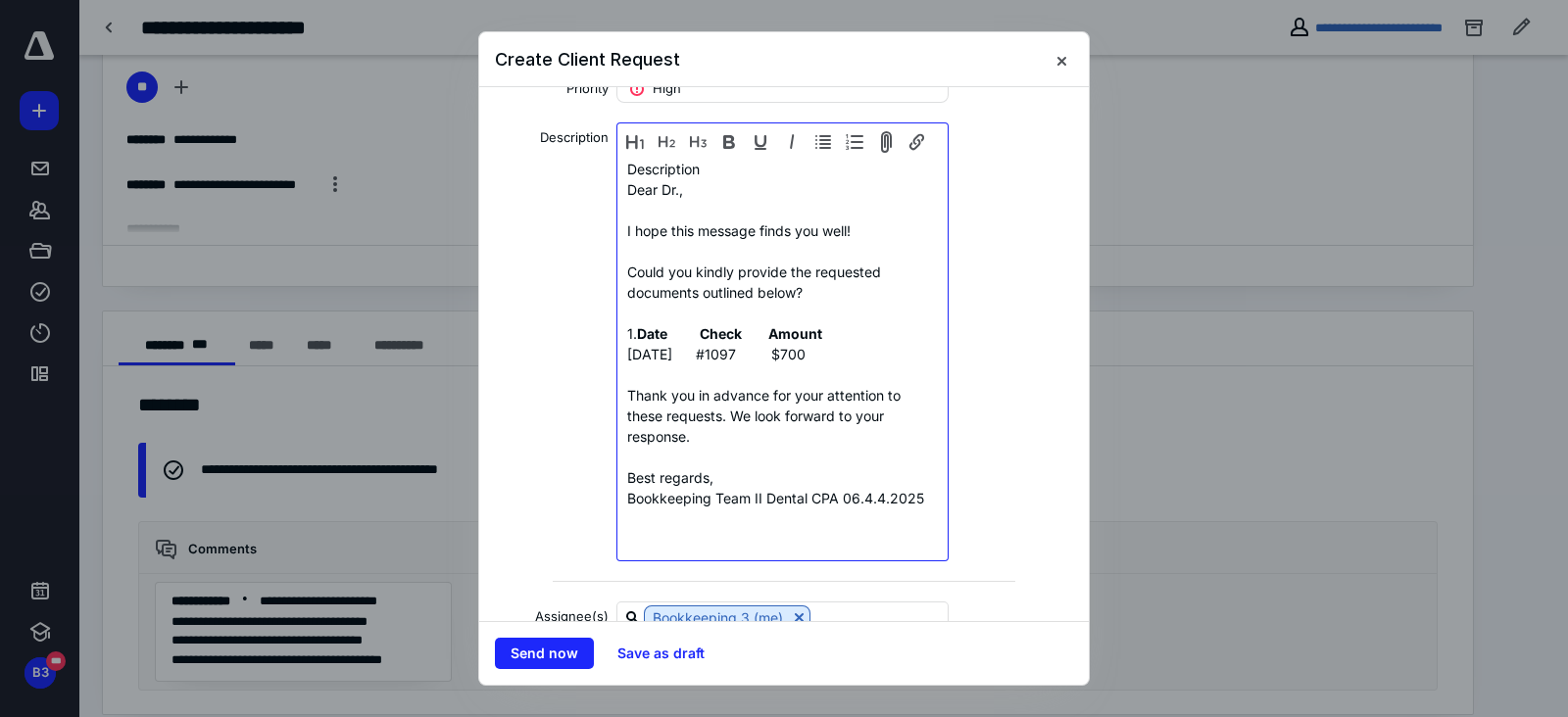 scroll, scrollTop: 244, scrollLeft: 0, axis: vertical 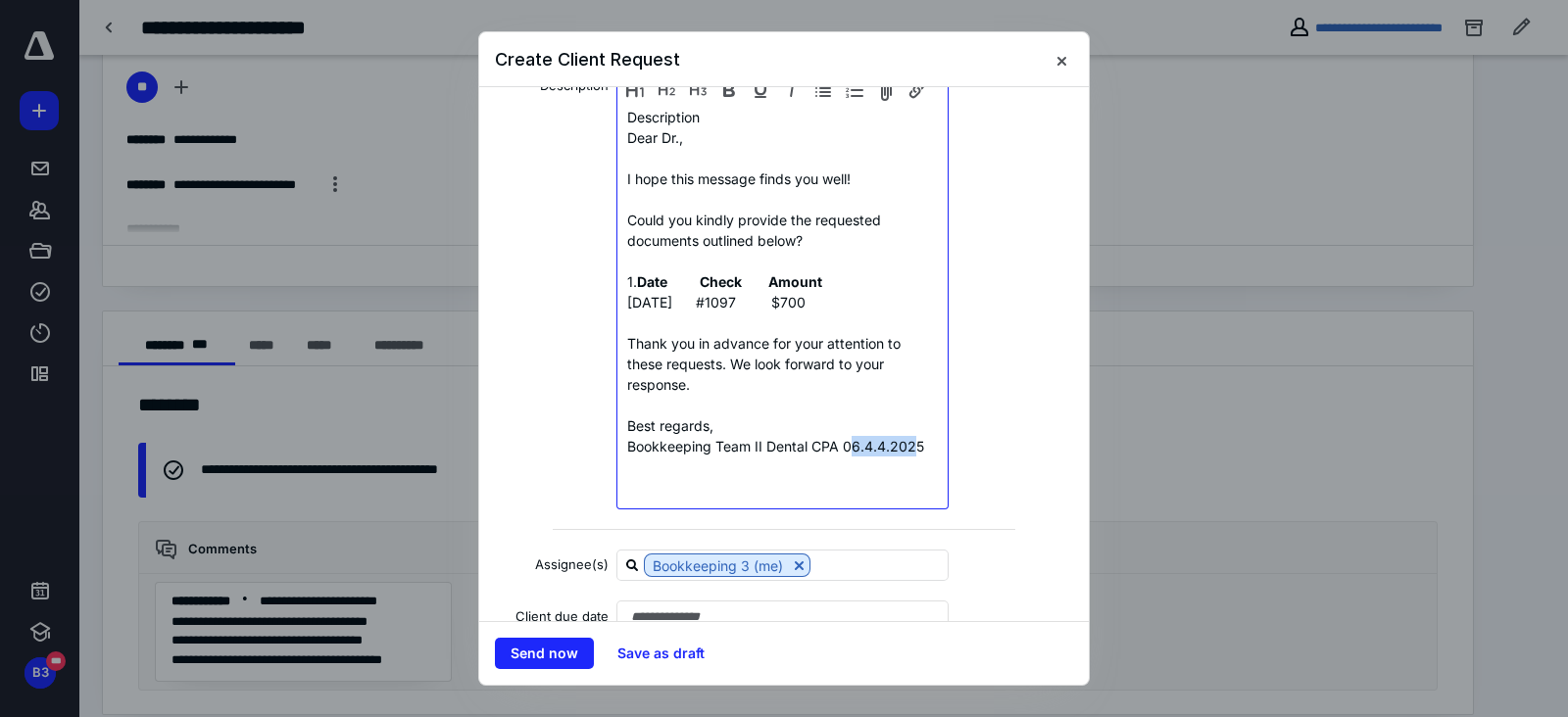 drag, startPoint x: 843, startPoint y: 445, endPoint x: 912, endPoint y: 448, distance: 69.065187 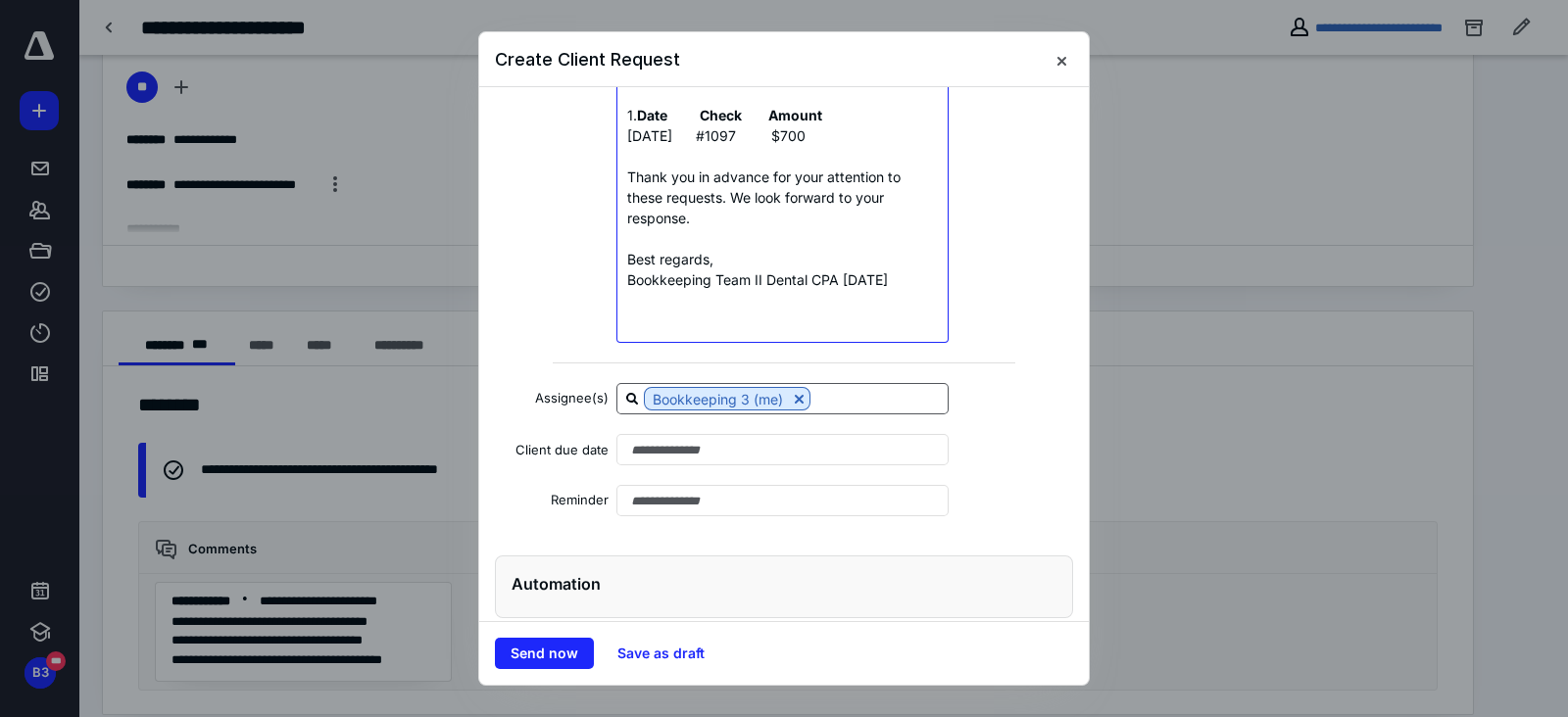 scroll, scrollTop: 437, scrollLeft: 0, axis: vertical 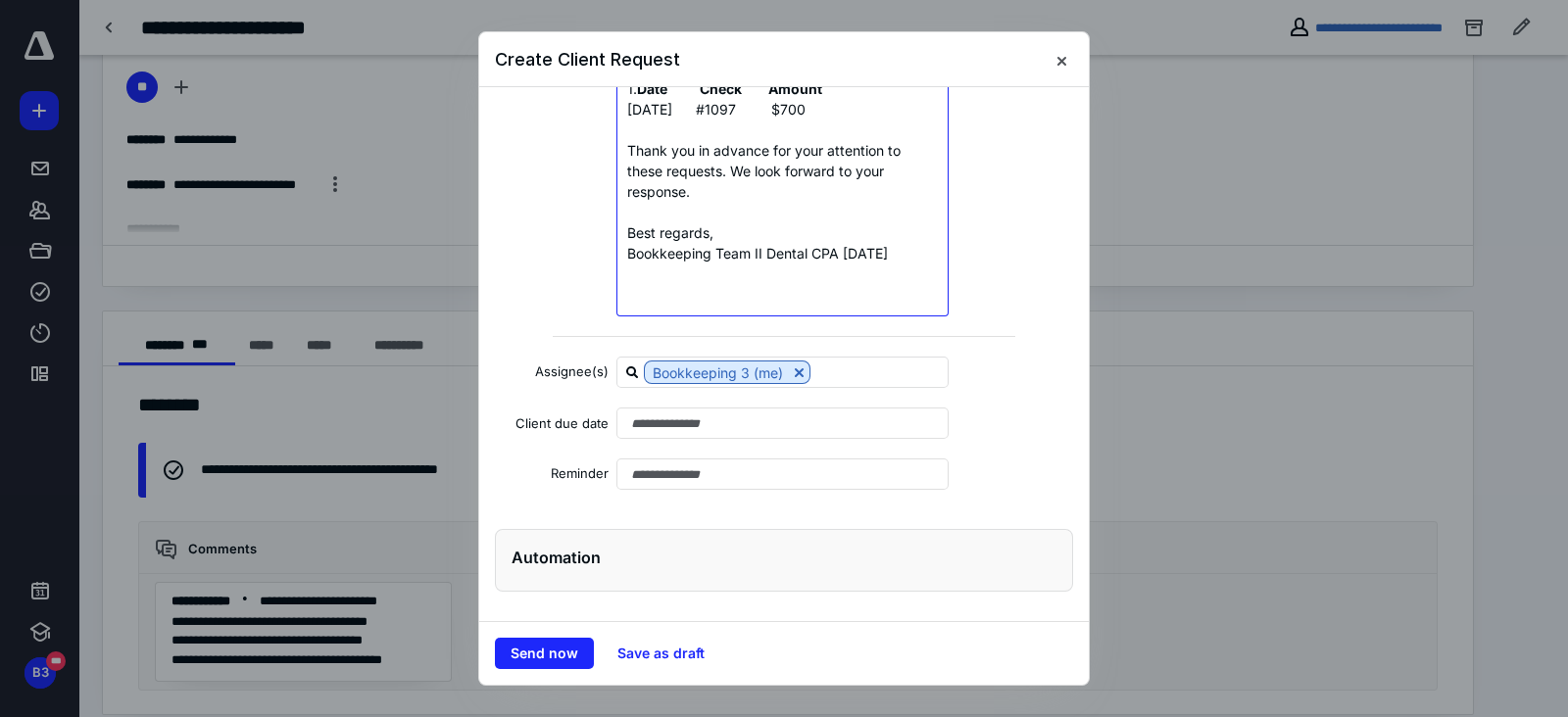 click at bounding box center (782, 273) 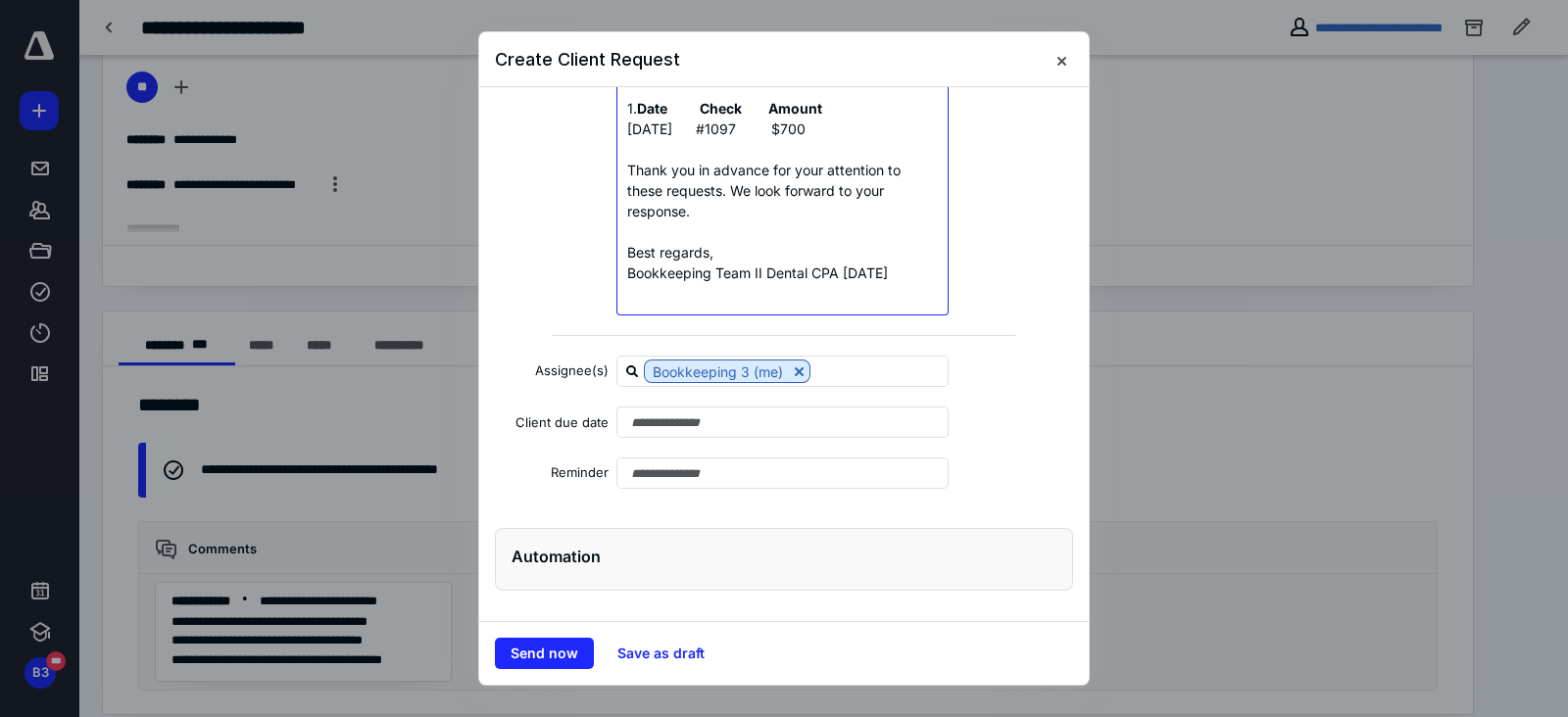 scroll, scrollTop: 416, scrollLeft: 0, axis: vertical 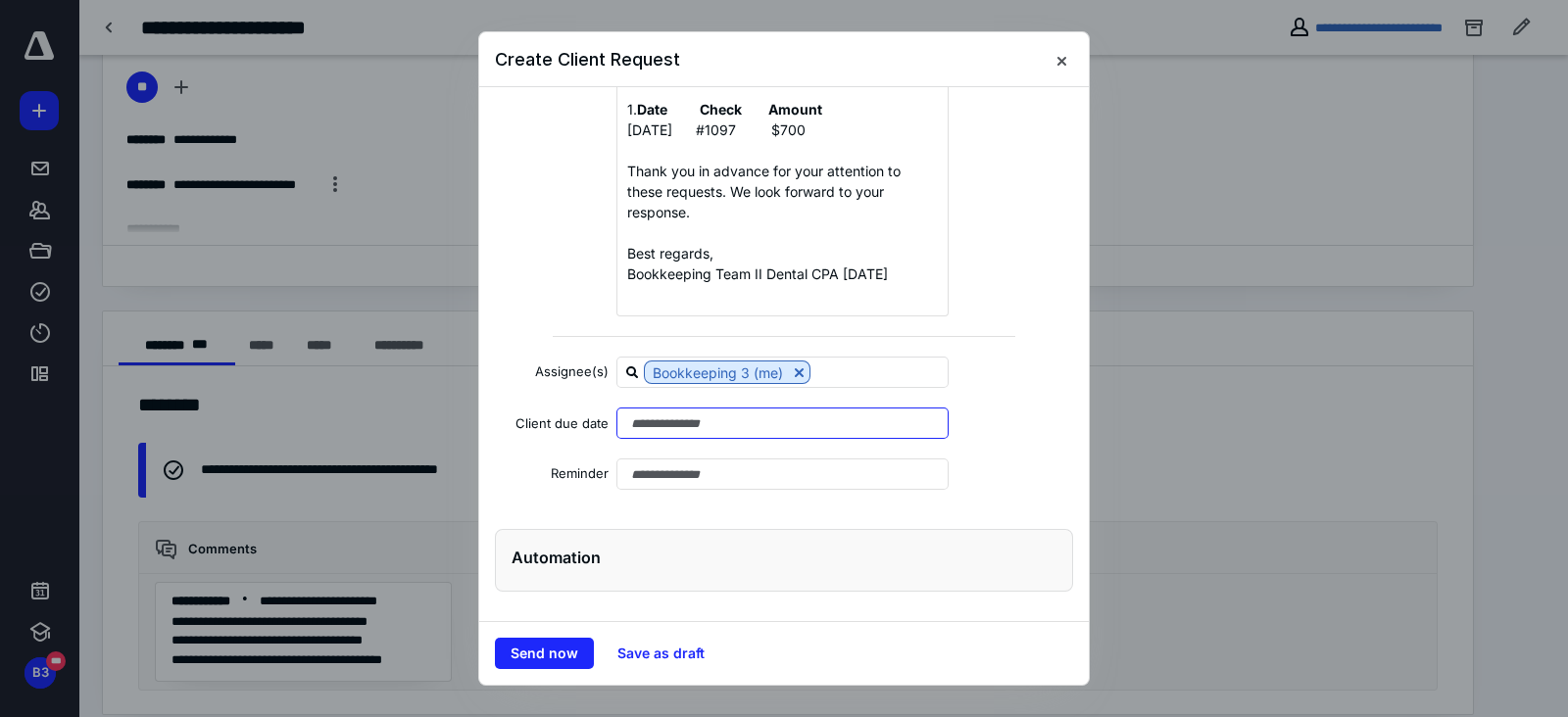 click at bounding box center [782, 423] 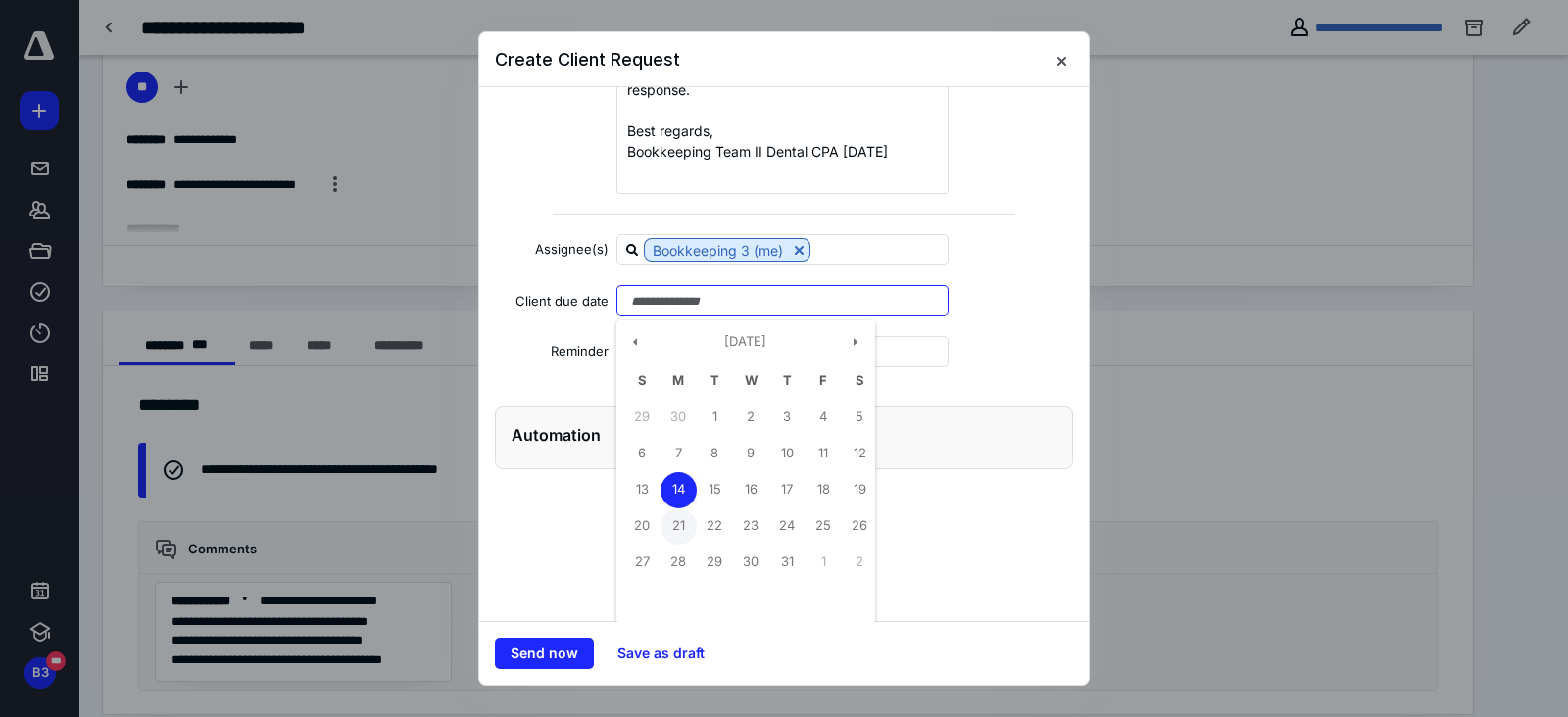 click on "21" at bounding box center [678, 526] 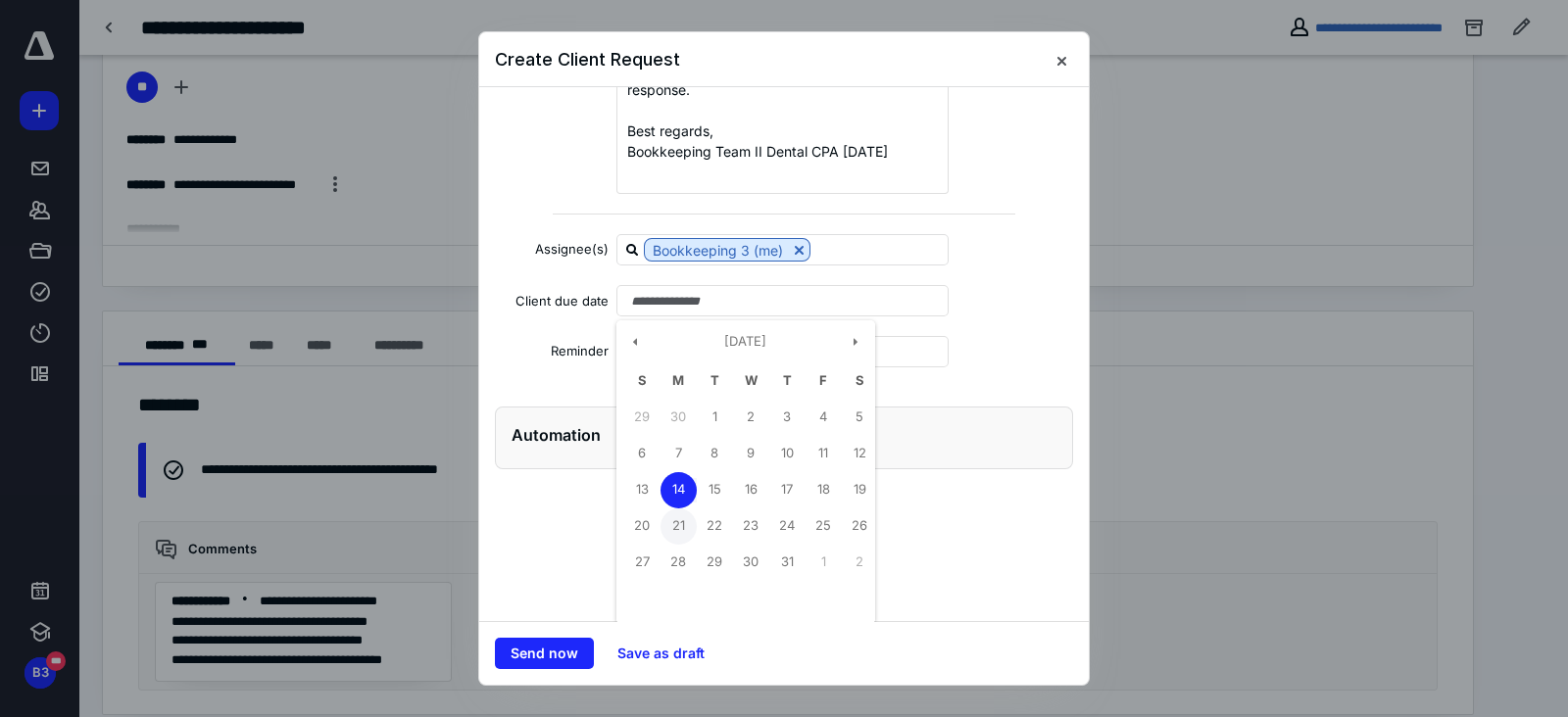 type on "**********" 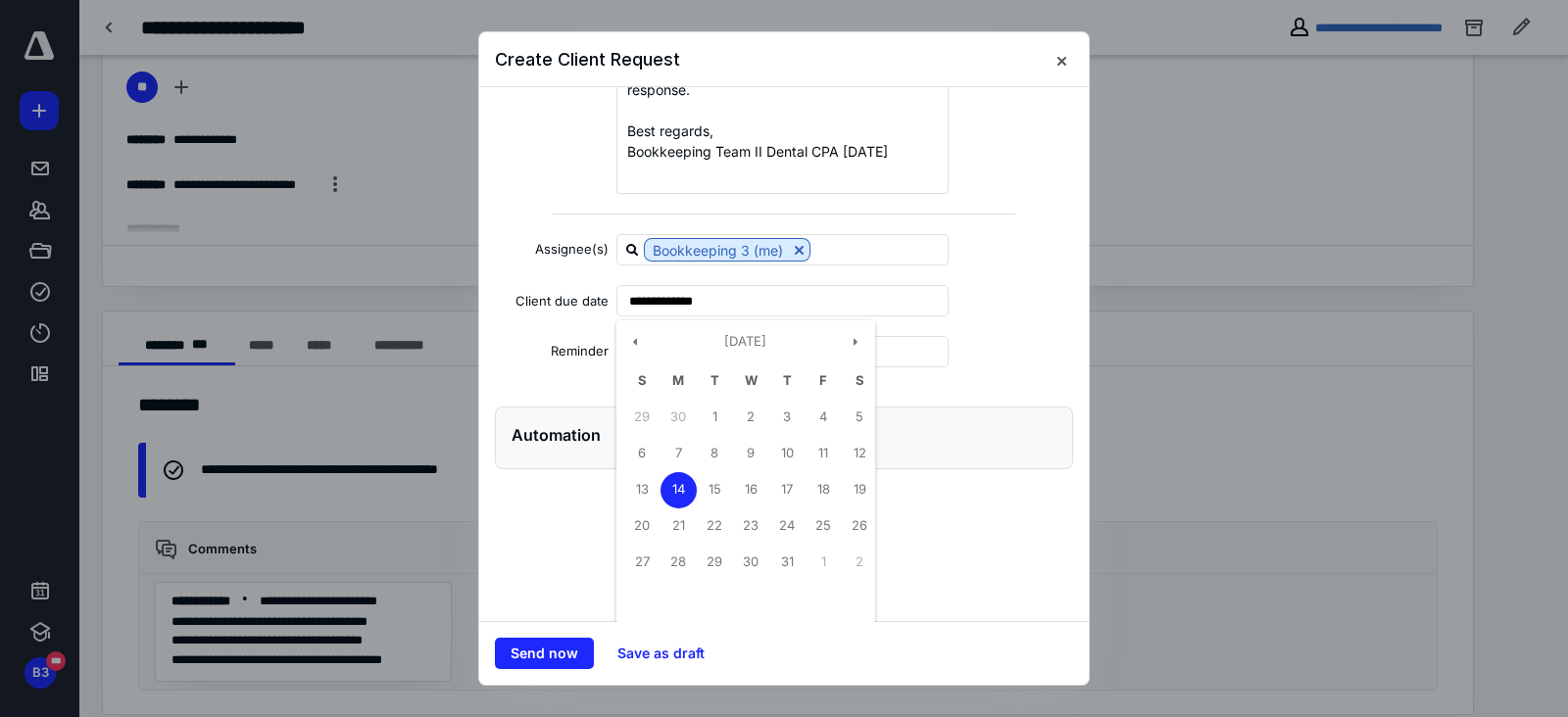 scroll, scrollTop: 417, scrollLeft: 0, axis: vertical 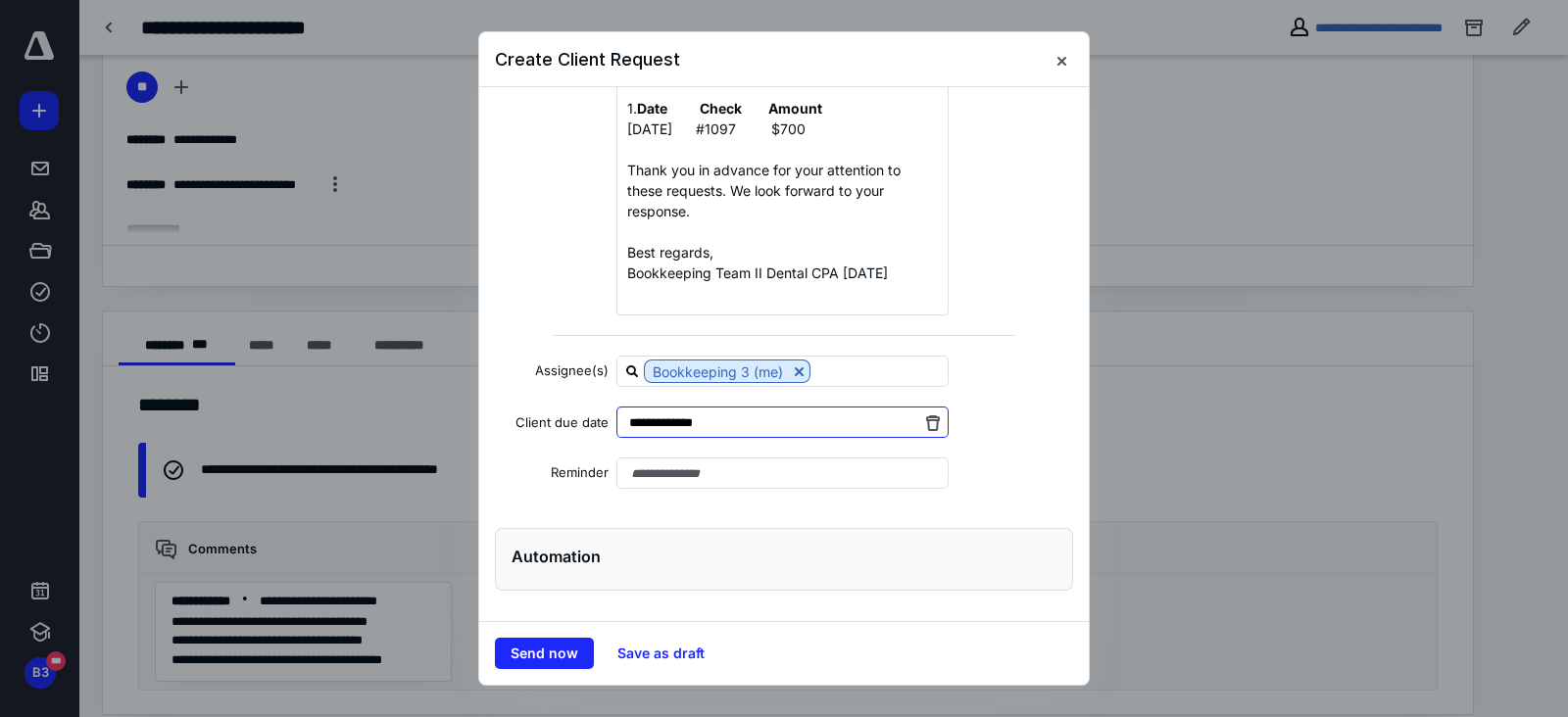 click on "**********" at bounding box center (782, 422) 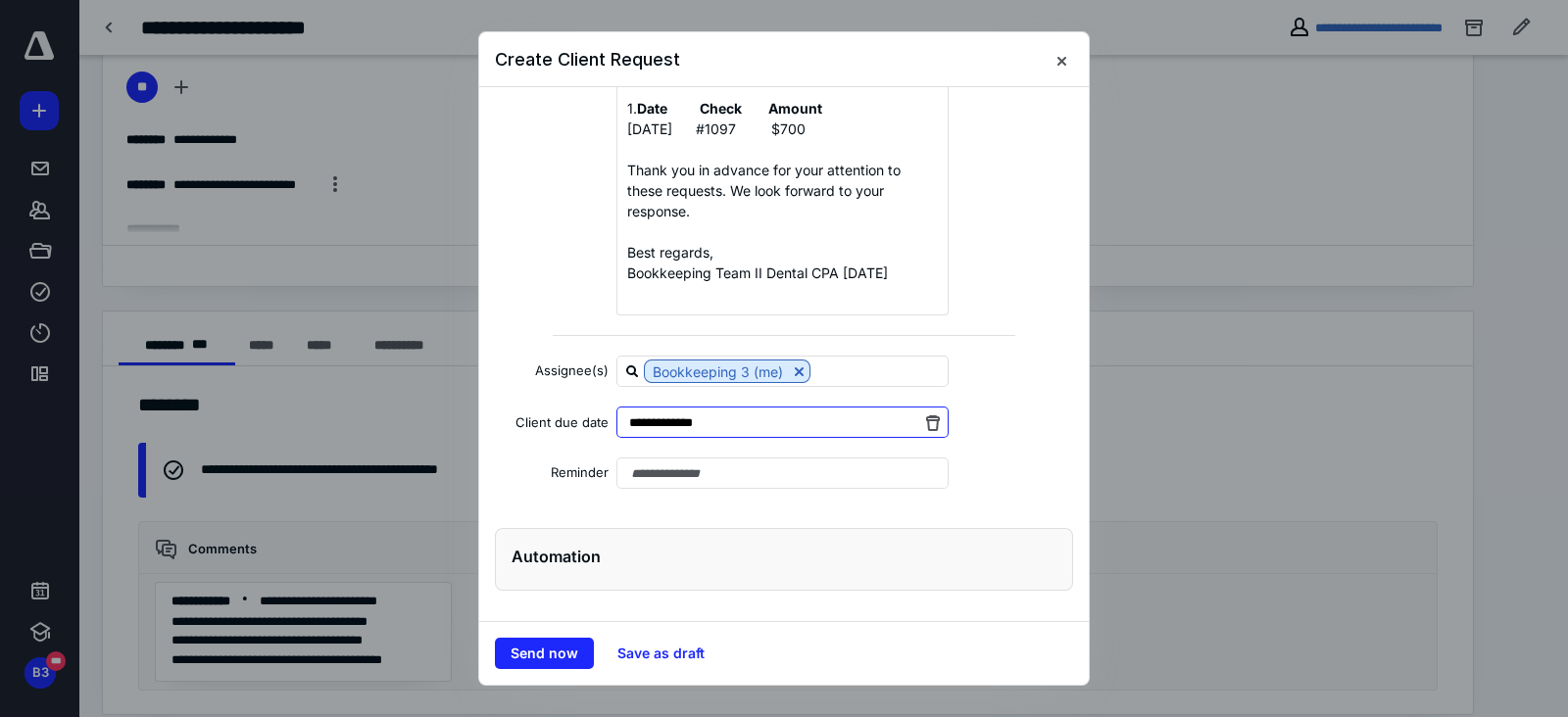 scroll, scrollTop: 539, scrollLeft: 0, axis: vertical 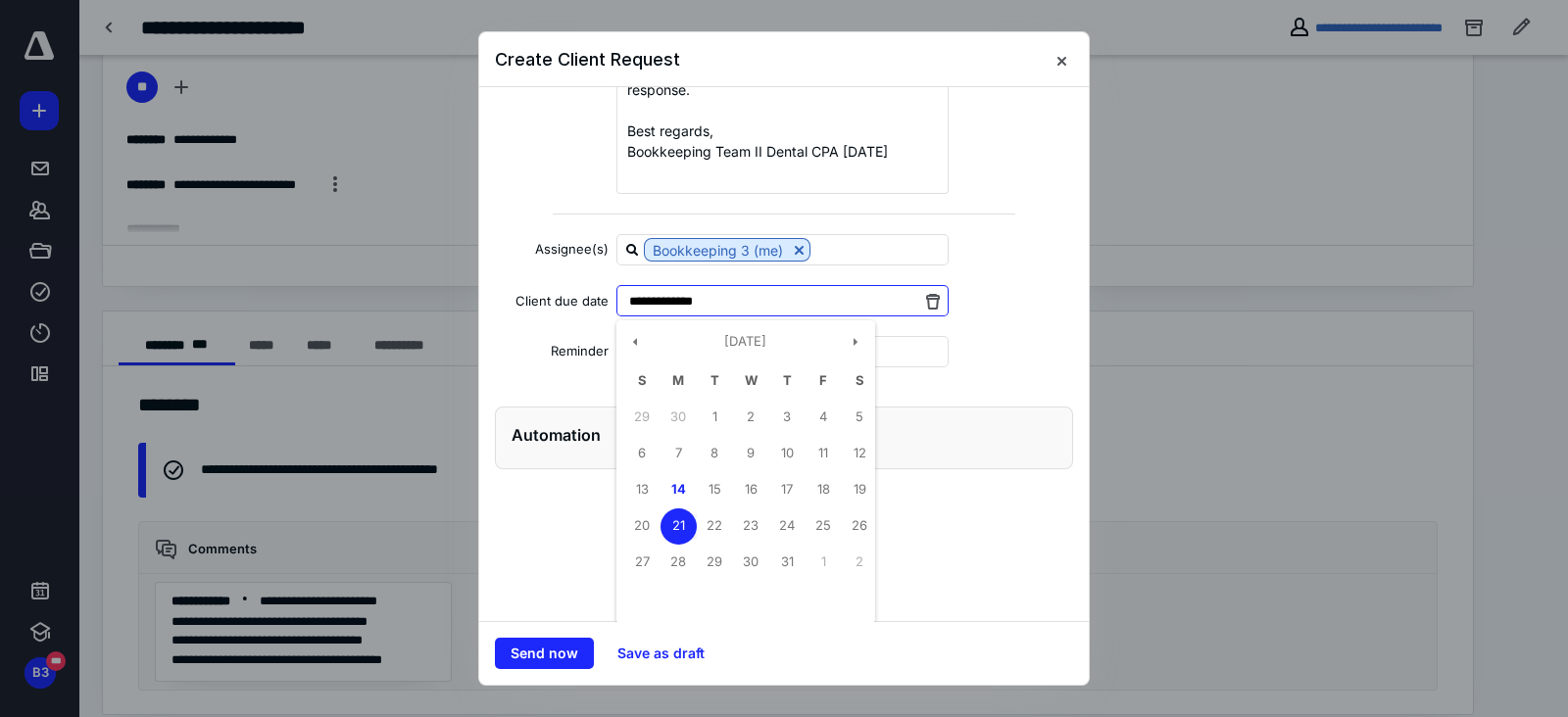 click on "21" at bounding box center (678, 526) 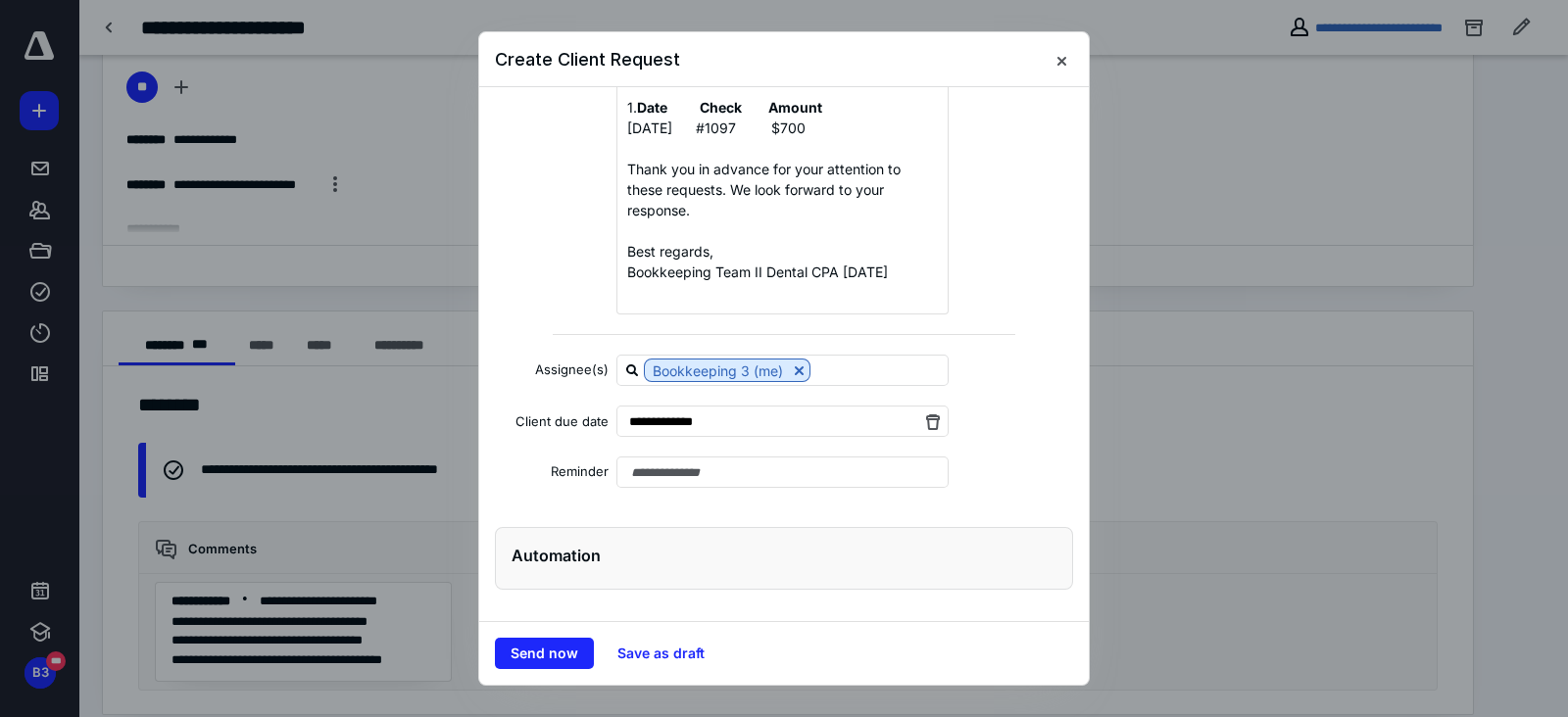 scroll, scrollTop: 417, scrollLeft: 0, axis: vertical 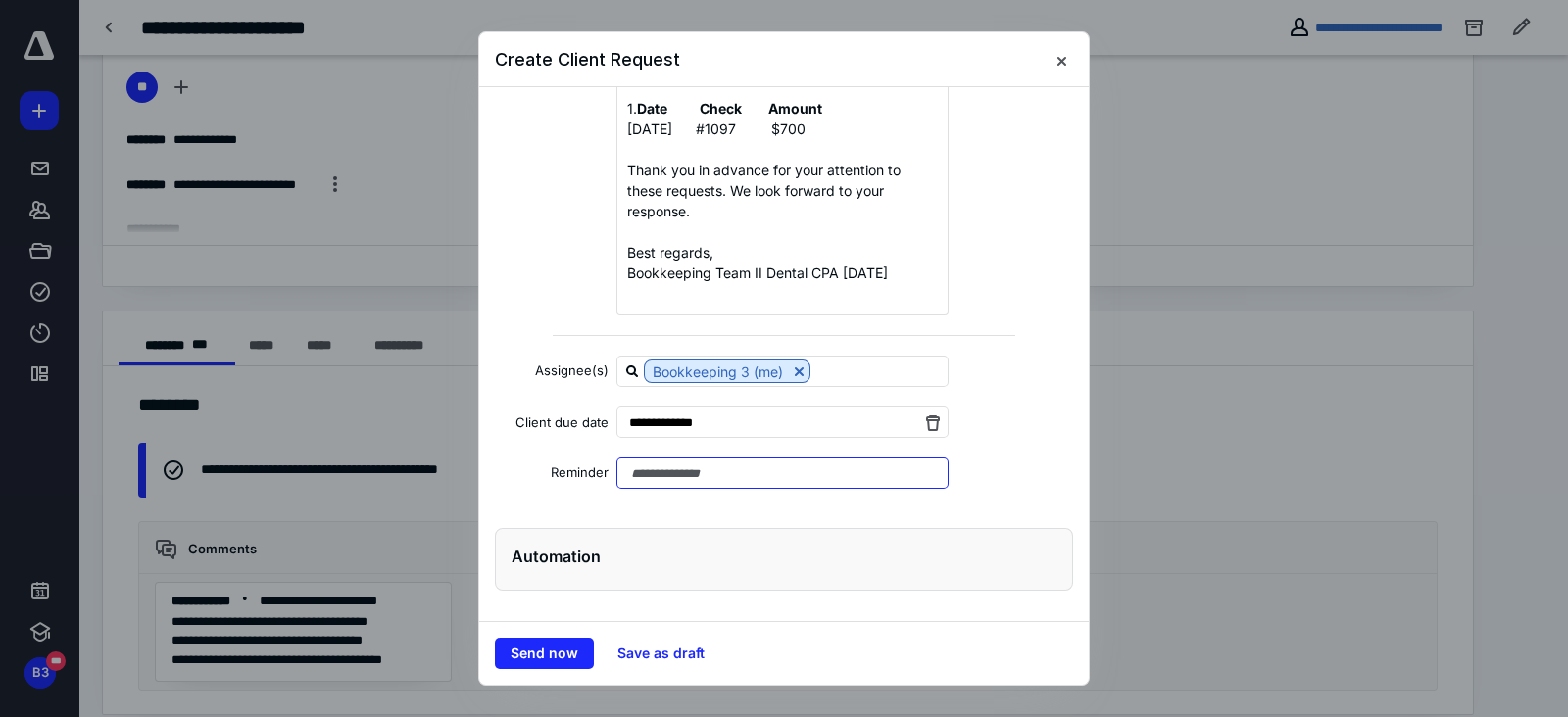 click at bounding box center [782, 473] 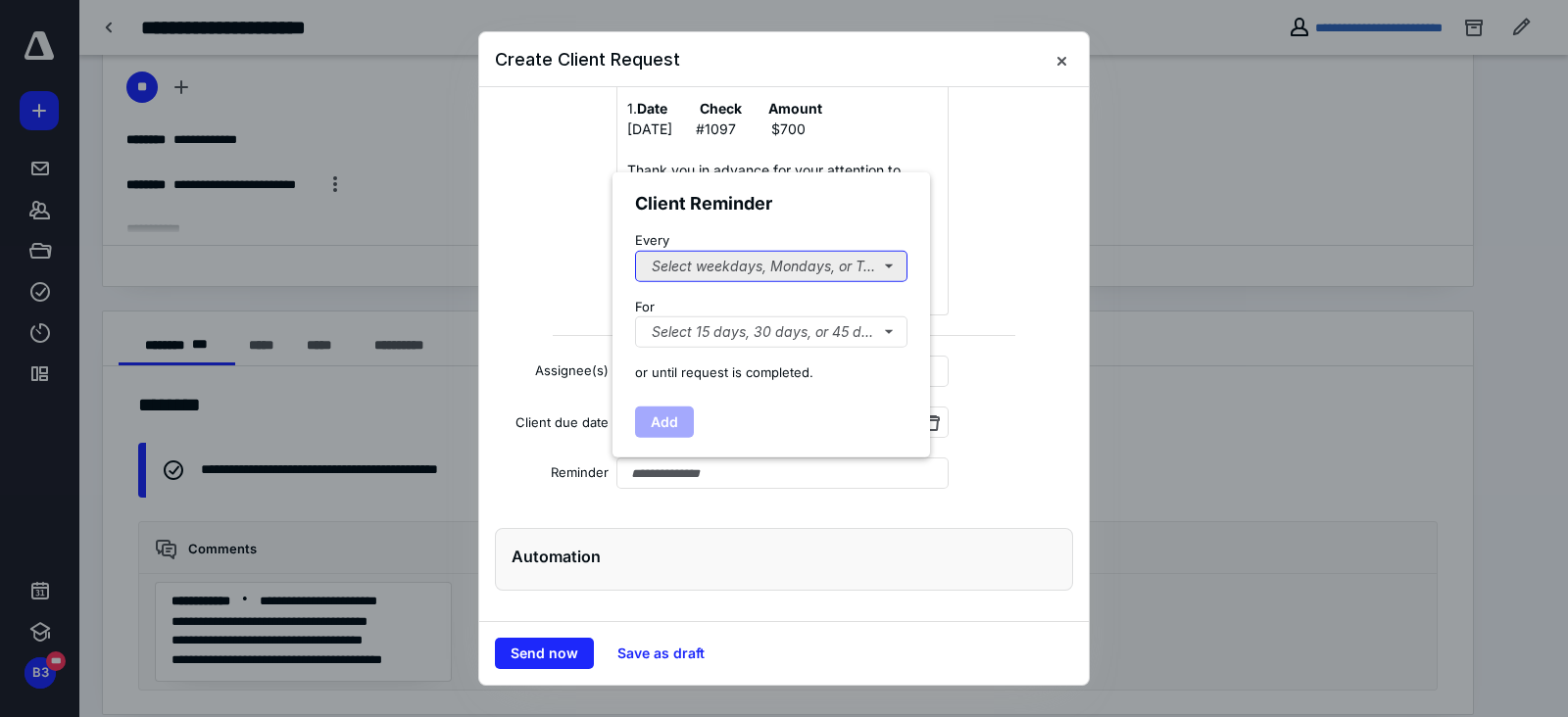 click on "Select weekdays, Mondays, or Tues..." at bounding box center [771, 265] 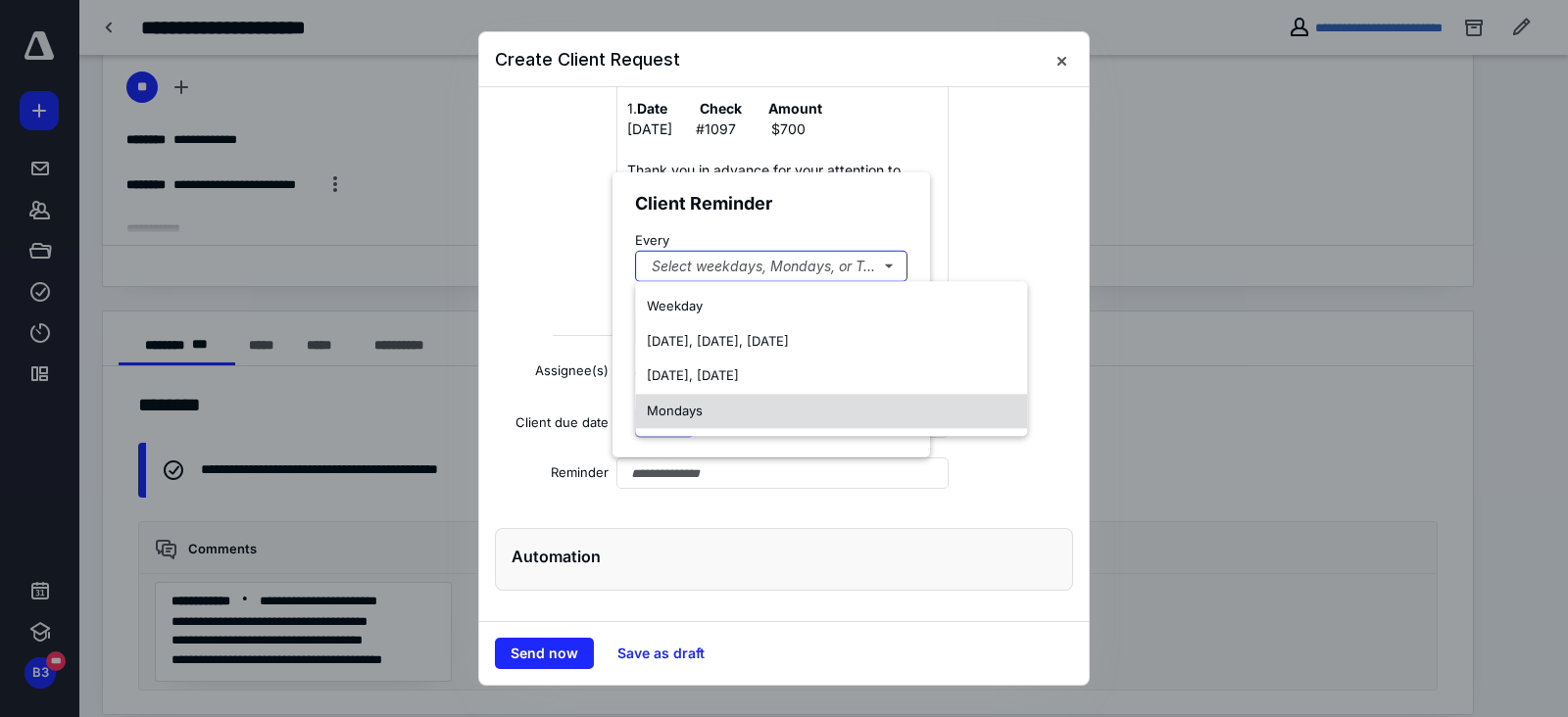 click on "Mondays" at bounding box center [831, 411] 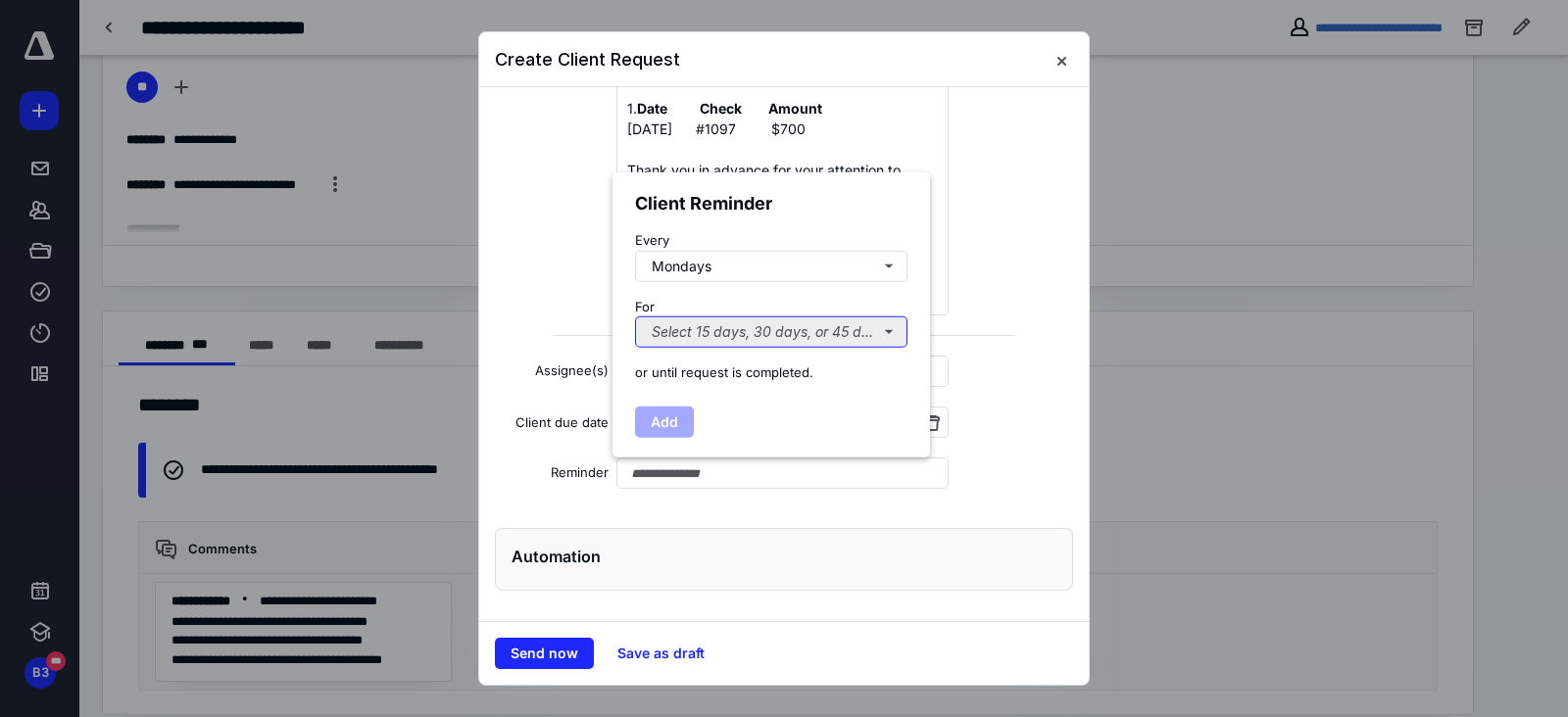 click on "Select 15 days, 30 days, or 45 days..." at bounding box center [771, 332] 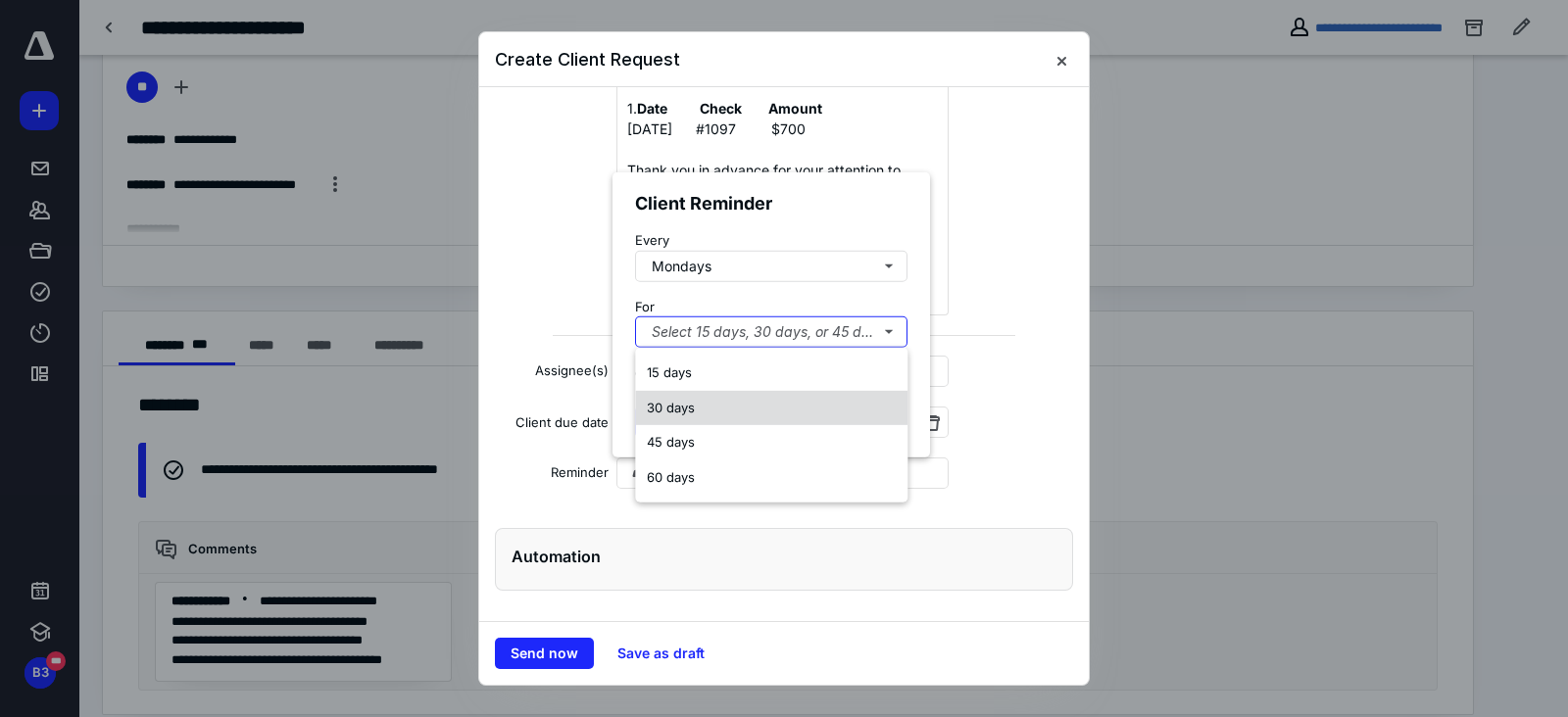 click on "30 days" at bounding box center [771, 408] 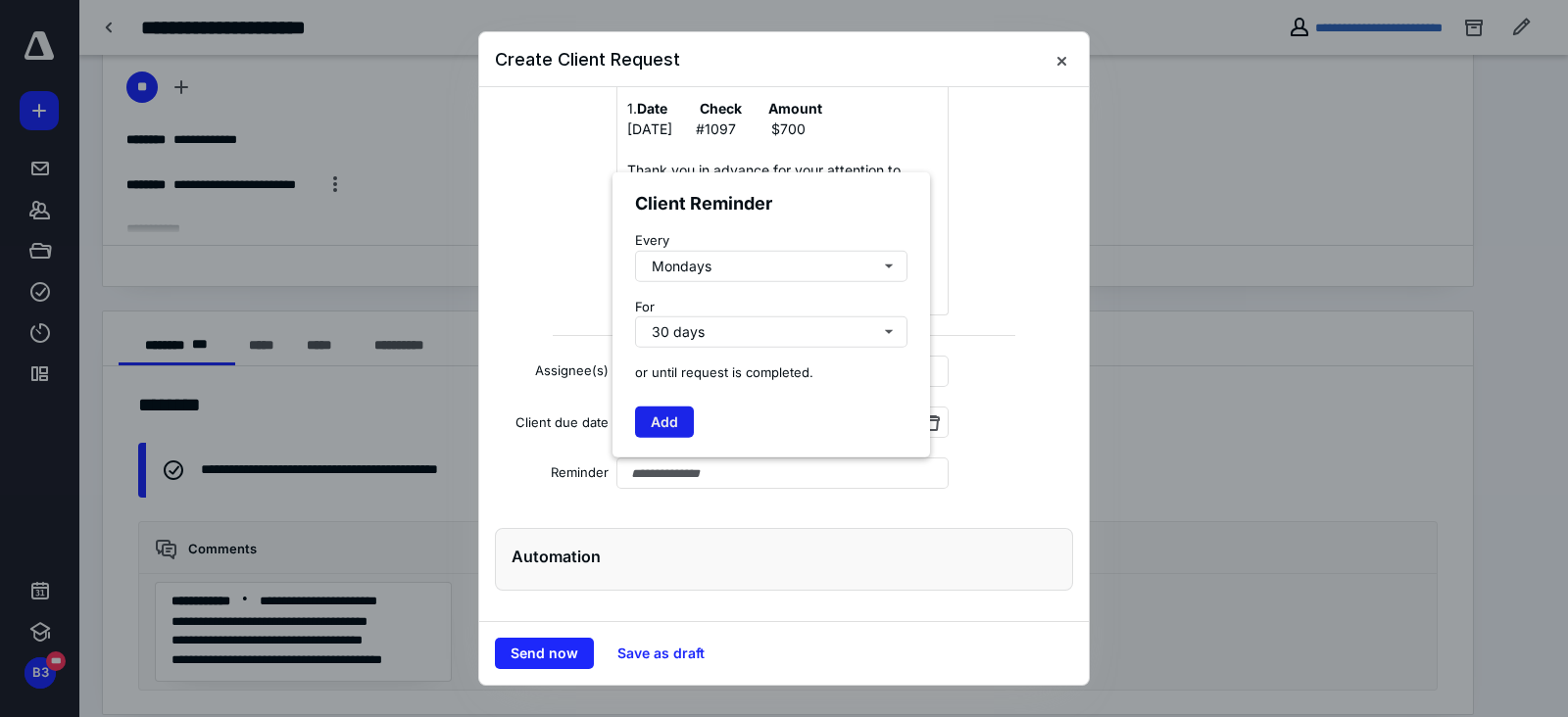 click on "Add" at bounding box center (664, 421) 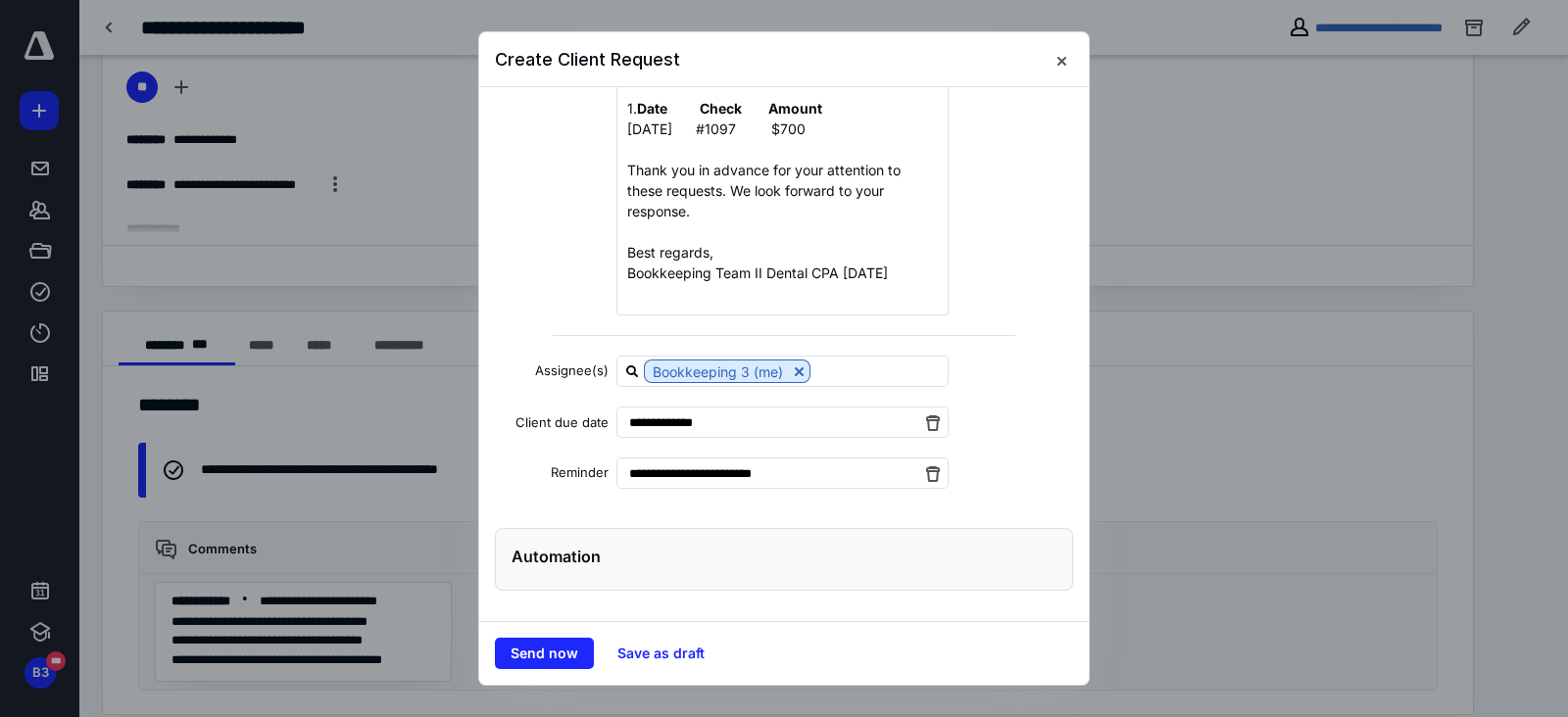scroll, scrollTop: 416, scrollLeft: 0, axis: vertical 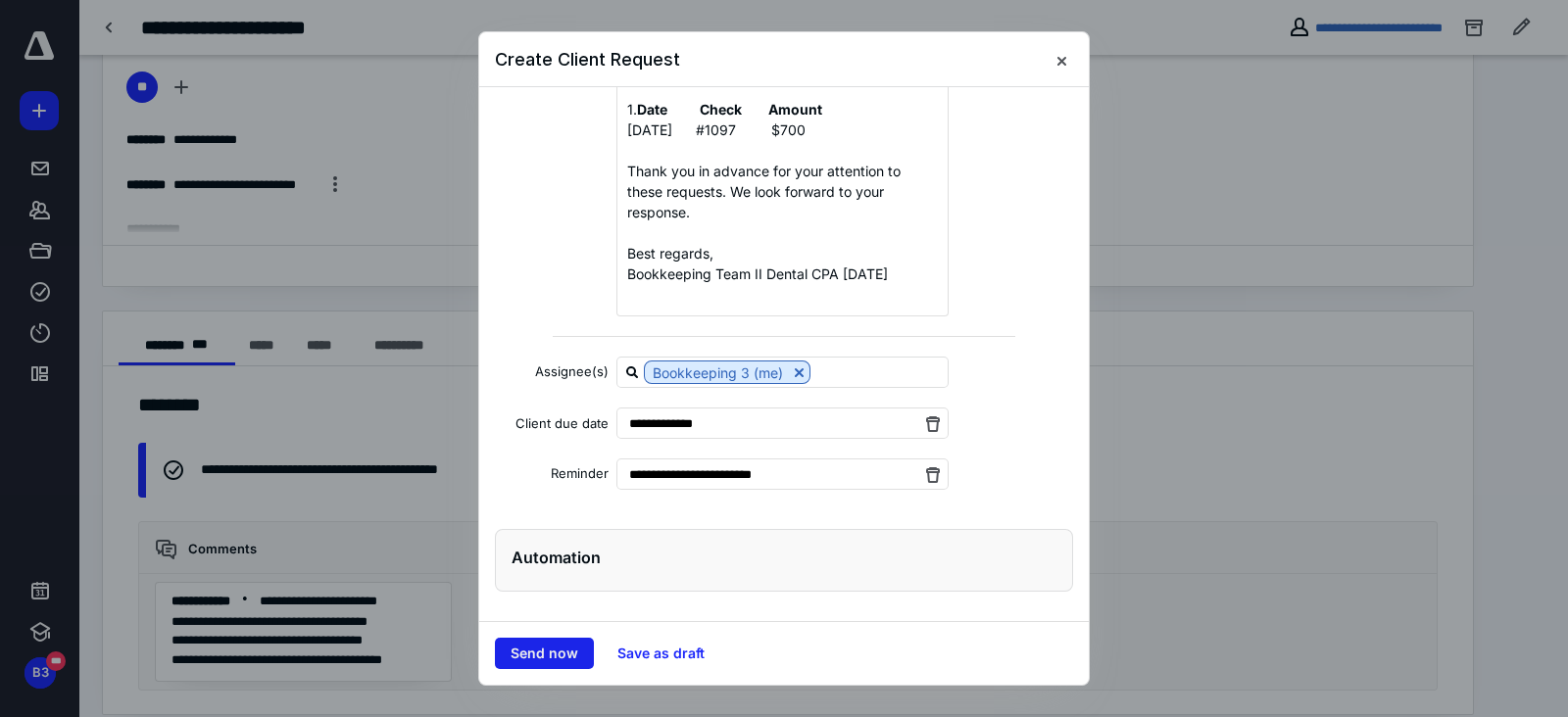 click on "Send now" at bounding box center [544, 653] 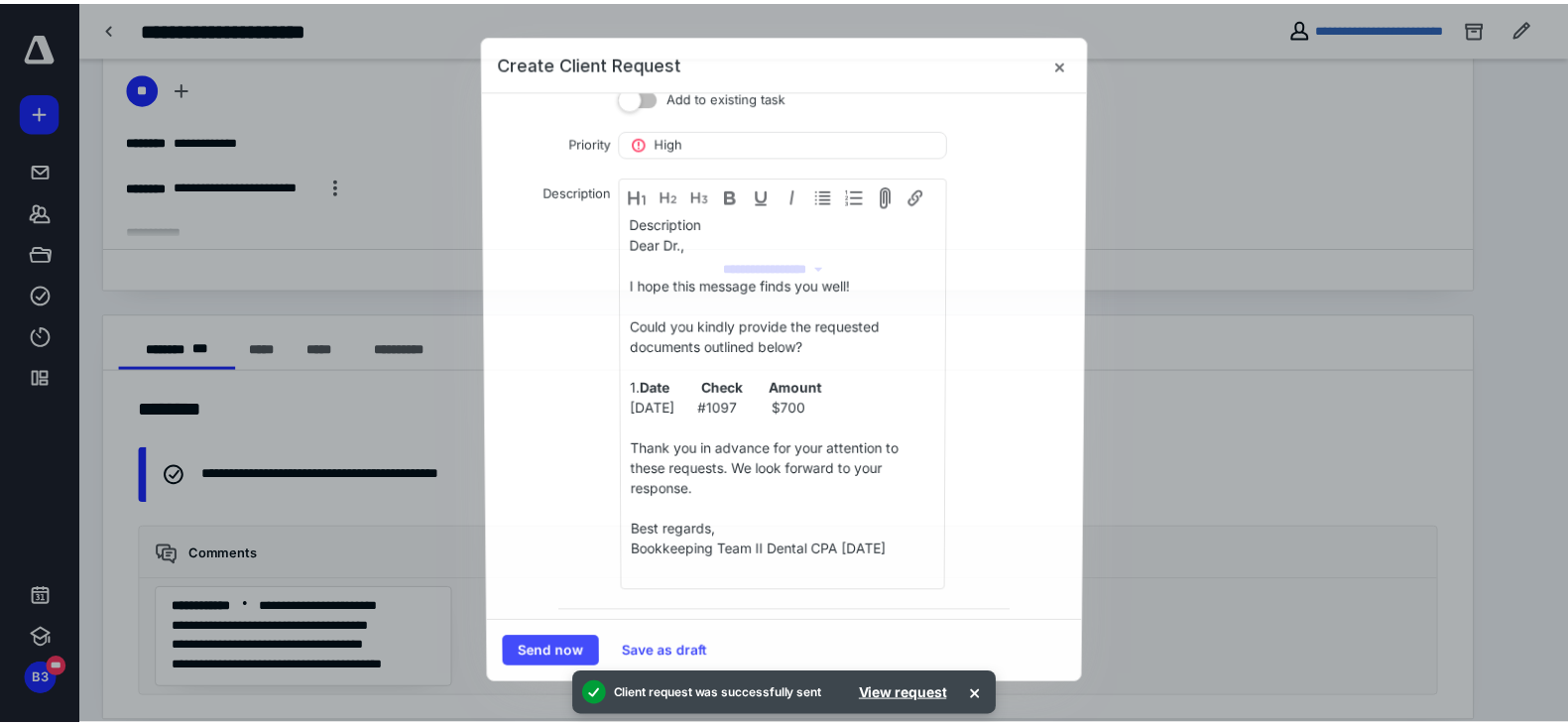 scroll, scrollTop: 0, scrollLeft: 0, axis: both 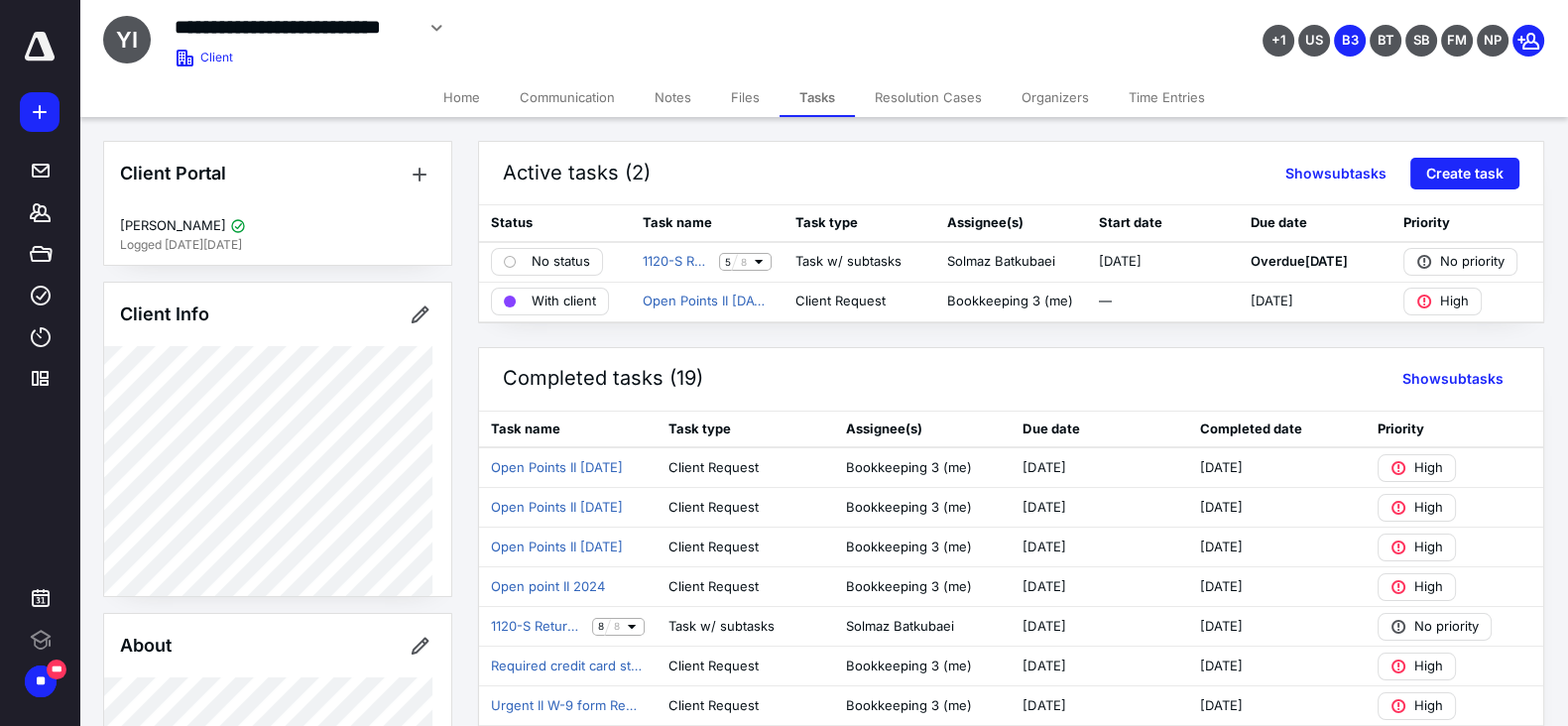 click on "Files" at bounding box center (745, 97) 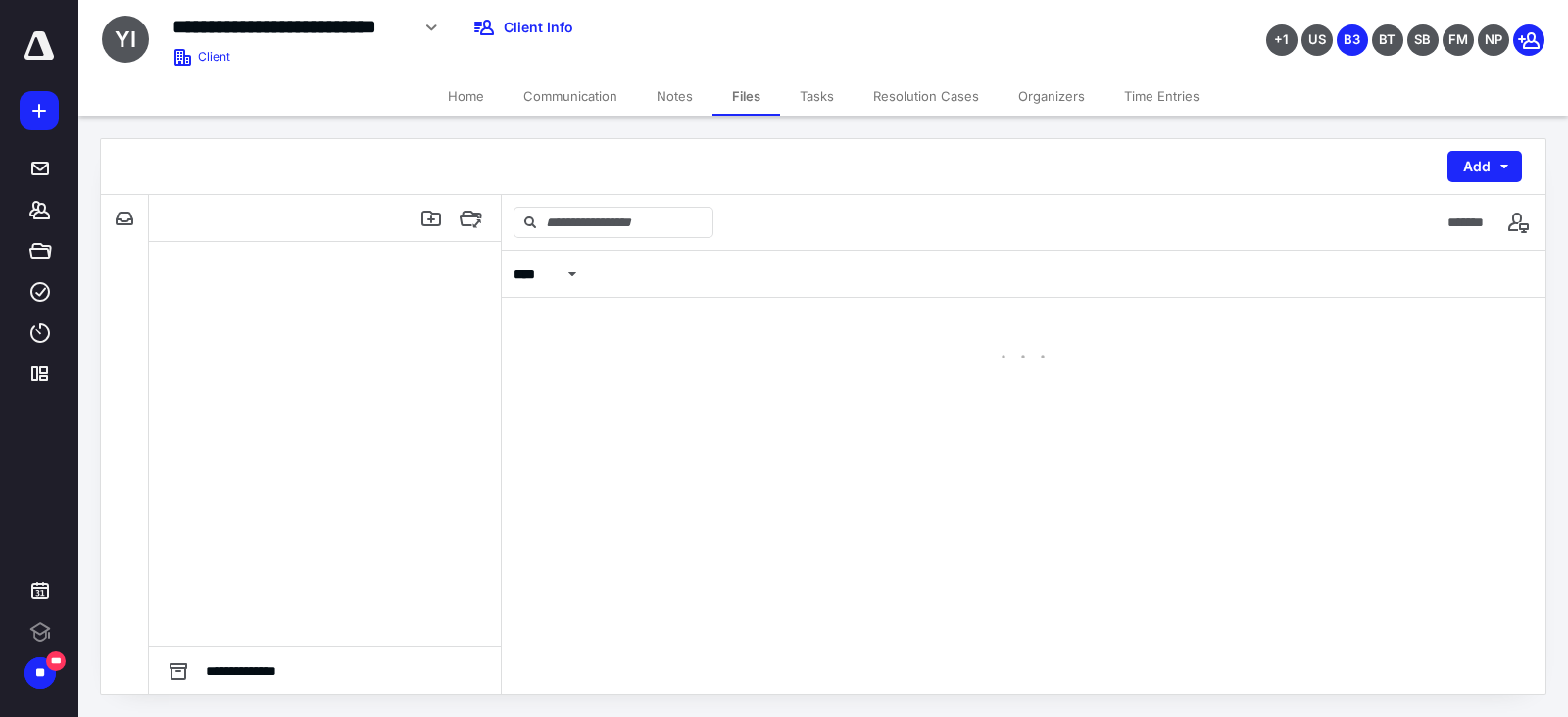 click on "Tasks" at bounding box center [816, 96] 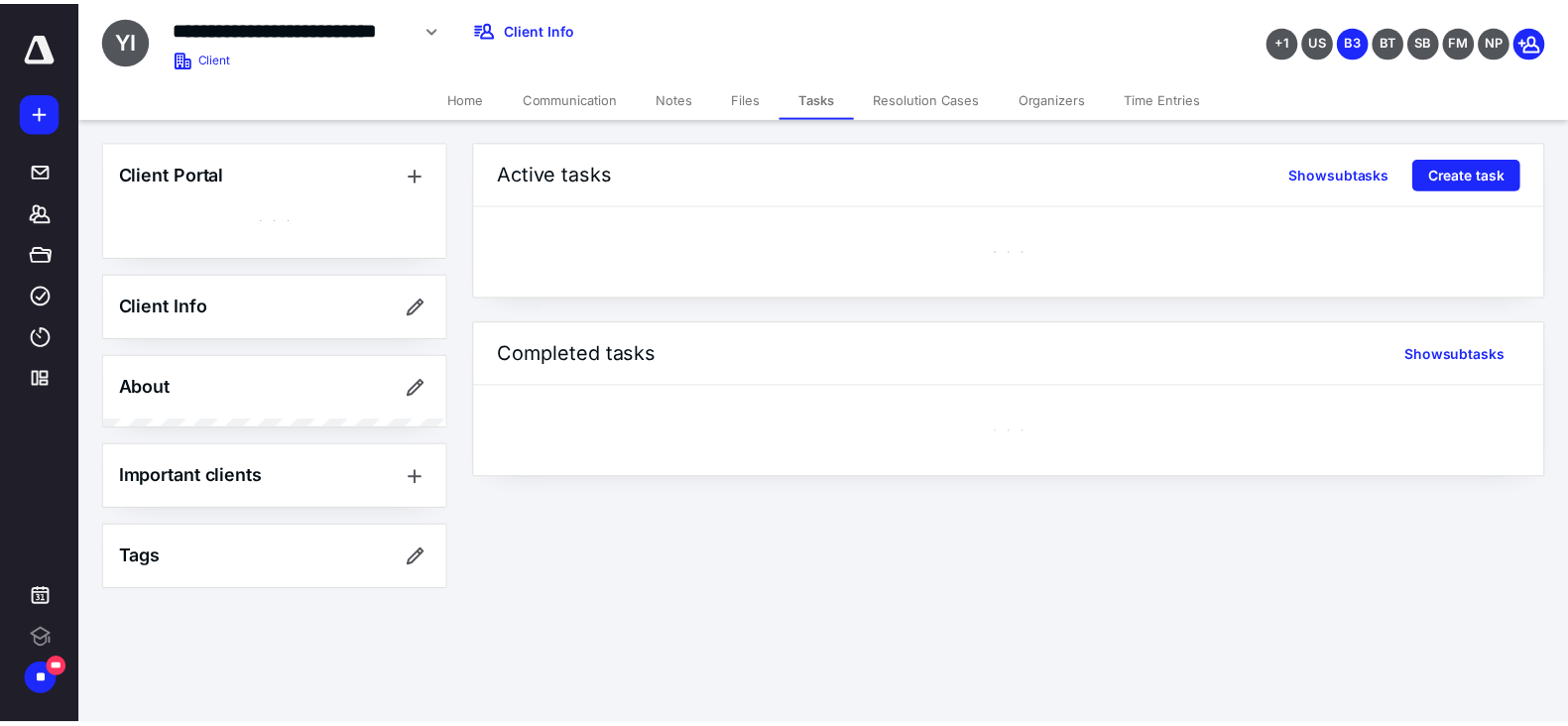 scroll, scrollTop: 0, scrollLeft: 0, axis: both 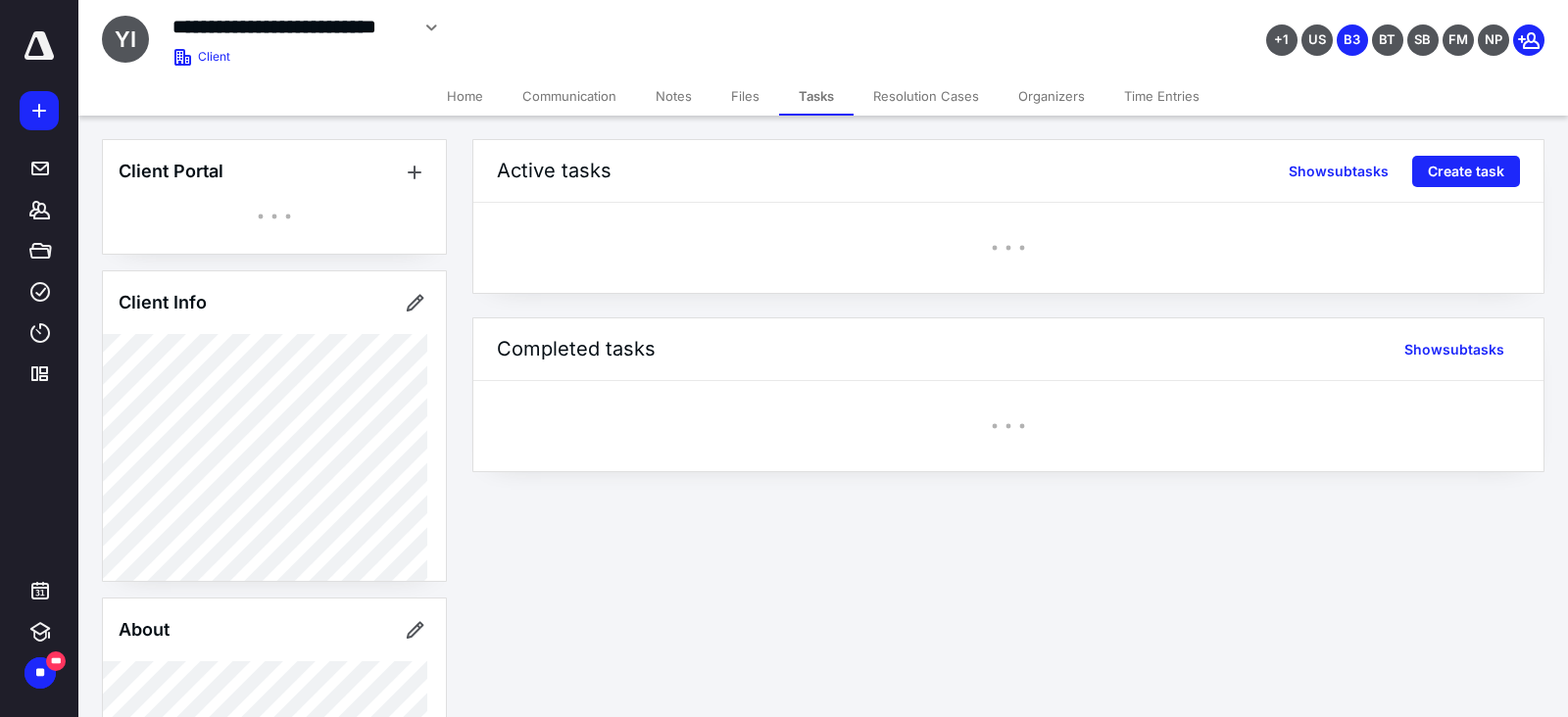 click on "Tasks" at bounding box center [816, 96] 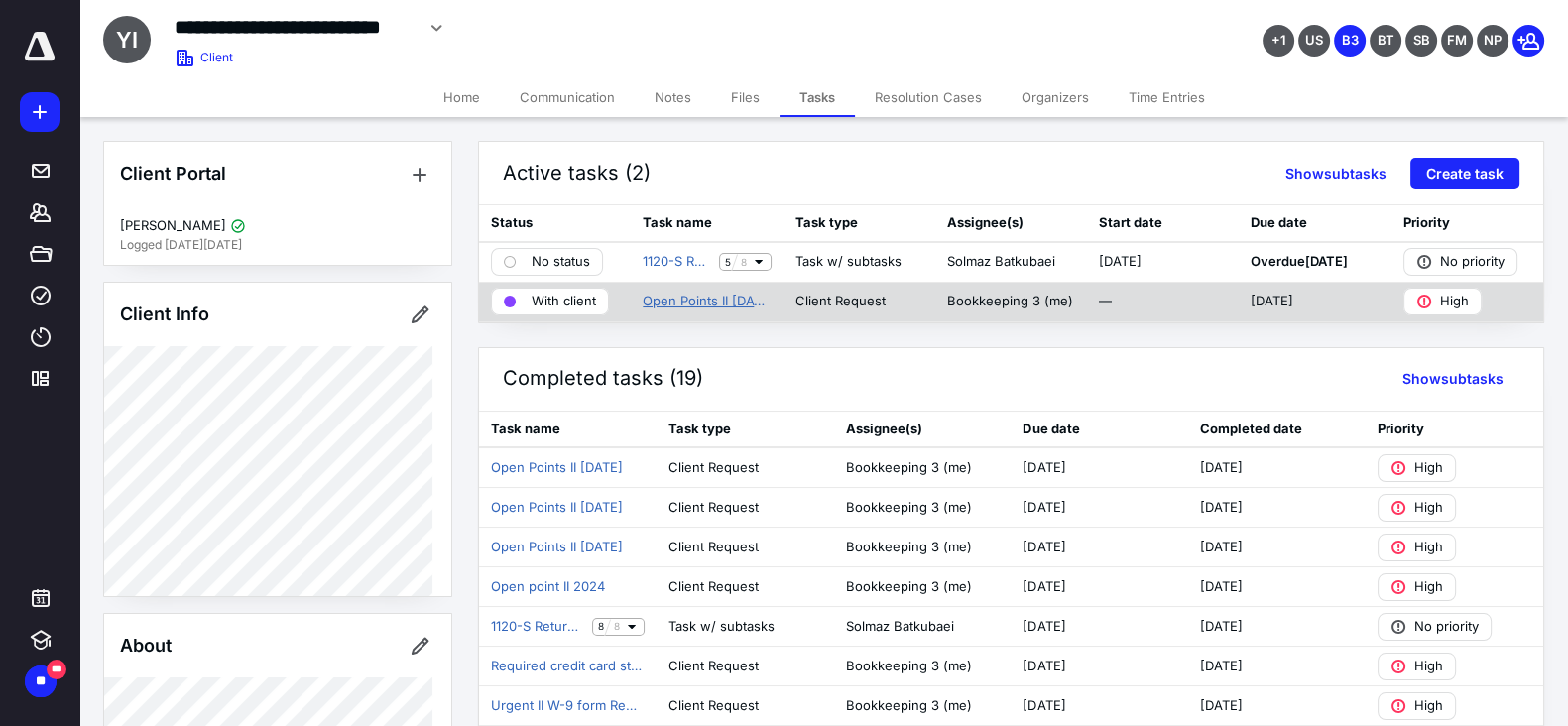 click on "Open Points II [DATE]" at bounding box center (706, 302) 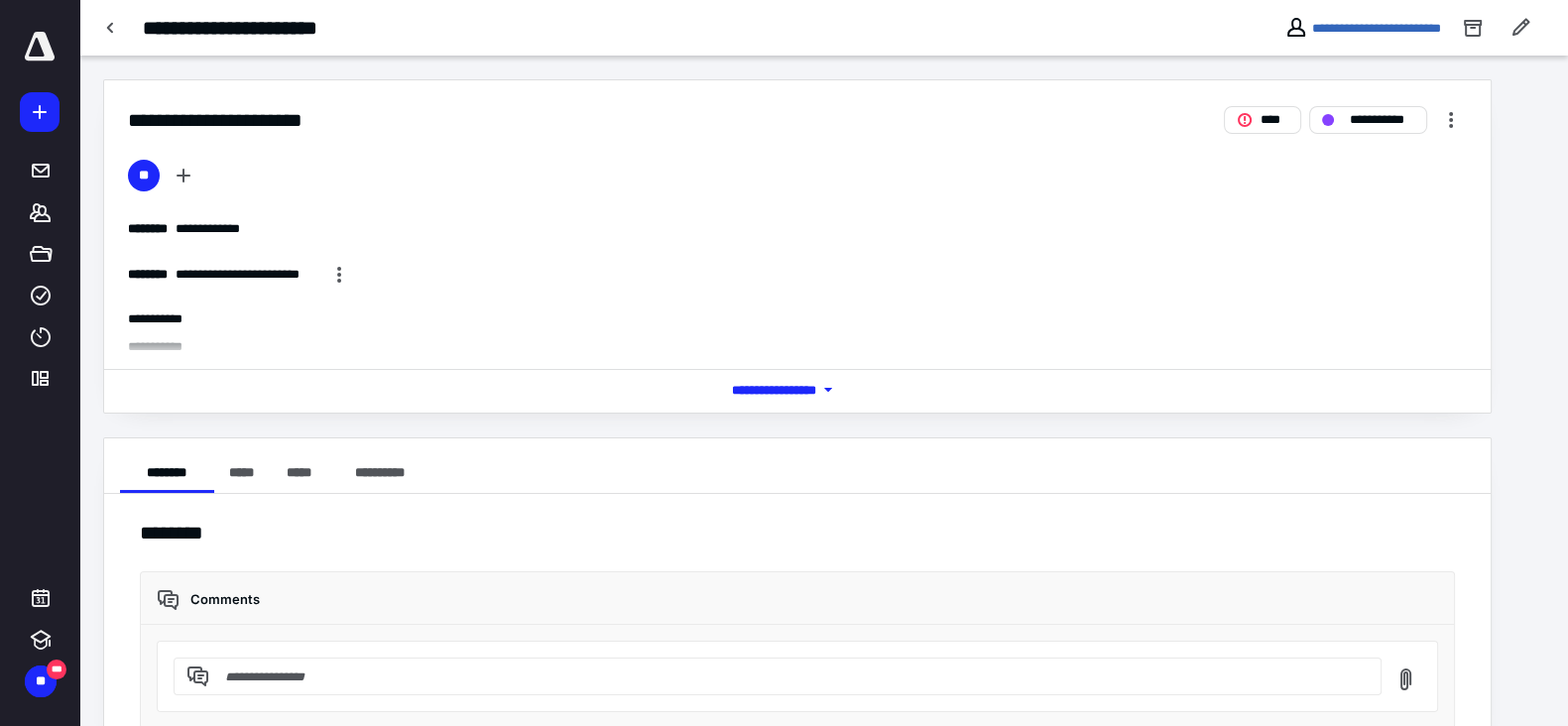 click at bounding box center [821, 351] 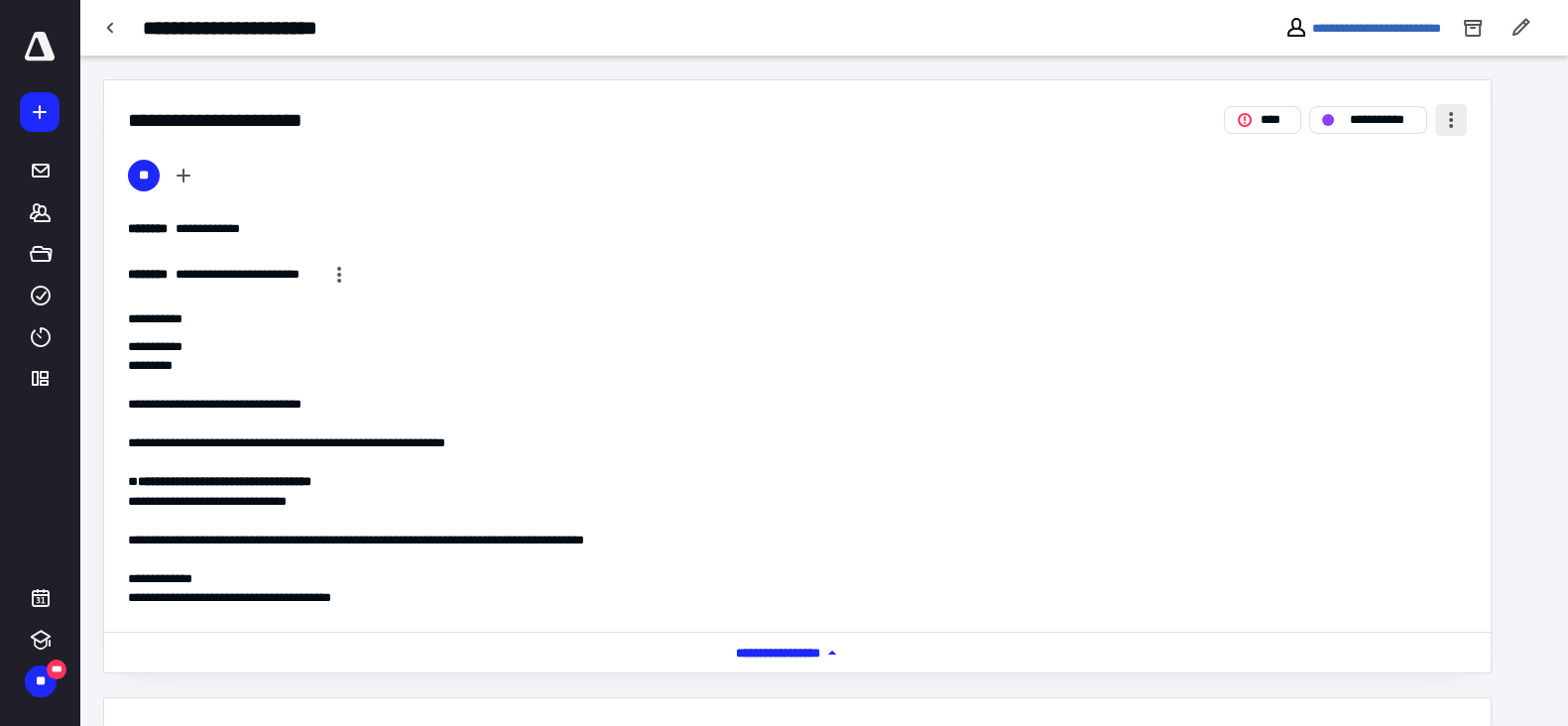 click at bounding box center [1451, 120] 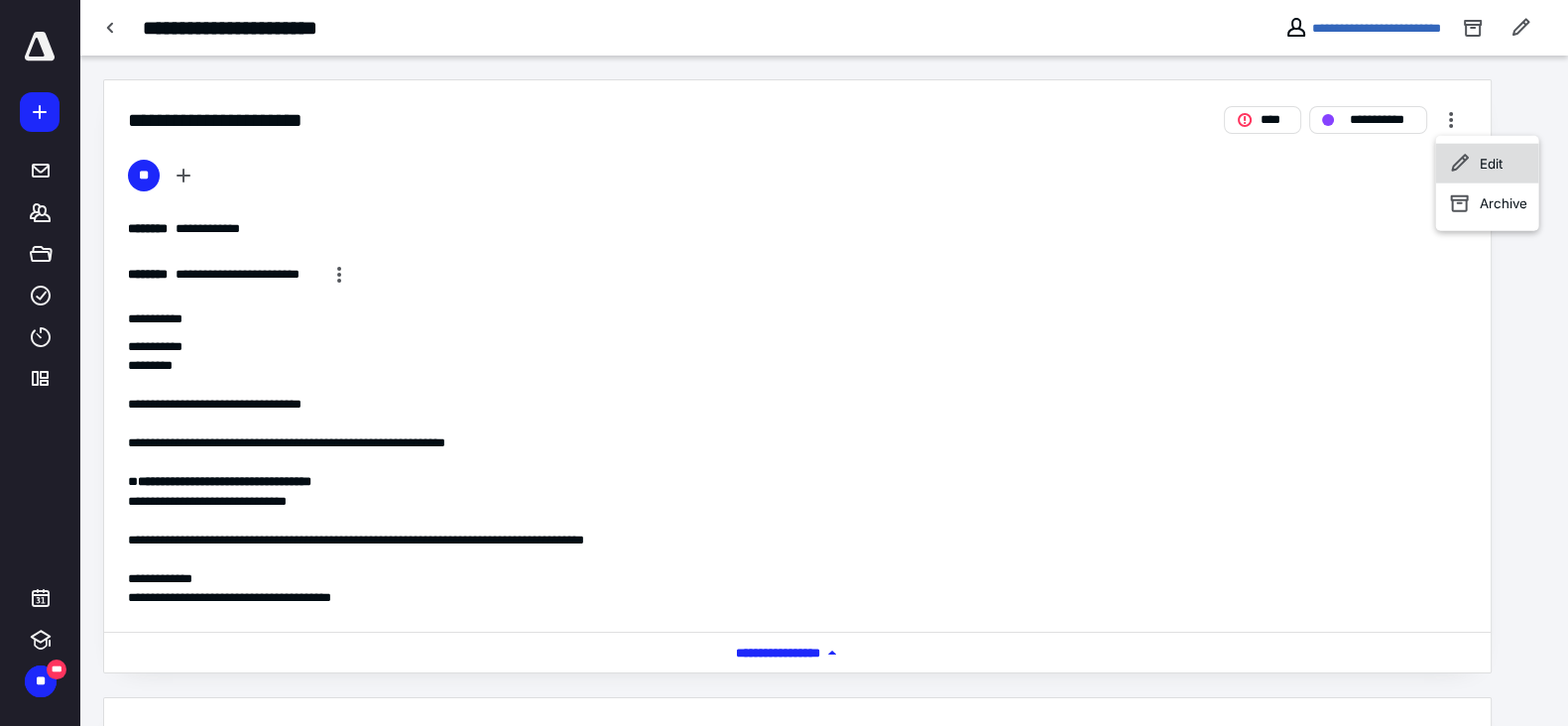 click 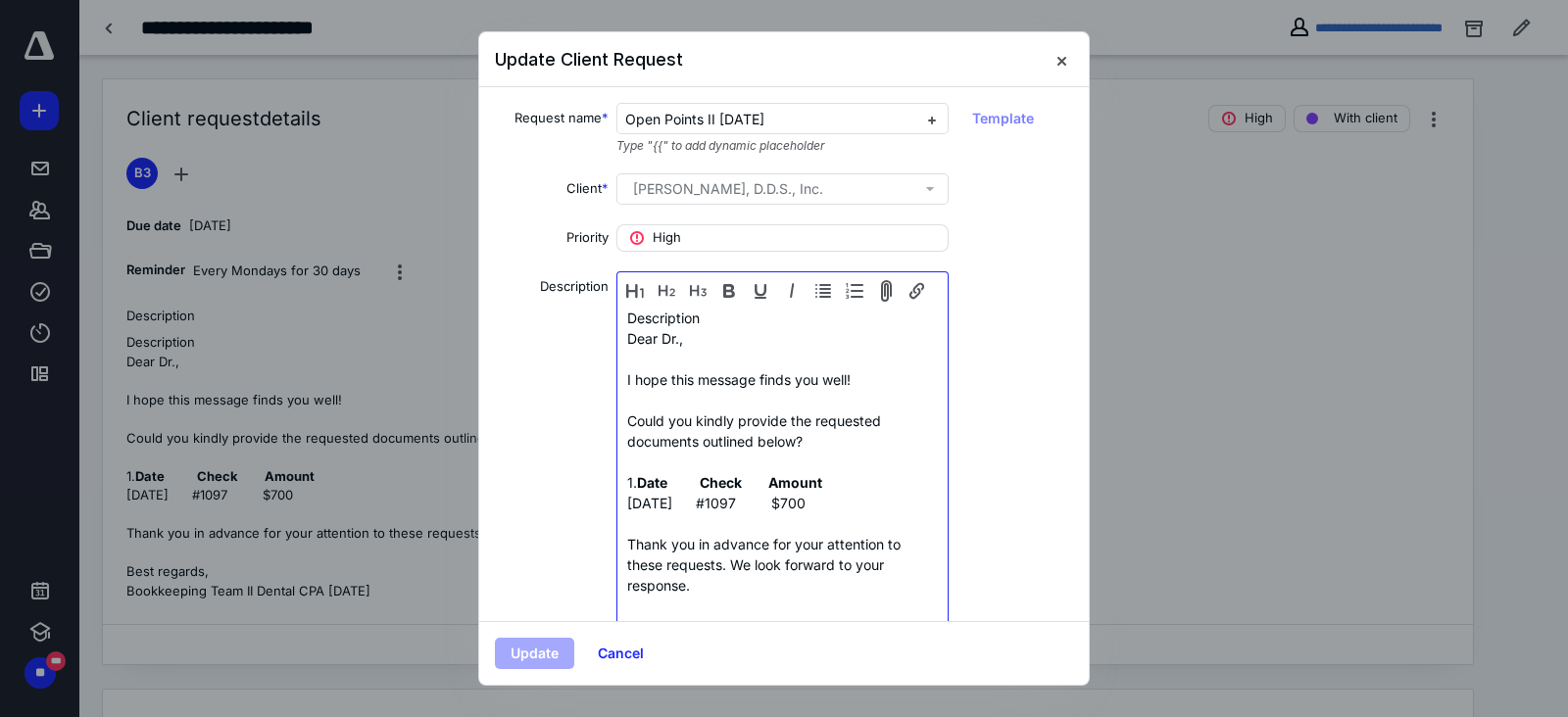 click on "Description" at bounding box center (782, 317) 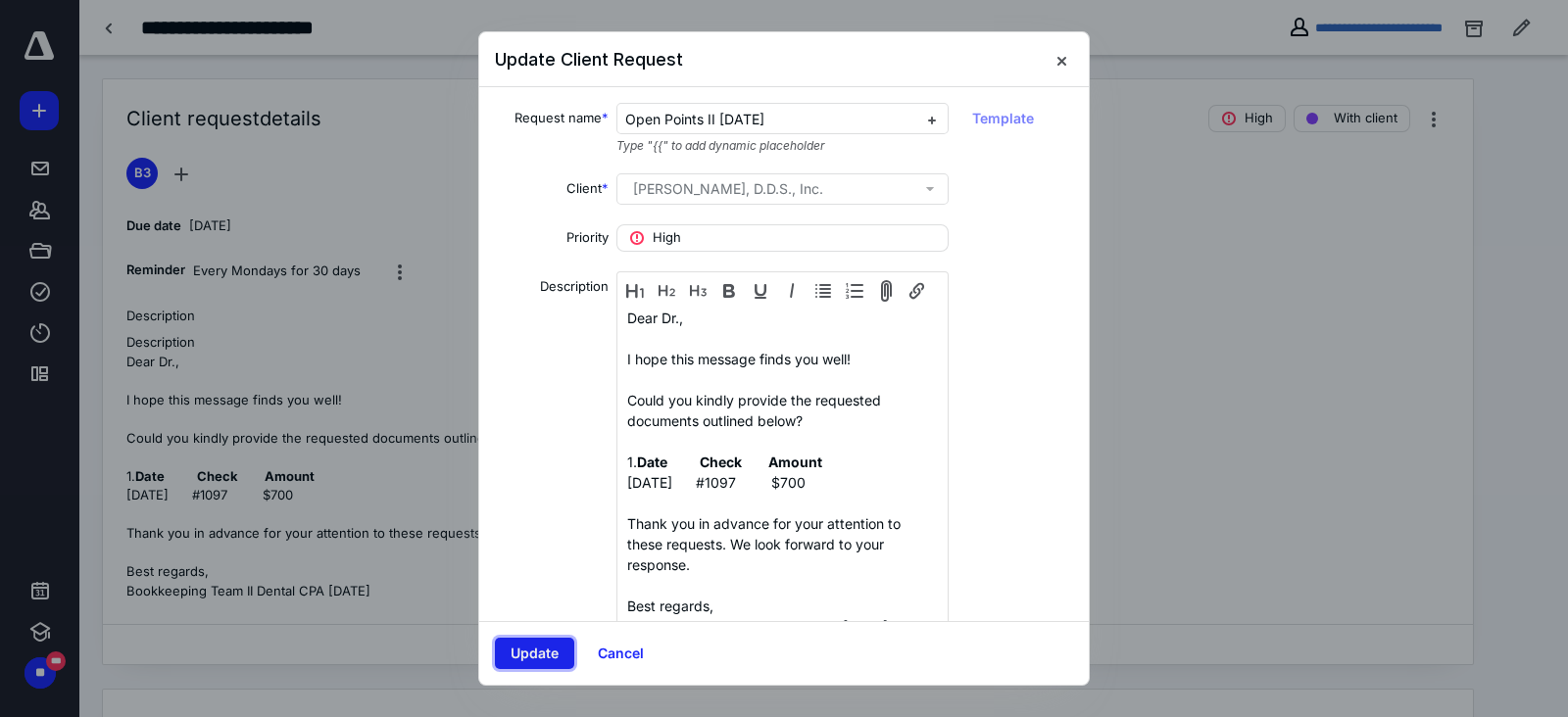 click on "Update" at bounding box center (534, 653) 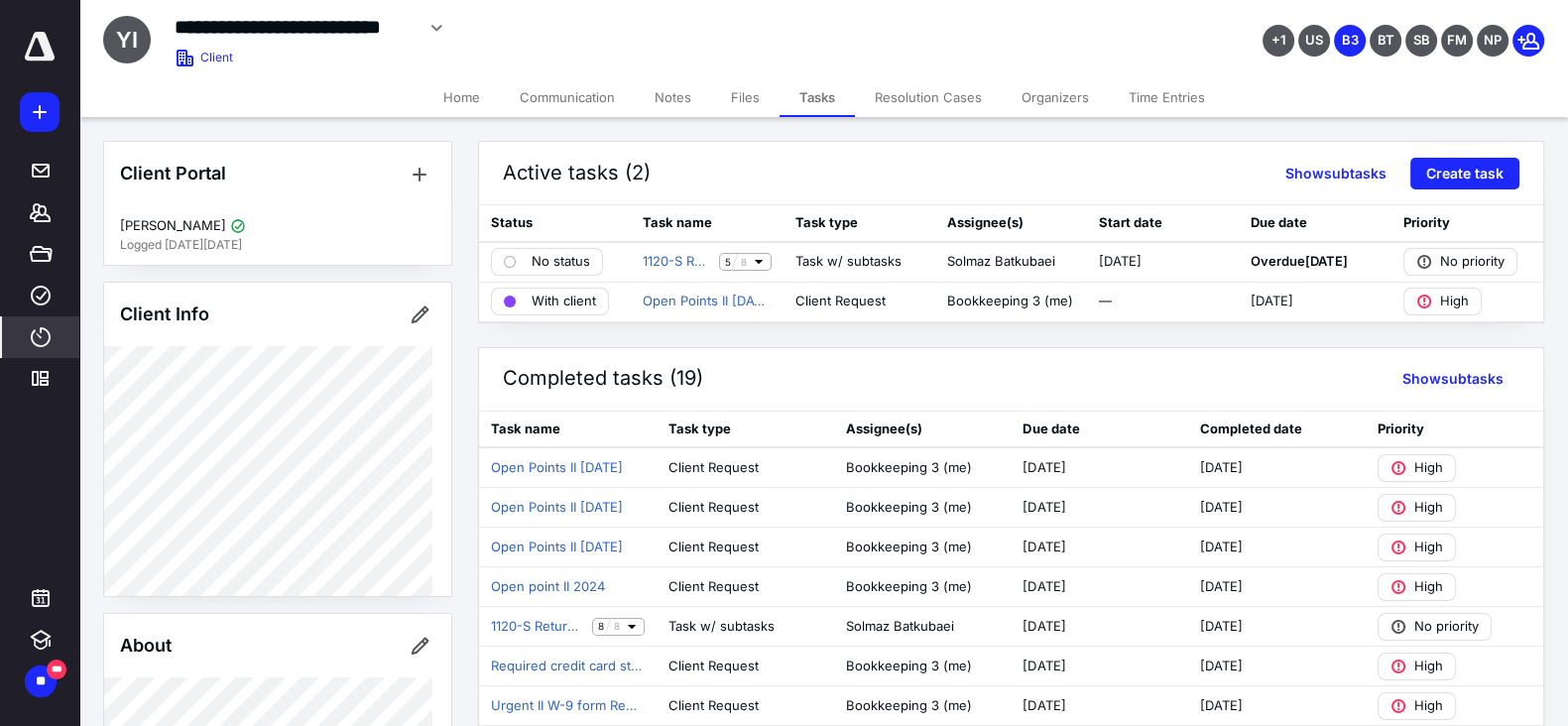 click on "****" at bounding box center [41, 337] 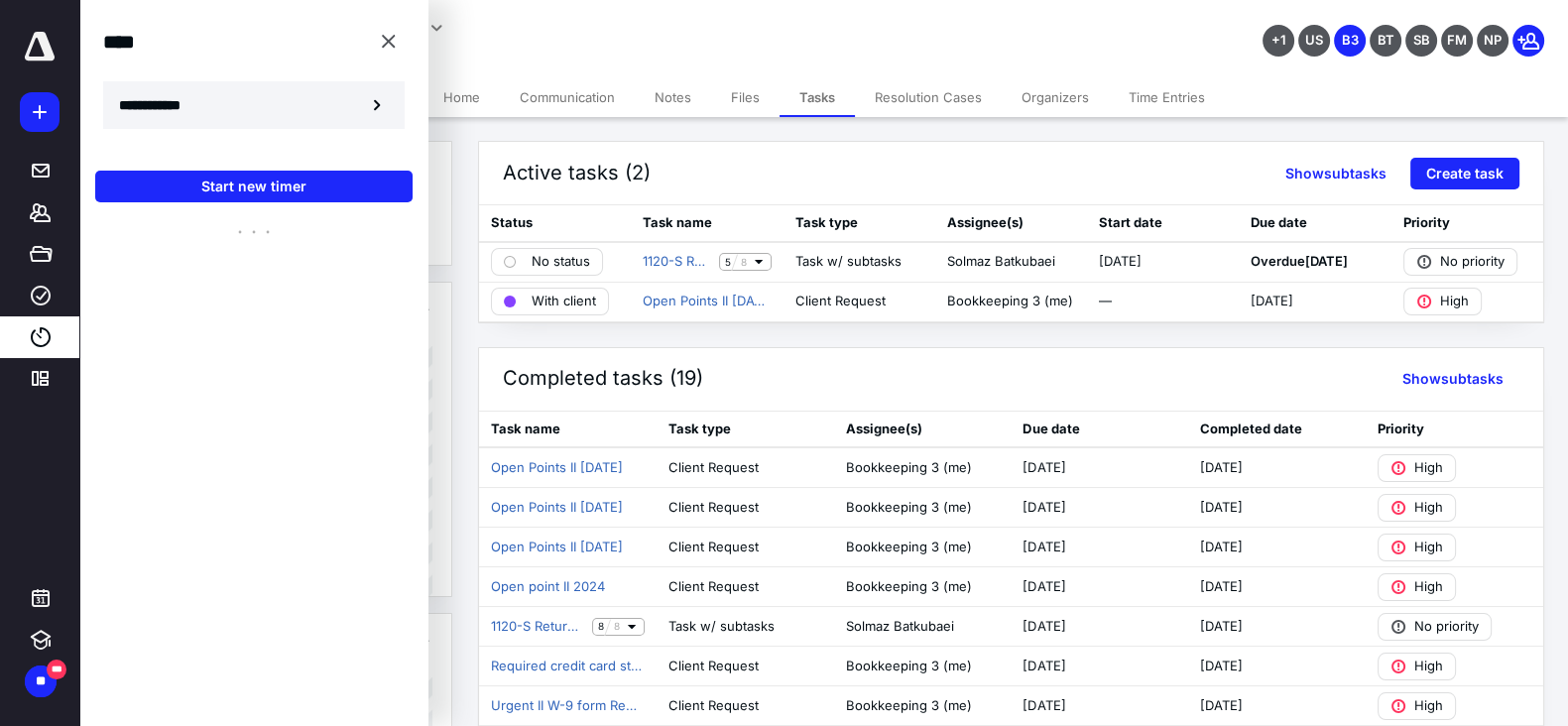 click on "**********" at bounding box center [254, 105] 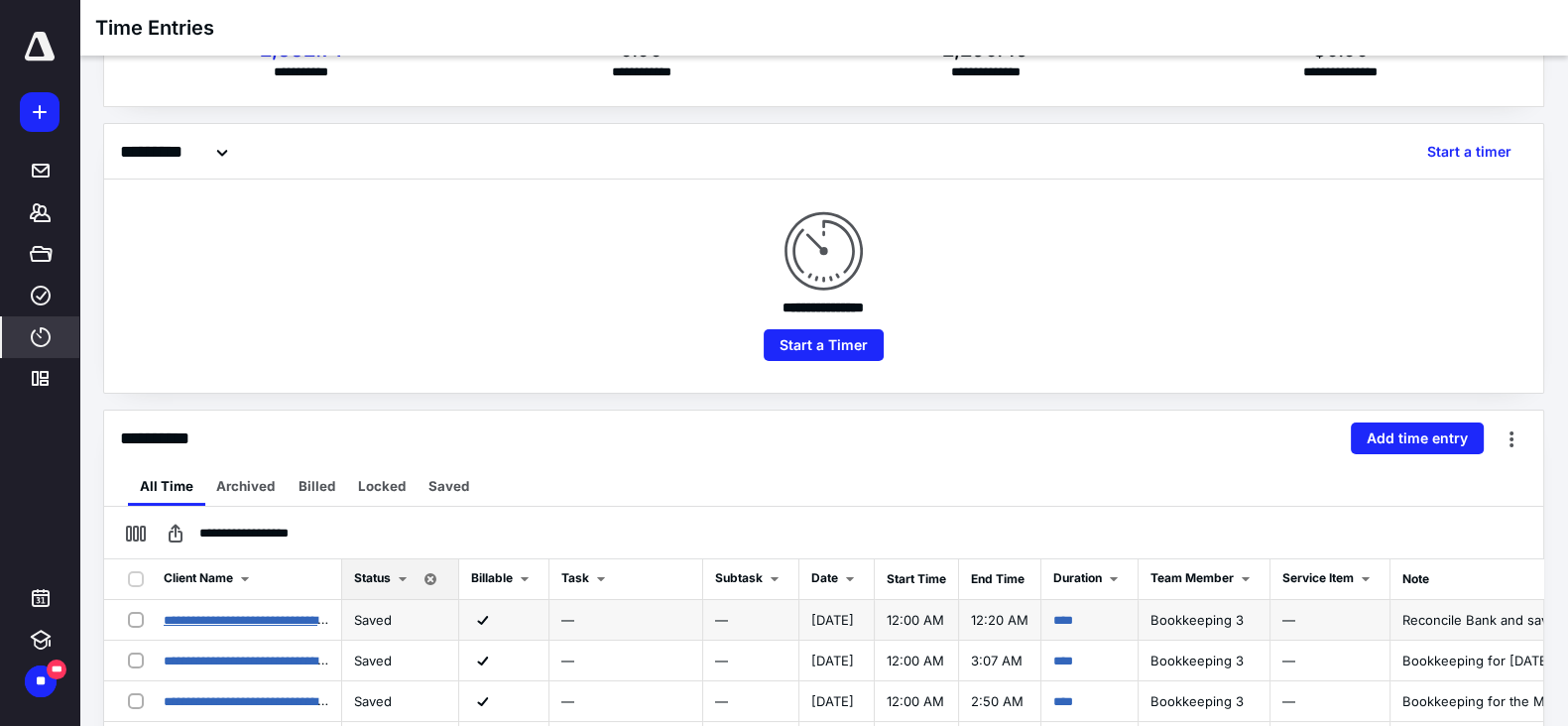 scroll, scrollTop: 247, scrollLeft: 0, axis: vertical 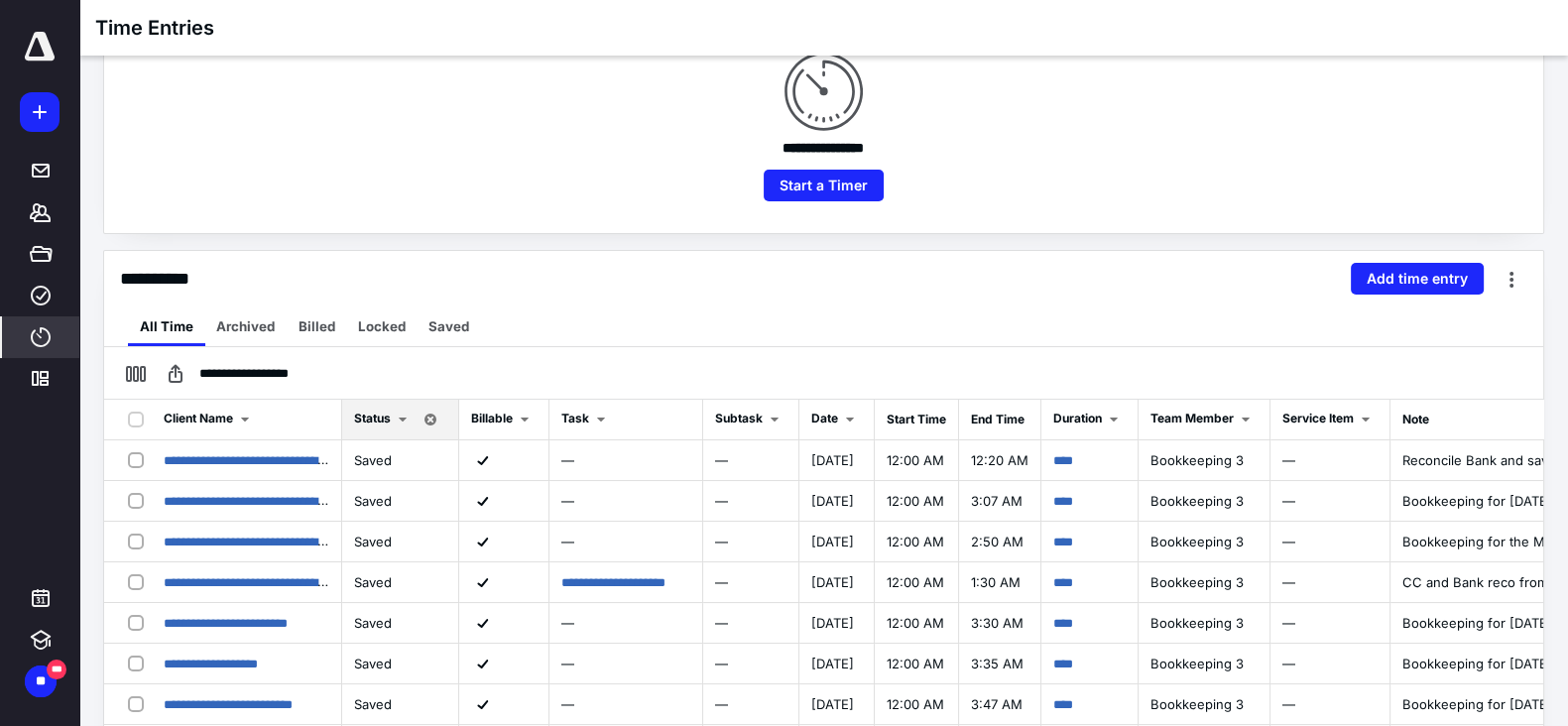 drag, startPoint x: 192, startPoint y: 404, endPoint x: 207, endPoint y: 429, distance: 29.154759 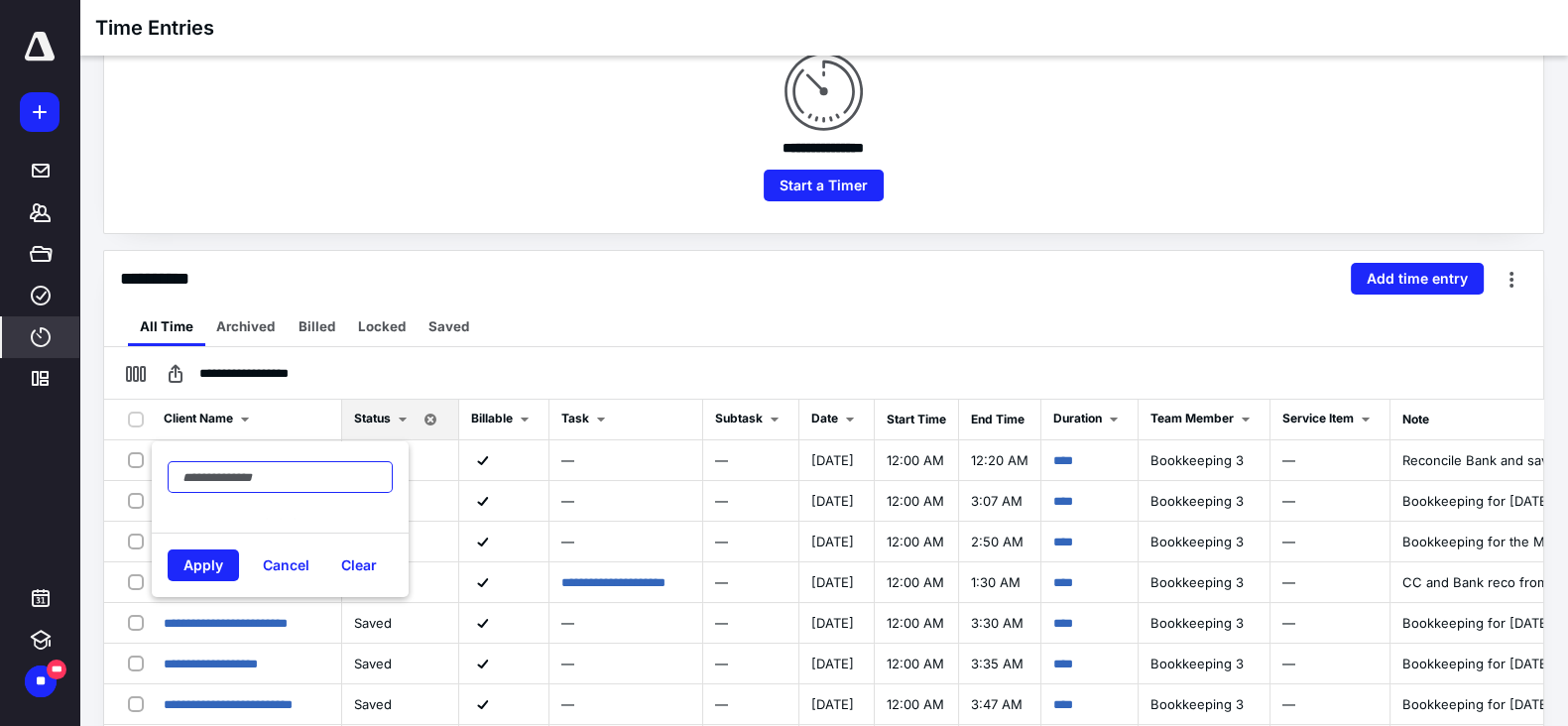 click at bounding box center [280, 477] 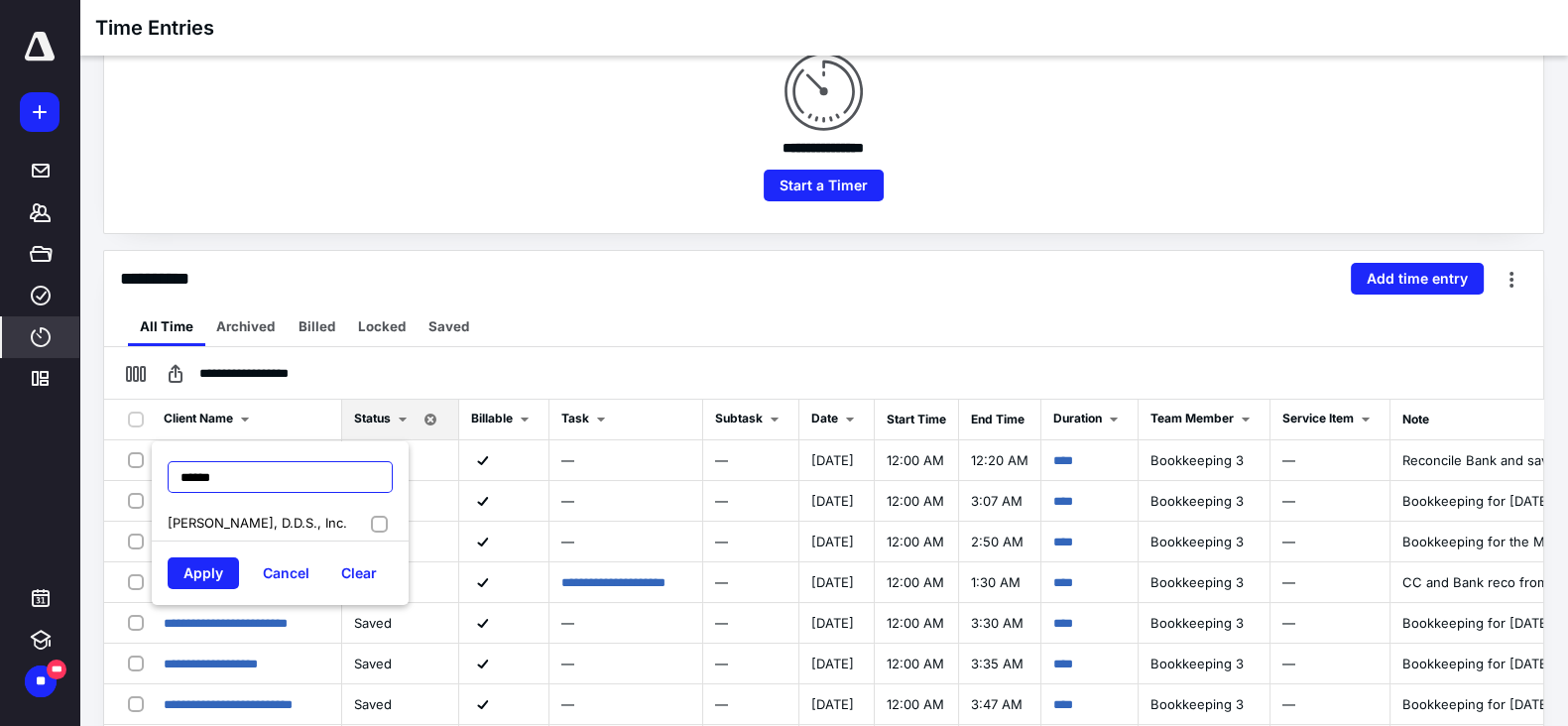 type on "******" 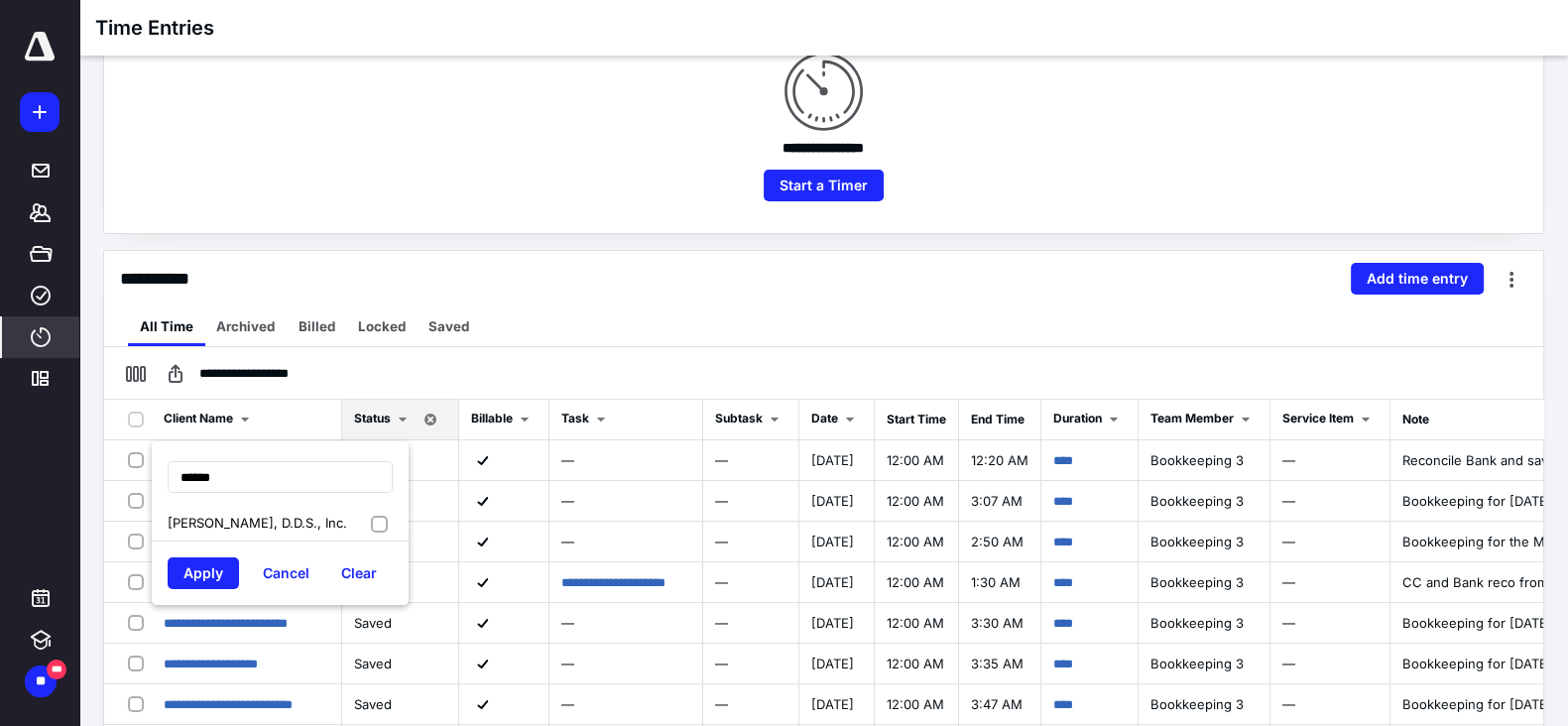 click on "[PERSON_NAME], D.D.S., Inc." at bounding box center (257, 523) 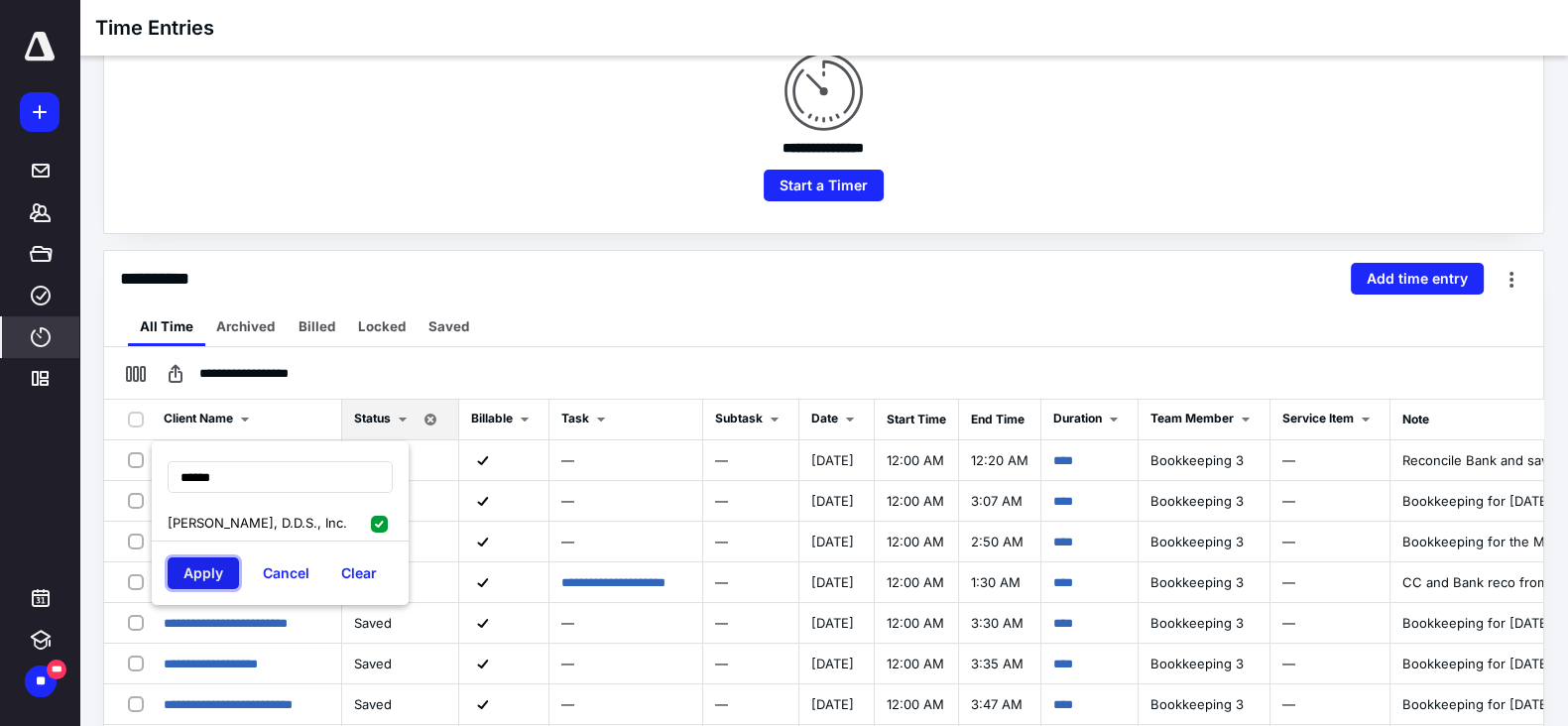 click on "Apply" at bounding box center [203, 573] 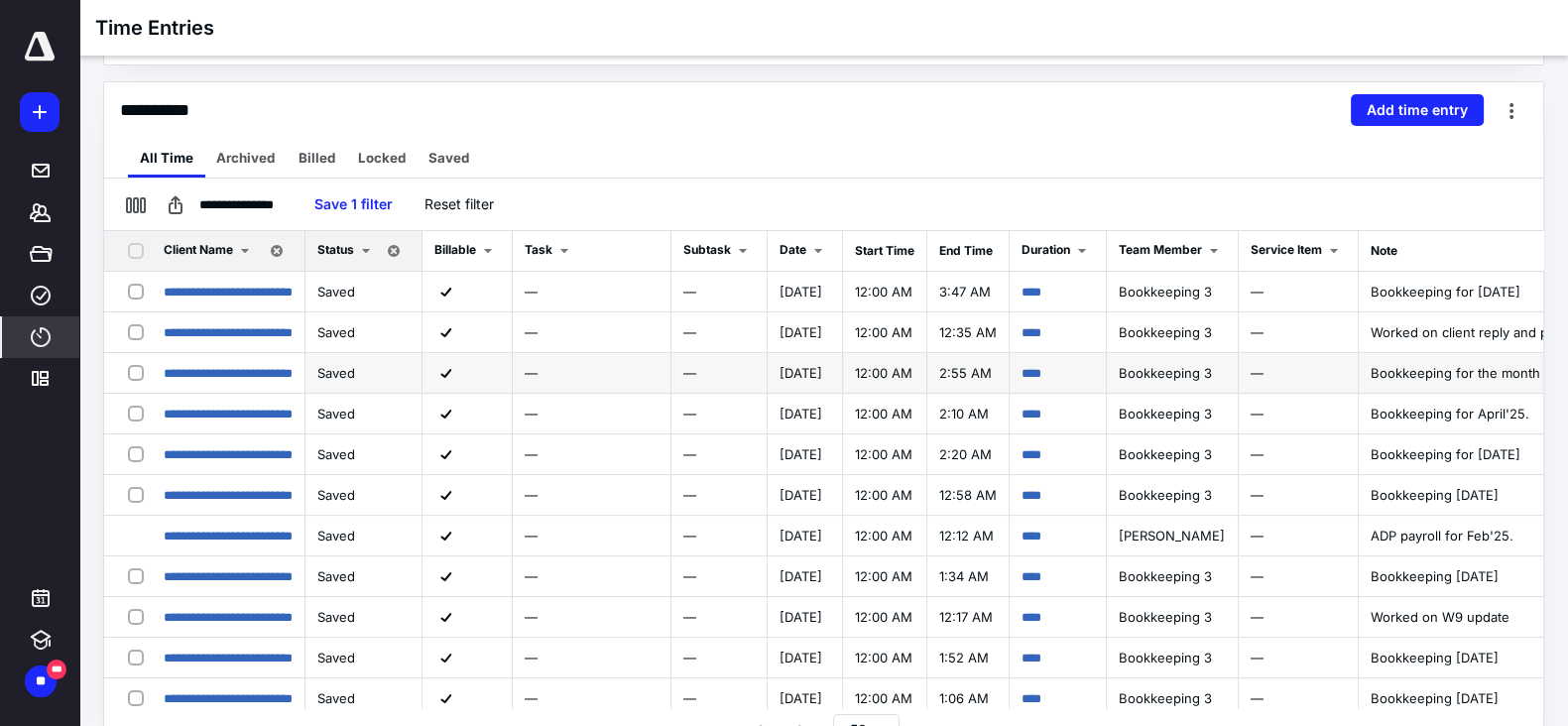 scroll, scrollTop: 439, scrollLeft: 0, axis: vertical 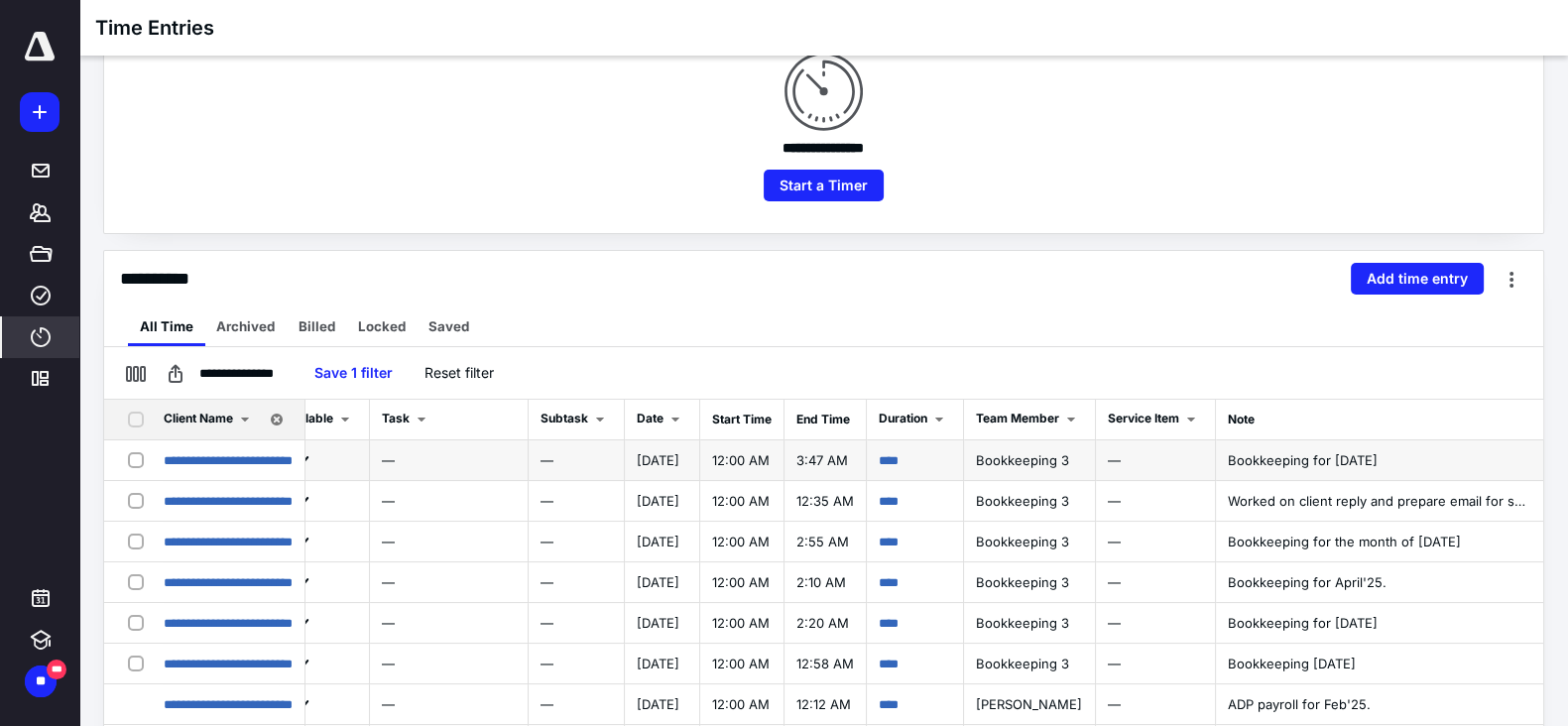 click on "Bookkeeping for [DATE]" at bounding box center [1302, 460] 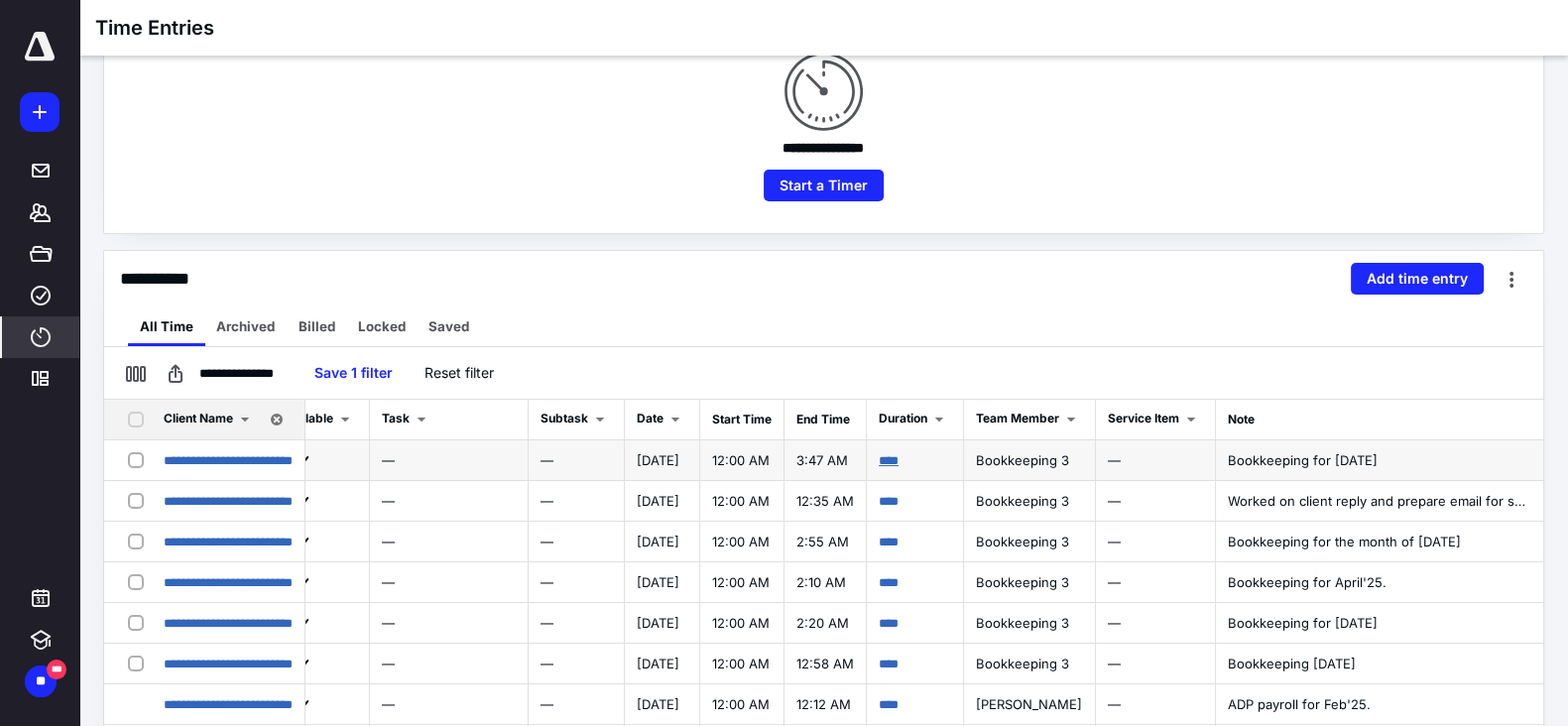 click on "****" at bounding box center [889, 460] 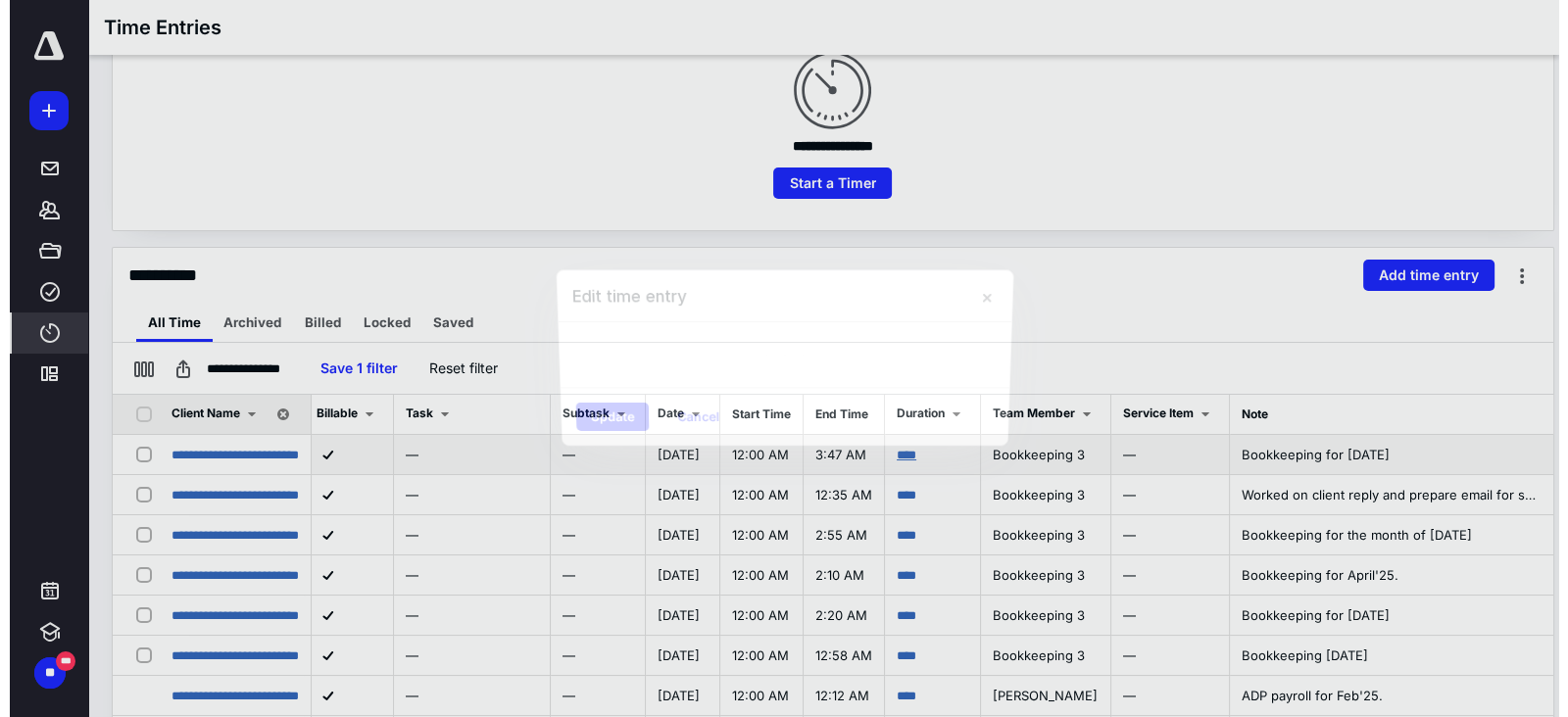scroll, scrollTop: 0, scrollLeft: 225, axis: horizontal 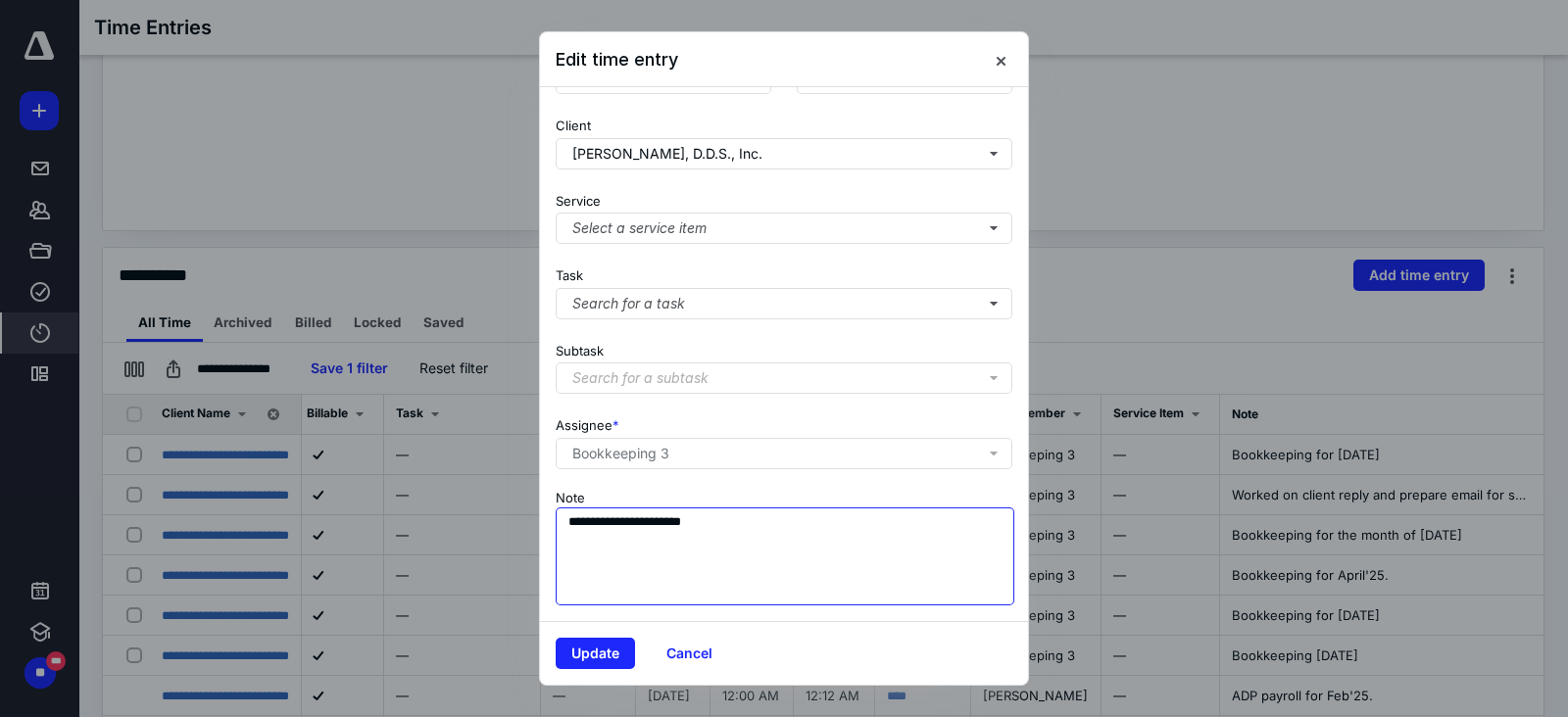 click on "**********" at bounding box center [785, 556] 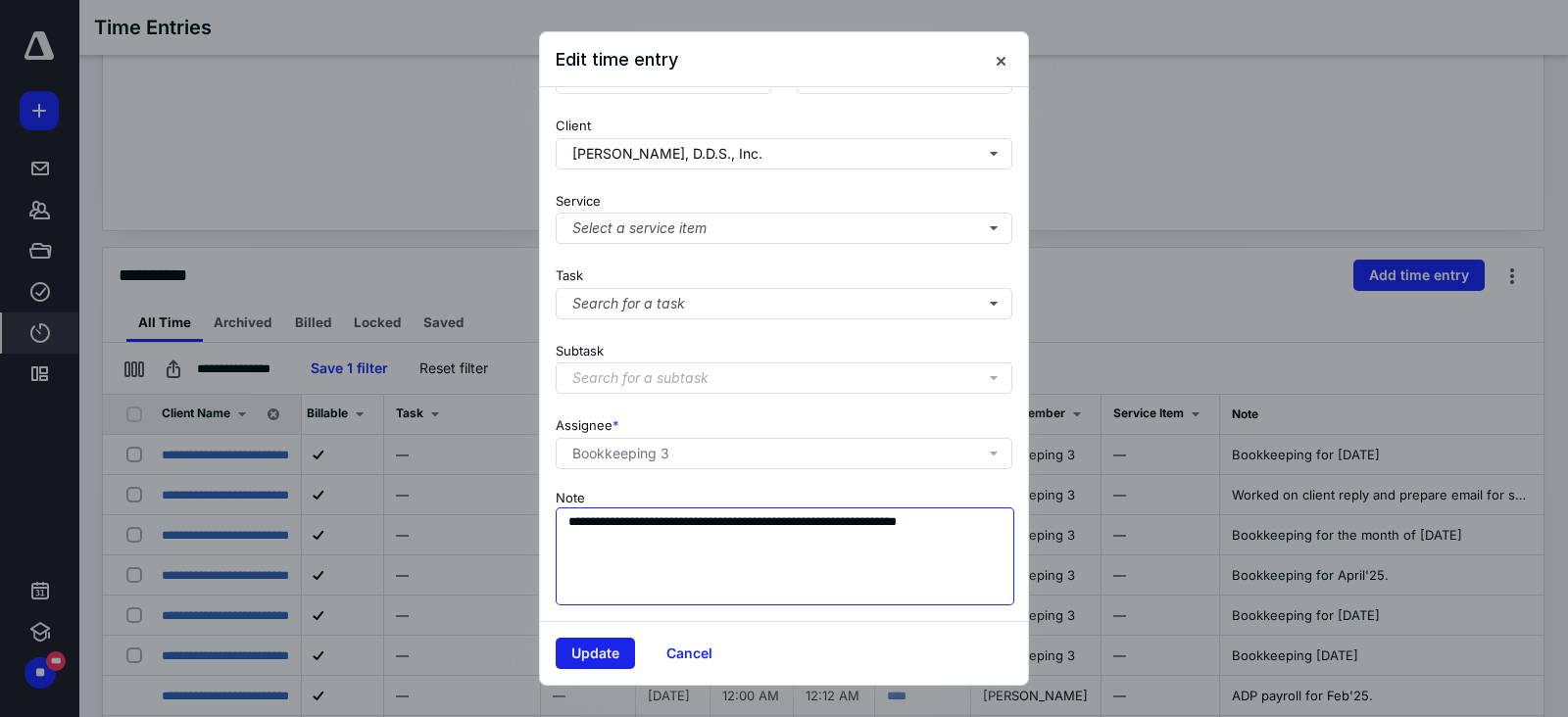 type on "**********" 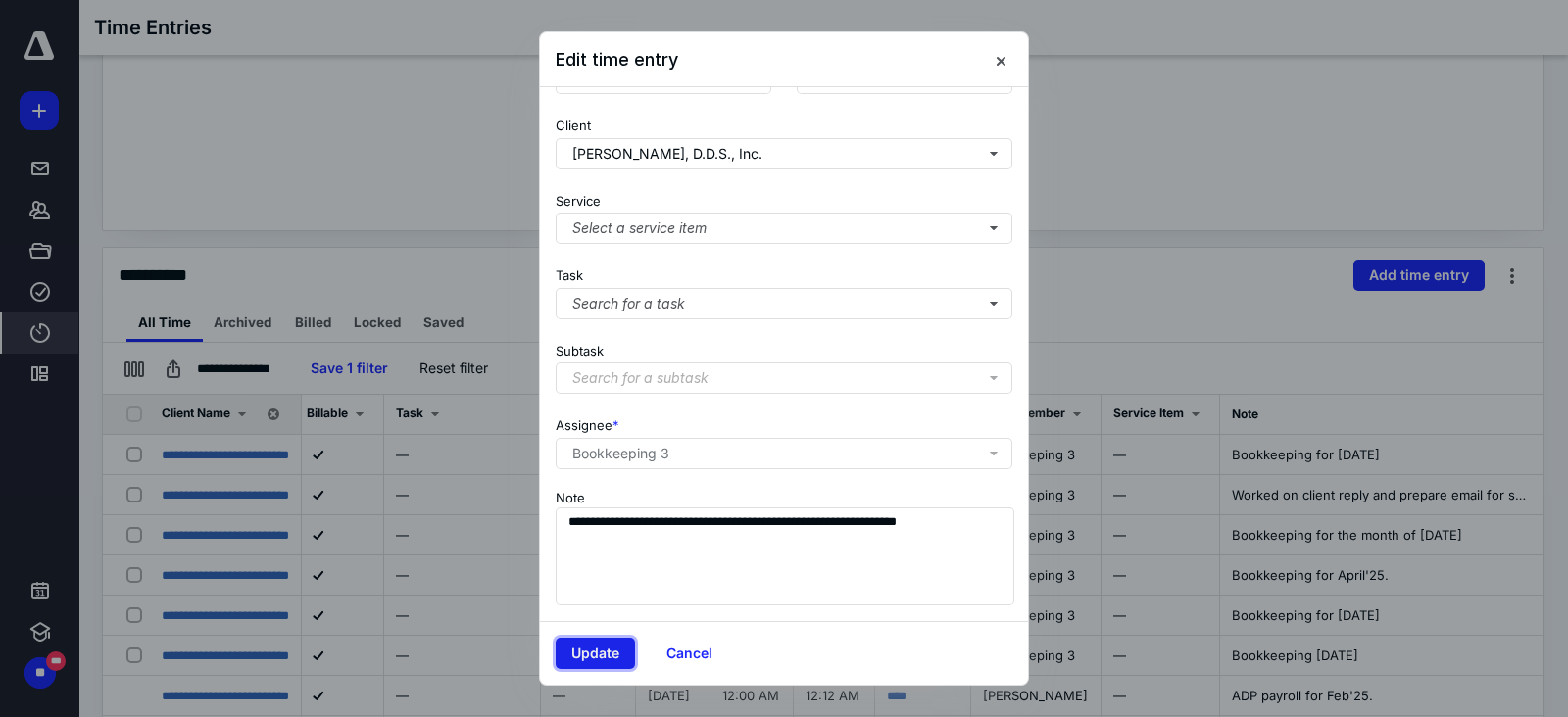 click on "Update" at bounding box center (595, 653) 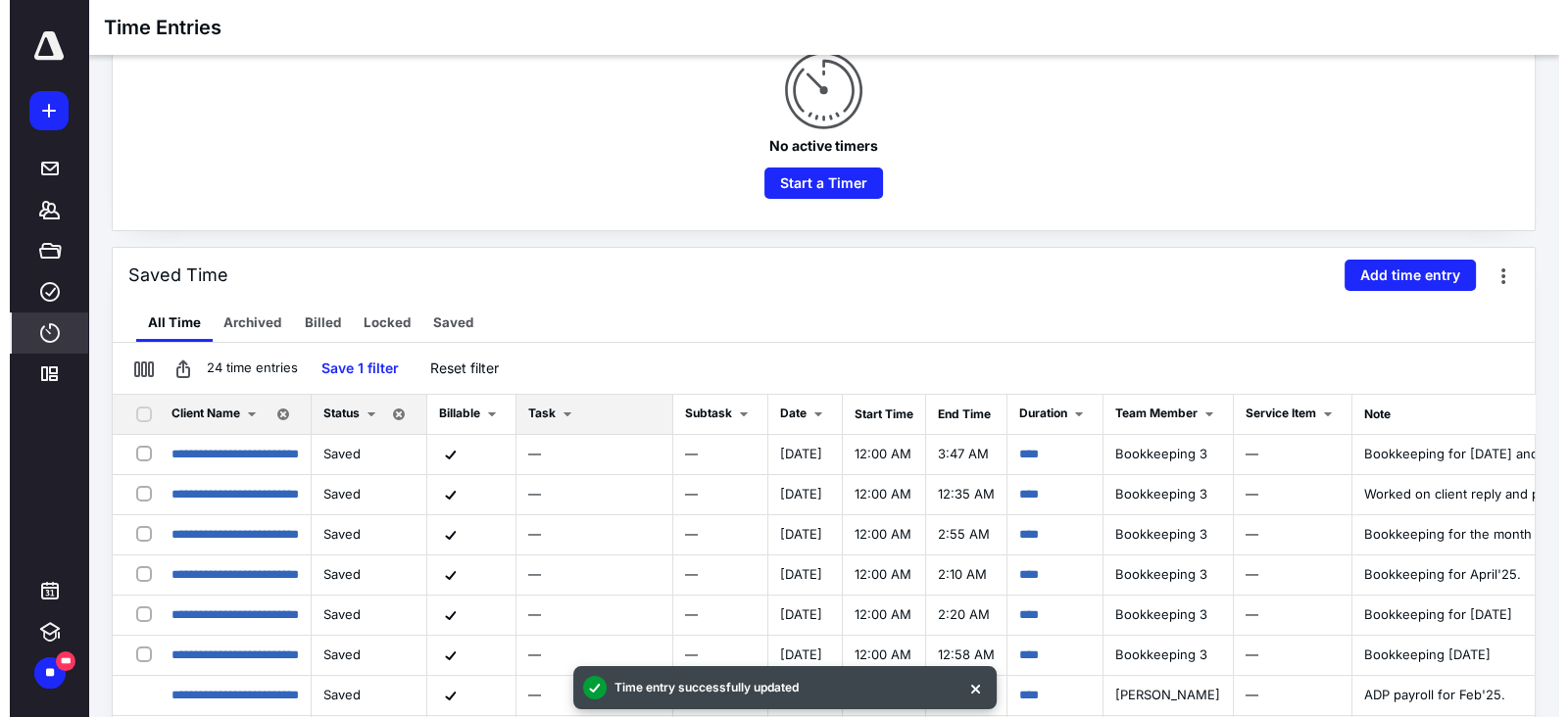 scroll, scrollTop: 0, scrollLeft: 0, axis: both 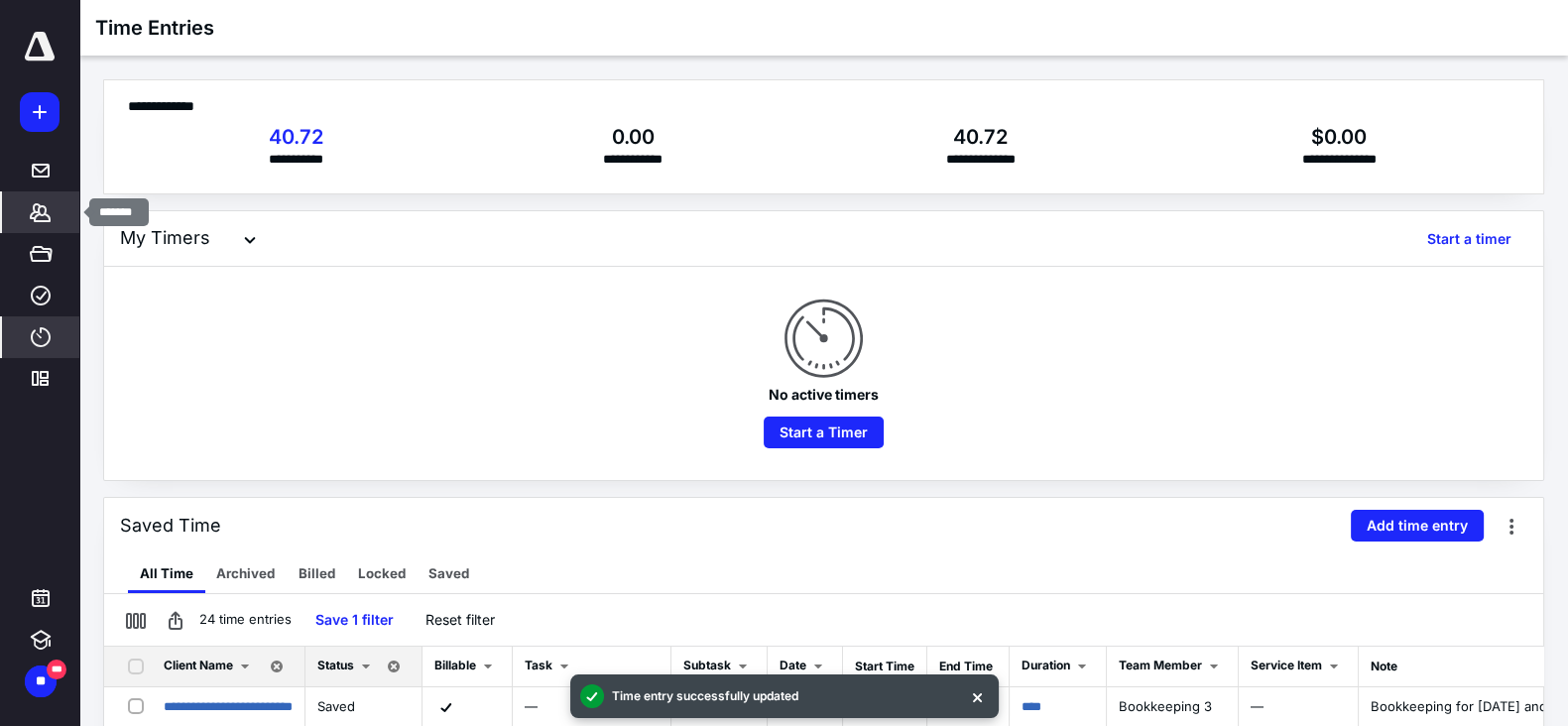 click on "*******" at bounding box center (41, 212) 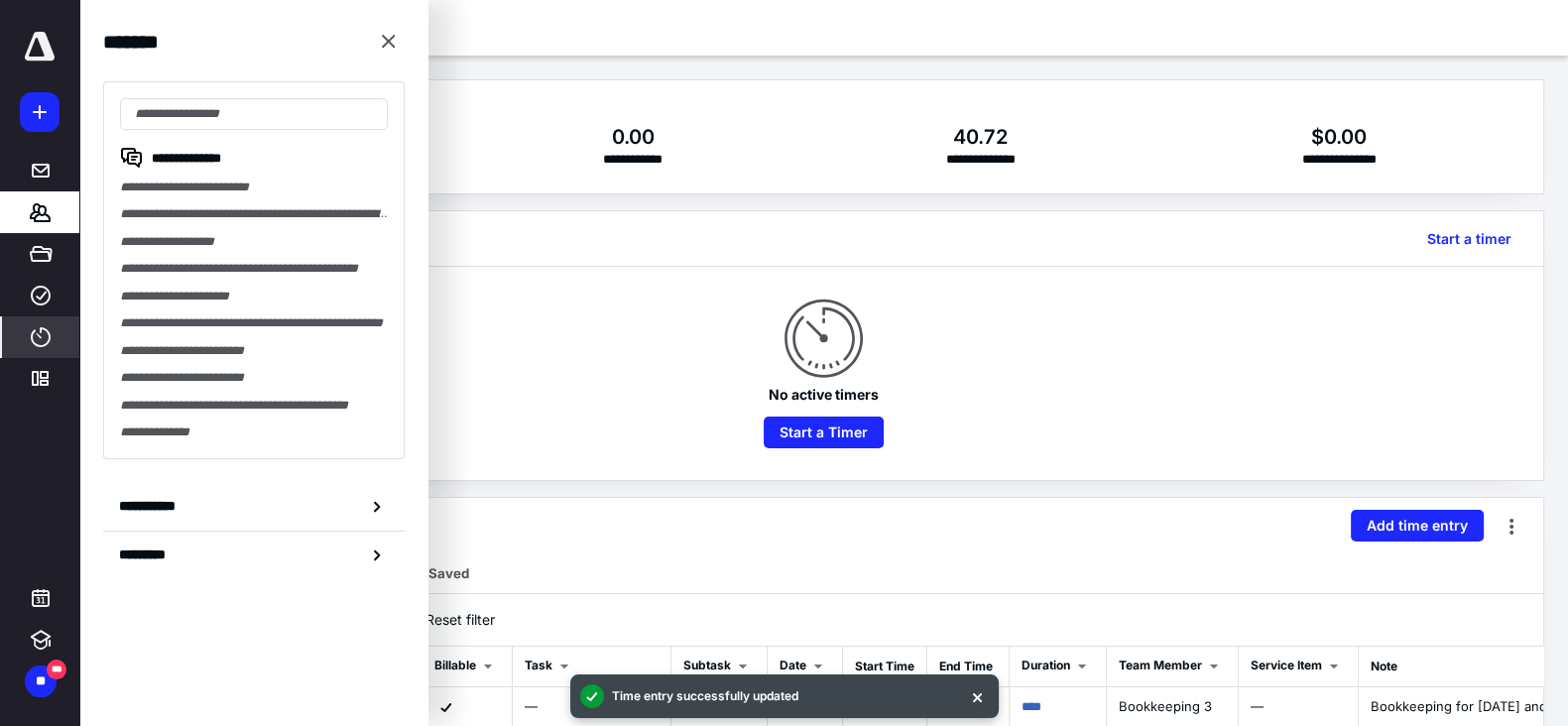 click on "No active timers Start a Timer" at bounding box center (823, 373) 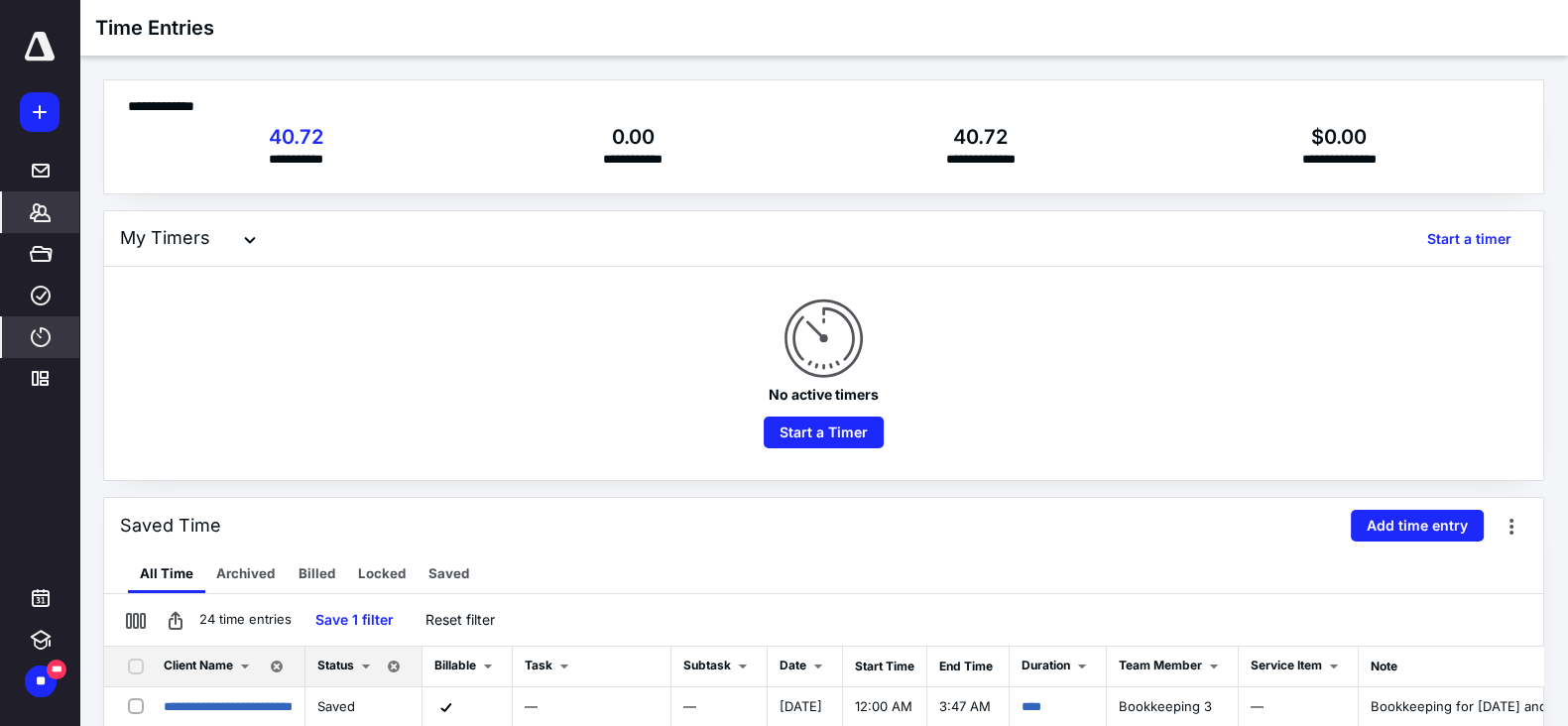 click 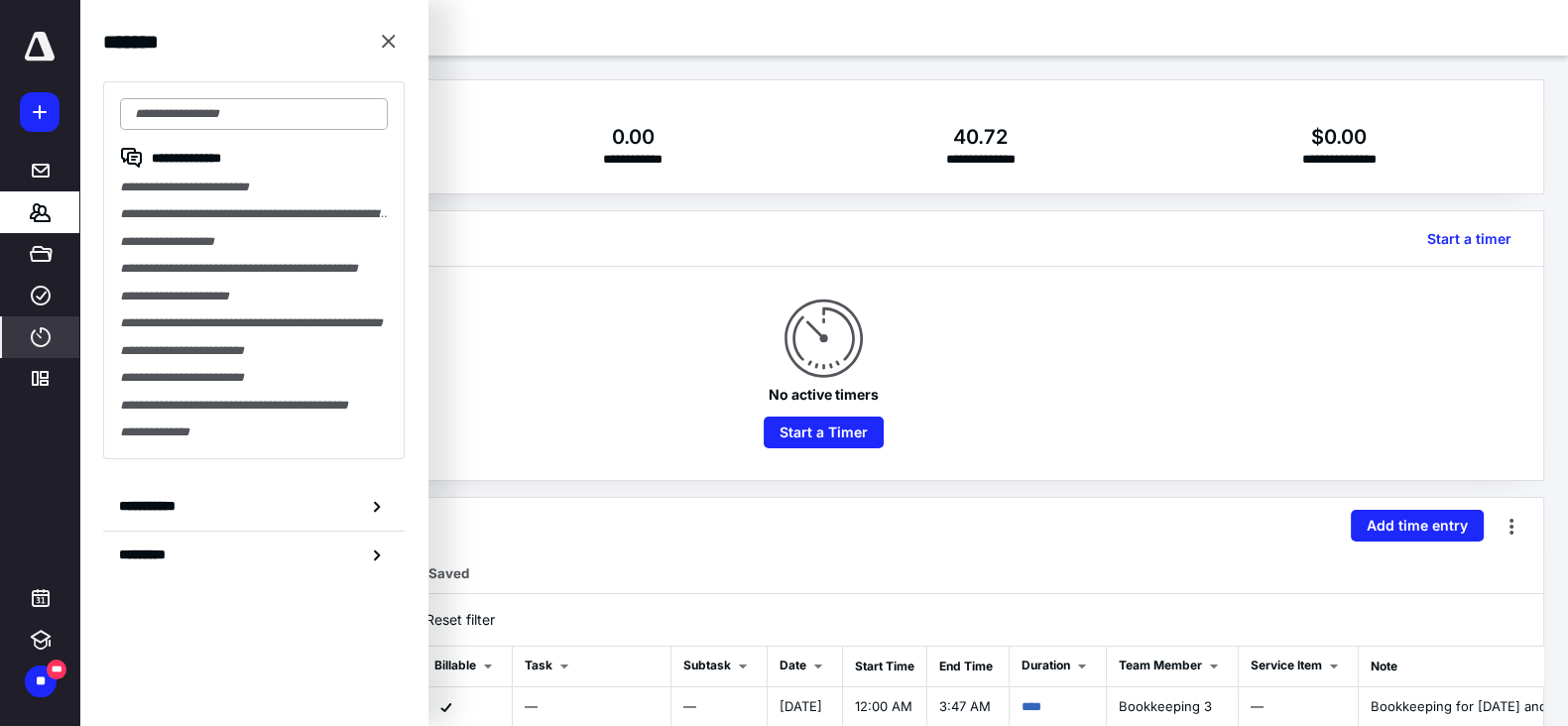 click at bounding box center [254, 114] 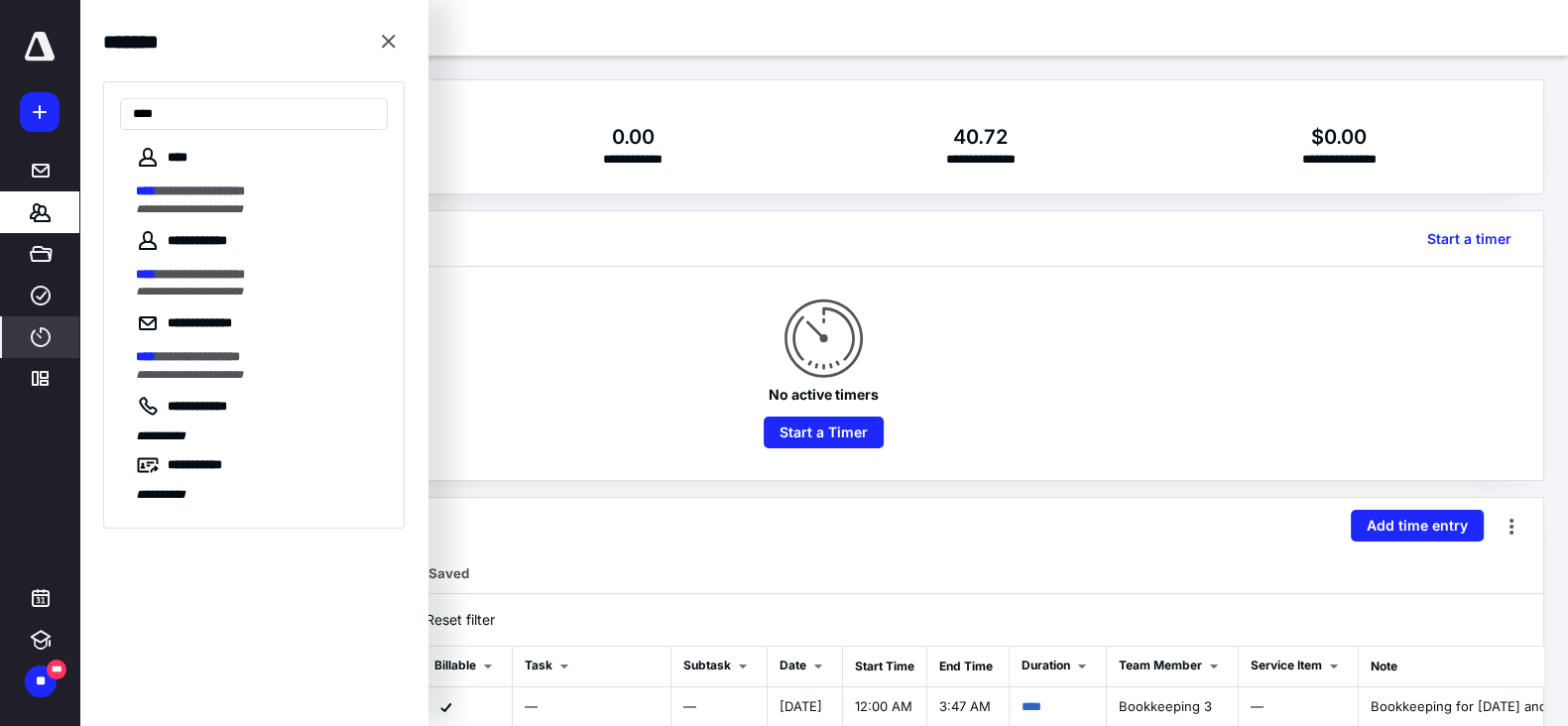 type on "****" 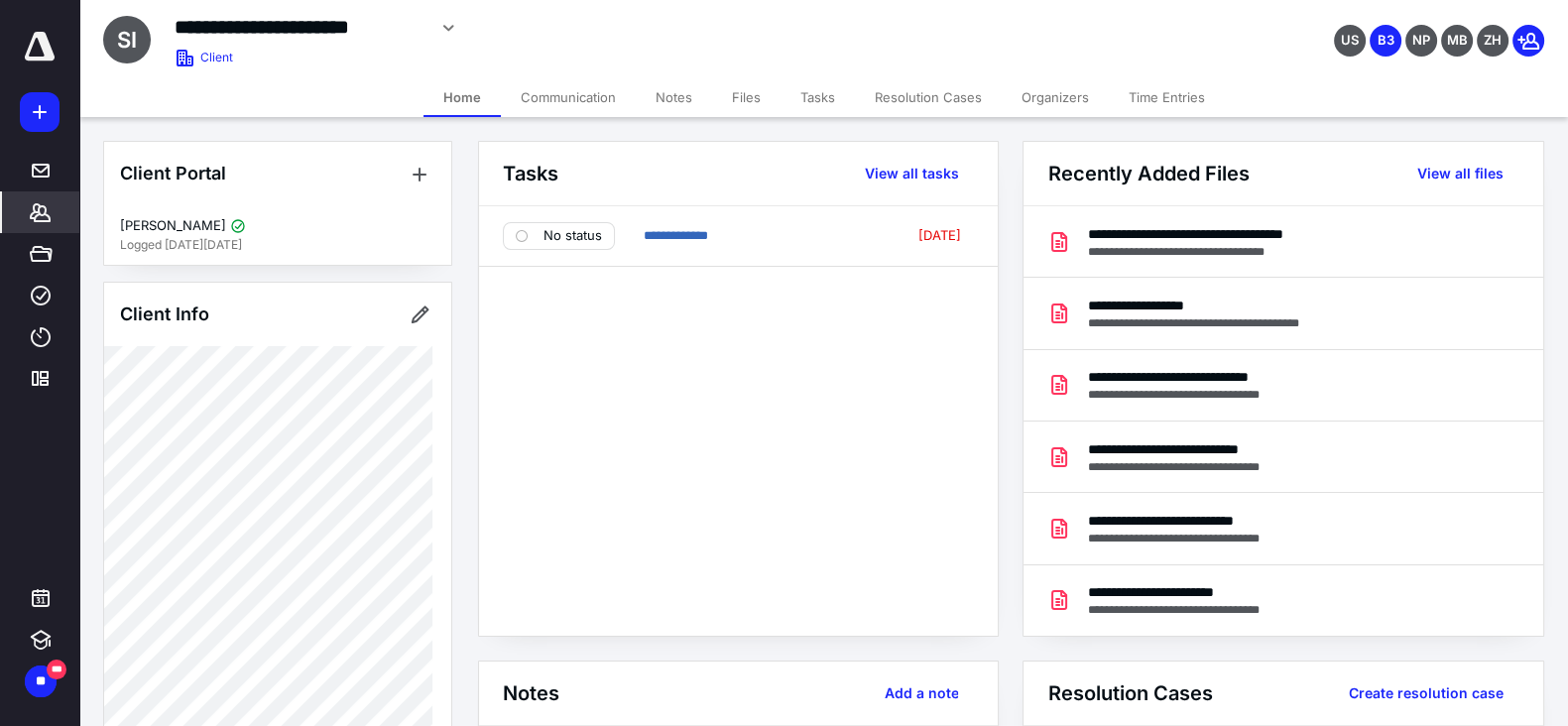 click on "Files" at bounding box center (746, 97) 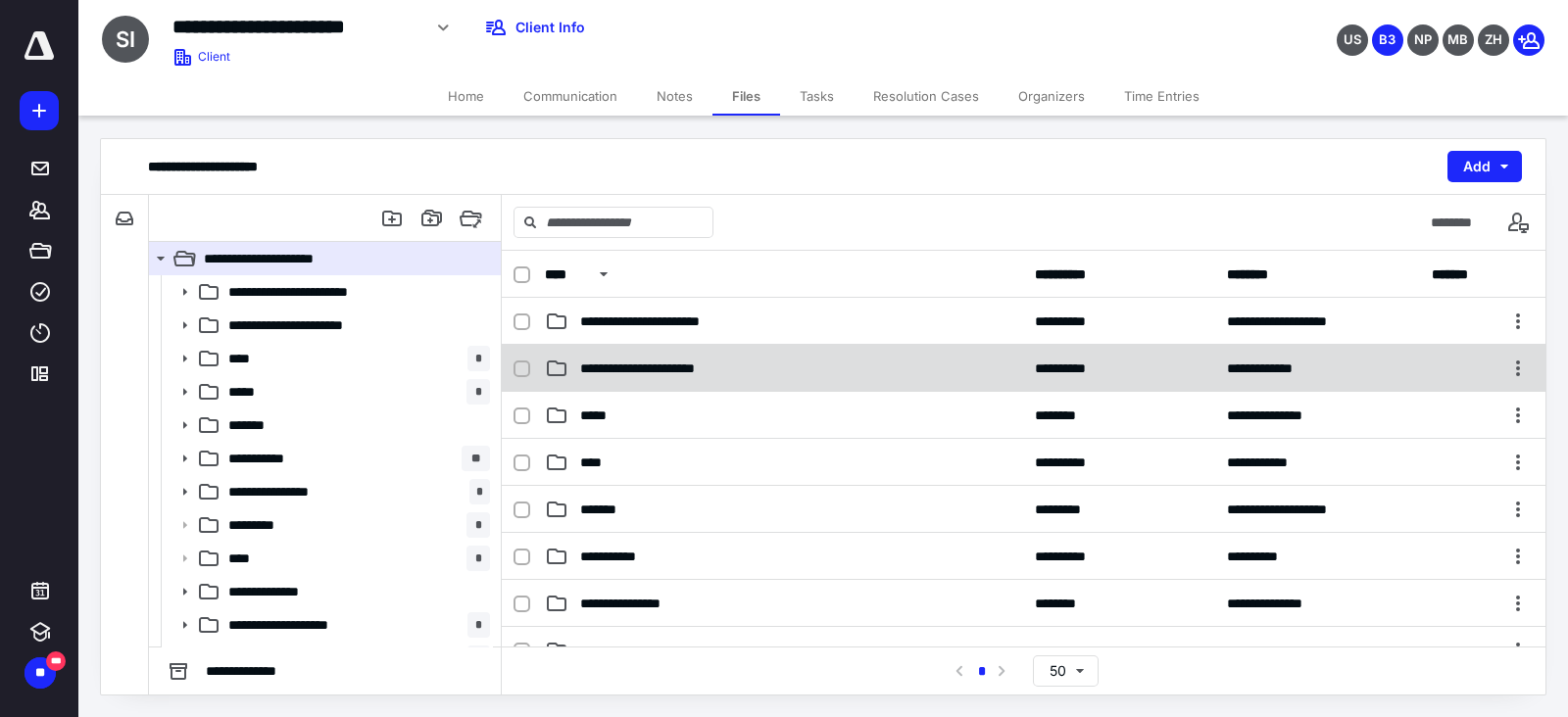 click on "**********" at bounding box center [661, 368] 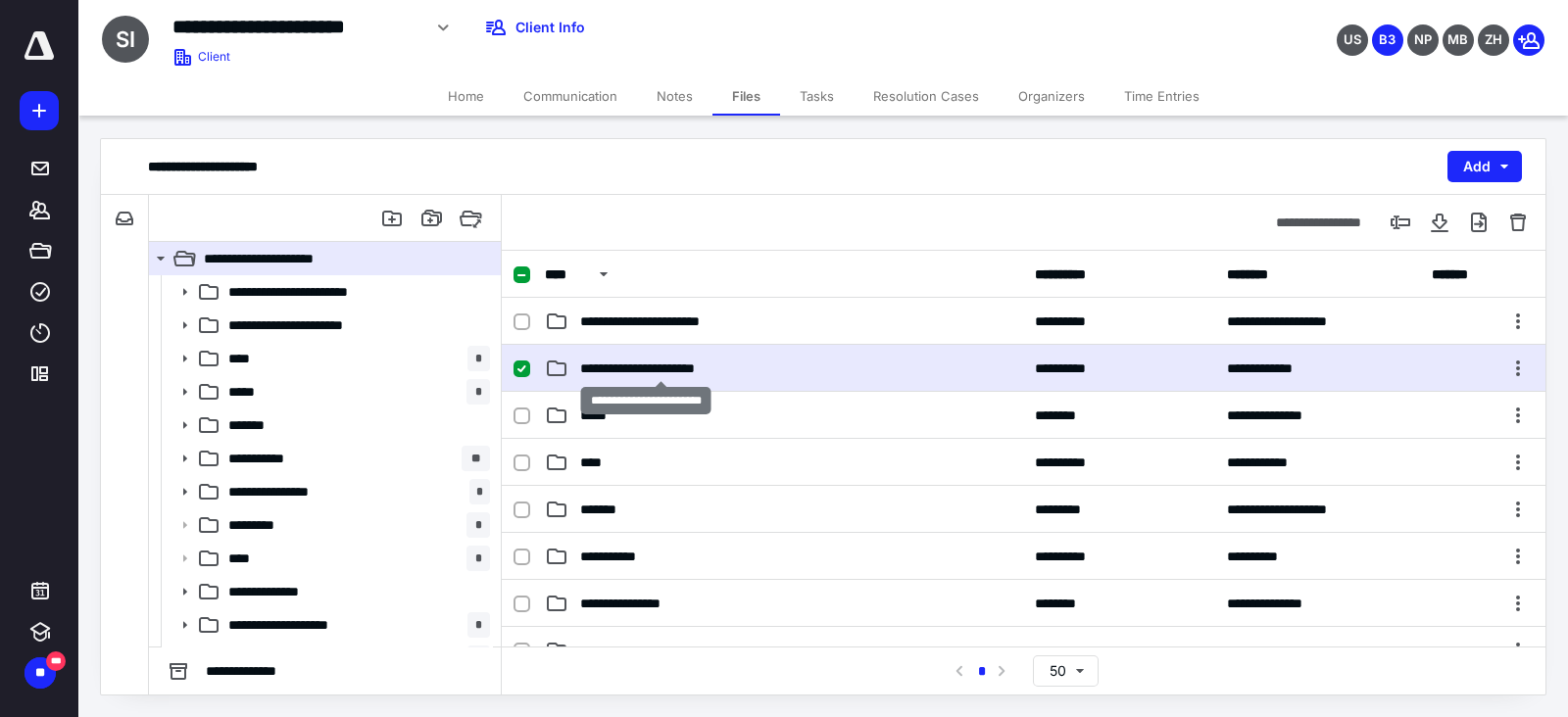 click on "**********" at bounding box center [661, 368] 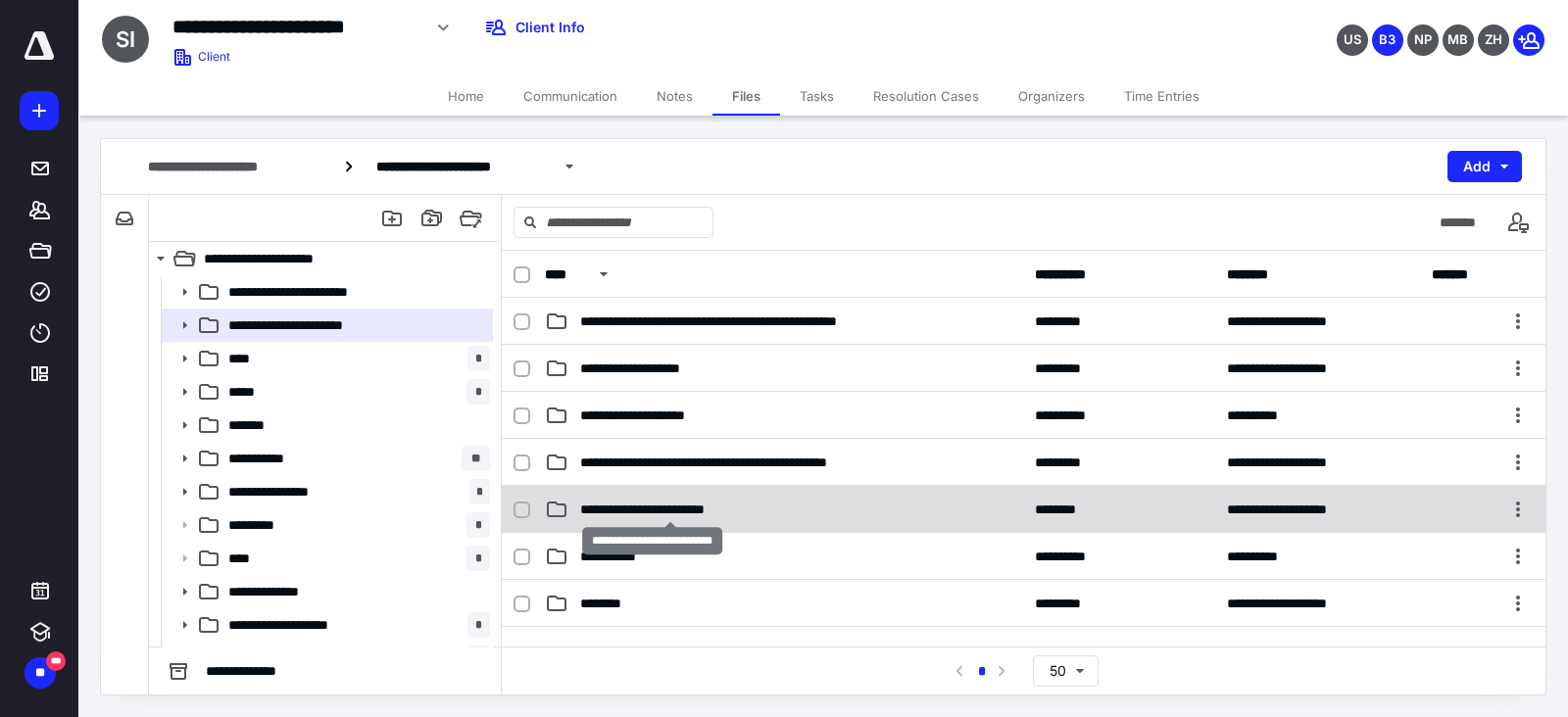 click on "**********" at bounding box center [670, 509] 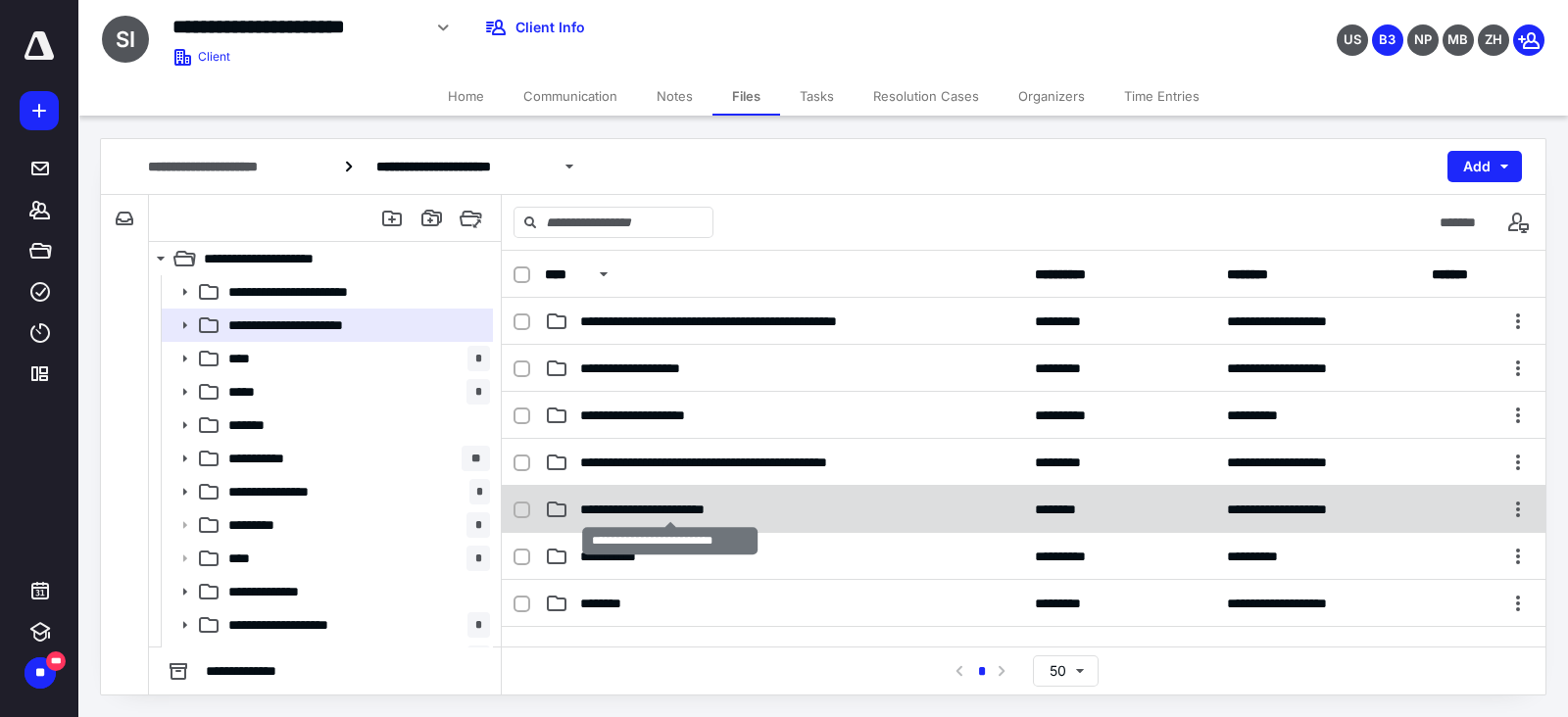 click on "**********" at bounding box center (670, 509) 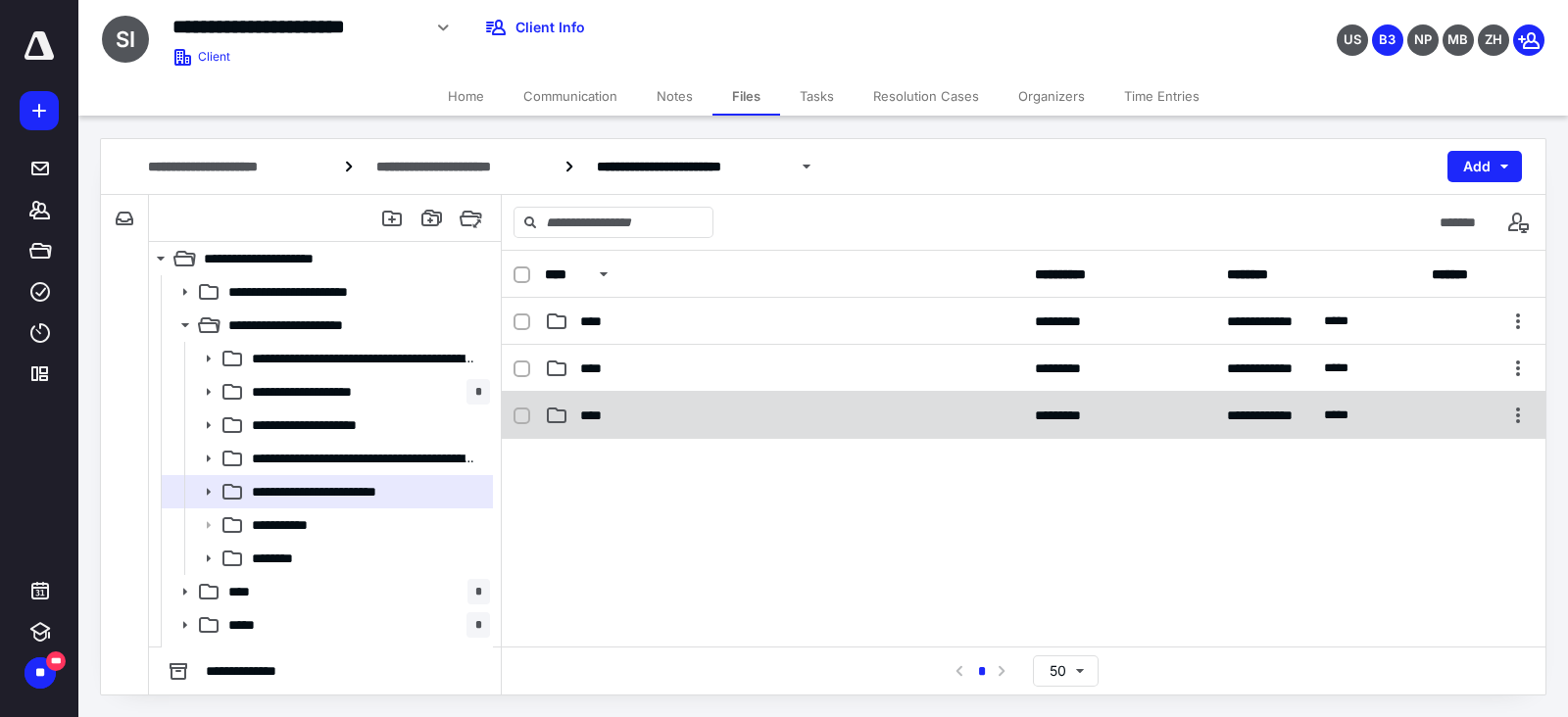 click on "**********" at bounding box center (1023, 415) 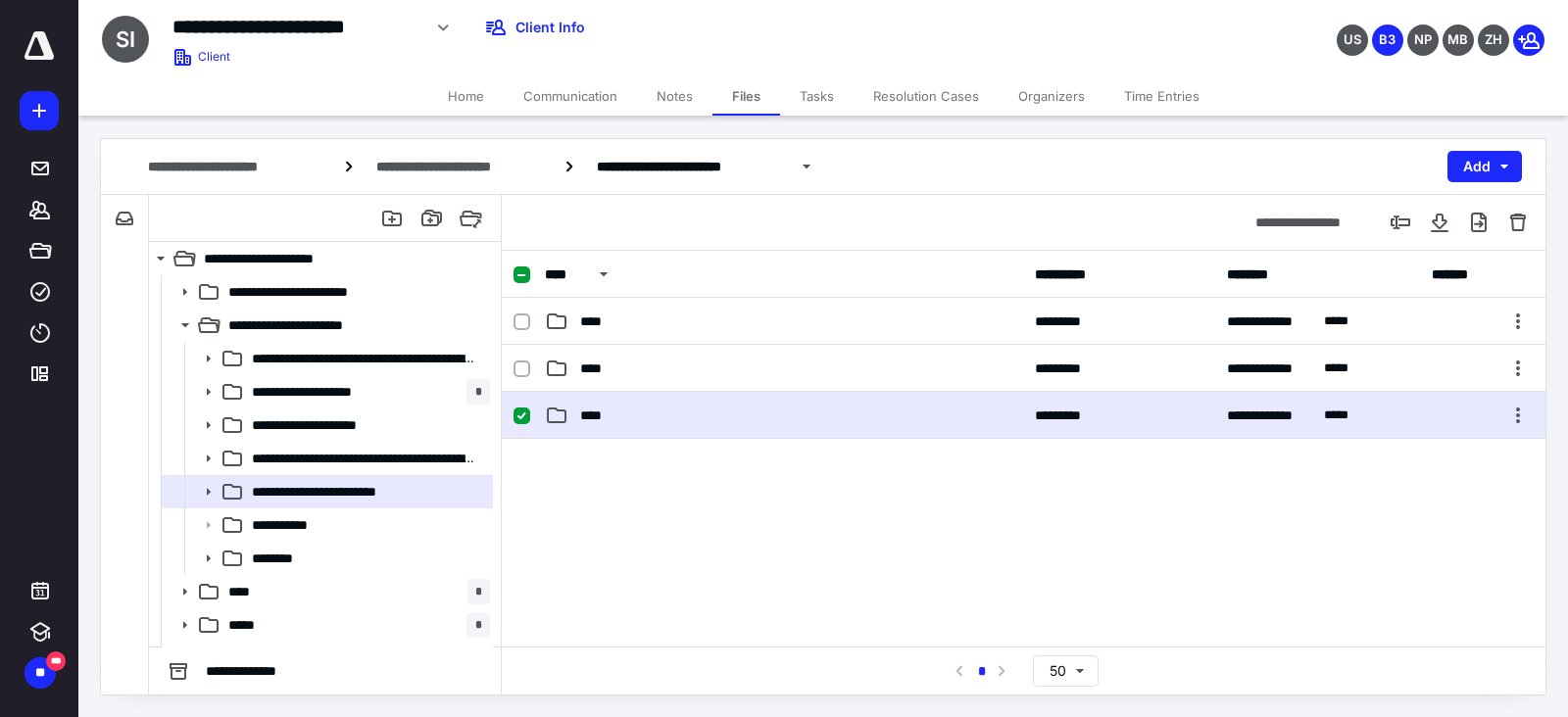 click on "**********" at bounding box center [1023, 415] 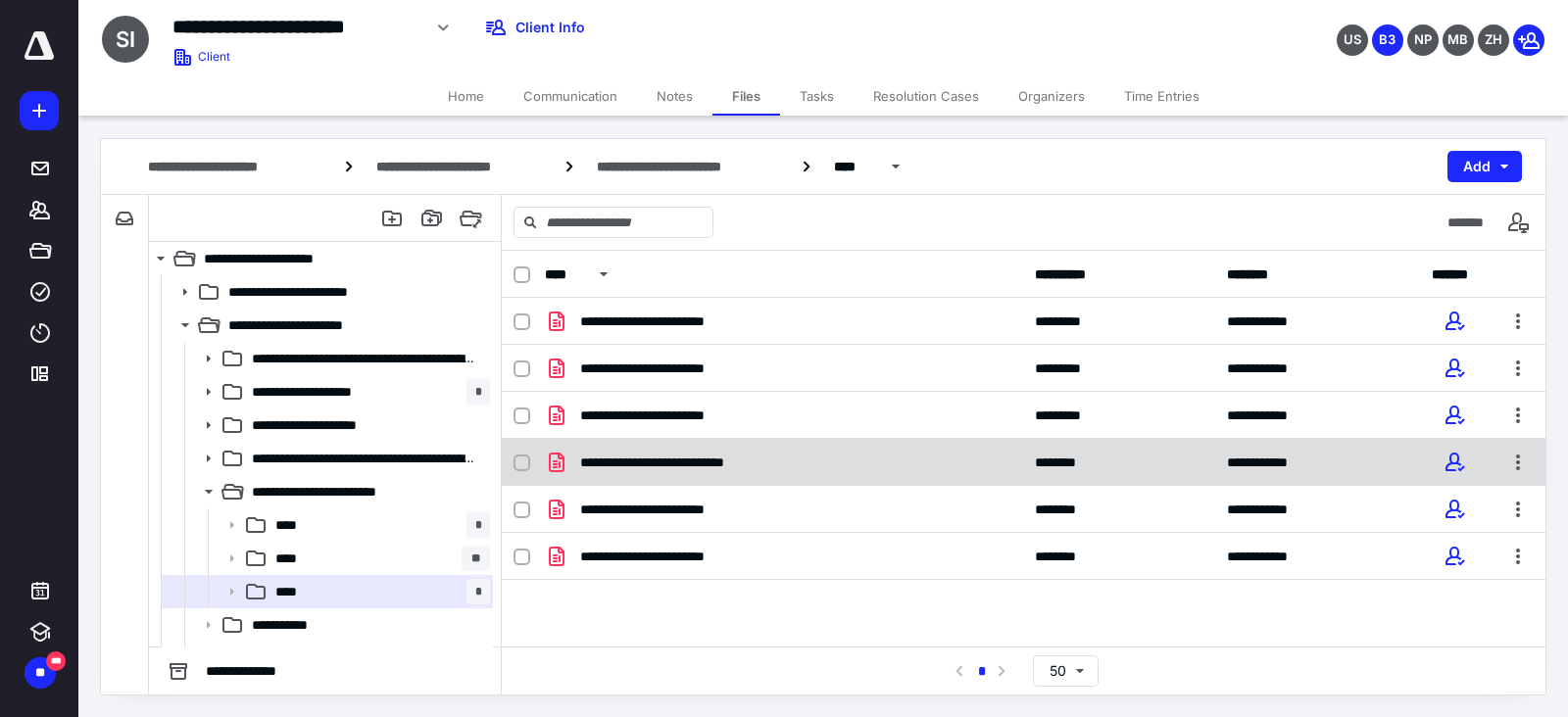 click at bounding box center (521, 463) 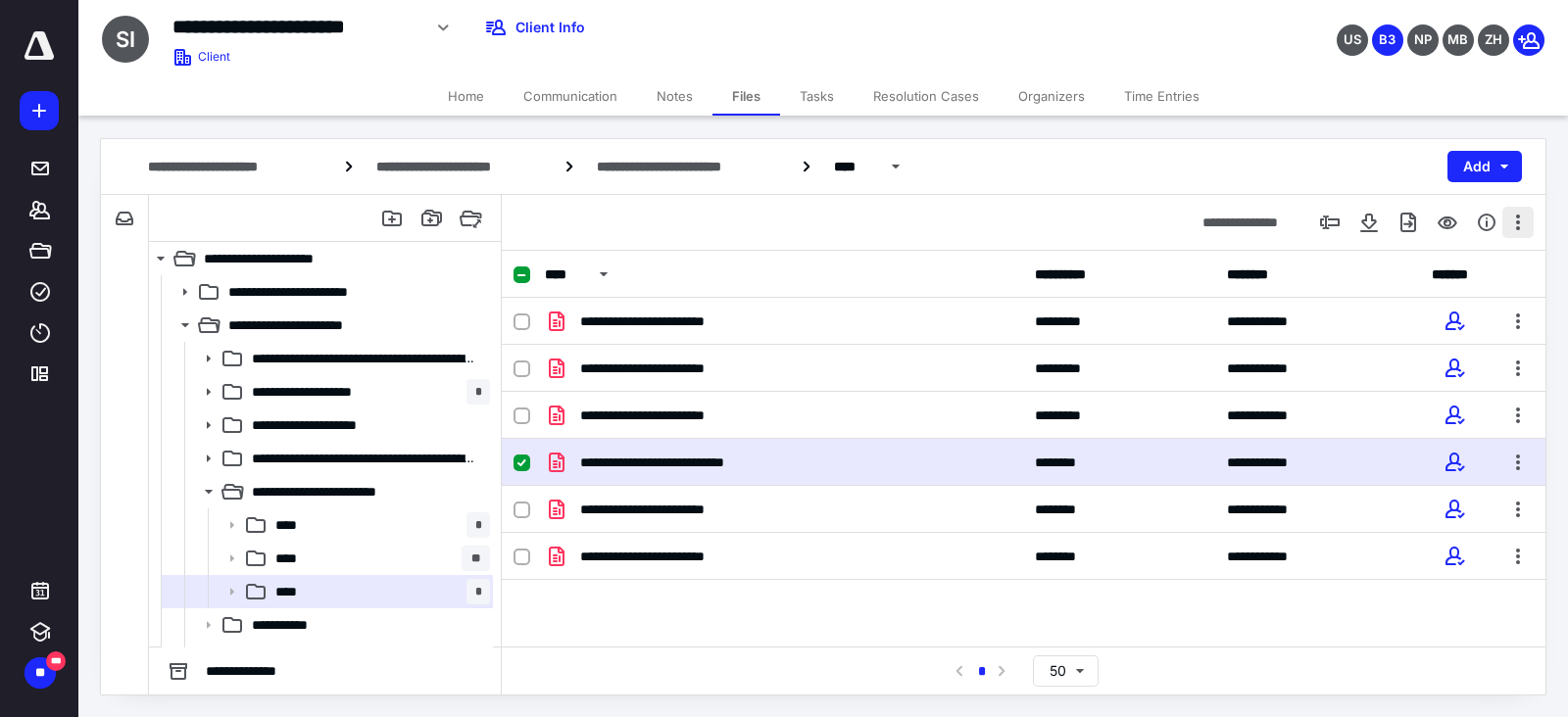 click at bounding box center [1518, 222] 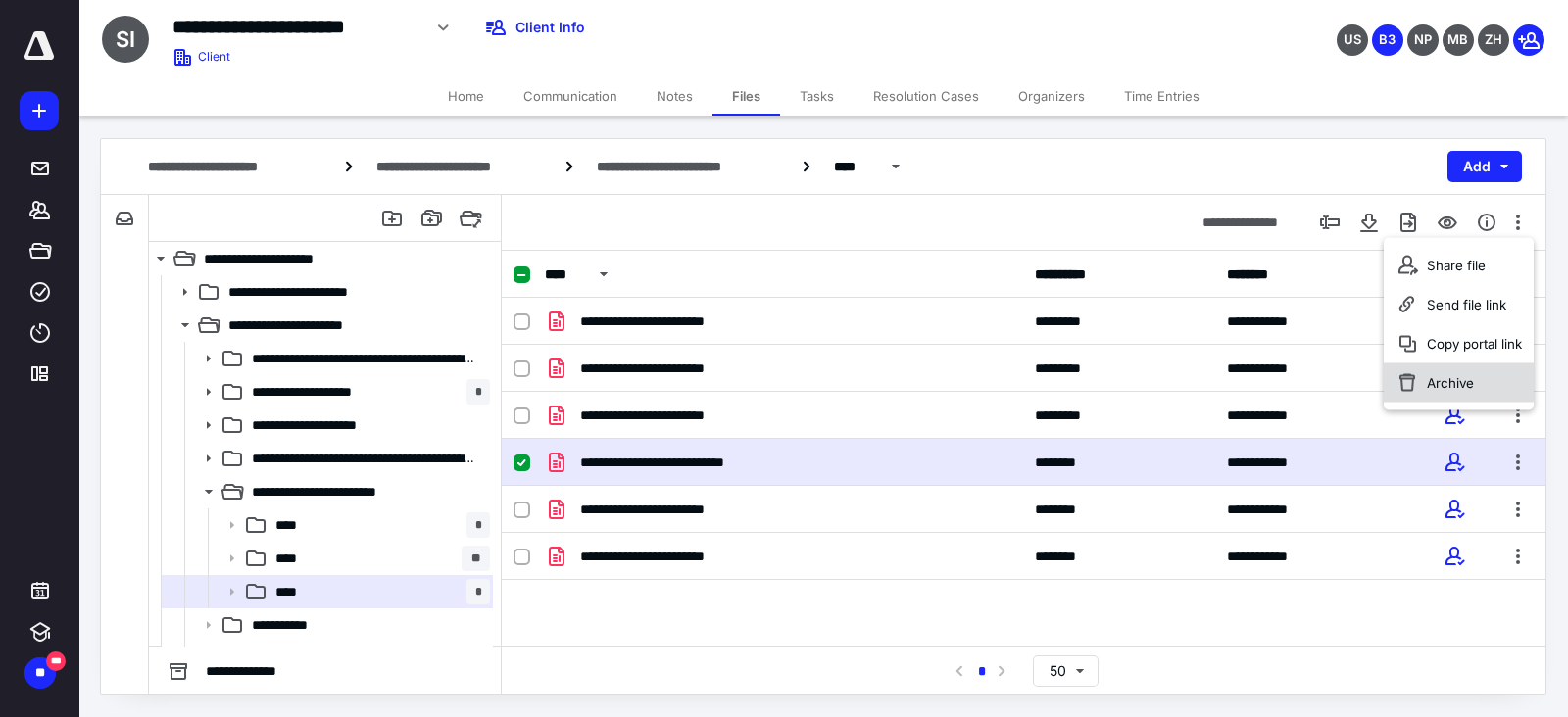 click on "Archive" at bounding box center (1450, 383) 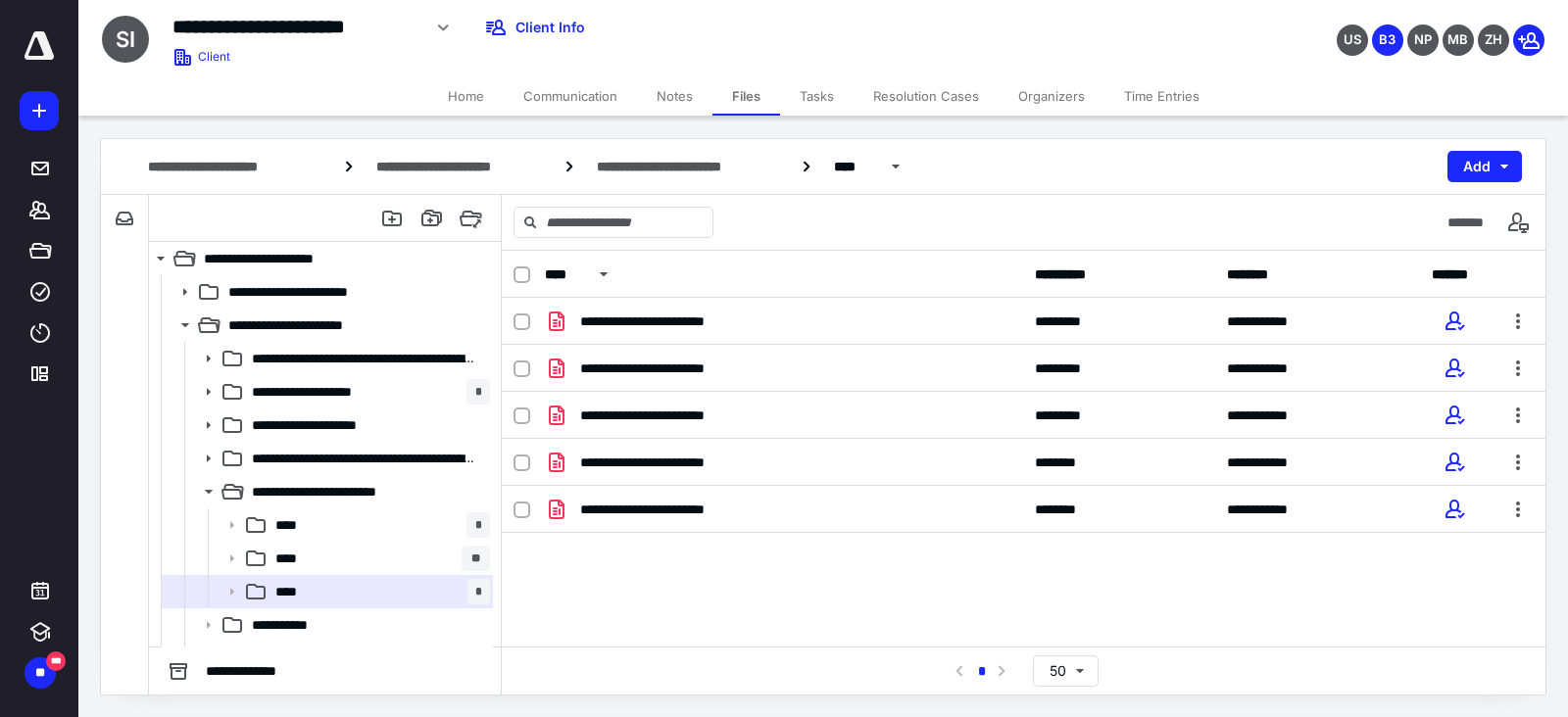 drag, startPoint x: 250, startPoint y: 167, endPoint x: 258, endPoint y: 213, distance: 46.69047 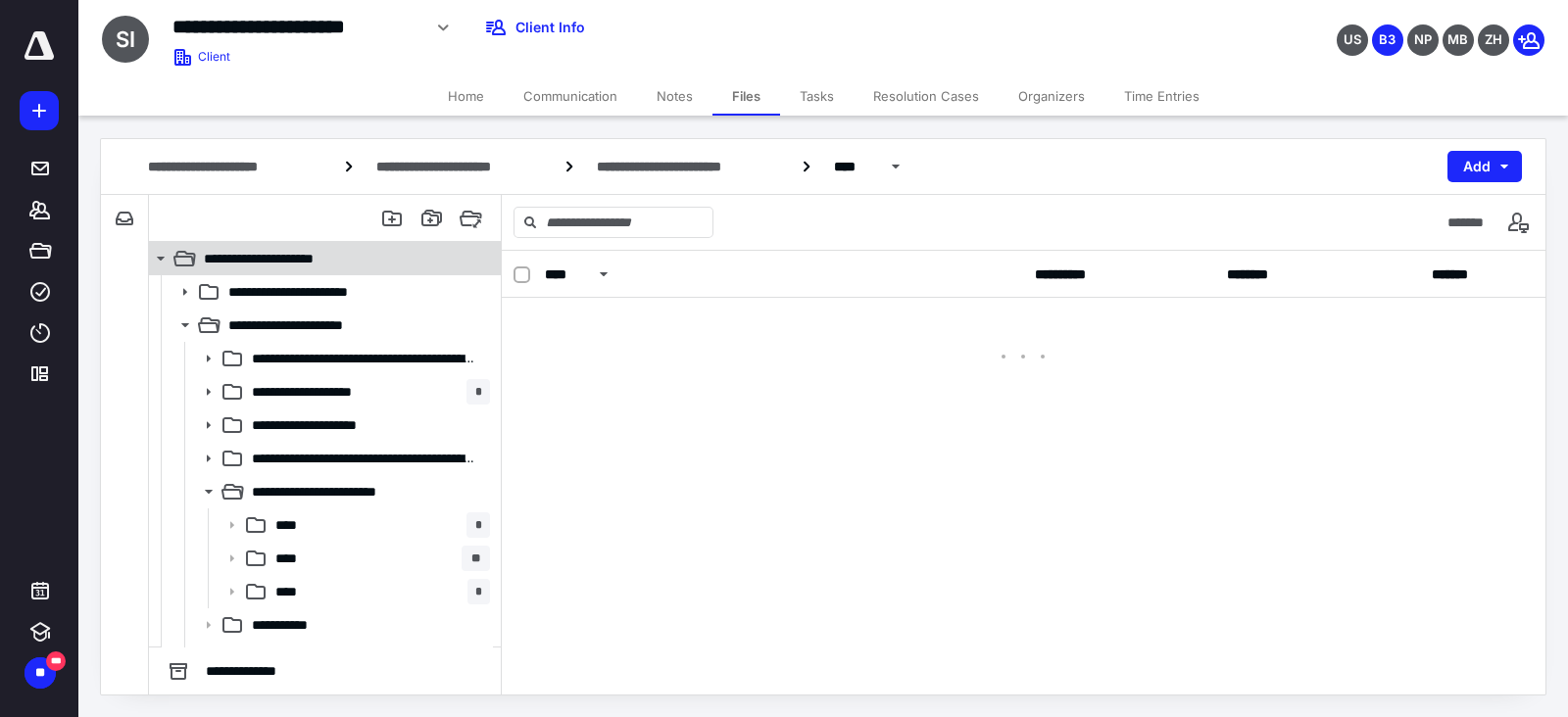 click 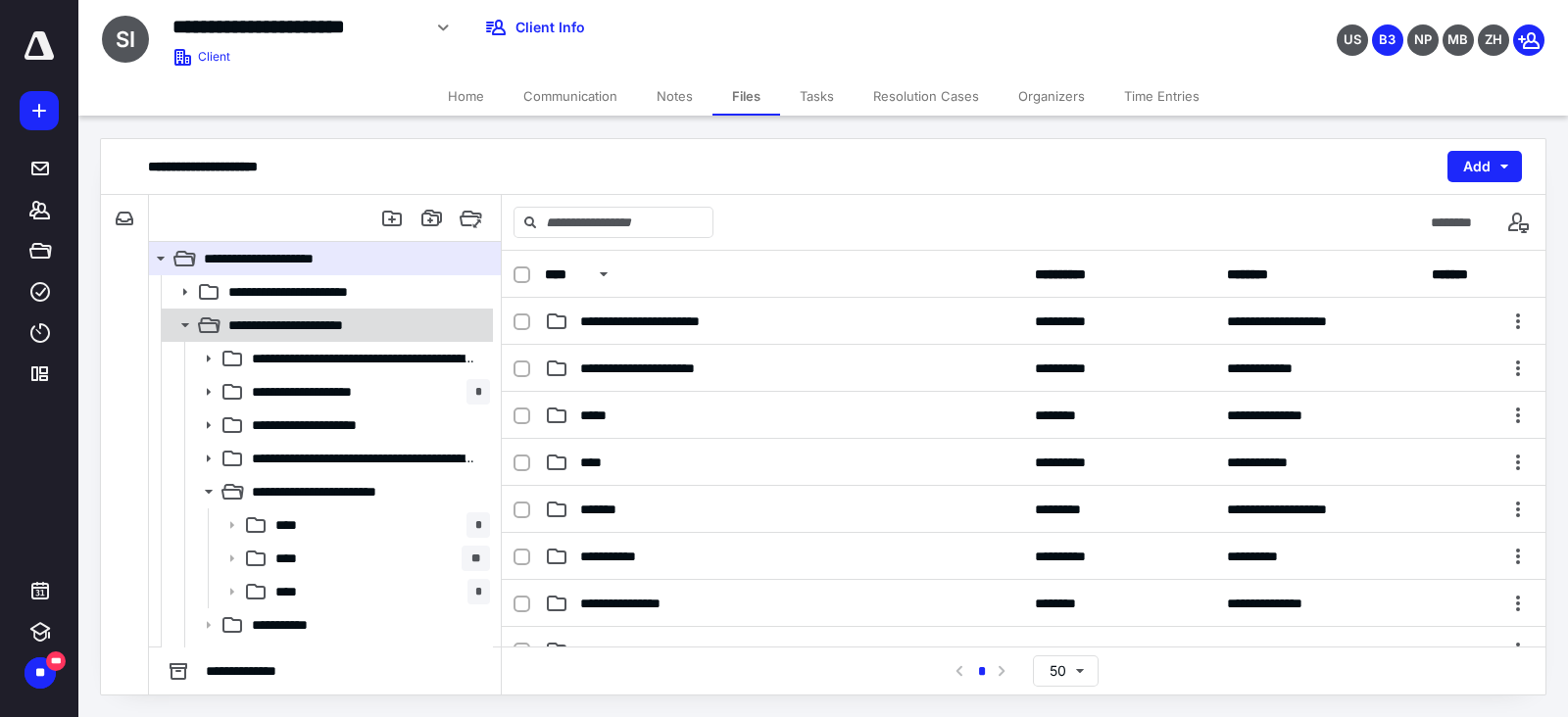 click 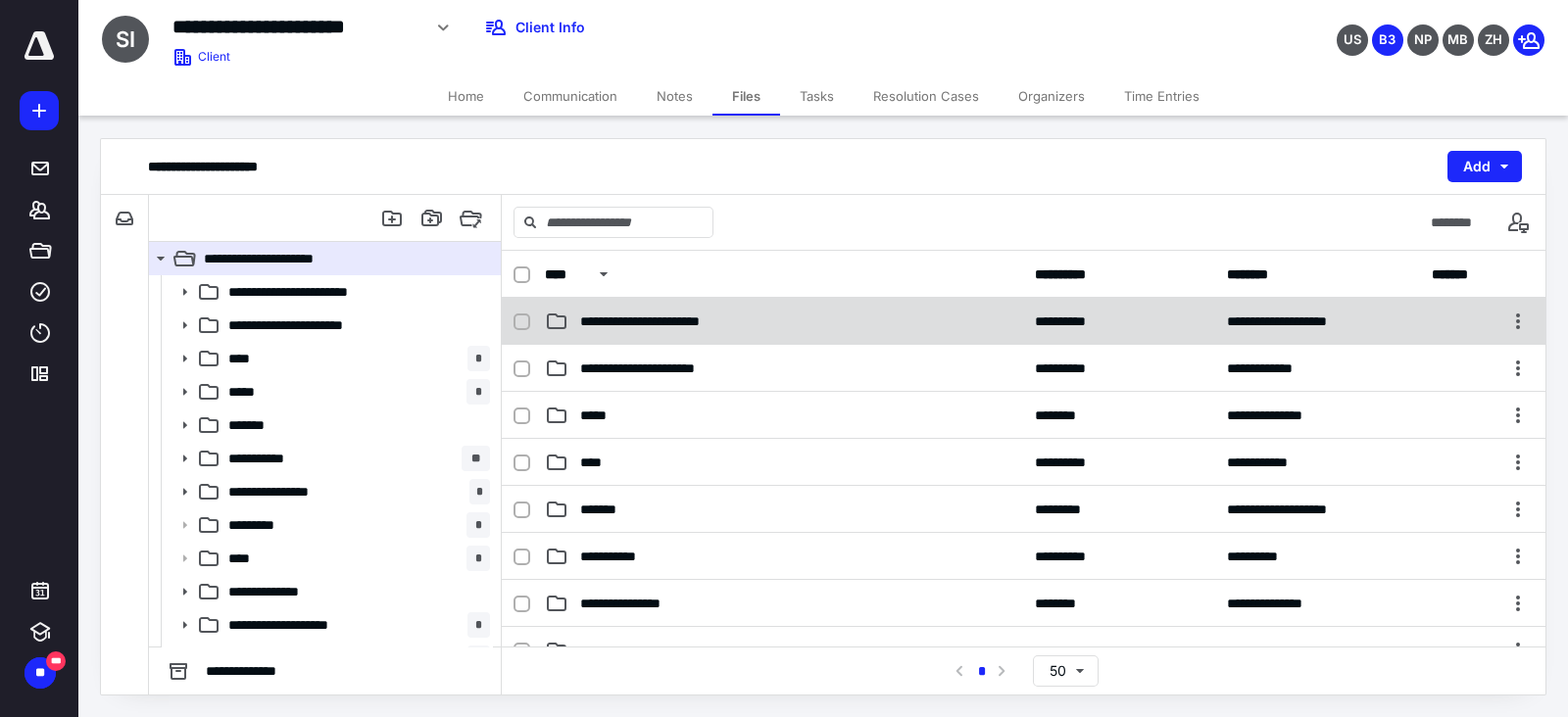 click on "**********" at bounding box center [784, 321] 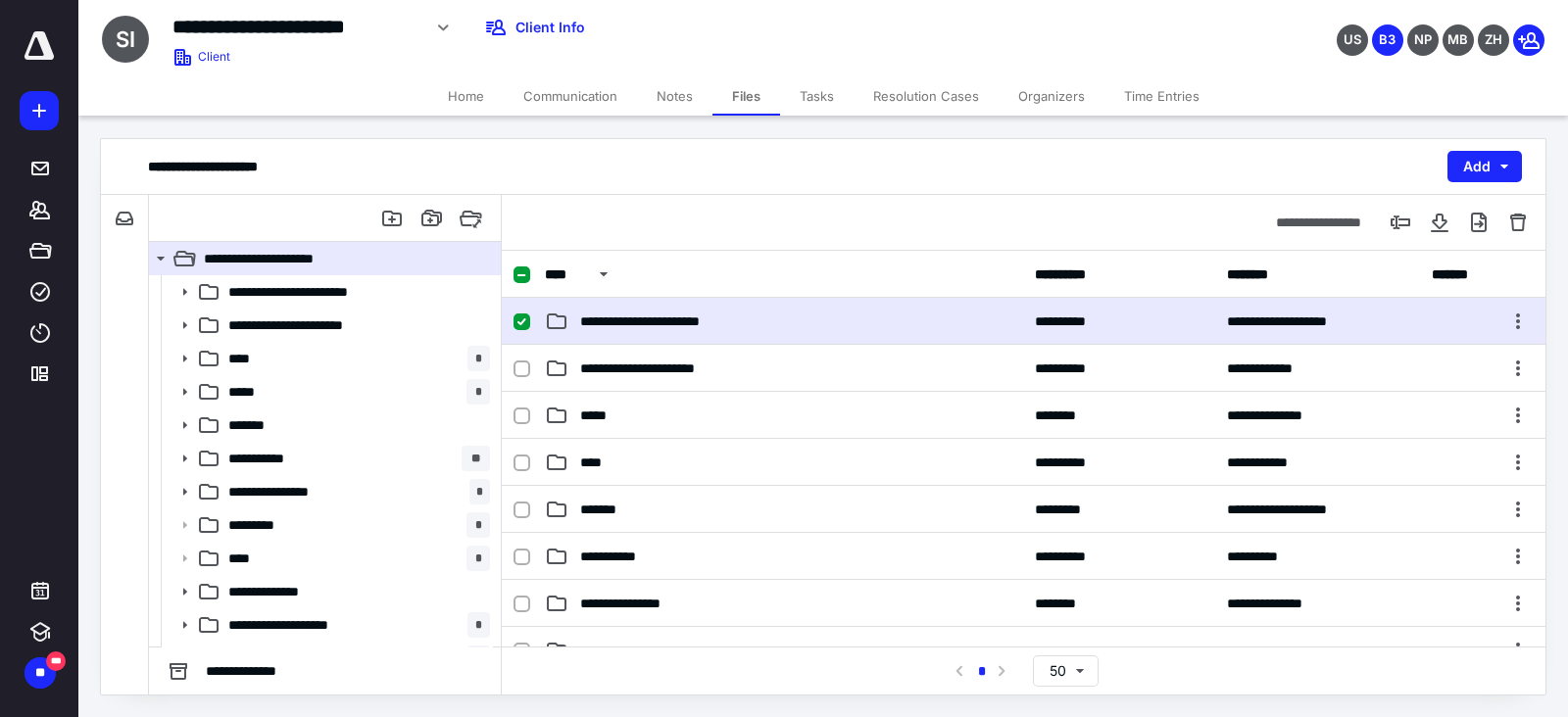 click on "**********" at bounding box center [784, 321] 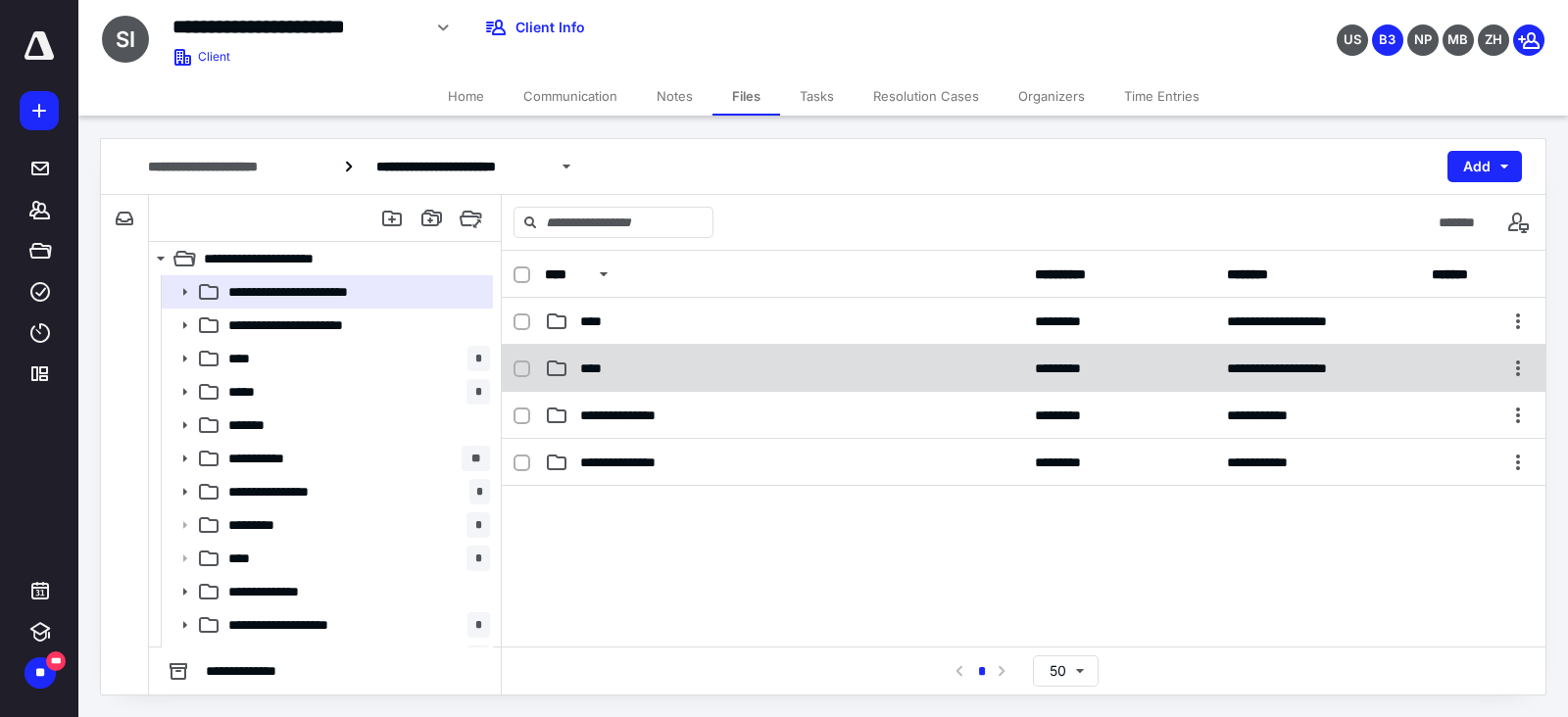 click on "**********" at bounding box center [1023, 368] 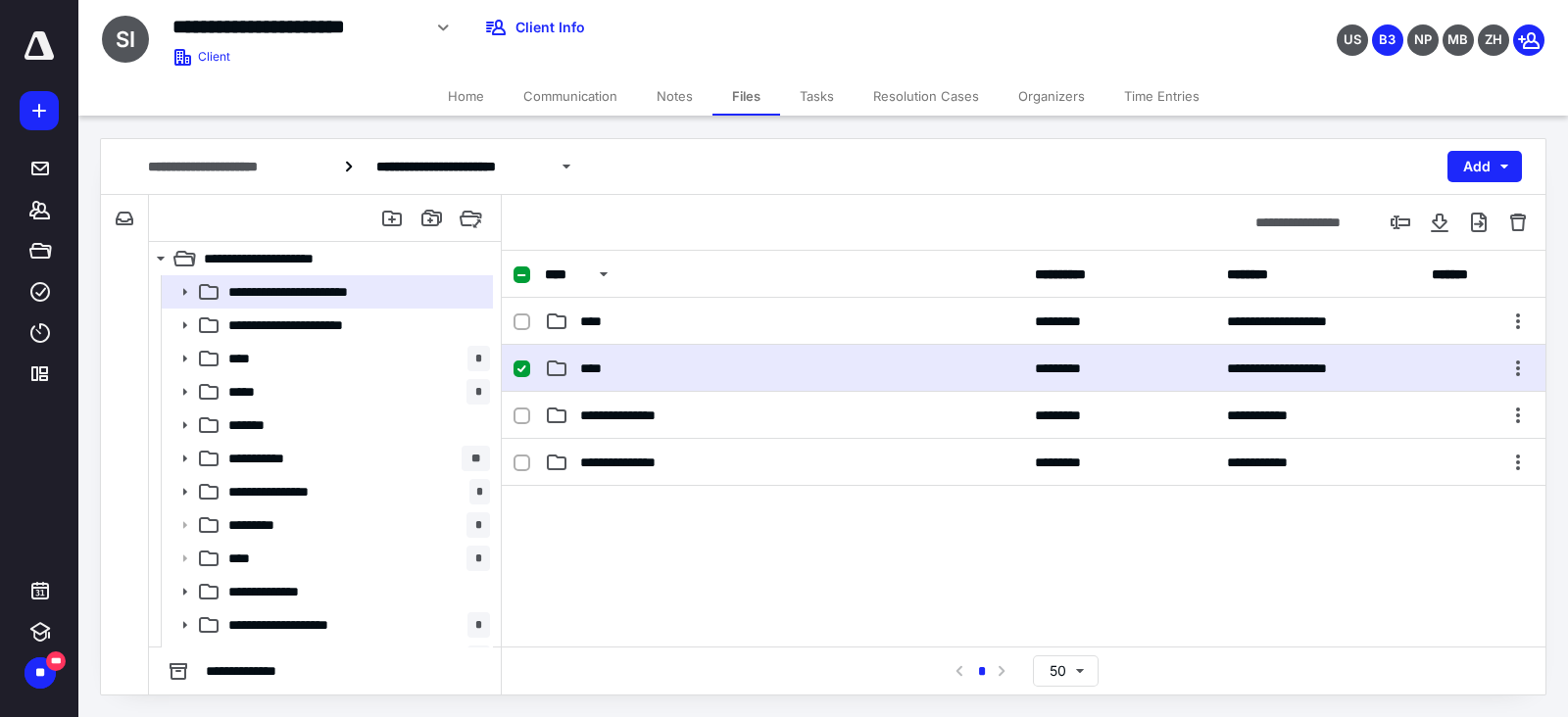 click on "**********" at bounding box center [1023, 368] 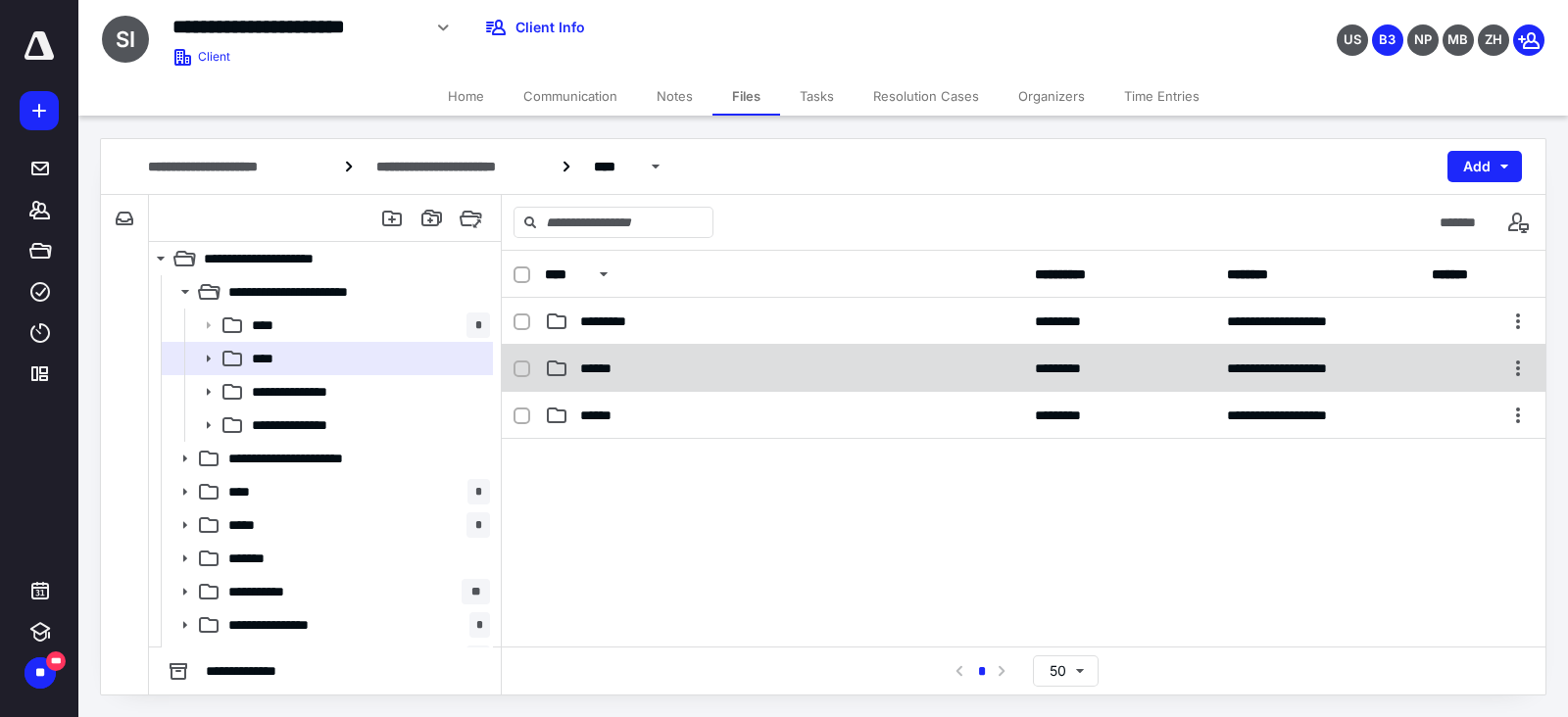 click on "**********" at bounding box center (1023, 368) 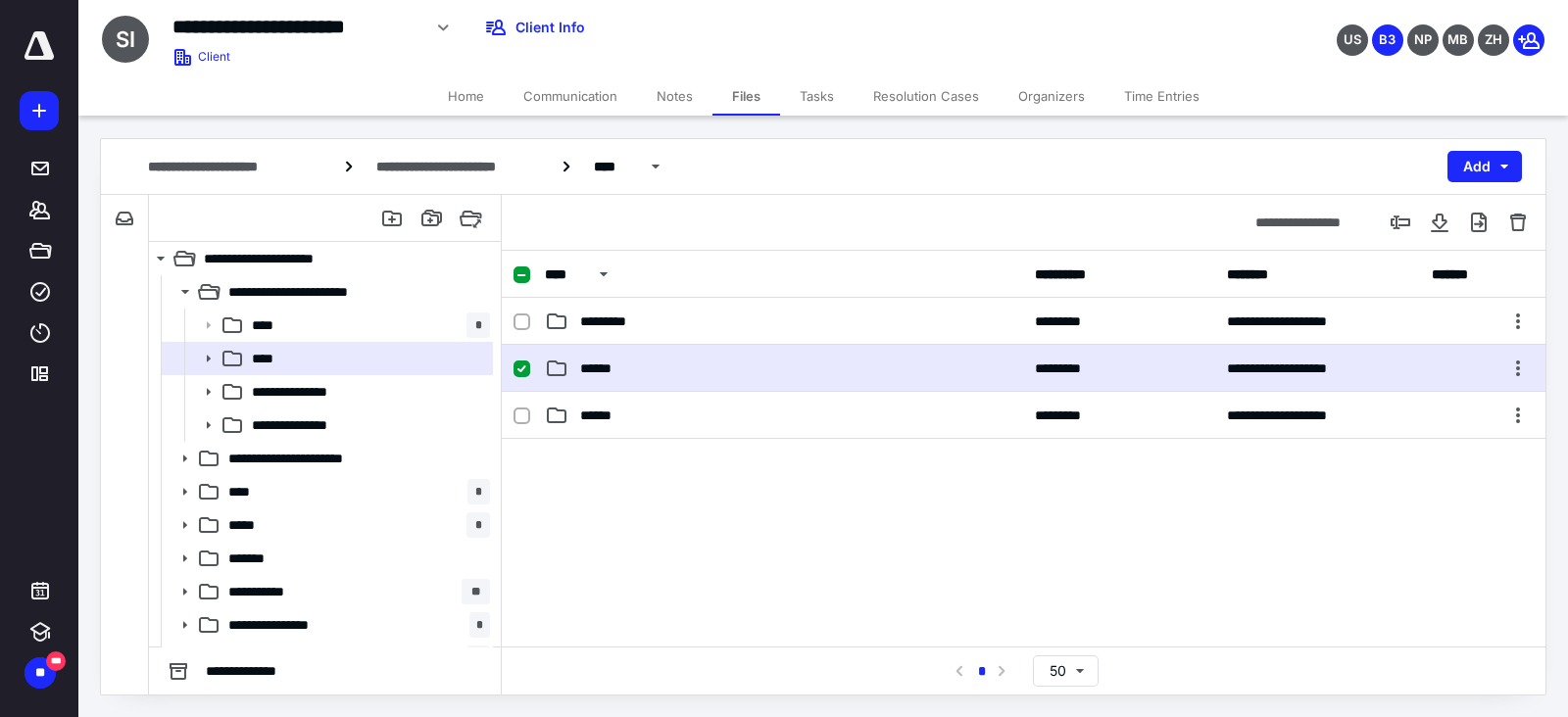 click on "**********" at bounding box center [1023, 368] 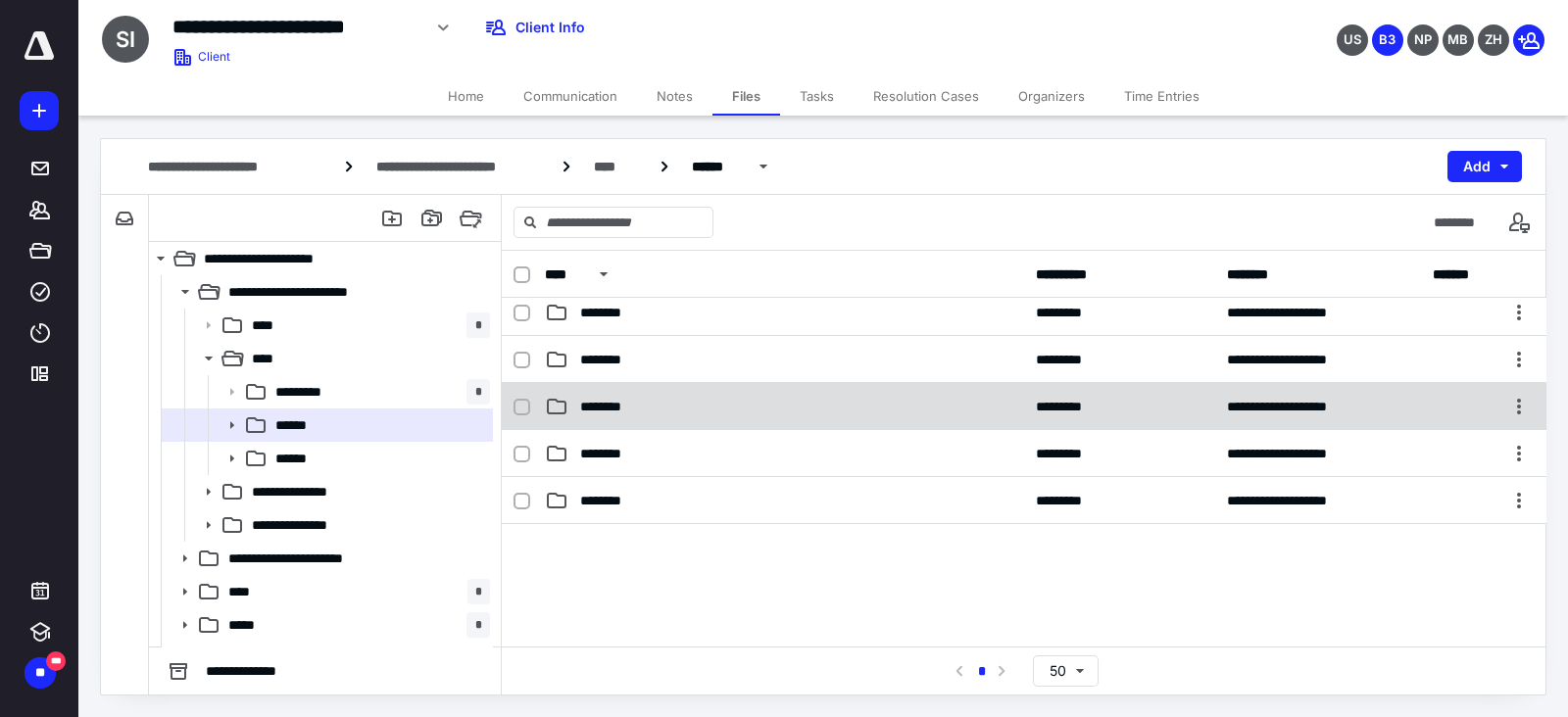 scroll, scrollTop: 367, scrollLeft: 0, axis: vertical 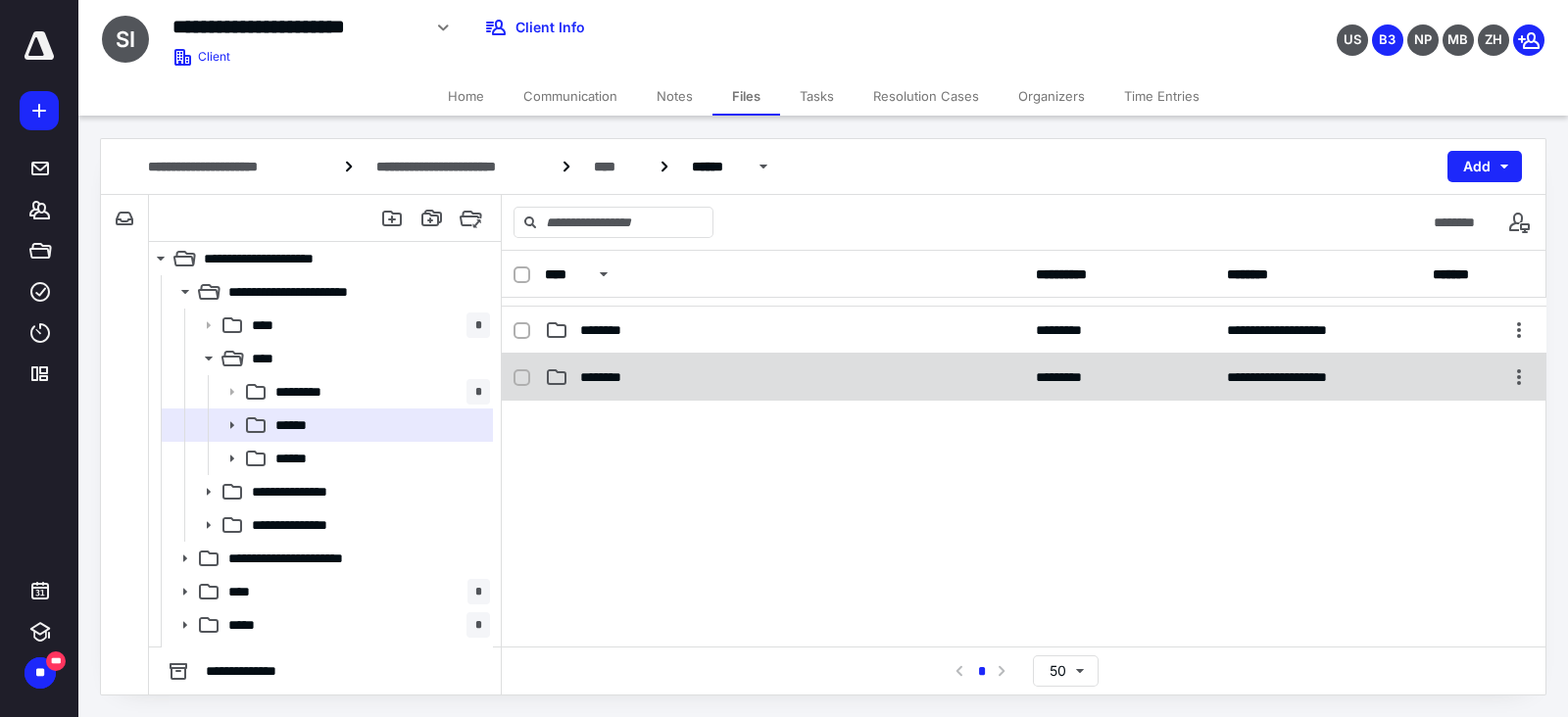 click on "********" at bounding box center (784, 377) 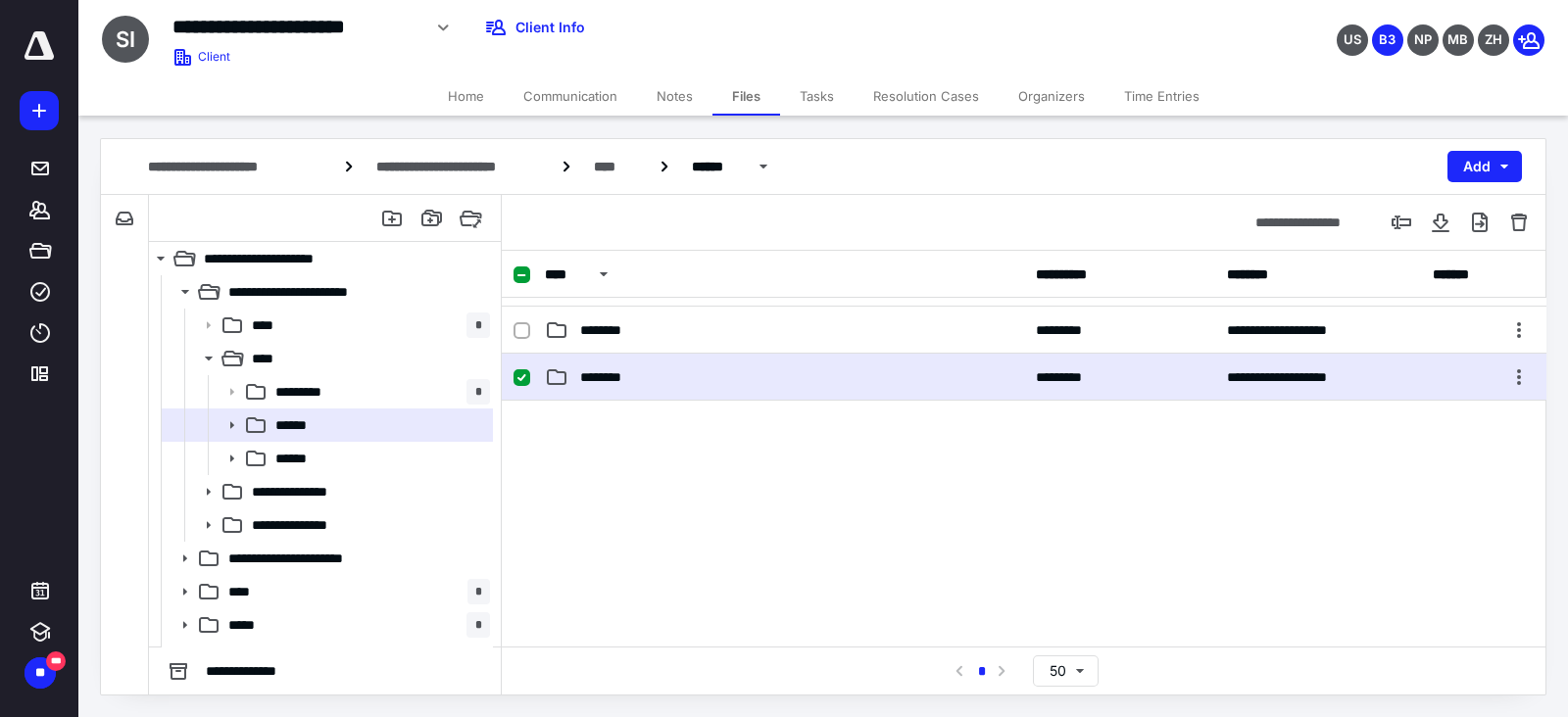 click on "********" at bounding box center [784, 377] 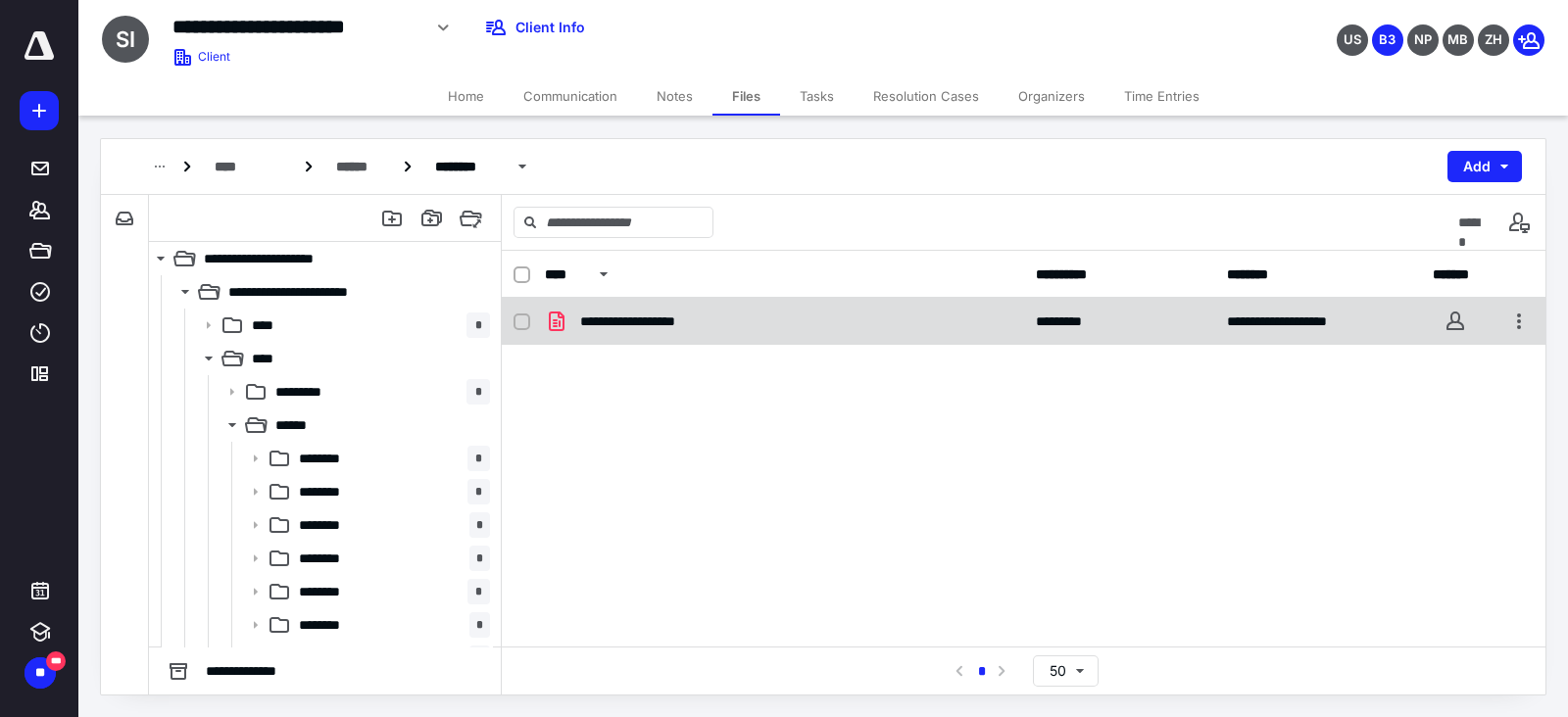 click on "**********" at bounding box center (784, 321) 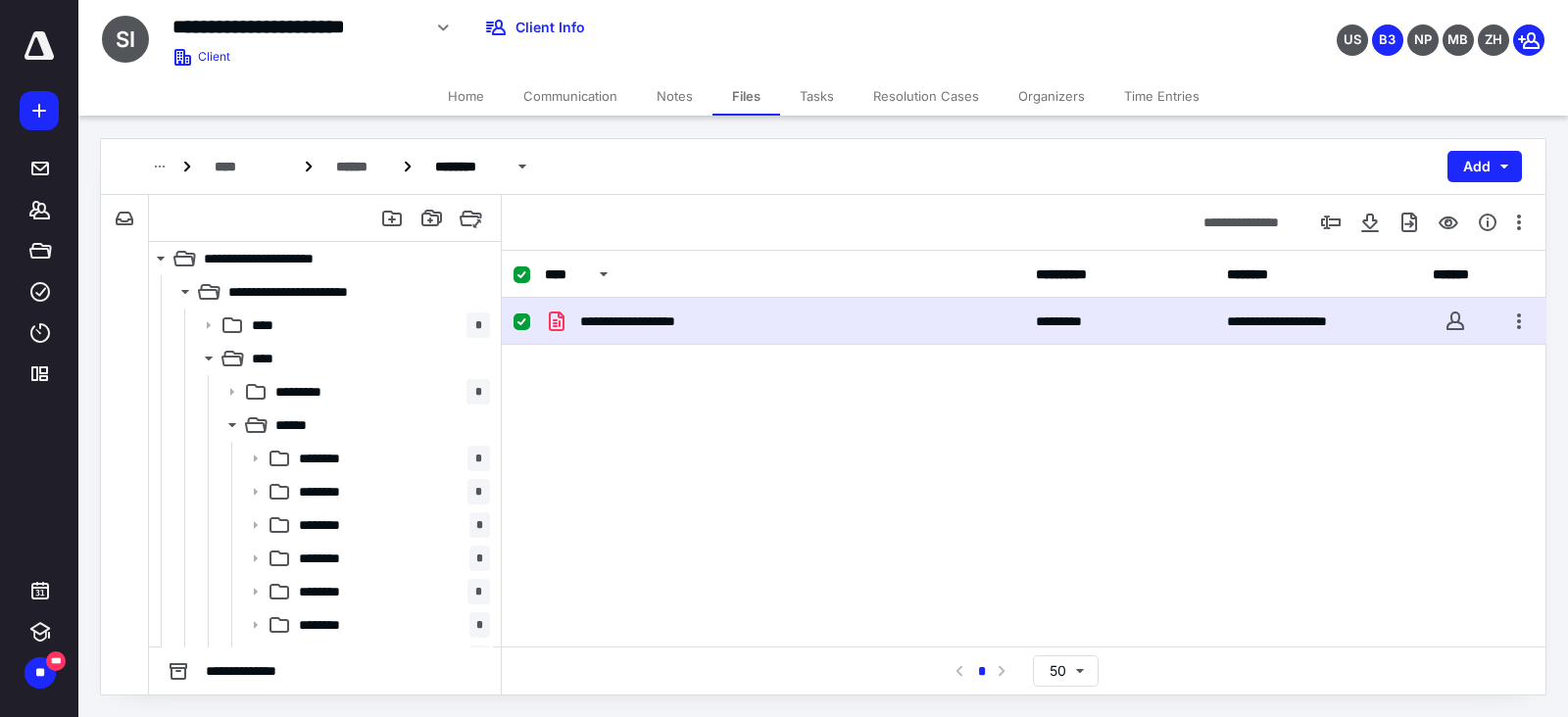 click on "**********" at bounding box center [784, 321] 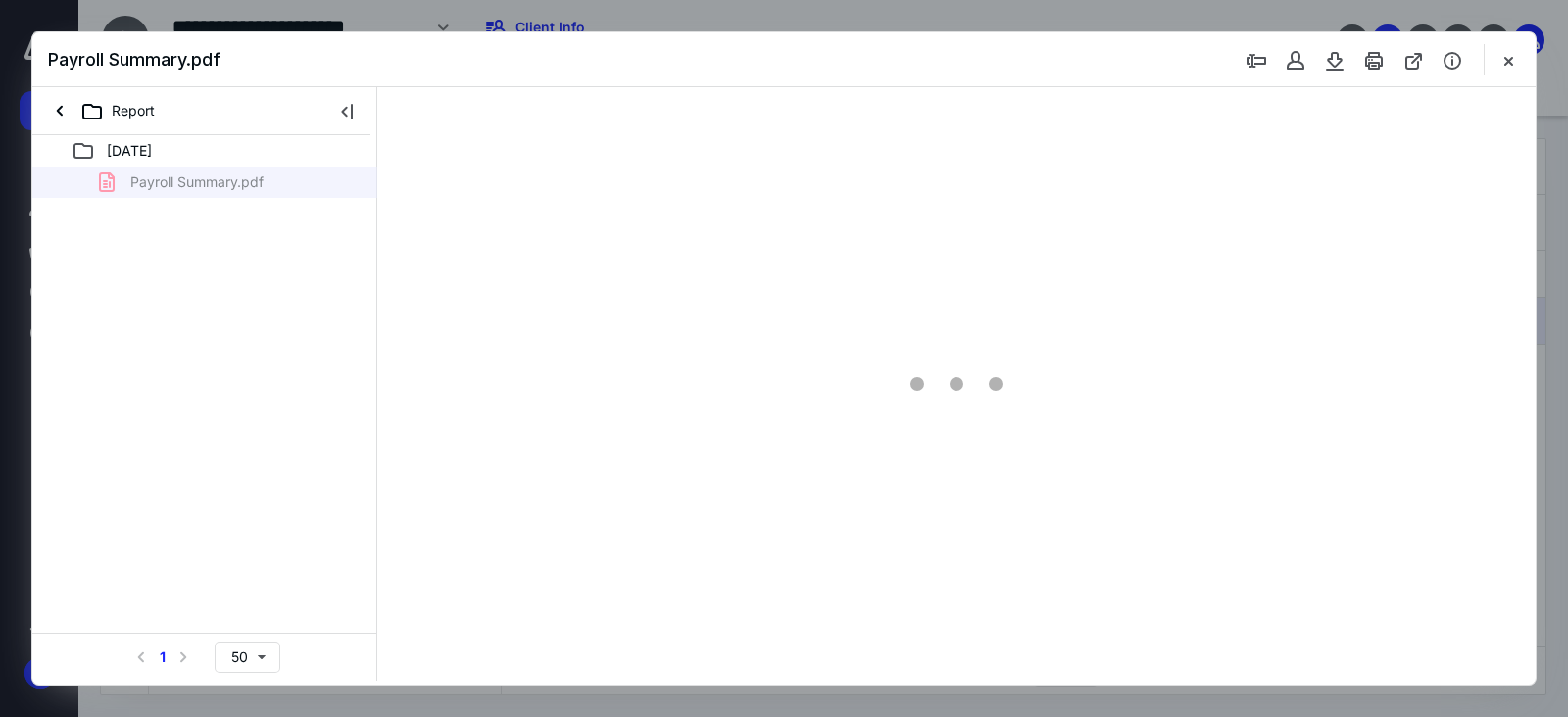 scroll, scrollTop: 0, scrollLeft: 0, axis: both 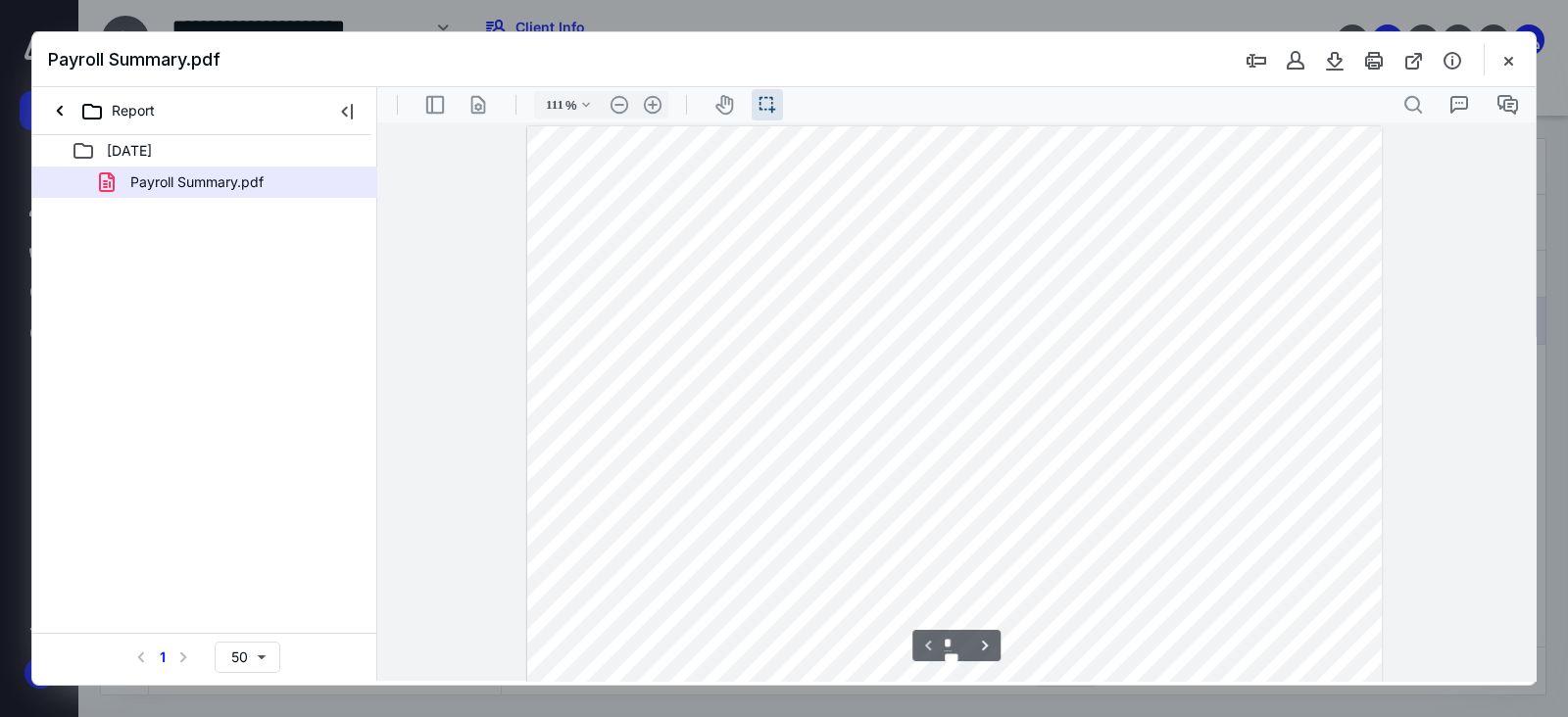 type on "136" 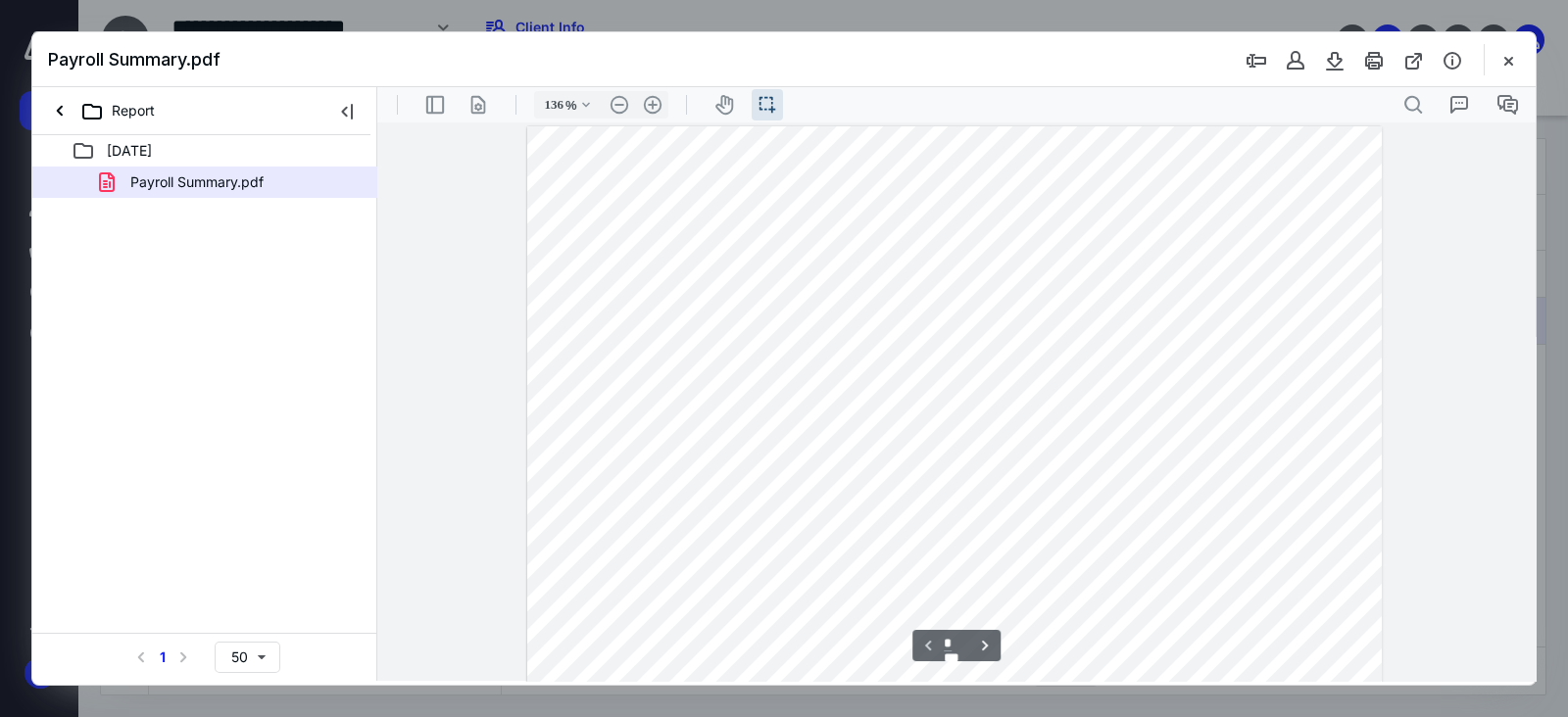 scroll, scrollTop: 20, scrollLeft: 0, axis: vertical 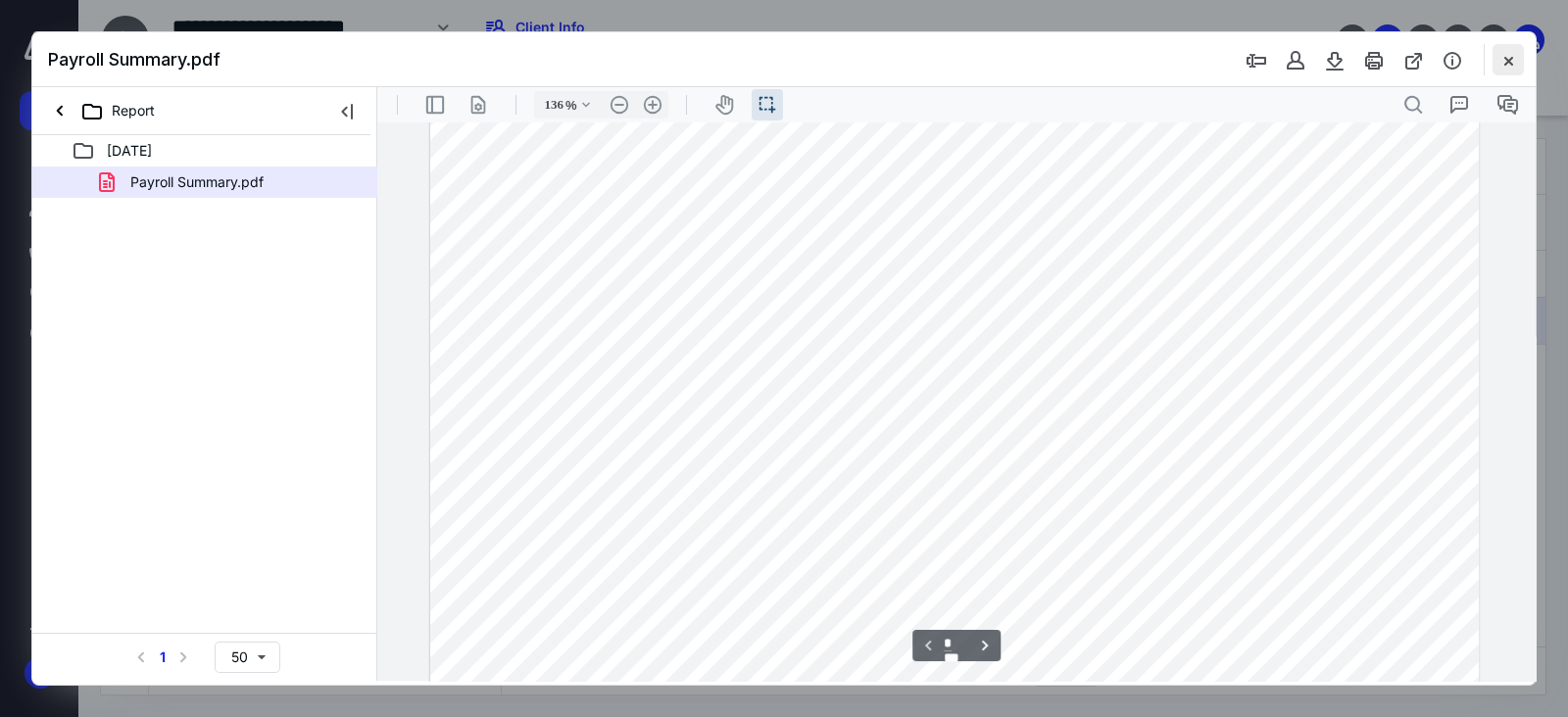 click at bounding box center [1508, 60] 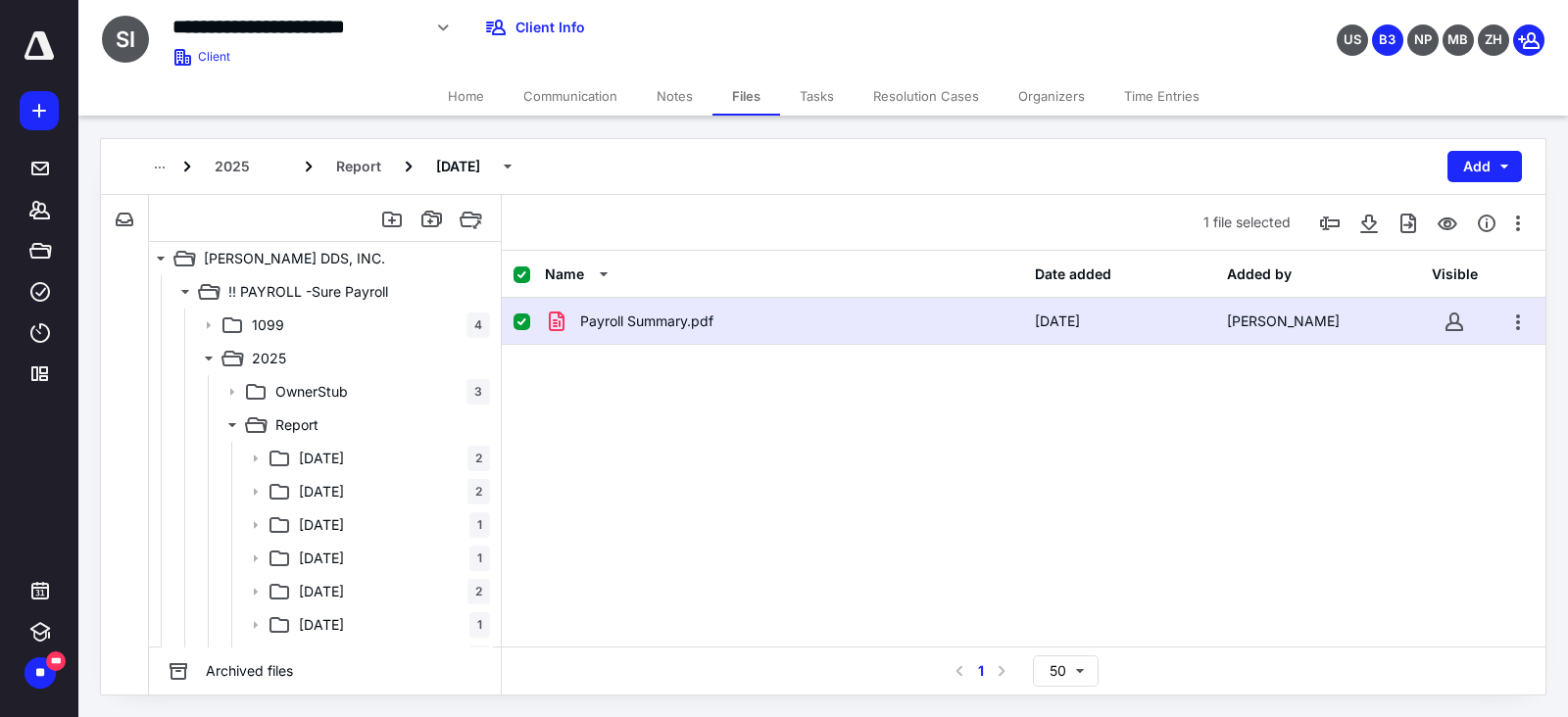click on "Payroll Summary.pdf [DATE] [PERSON_NAME]" at bounding box center (1023, 445) 